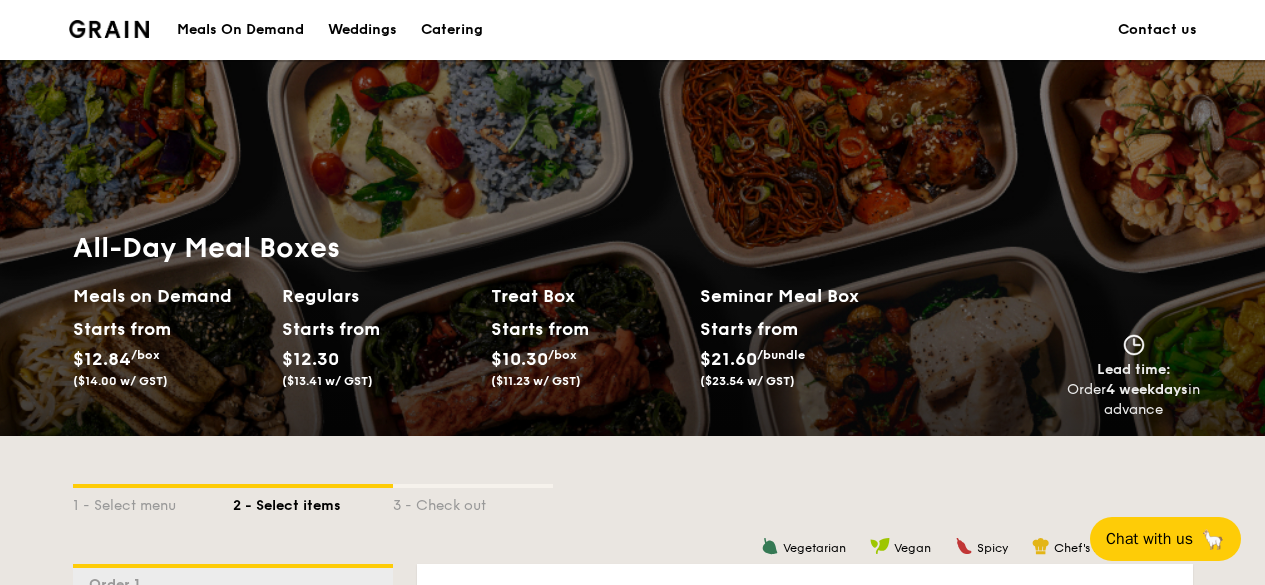 scroll, scrollTop: 400, scrollLeft: 0, axis: vertical 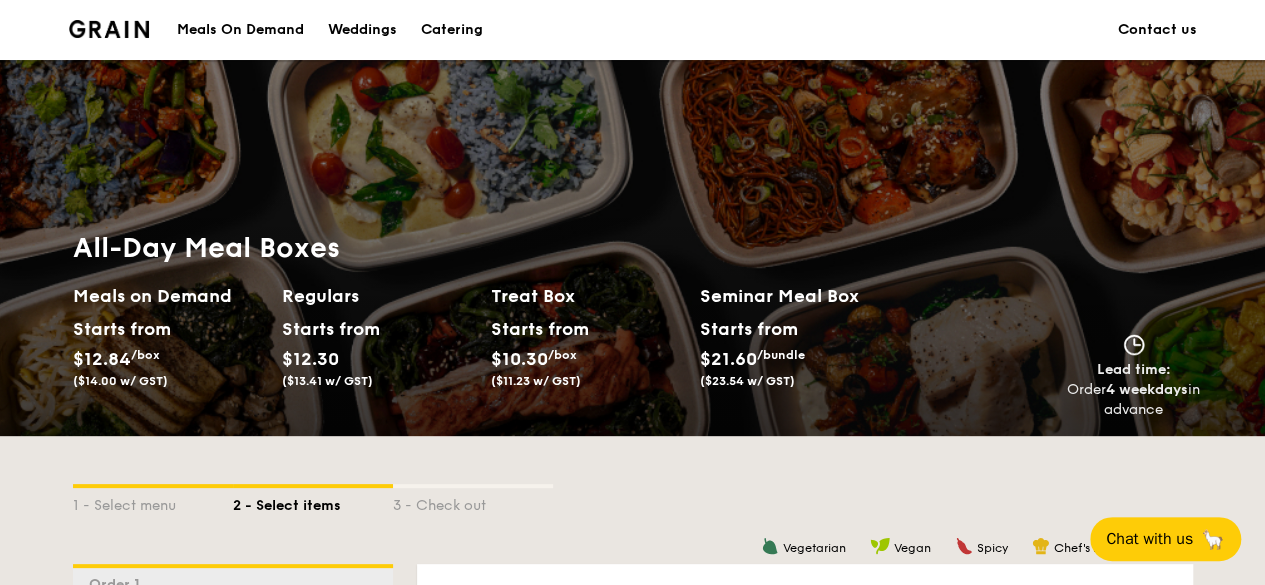 click on "Meals On Demand" at bounding box center (240, 30) 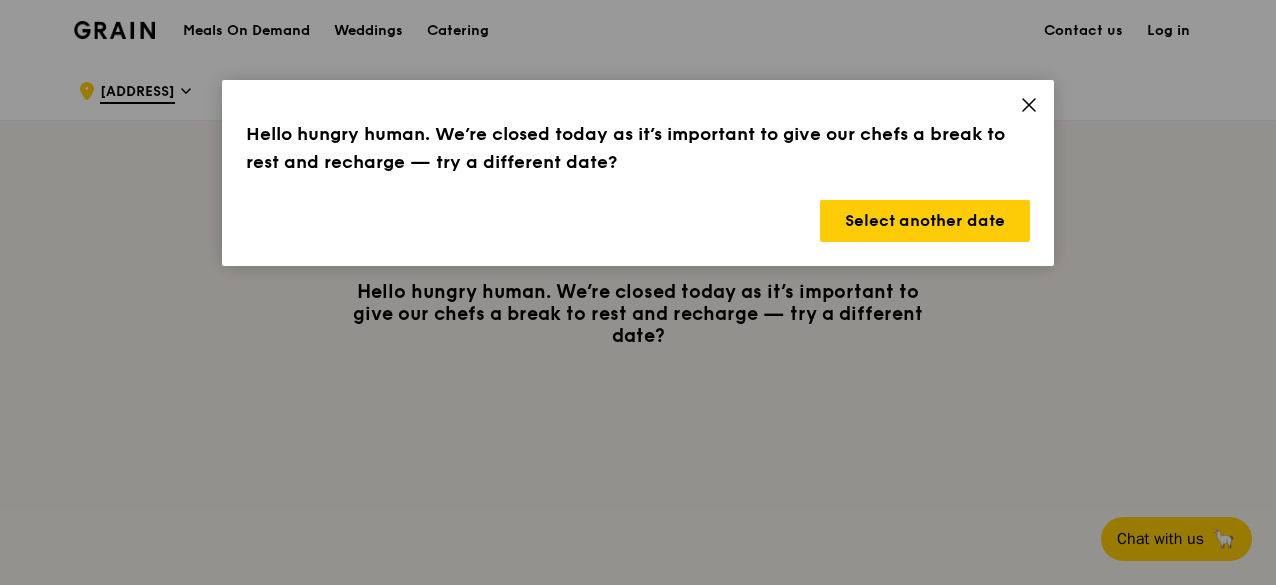scroll, scrollTop: 0, scrollLeft: 0, axis: both 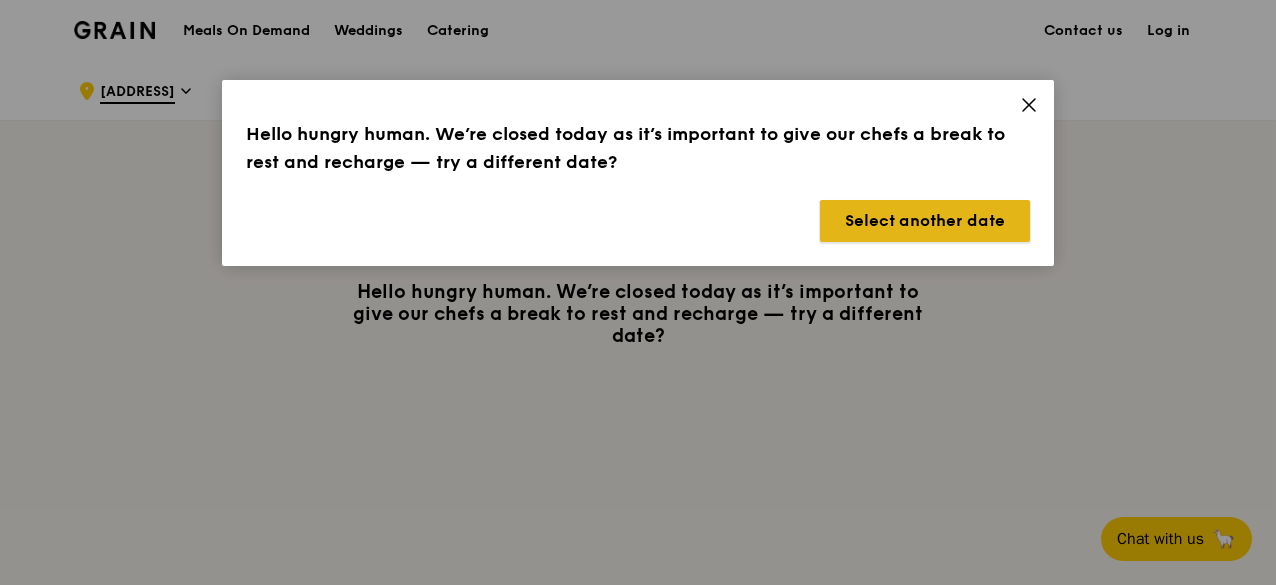 click on "Select another date" at bounding box center [925, 221] 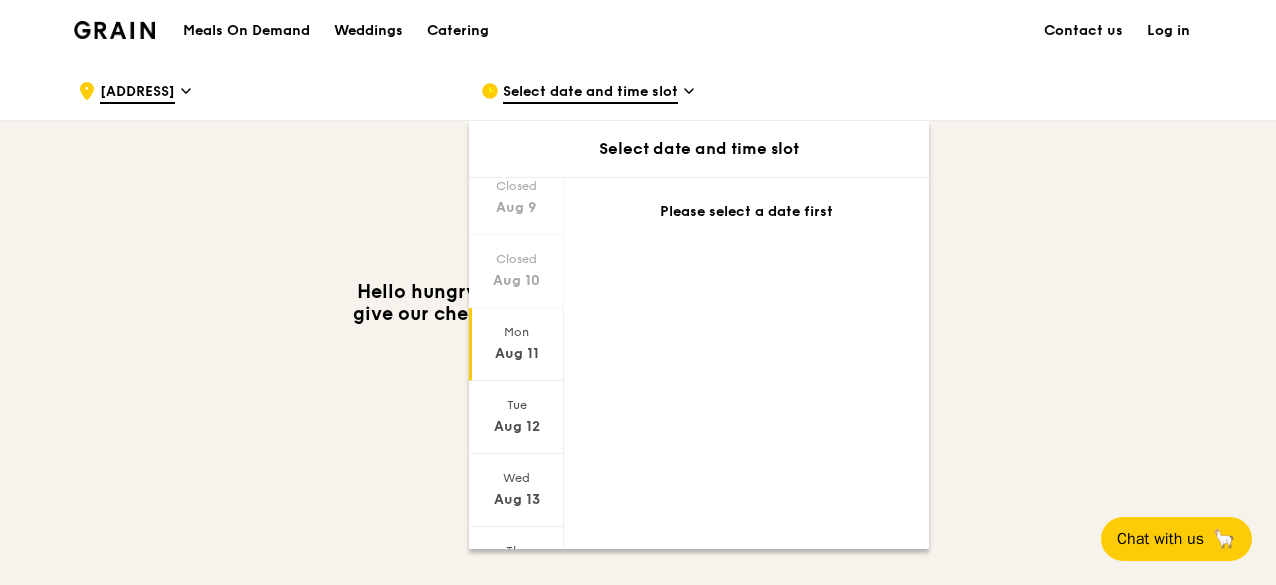 scroll, scrollTop: 100, scrollLeft: 0, axis: vertical 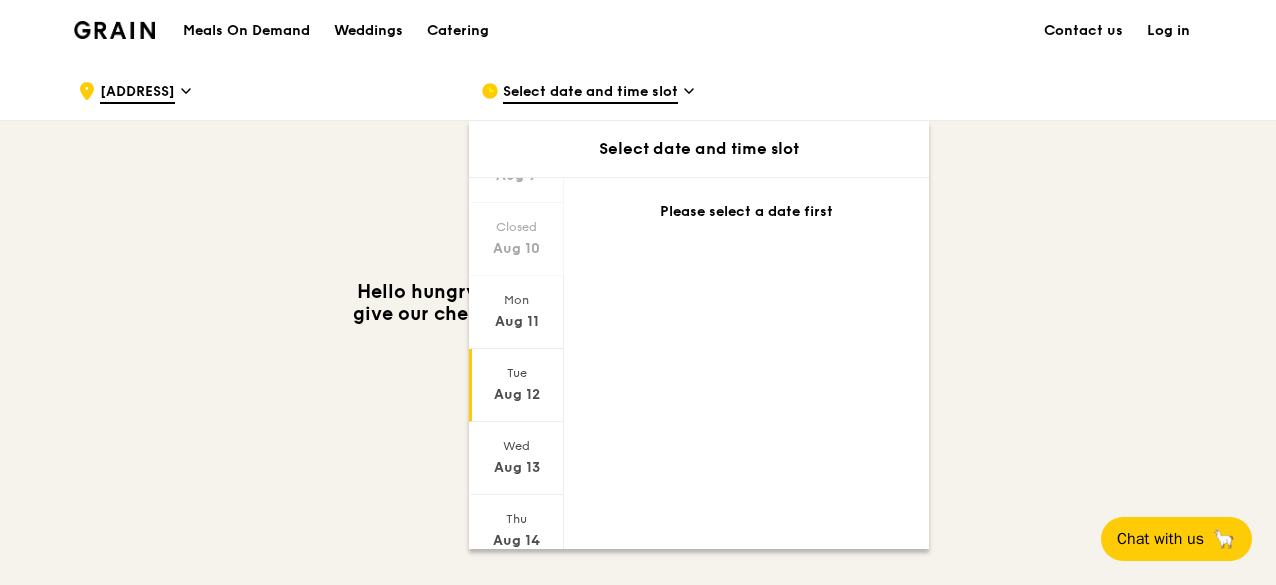 click on "Aug 12" at bounding box center (516, 385) 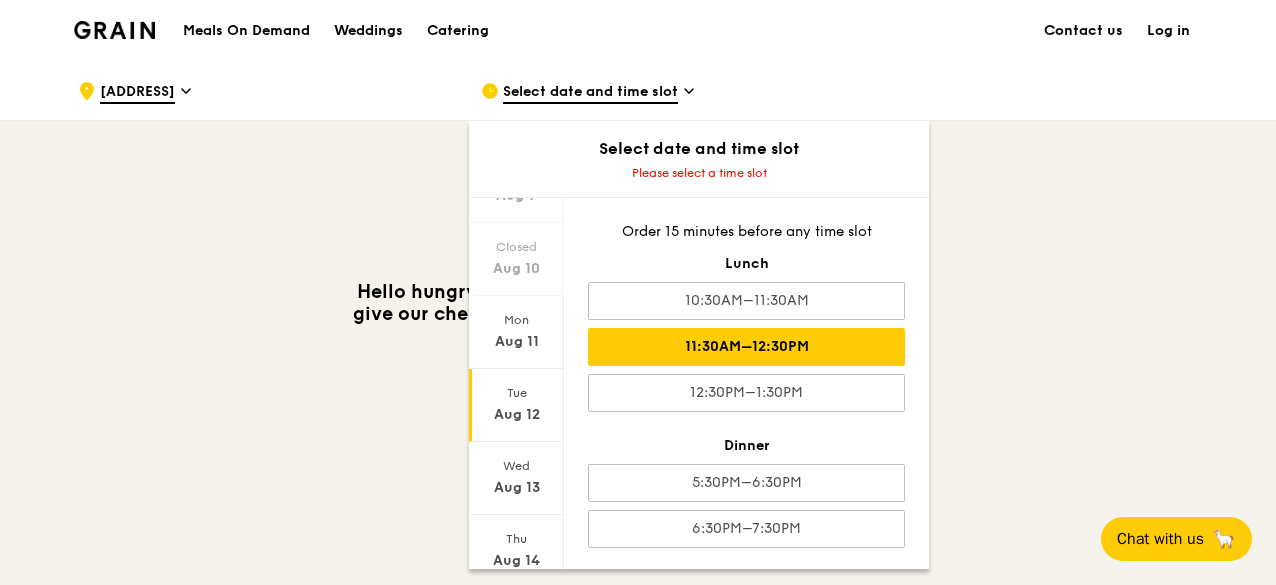 click on "11:30AM–12:30PM" at bounding box center (746, 347) 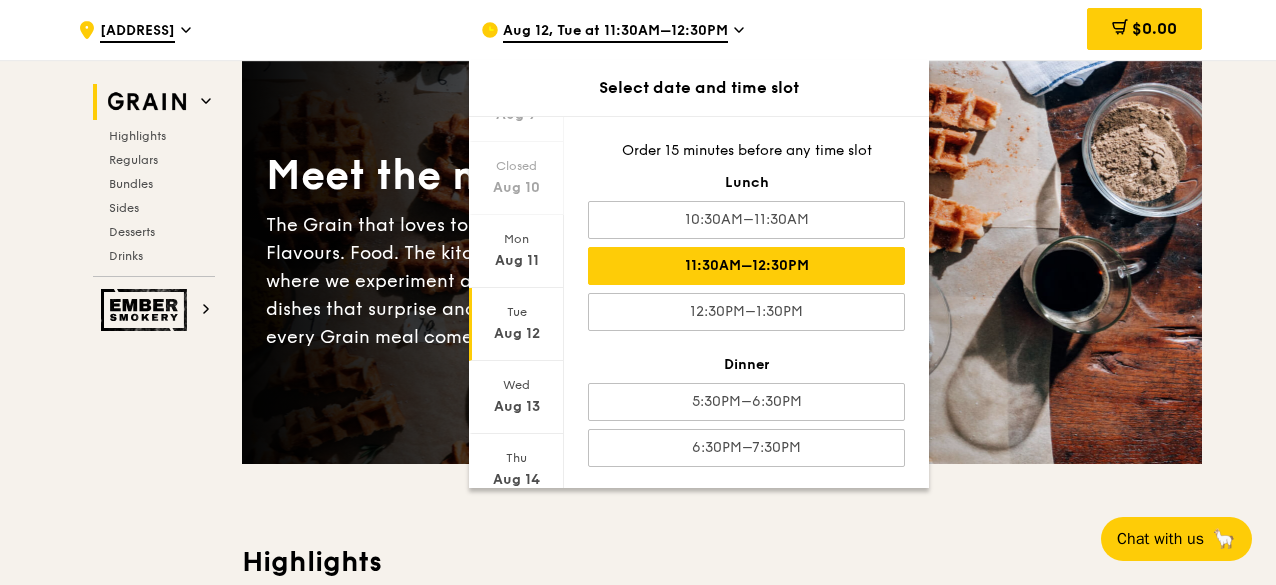 scroll, scrollTop: 0, scrollLeft: 0, axis: both 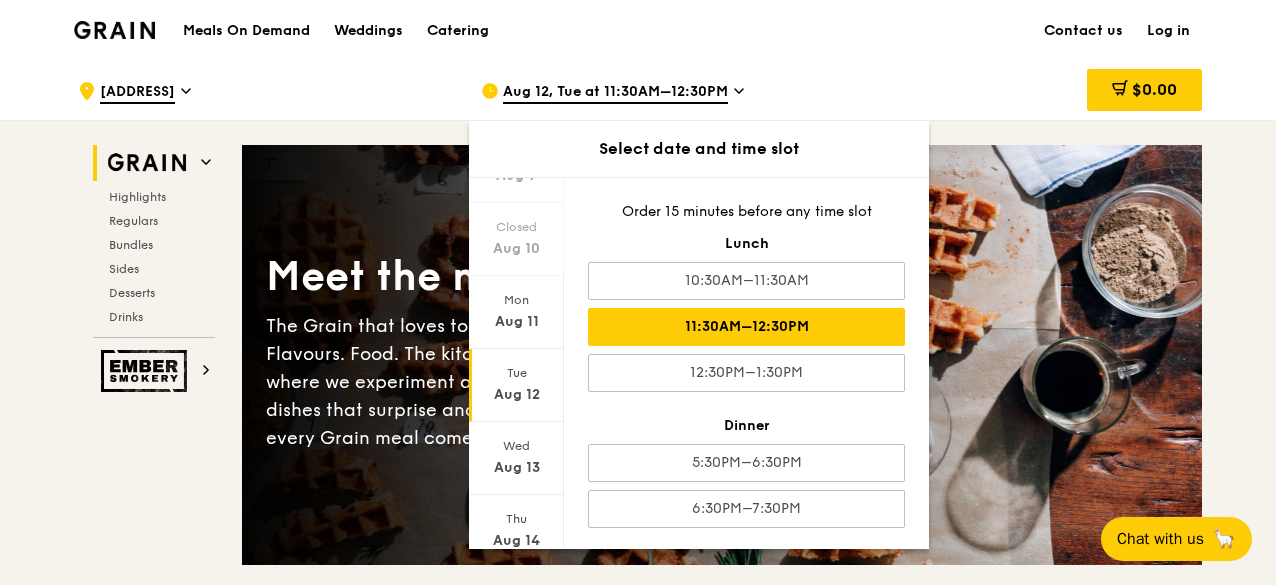 click on "[ADDRESS]
Aug 12, Tue at 11:30AM–12:30PM
Select date and time slot
Closed
Aug 9
Closed
Aug 10
Mon
Aug 11
Tue
Aug 12
Wed
Aug 13
Thu
Aug 14
Fri
Aug 15
Order 15 minutes before any time slot Lunch
10:30AM–11:30AM
11:30AM–12:30PM
12:30PM–1:30PM
Dinner
5:30PM–6:30PM
6:30PM–7:30PM
$0.00
Grain
Highlights
Regulars" at bounding box center (638, 4267) 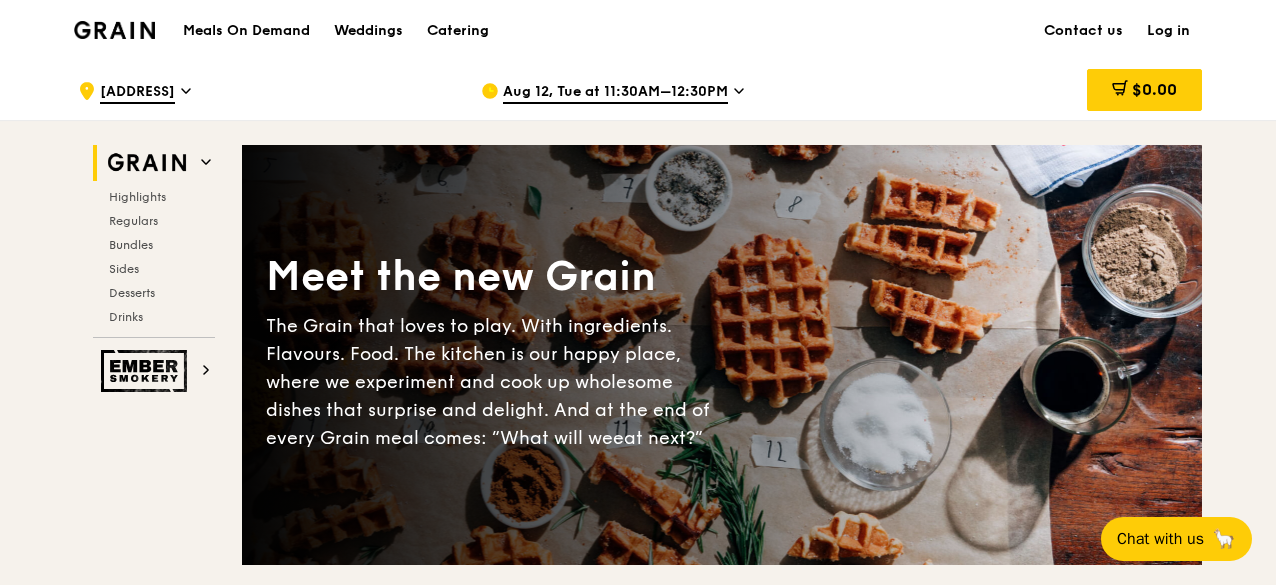 click on "[ADDRESS]" at bounding box center (263, 91) 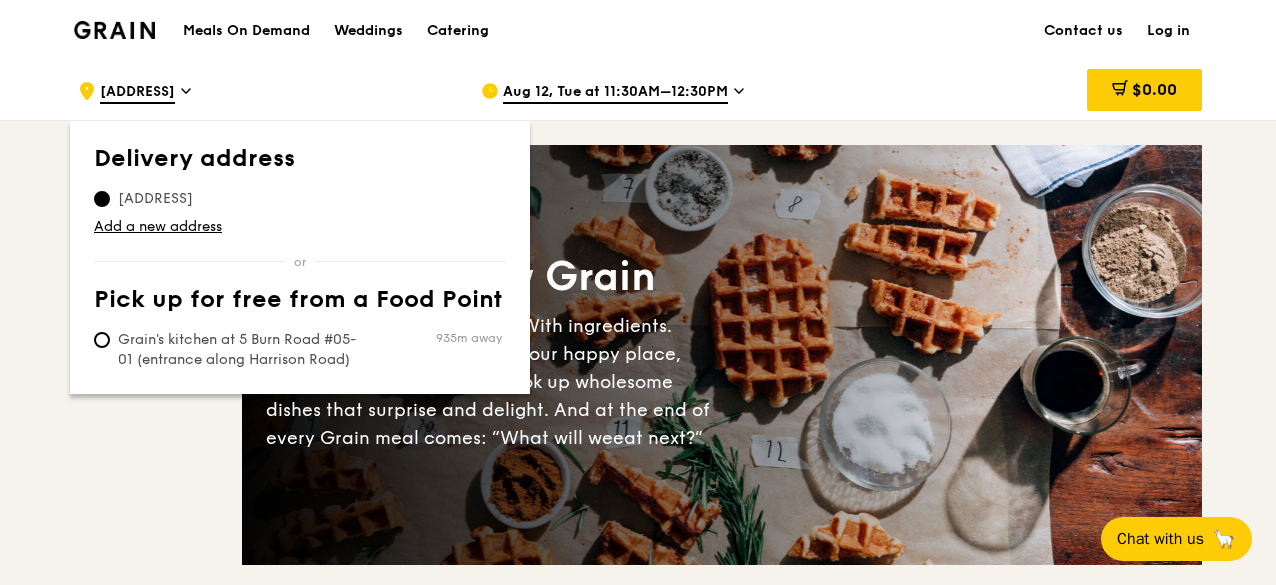 click on "Grain
Highlights
Regulars
Bundles
Sides
Desserts
Drinks
Ember Smokery
Meet the new Grain The Grain that loves to play. With ingredients. Flavours. Food. The kitchen is our happy place, where we experiment and cook up wholesome dishes that surprise and delight. And at the end of every Grain meal comes: “What will we  eat next?”
Highlights
Weekly rotating dishes inspired by flavours from around the world.
Warm
Hikari Miso Chicken Chow Mein
hong kong egg noodle, shiitake mushroom, roasted carrot
high protein, contains allium, dairy, egg, soy, wheat
$15.
50
Add
Warm
Thai Green Curry Fish
thai style green curry, seared dory, butterfly blue pea rice
pescatarian, spicy, contains allium, dairy, shellfish, soy, wheat
$14.
00
Add
Regulars" at bounding box center (638, 4298) 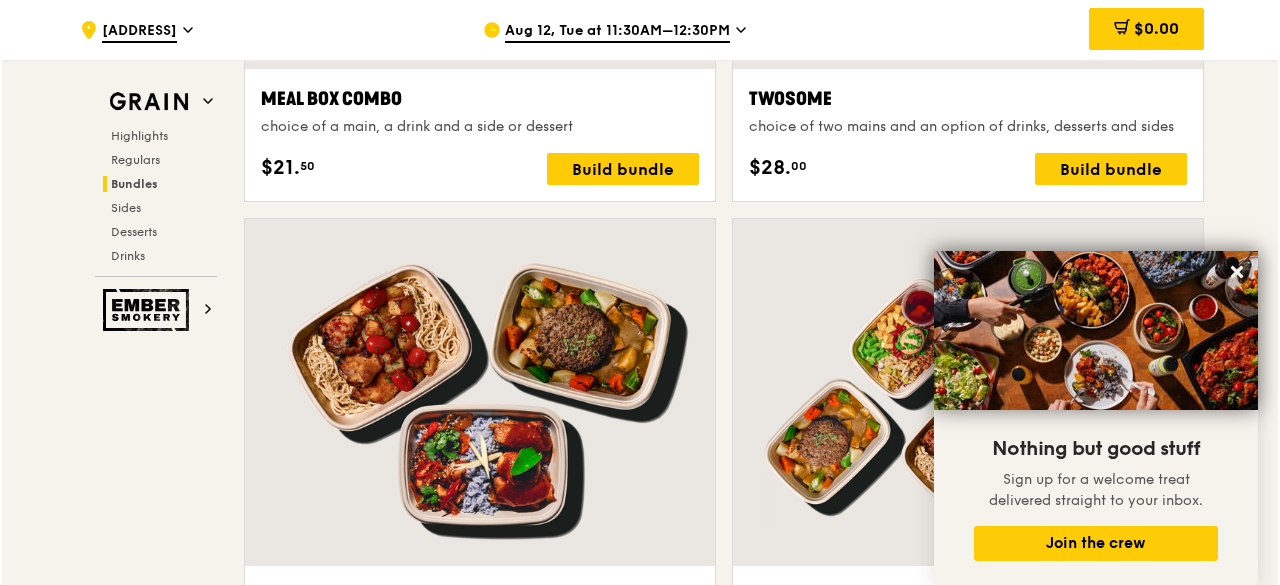 scroll, scrollTop: 3100, scrollLeft: 0, axis: vertical 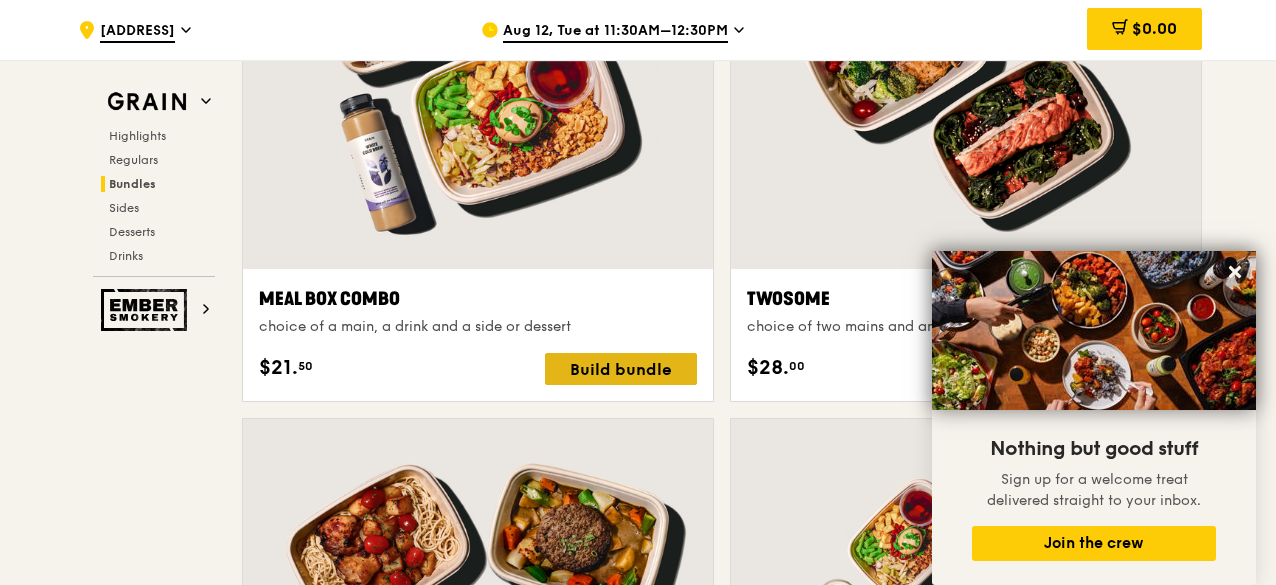 click on "Build bundle" at bounding box center [621, 369] 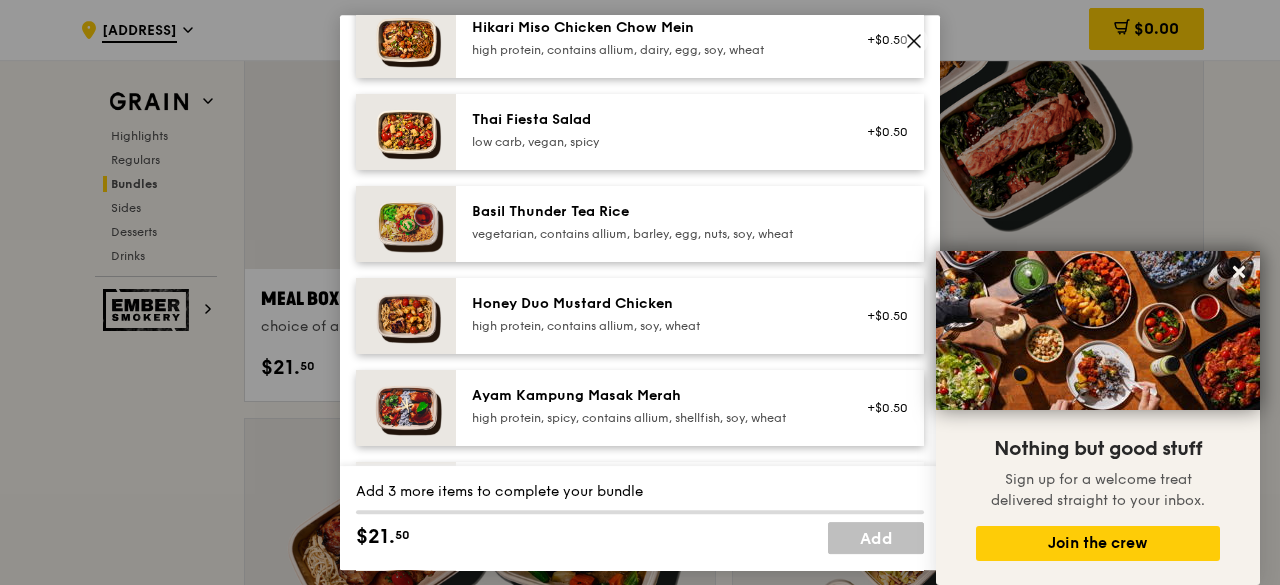 scroll, scrollTop: 100, scrollLeft: 0, axis: vertical 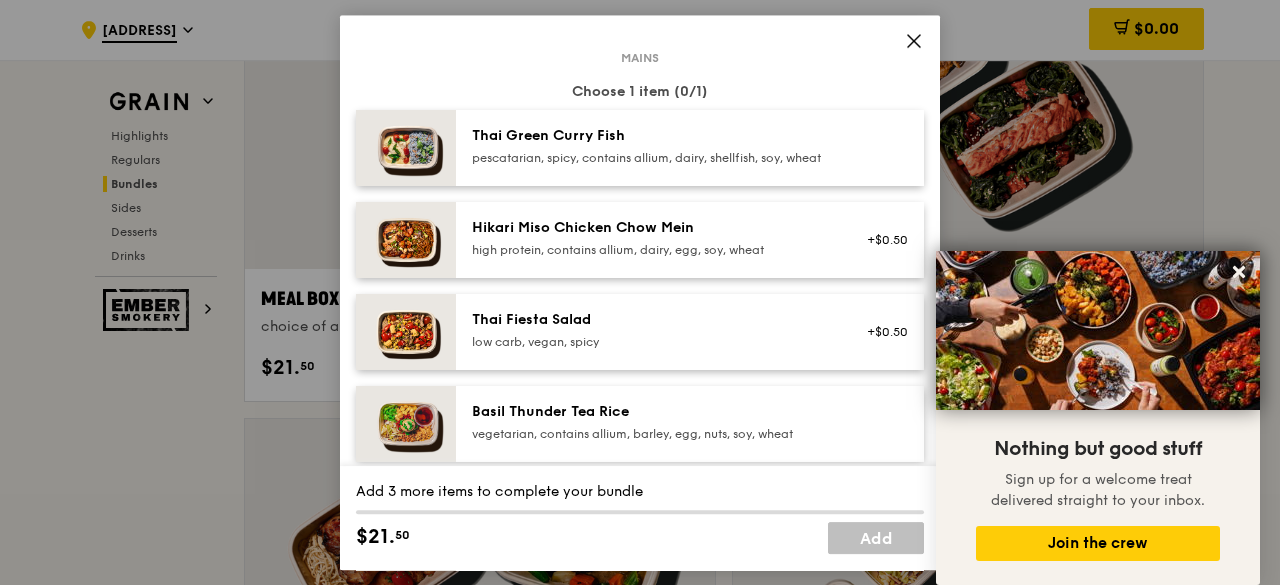 click on "Thai Green Curry Fish
pescatarian, spicy, contains allium, dairy, shellfish, soy, wheat
Hikari Miso Chicken Chow Mein
high protein, contains allium, dairy, egg, soy, wheat
+$0.50
Thai Fiesta Salad
low carb, vegan, spicy
+$0.50
Basil Thunder Tea Rice
vegetarian, contains allium, barley, egg, nuts, soy, wheat
Honey Duo Mustard Chicken
high protein, contains allium, soy, wheat
+$0.50
Ayam Kampung Masak Merah
high protein, spicy, contains allium, shellfish, soy, wheat
+$0.50
Grilled Farm Fresh Chicken
high protein, contains allium, dairy, nuts, soy
Mentai Mayonnaise Aburi Salmon
pescatarian, contains egg, soy, wheat
+$5.00
Impossible Ground Beef Hamburg with Japanese Curry
vegan" at bounding box center [640, 1489] 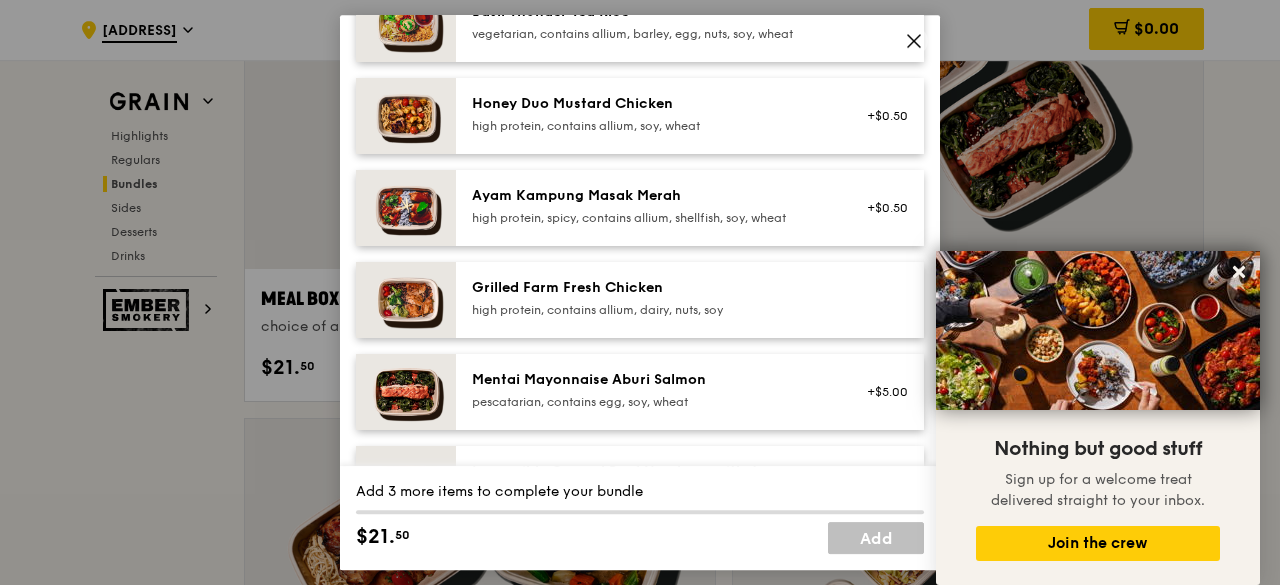 scroll, scrollTop: 400, scrollLeft: 0, axis: vertical 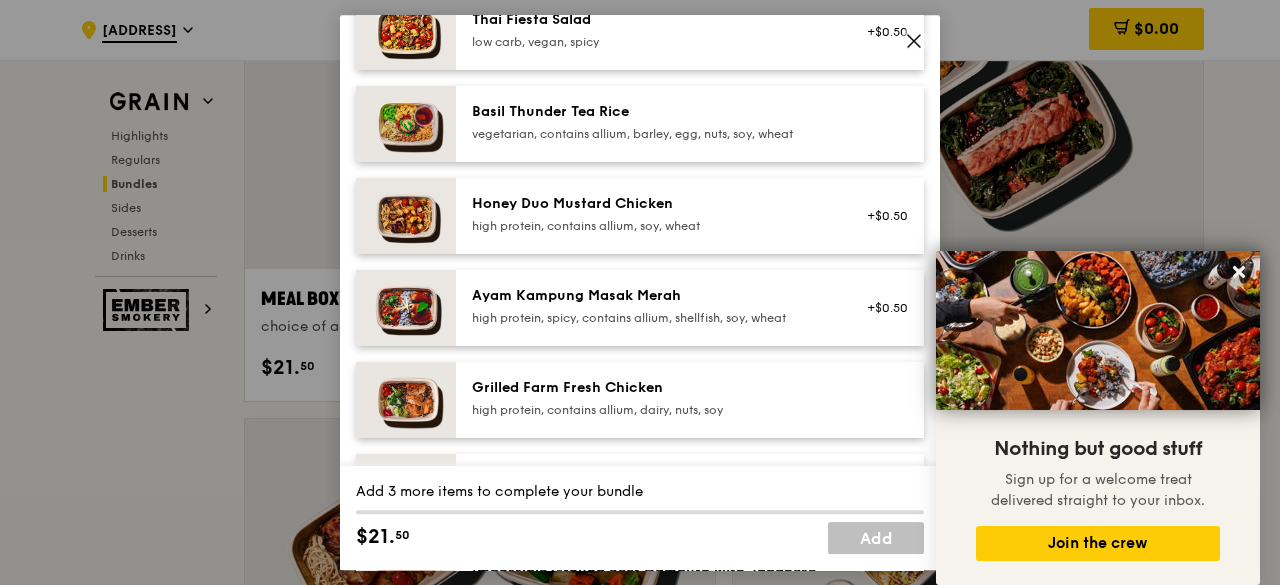 click on "Grilled Farm Fresh Chicken" at bounding box center (651, 388) 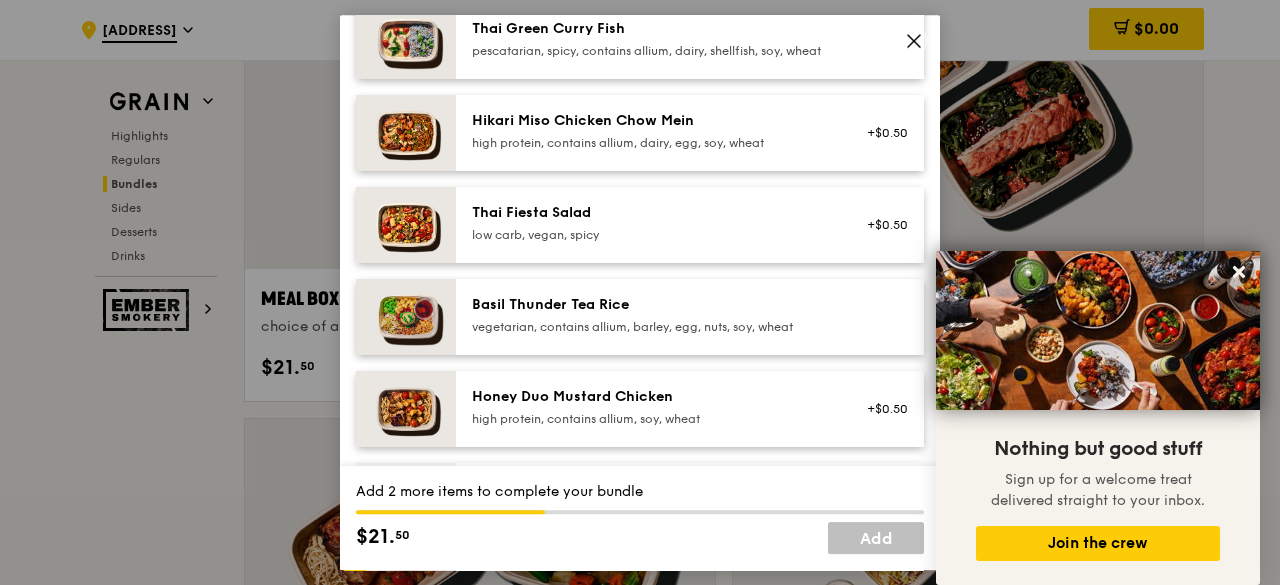 scroll, scrollTop: 200, scrollLeft: 0, axis: vertical 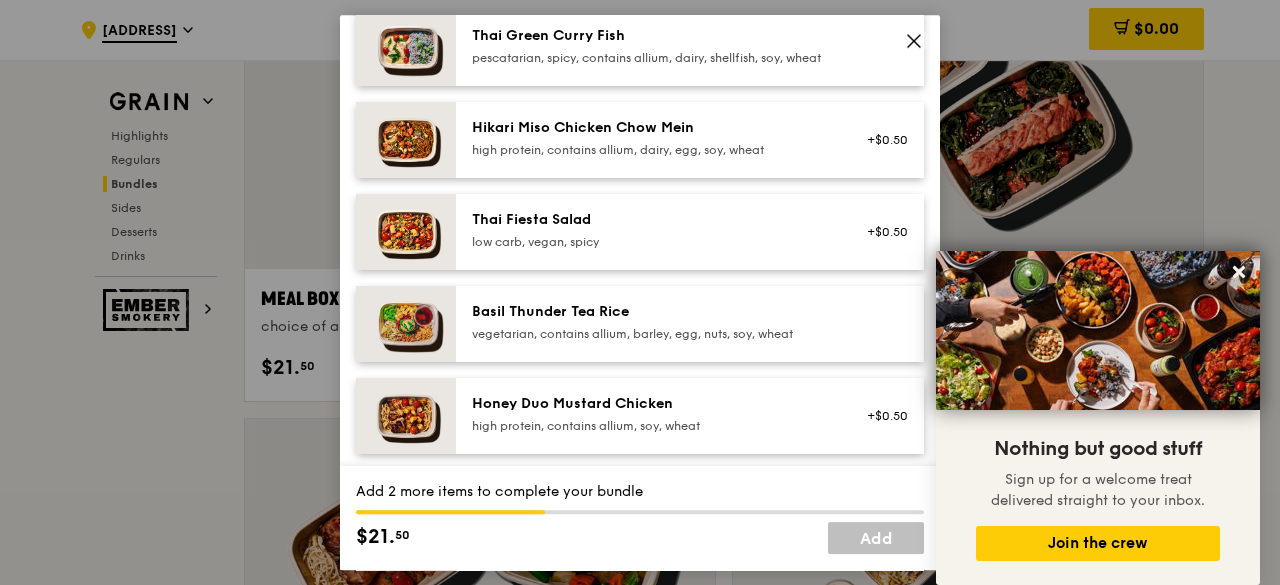 click on "Basil Thunder Tea Rice
vegetarian, contains allium, barley, egg, nuts, soy, wheat" at bounding box center [690, 324] 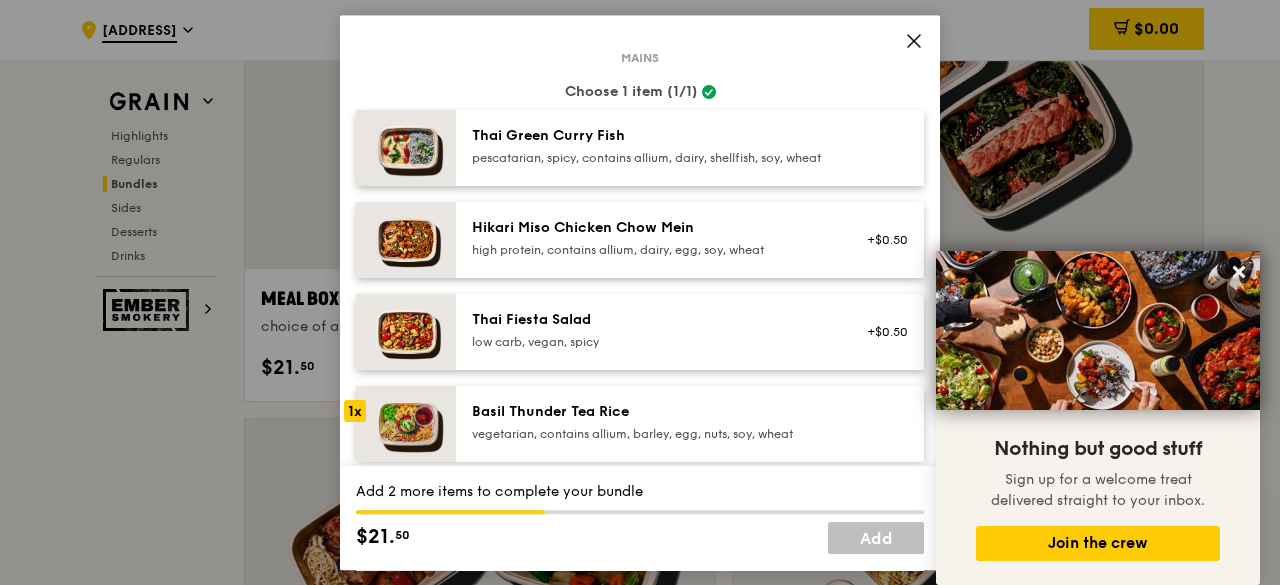 scroll, scrollTop: 0, scrollLeft: 0, axis: both 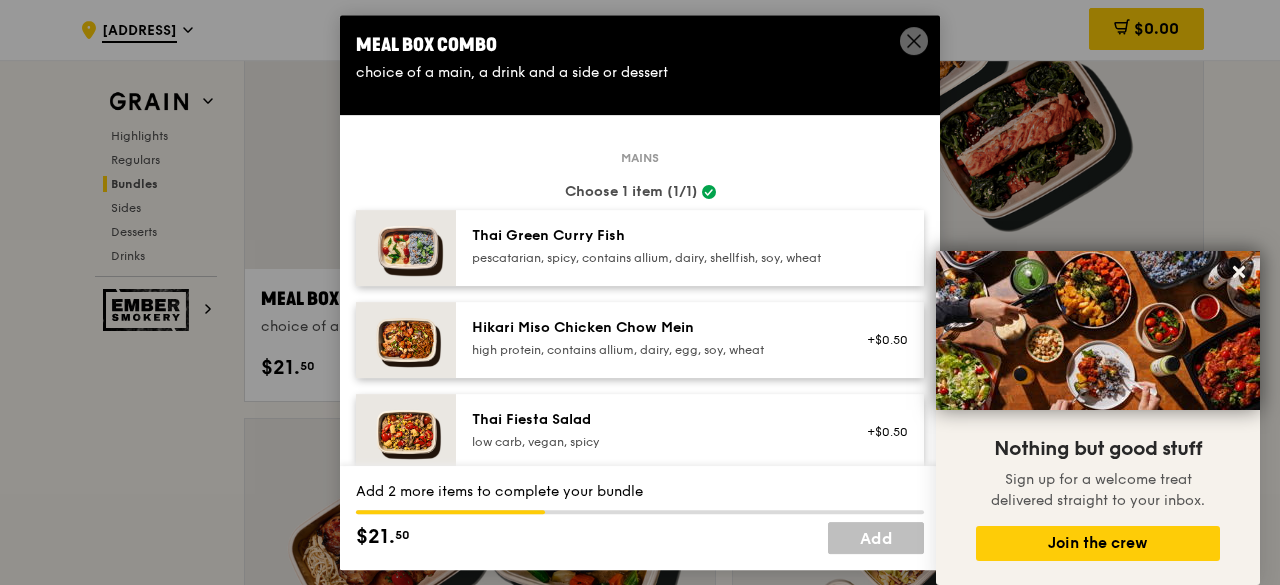 click on "pescatarian, spicy, contains allium, dairy, shellfish, soy, wheat" at bounding box center (651, 258) 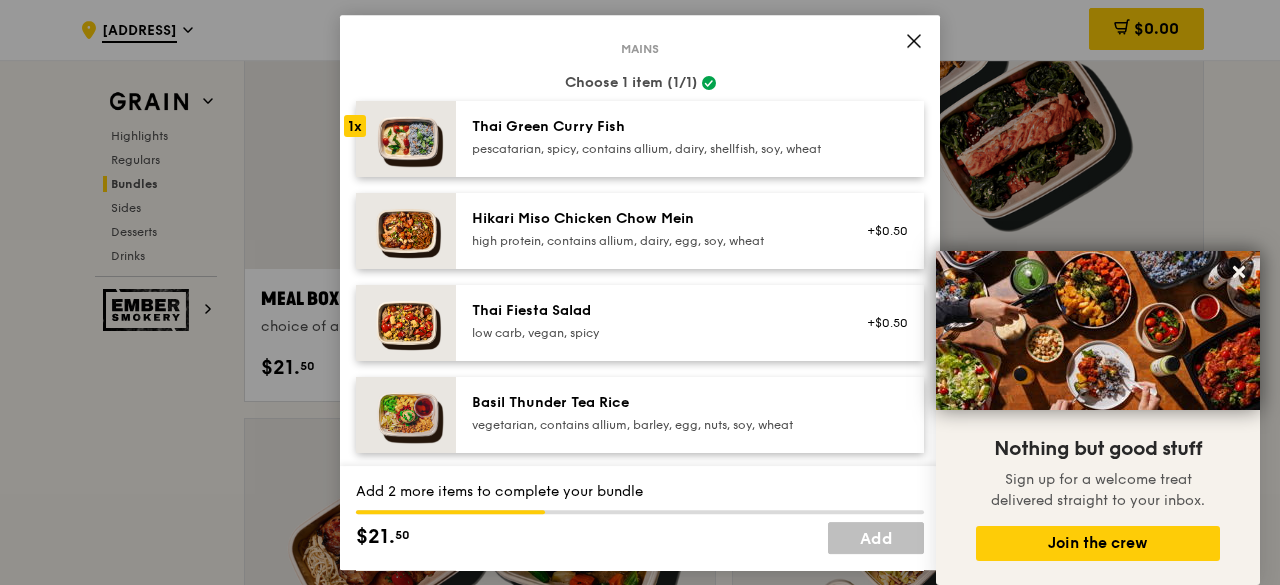 scroll, scrollTop: 200, scrollLeft: 0, axis: vertical 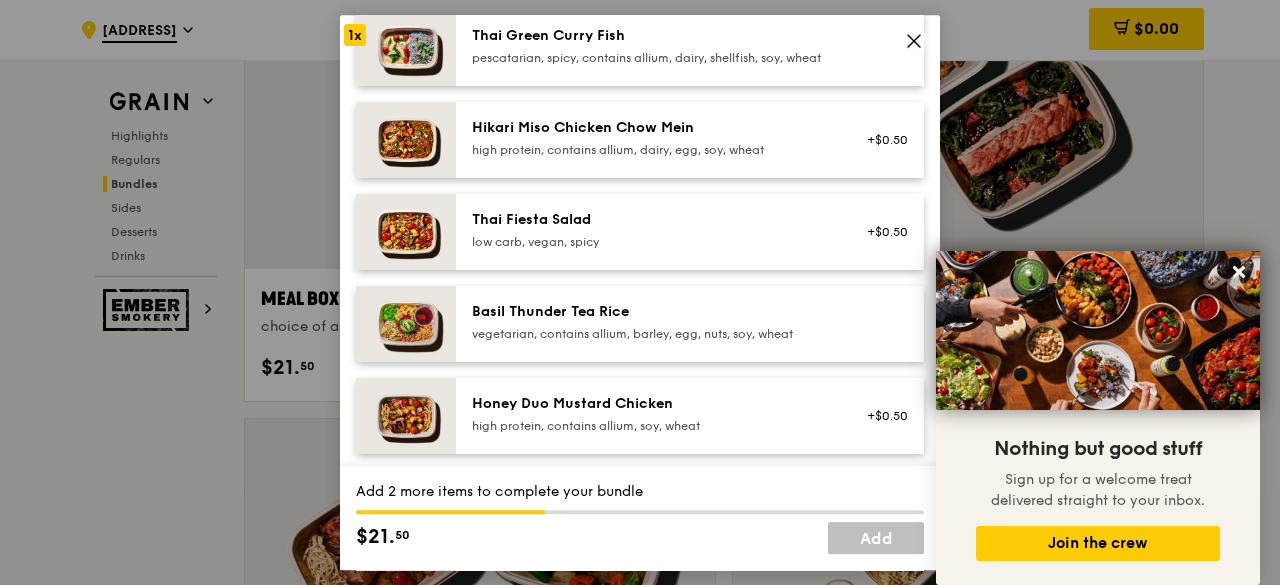 click on "pescatarian, spicy, contains allium, dairy, shellfish, soy, wheat" at bounding box center [651, 58] 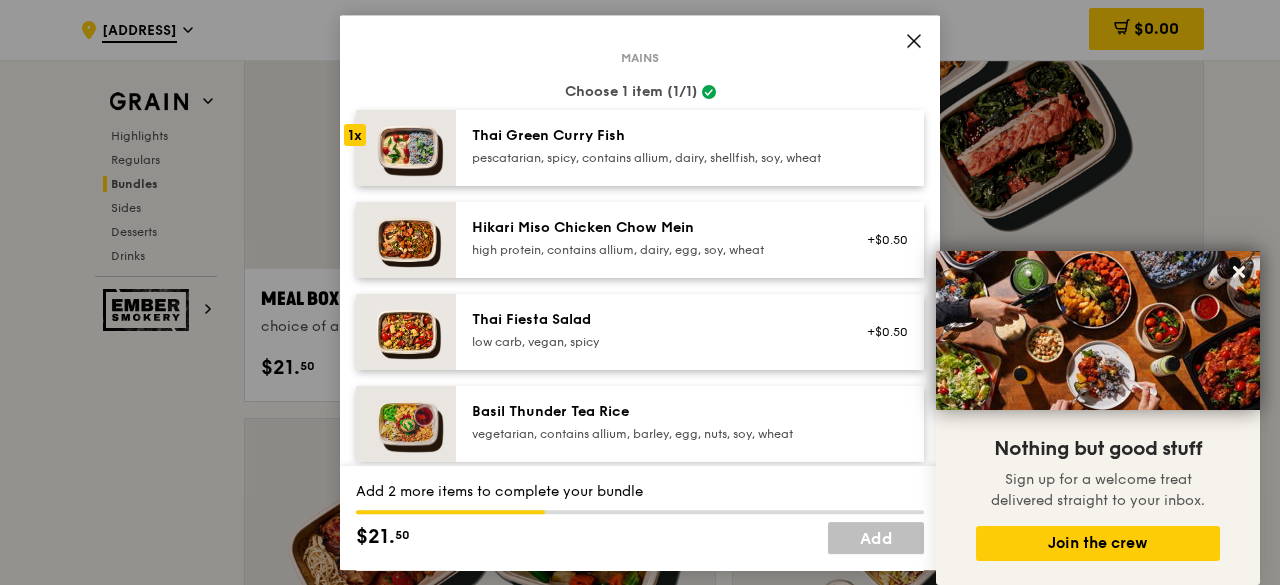click on "pescatarian, spicy, contains allium, dairy, shellfish, soy, wheat" at bounding box center (651, 158) 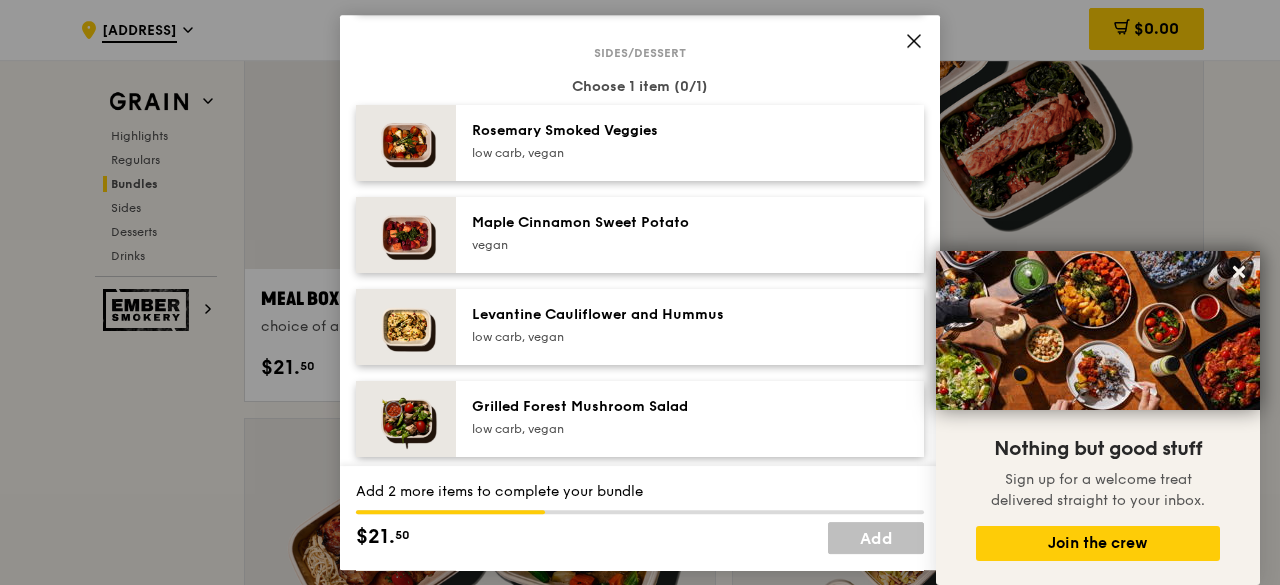scroll, scrollTop: 1000, scrollLeft: 0, axis: vertical 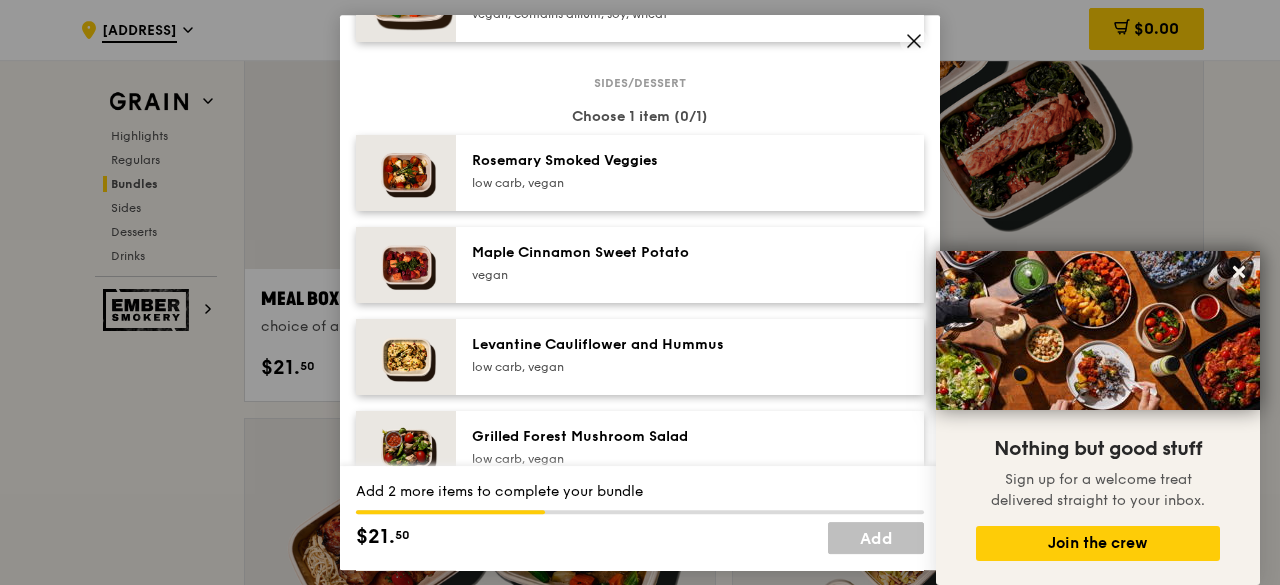 click on "Rosemary Smoked Veggies" at bounding box center [651, 161] 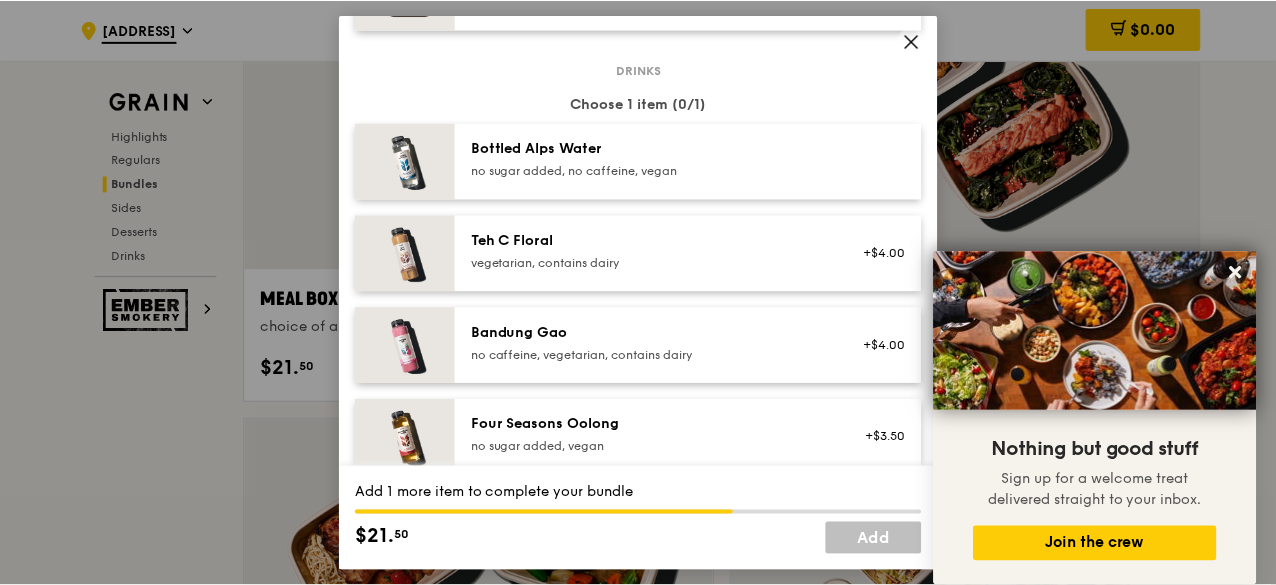 scroll, scrollTop: 2032, scrollLeft: 0, axis: vertical 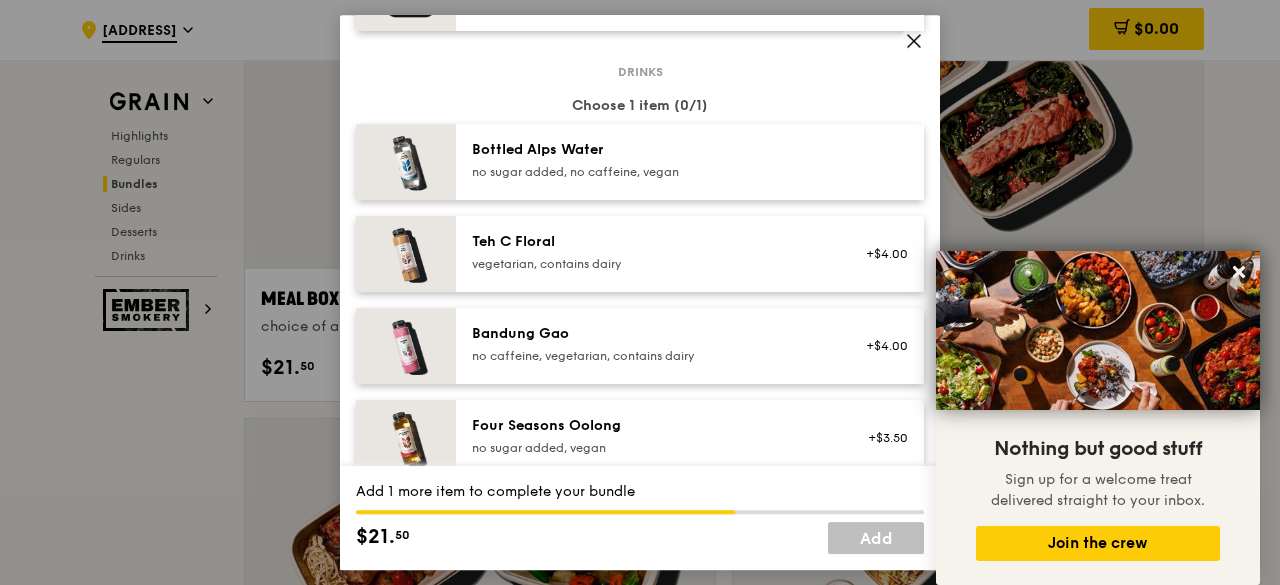 click on "no sugar added, no caffeine, vegan" at bounding box center (651, 172) 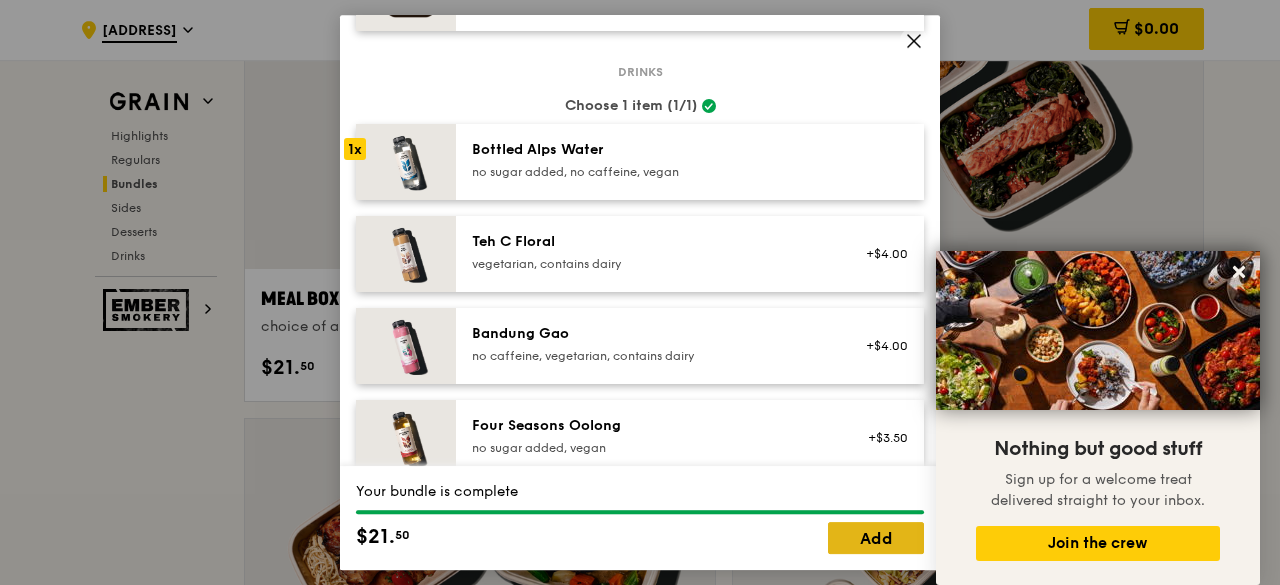 click on "Add" at bounding box center [876, 538] 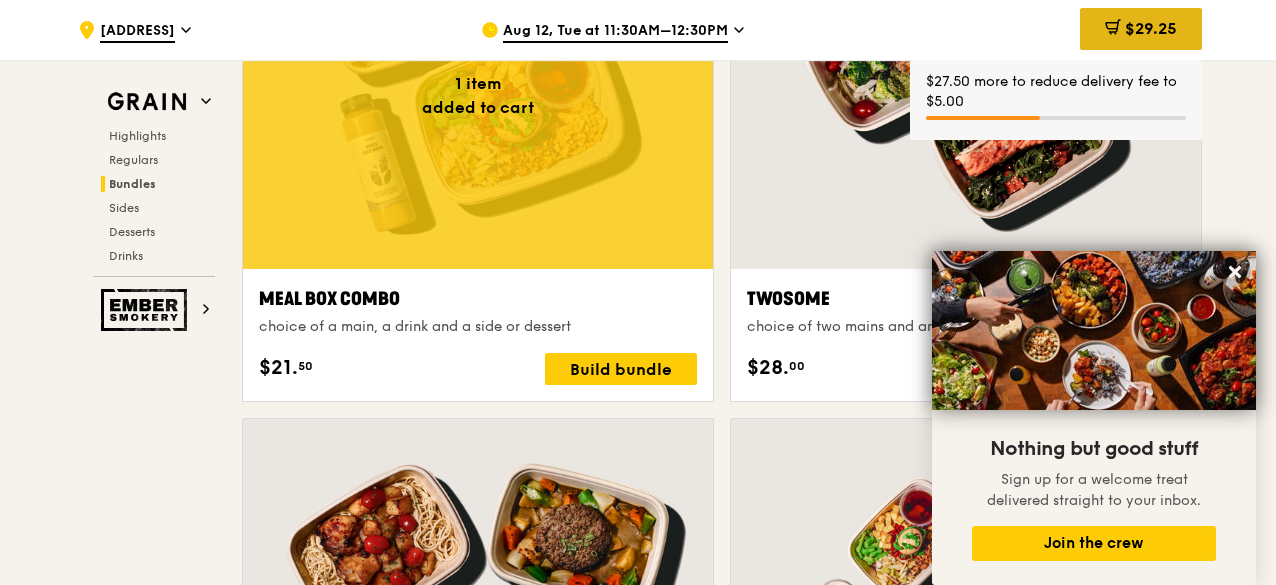 click on "$29.25" at bounding box center [1141, 29] 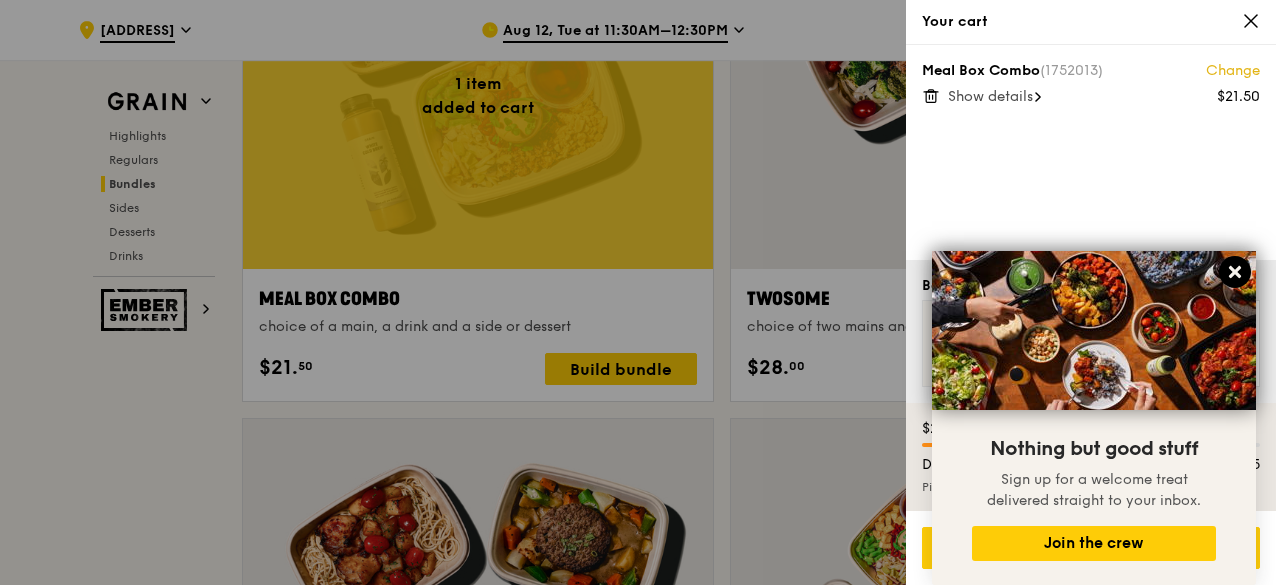 click 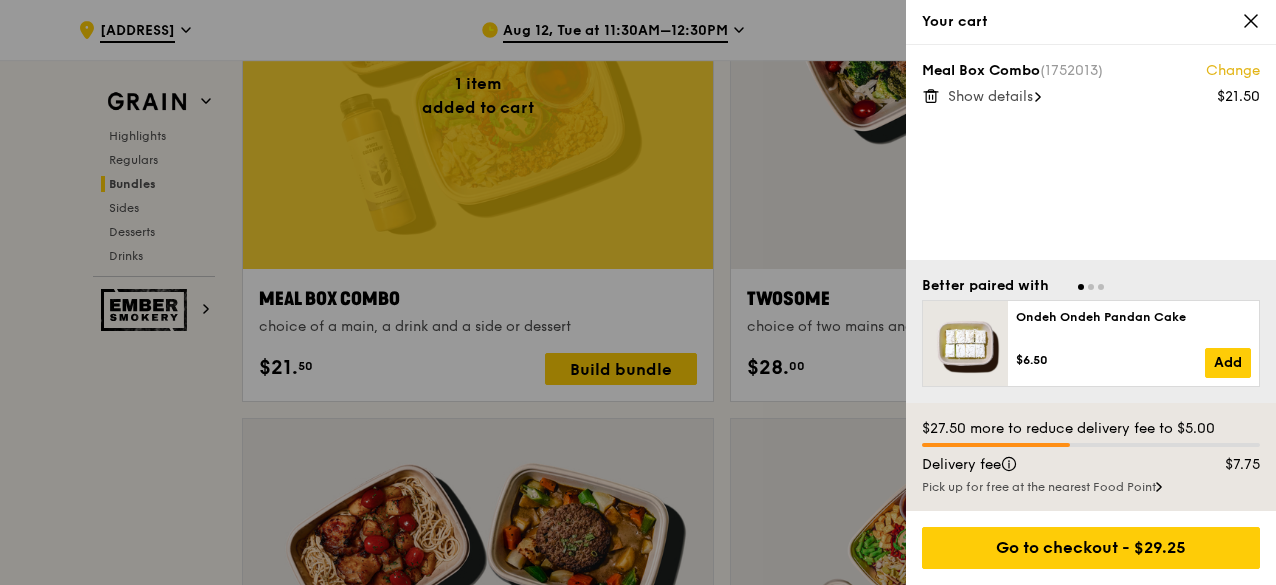 click on "Show details" at bounding box center [1104, 97] 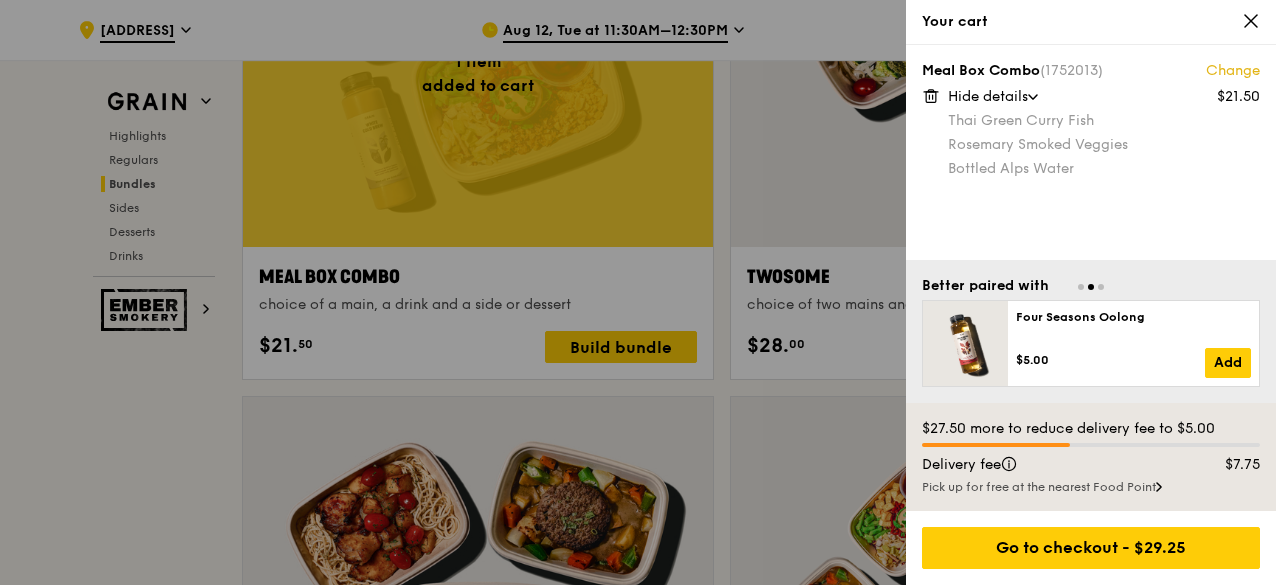 scroll, scrollTop: 3100, scrollLeft: 0, axis: vertical 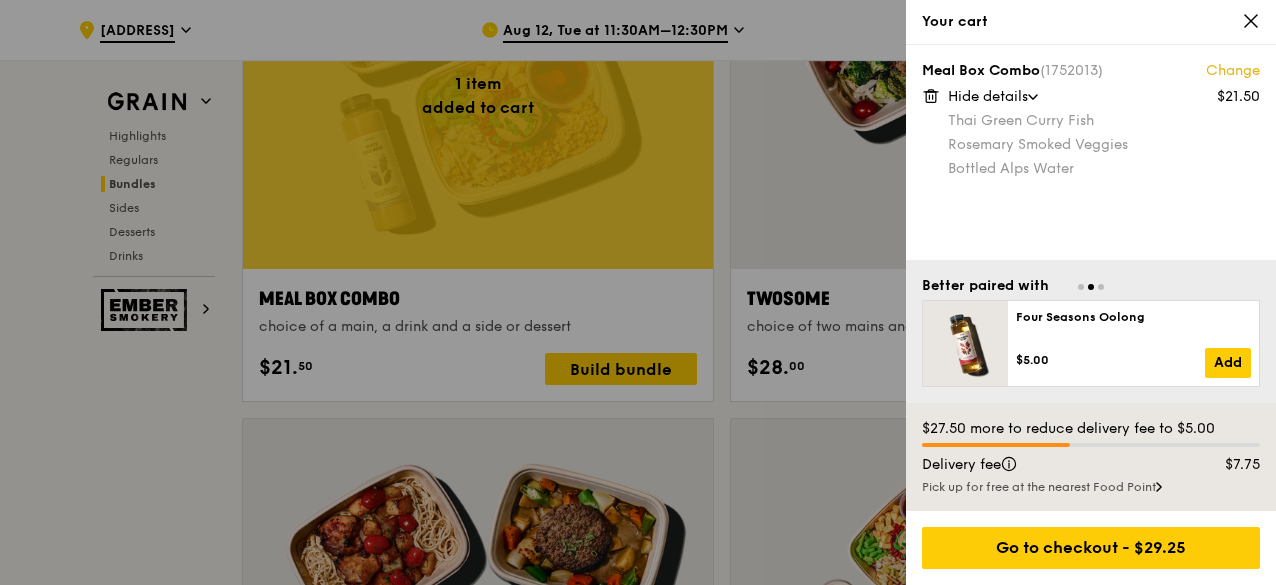click on "Thai Green Curry Fish" at bounding box center [1104, 121] 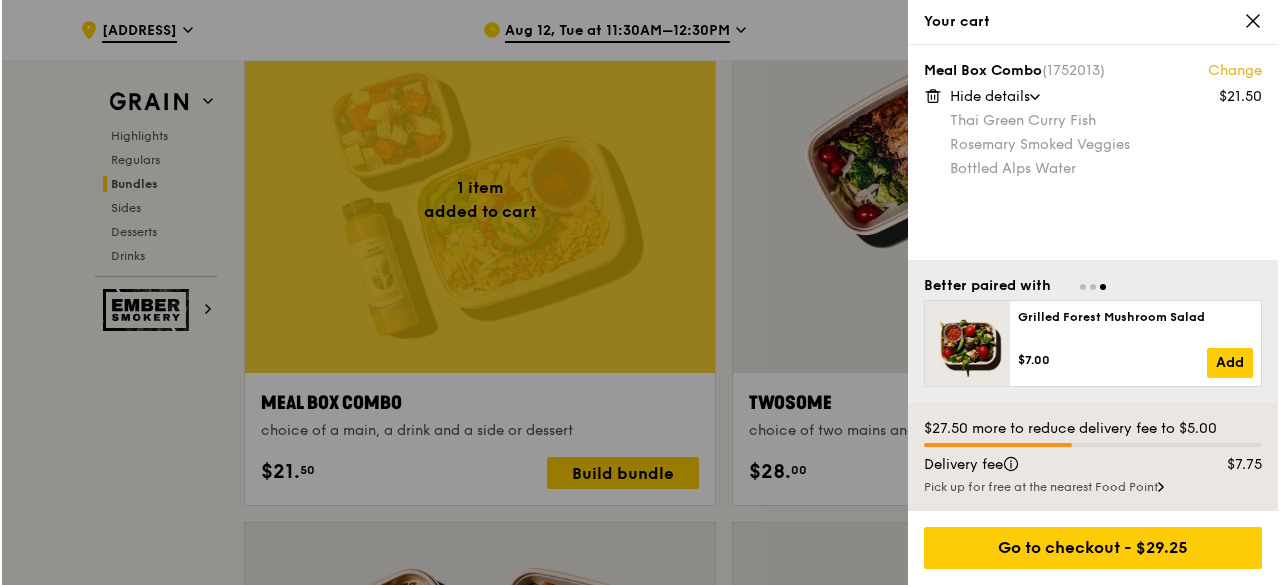 scroll, scrollTop: 3100, scrollLeft: 0, axis: vertical 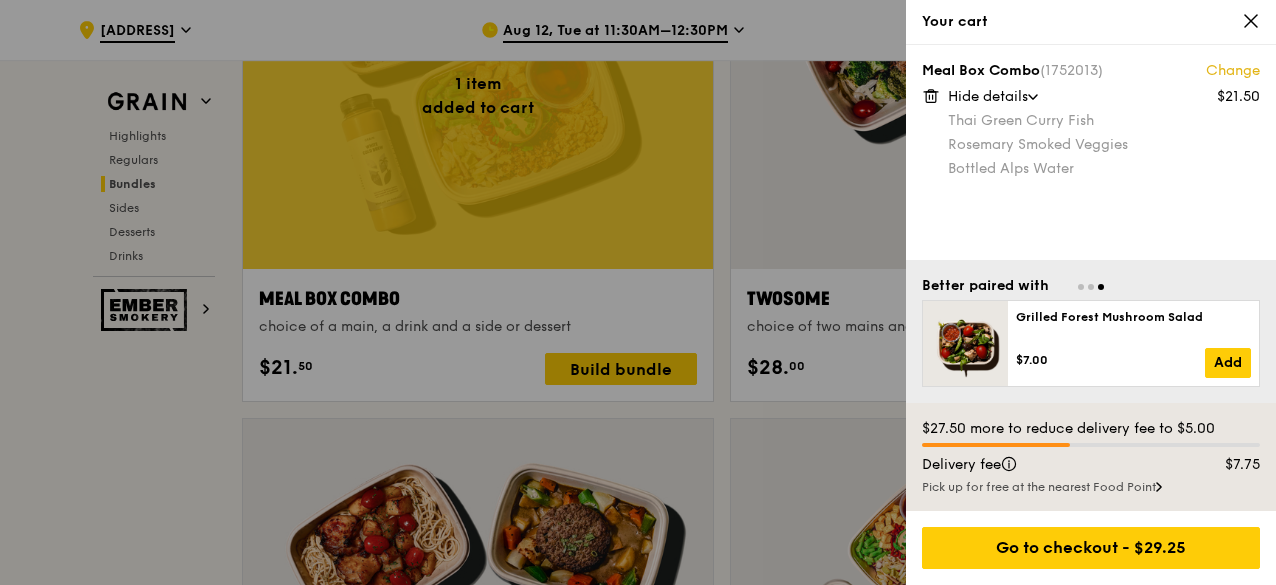 click at bounding box center (638, 292) 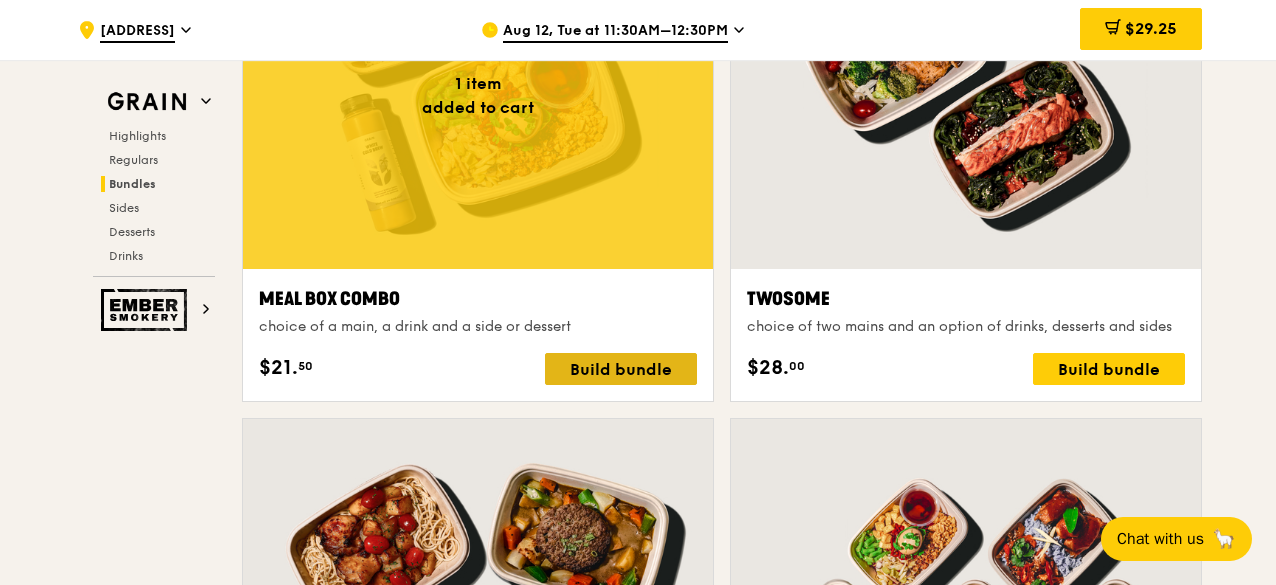 click on "Build bundle" at bounding box center [621, 369] 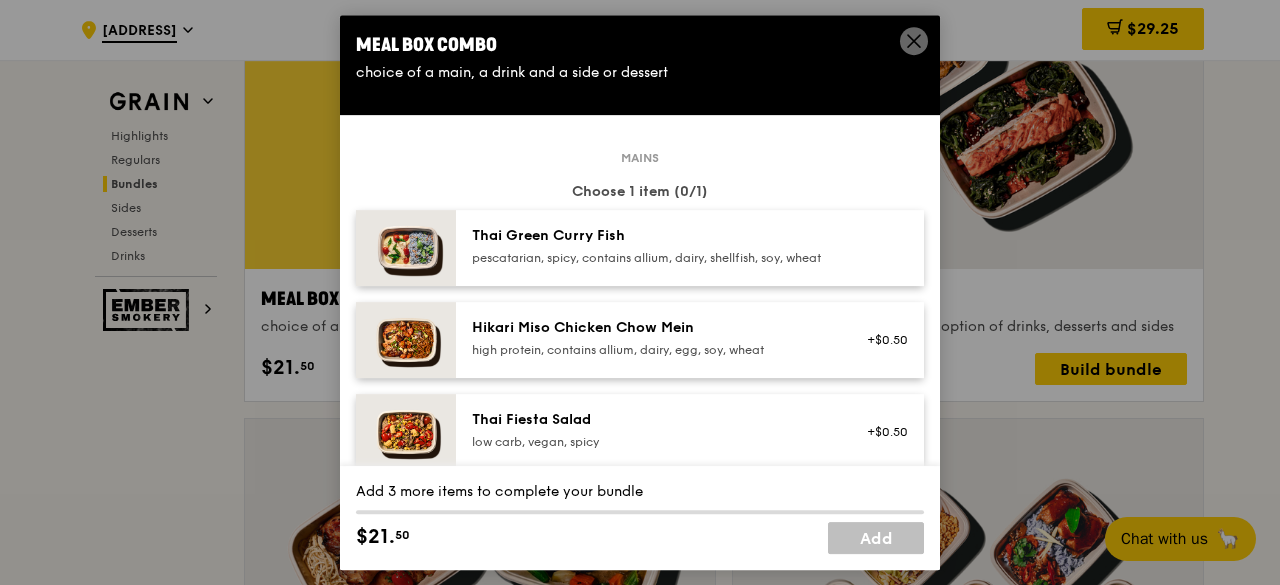 click on "pescatarian, spicy, contains allium, dairy, shellfish, soy, wheat" at bounding box center (651, 258) 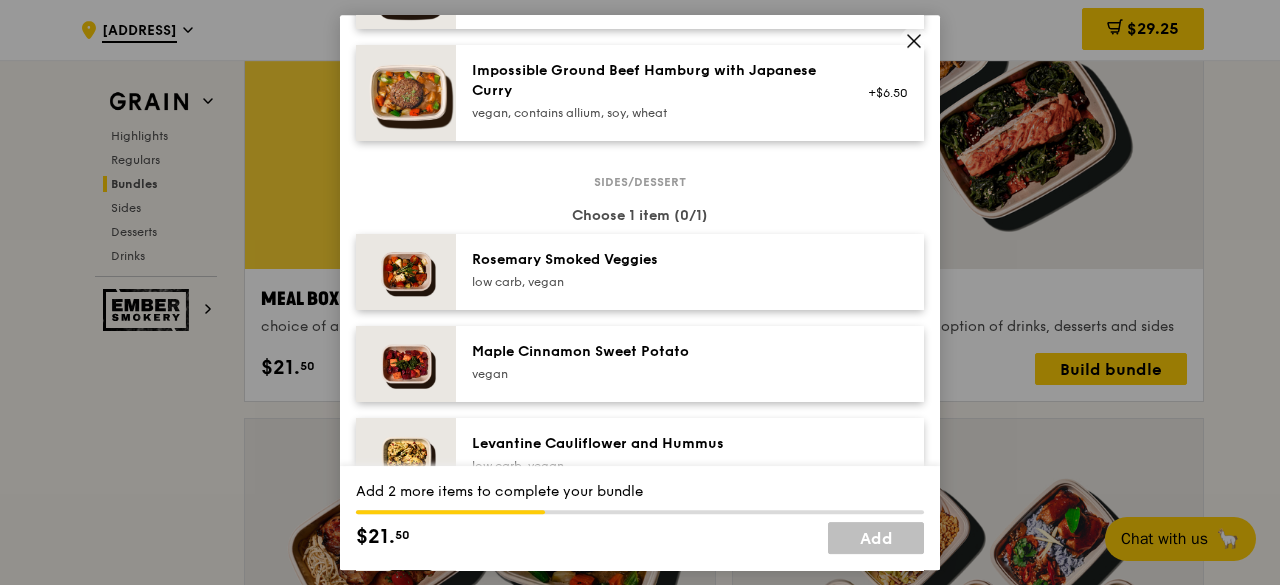 scroll, scrollTop: 1000, scrollLeft: 0, axis: vertical 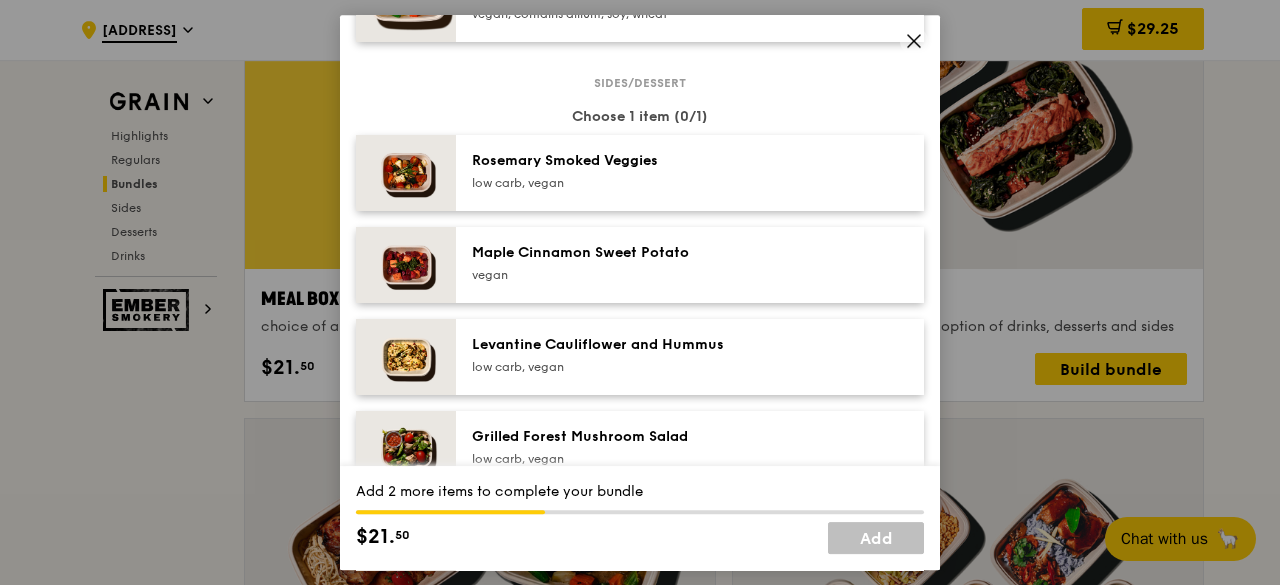 click on "Rosemary Smoked Veggies
low carb, vegan" at bounding box center [651, 173] 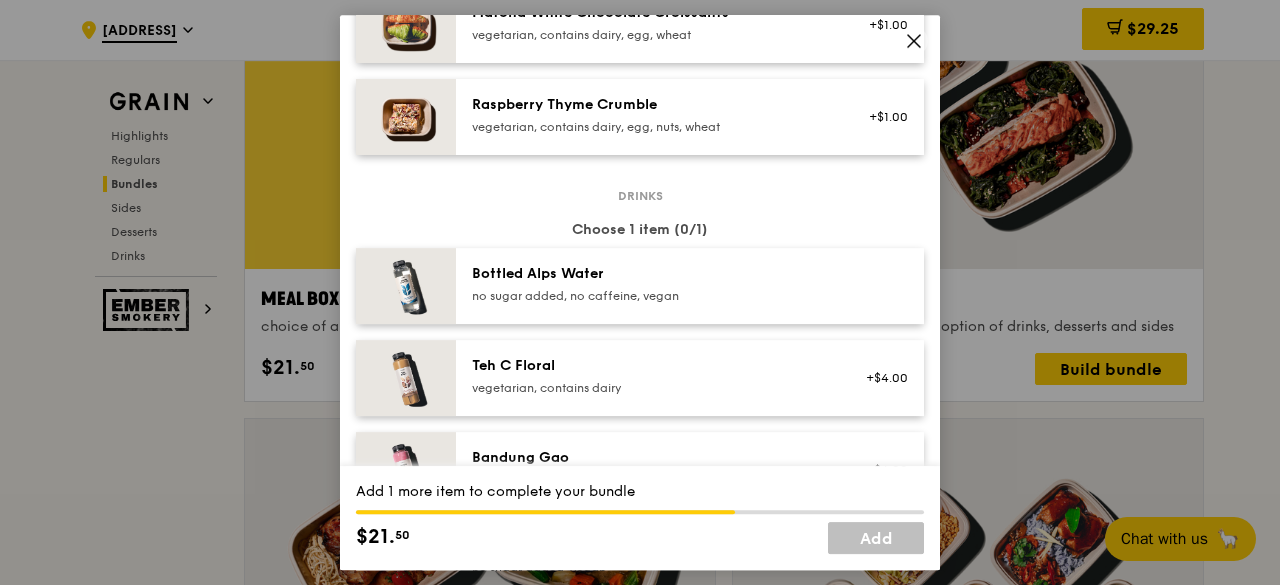scroll, scrollTop: 2000, scrollLeft: 0, axis: vertical 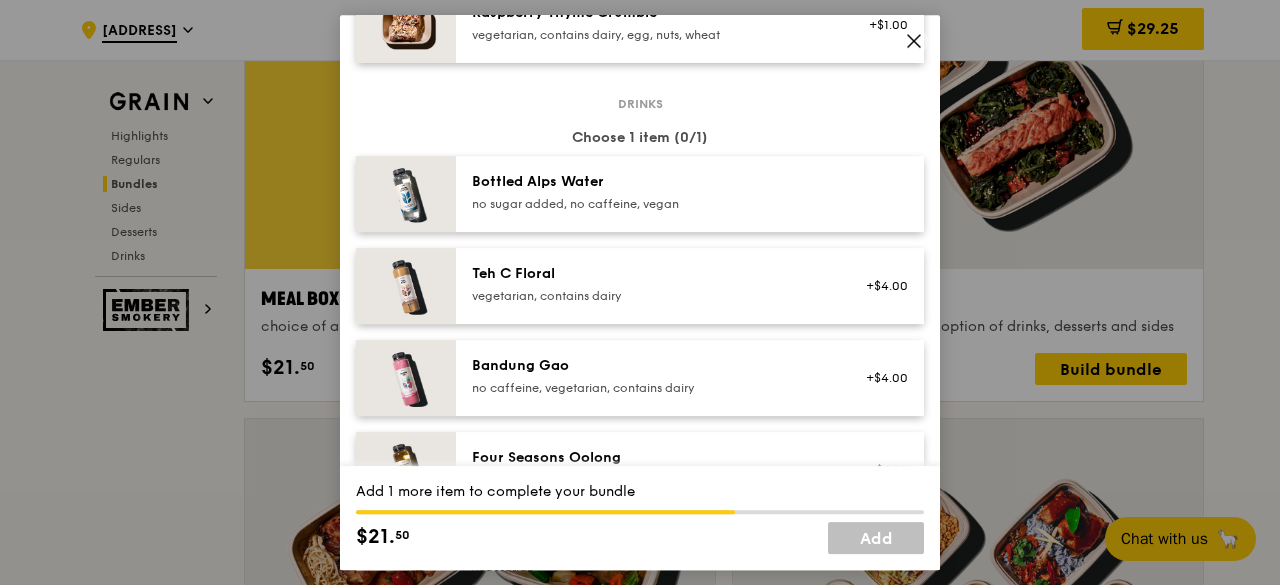 click on "no sugar added, no caffeine, vegan" at bounding box center [651, 204] 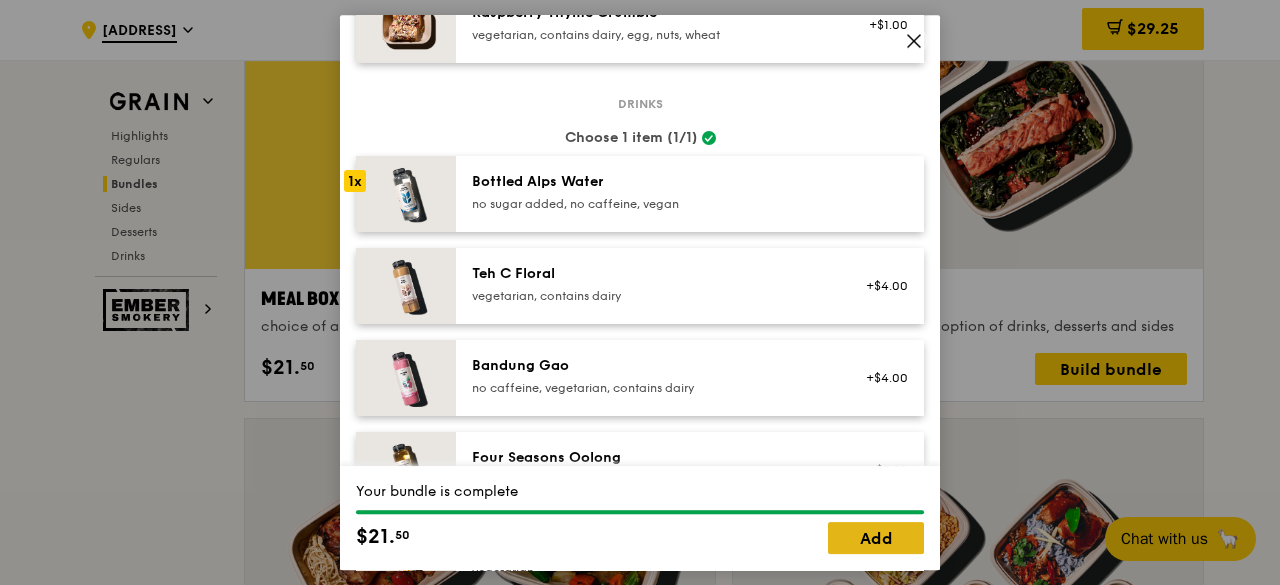 click on "Add" at bounding box center [876, 538] 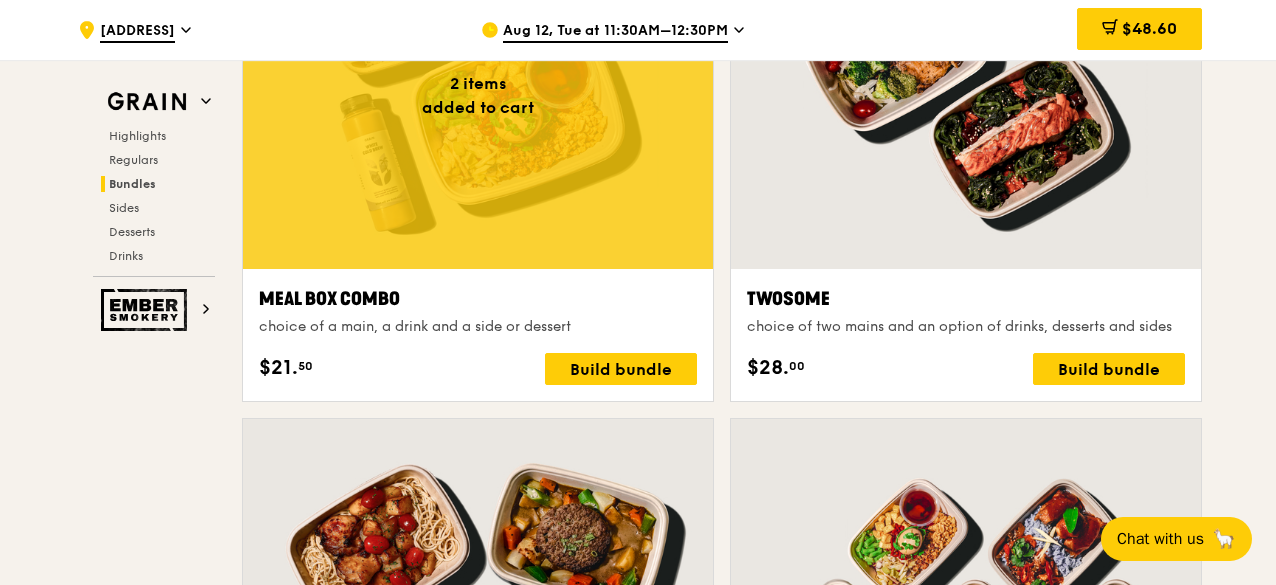 click on "[ADDRESS]
Aug 12, Tue at 11:30AM–12:30PM
$48.60
5
Grain
Highlights
Regulars
Bundles
Sides
Desserts
Drinks
Ember Smokery
Meet the new Grain The Grain that loves to play. With ingredients. Flavours. Food. The kitchen is our happy place, where we experiment and cook up wholesome dishes that surprise and delight. And at the end of every Grain meal comes: “What will we  eat next?”
Highlights
Warm
5 items" at bounding box center (638, 1167) 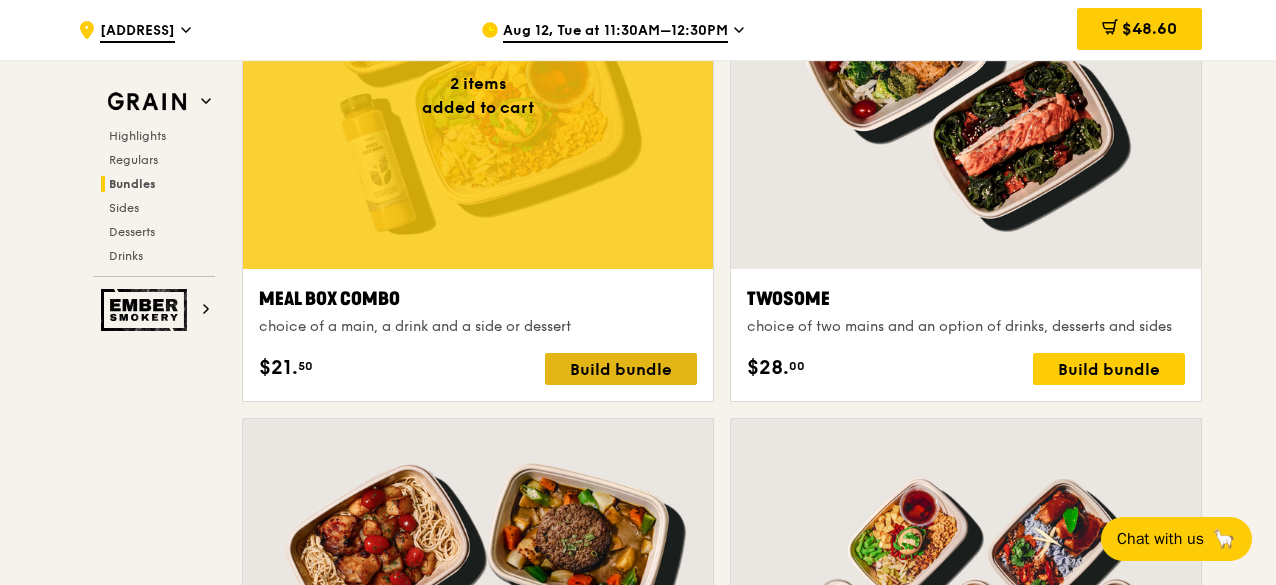 click on "Build bundle" at bounding box center (621, 369) 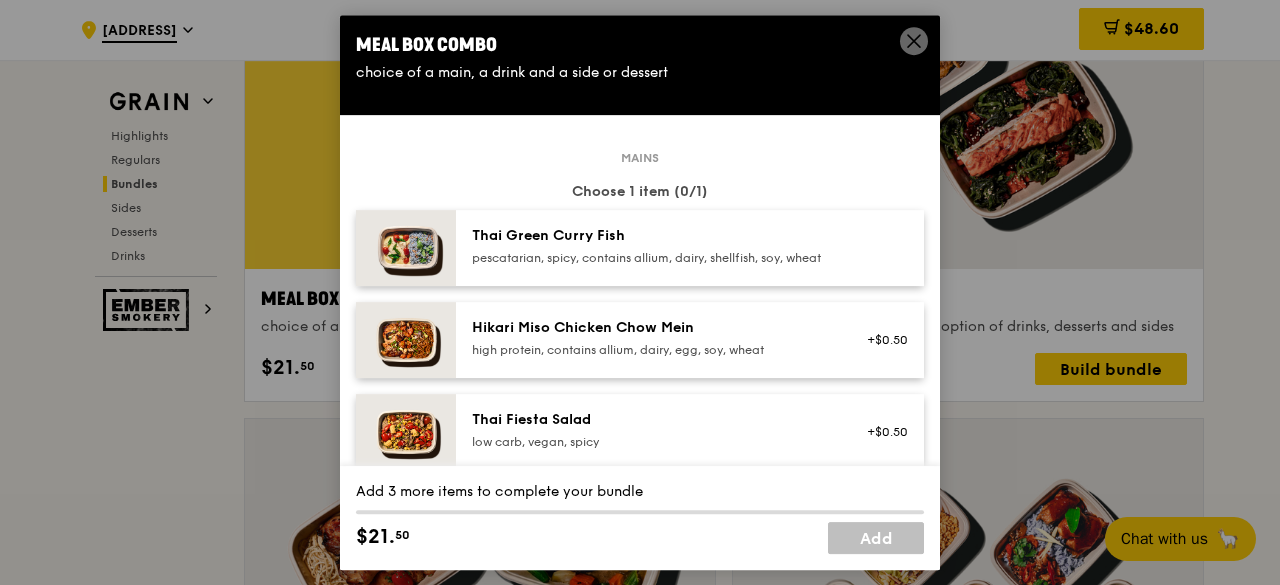 click on "pescatarian, spicy, contains allium, dairy, shellfish, soy, wheat" at bounding box center [651, 258] 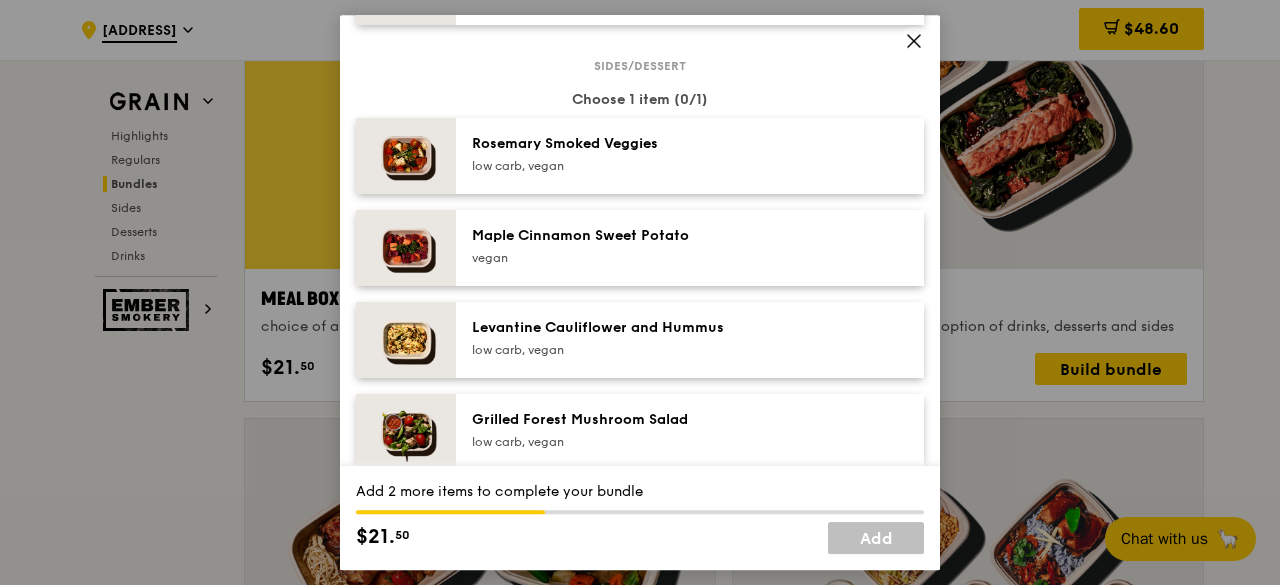 scroll, scrollTop: 1100, scrollLeft: 0, axis: vertical 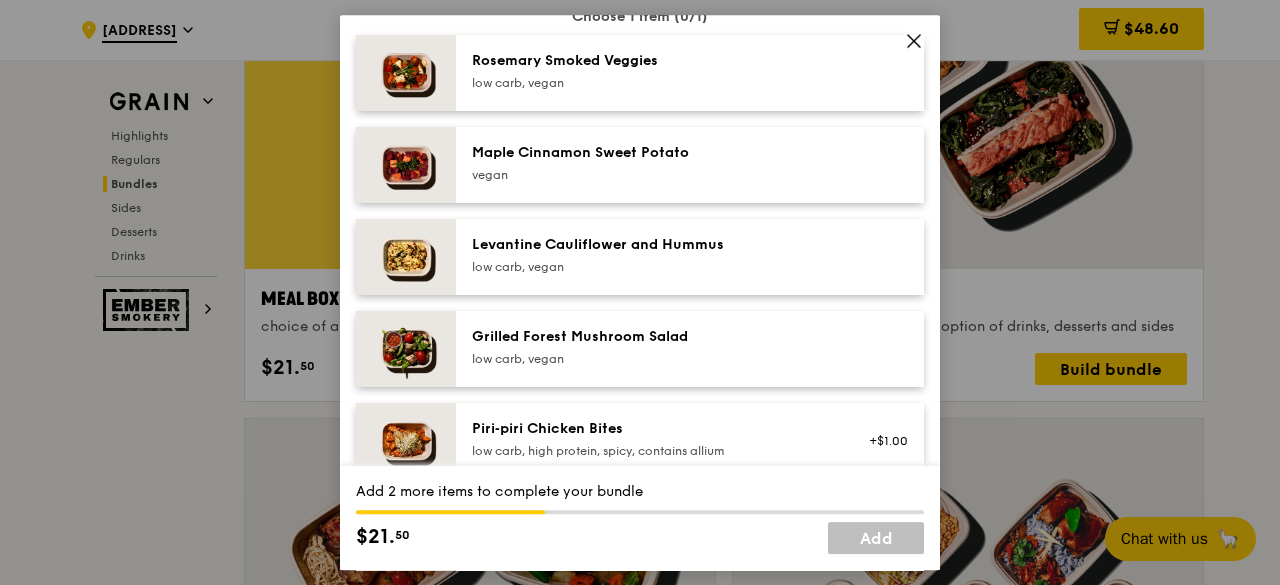 click on "Rosemary Smoked Veggies" at bounding box center (651, 61) 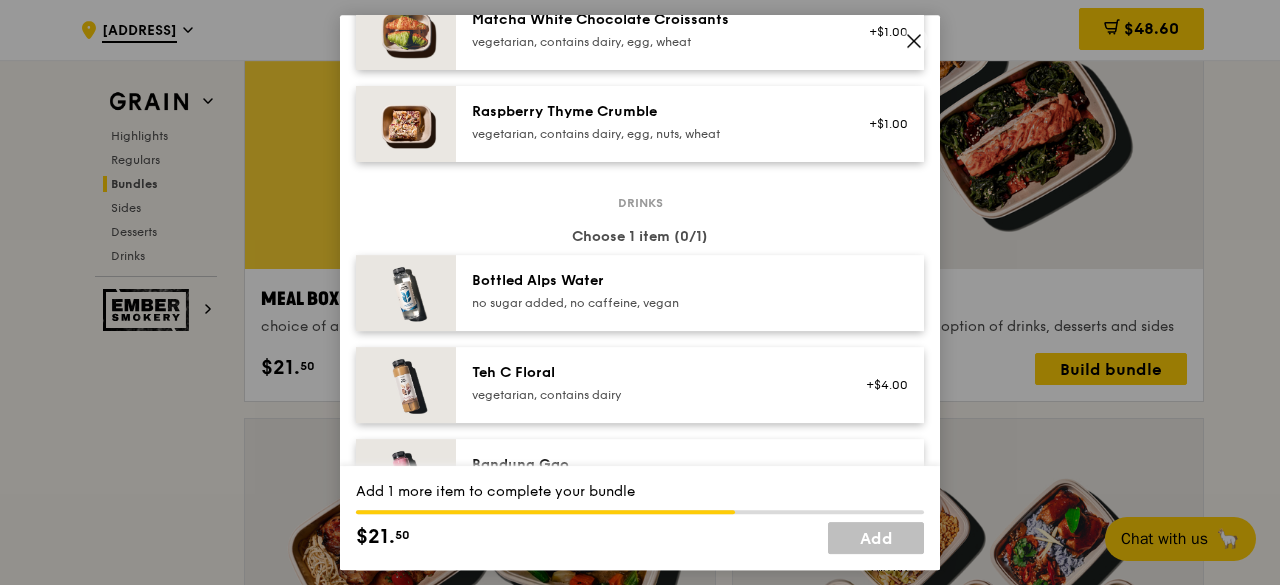 scroll, scrollTop: 2000, scrollLeft: 0, axis: vertical 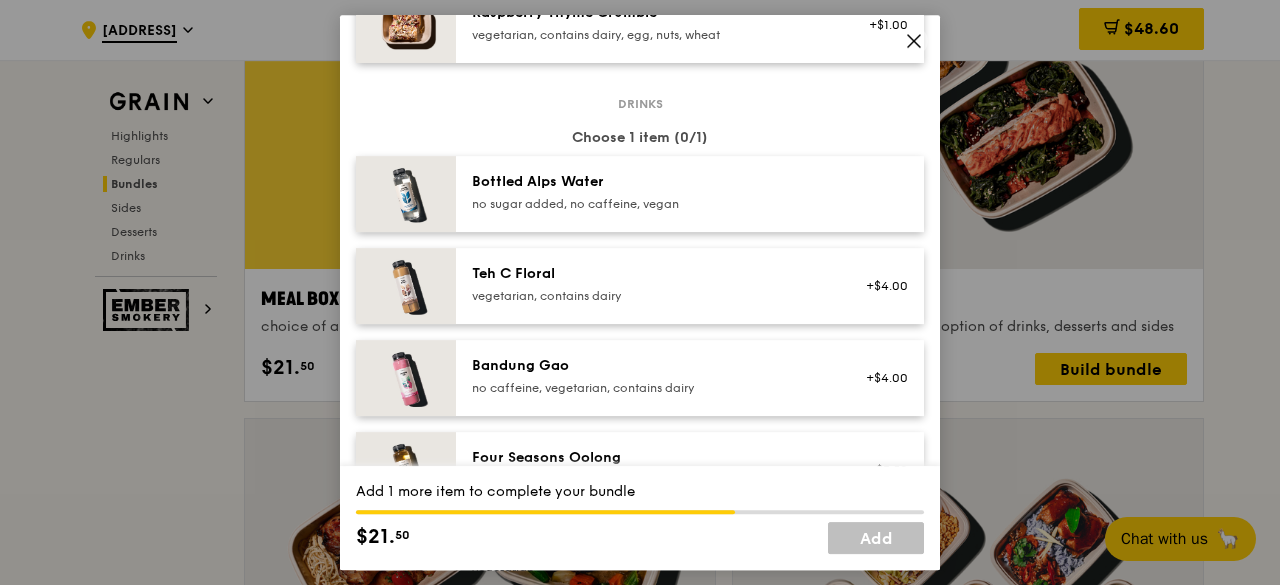 click on "no sugar added, no caffeine, vegan" at bounding box center (651, 204) 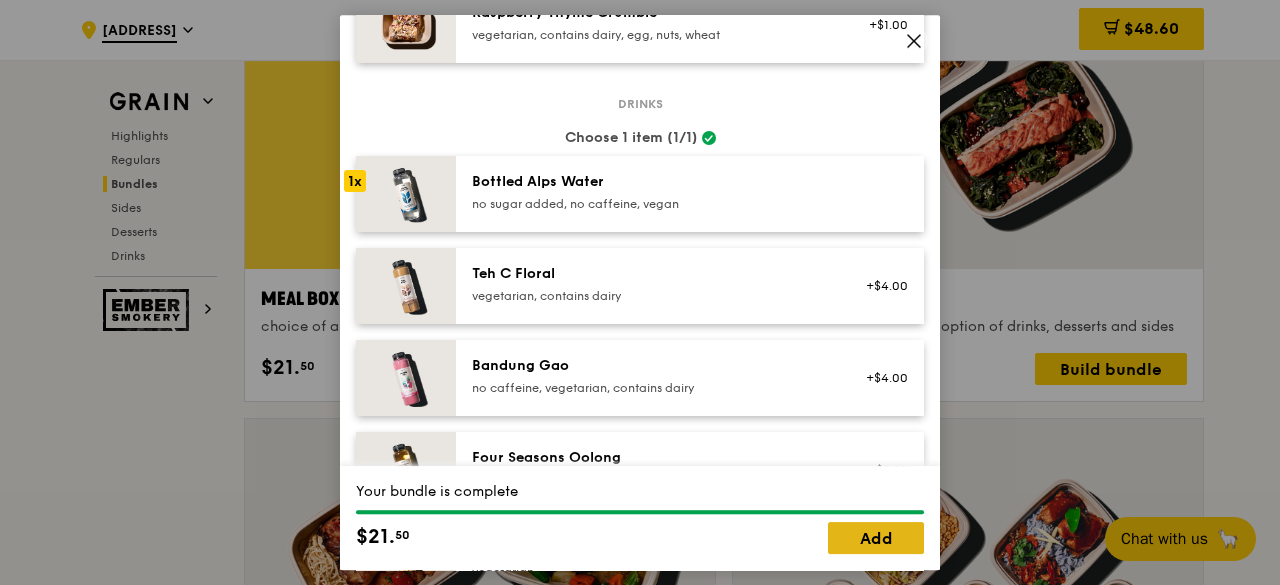 click on "Add" at bounding box center [876, 538] 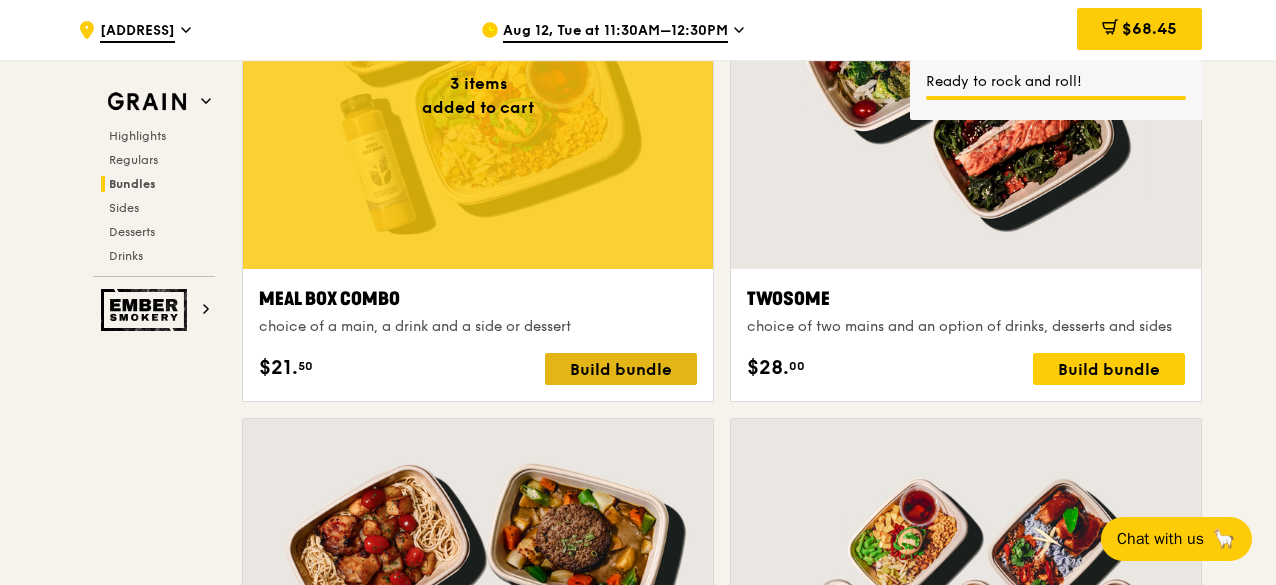click on "Build bundle" at bounding box center [621, 369] 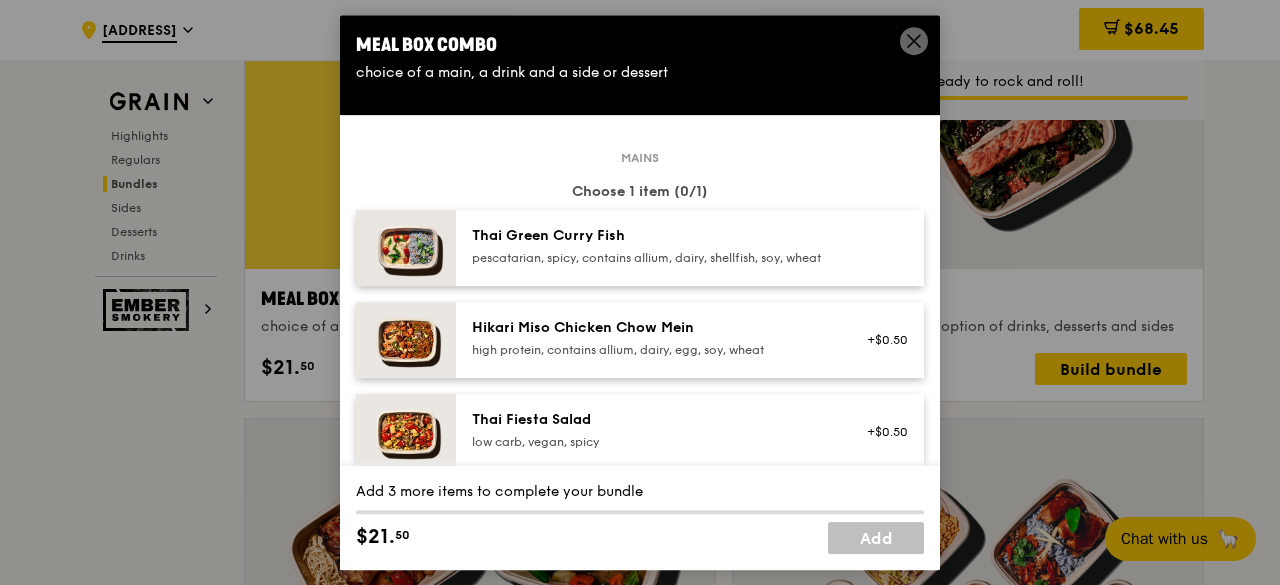 click on "pescatarian, spicy, contains allium, dairy, shellfish, soy, wheat" at bounding box center (651, 258) 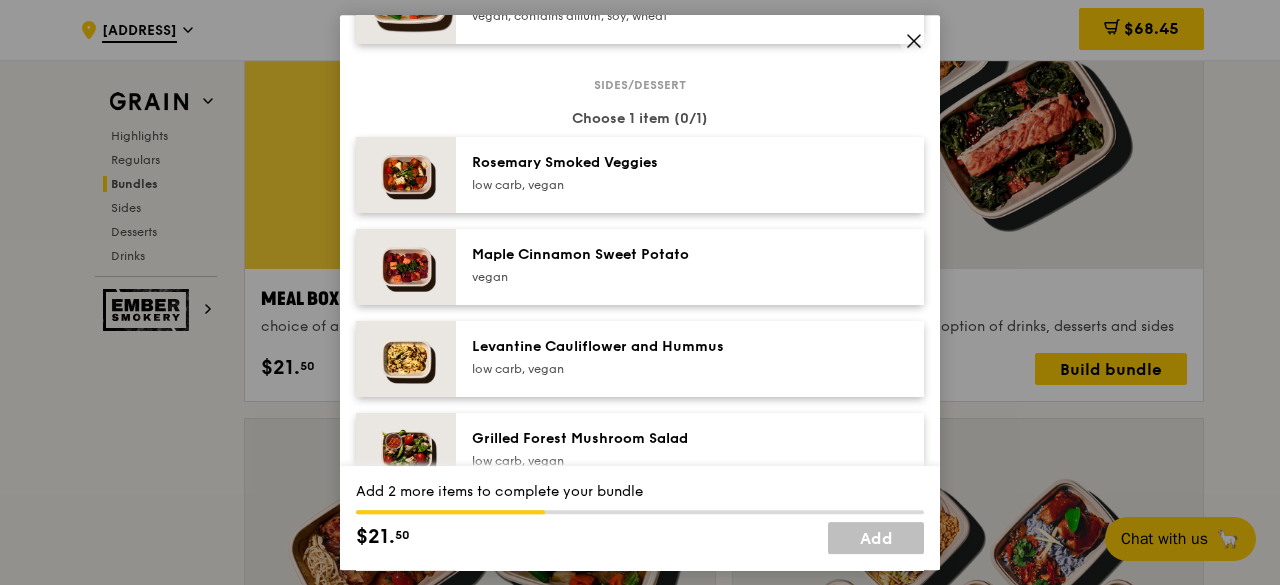 scroll, scrollTop: 1000, scrollLeft: 0, axis: vertical 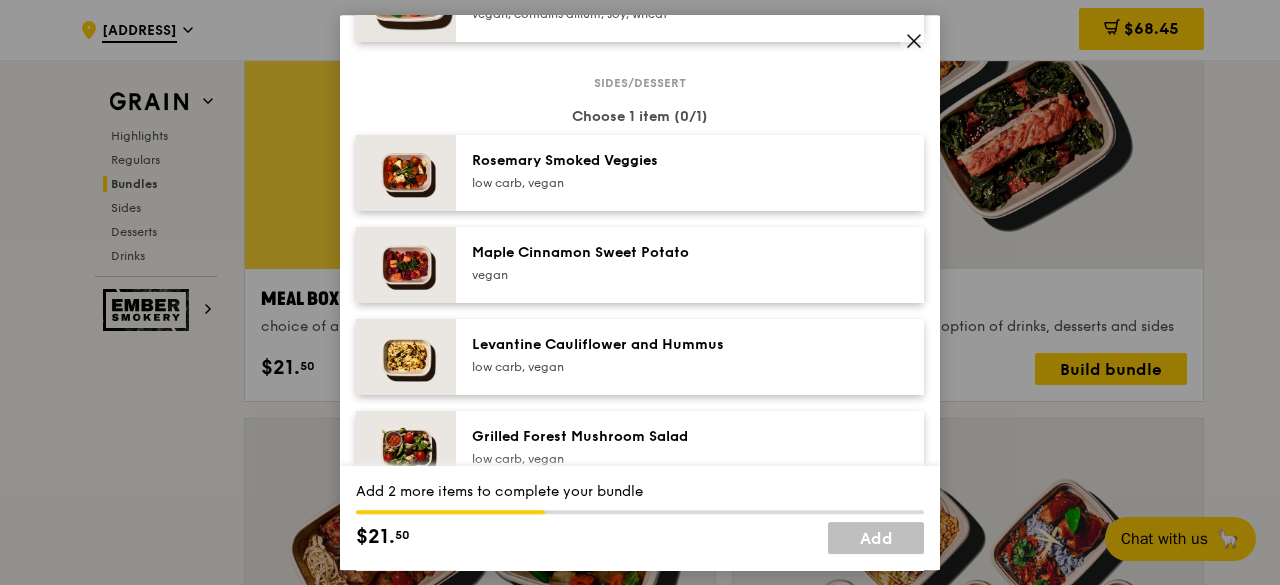 click on "Rosemary Smoked Veggies
low carb, vegan" at bounding box center (651, 173) 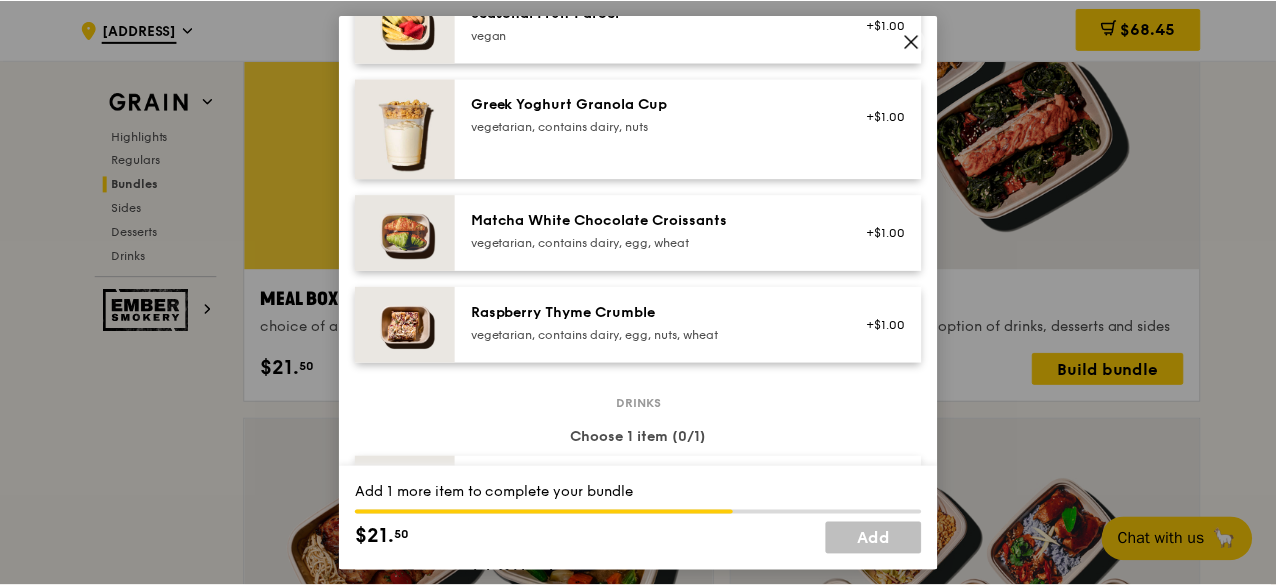 scroll, scrollTop: 1900, scrollLeft: 0, axis: vertical 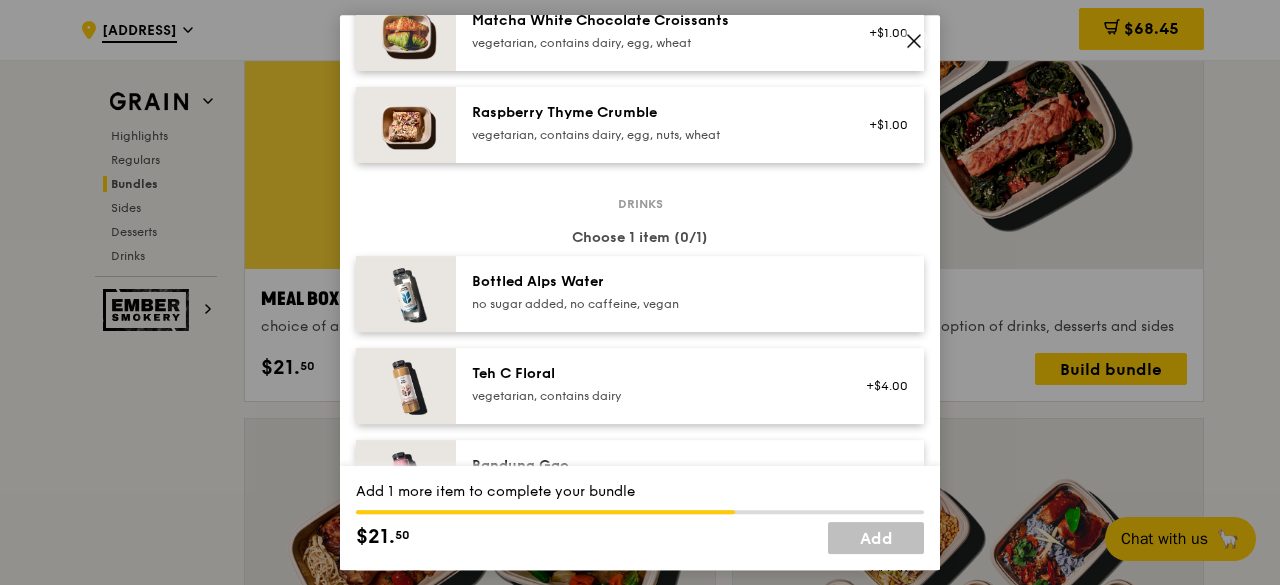 click on "Bottled Alps Water" at bounding box center (651, 282) 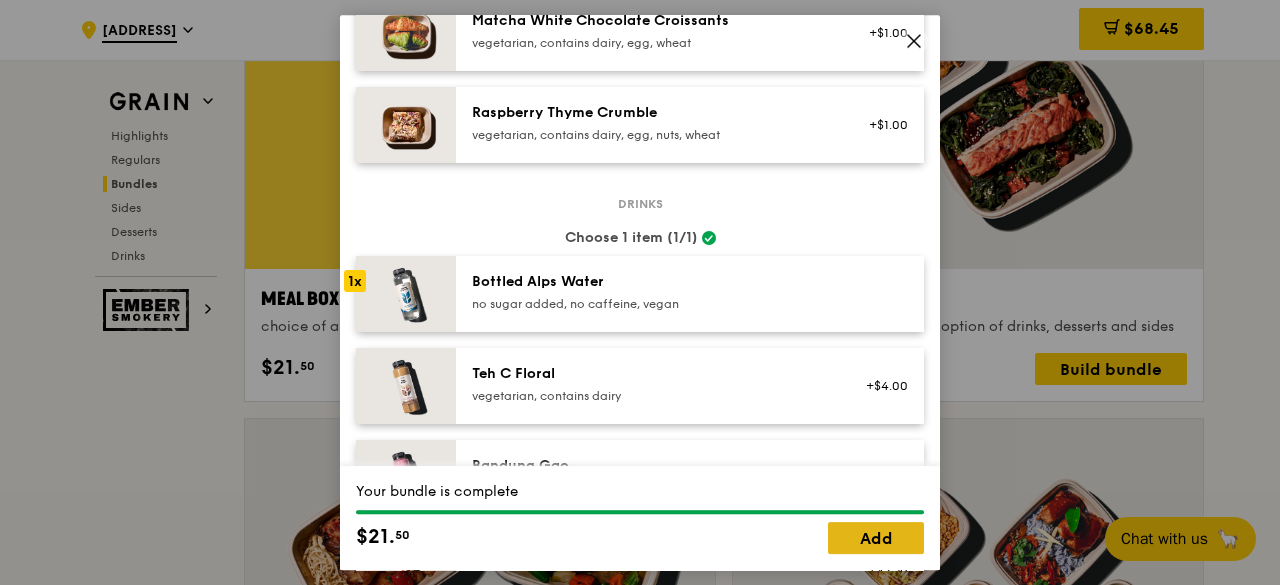 click on "Add" at bounding box center [876, 538] 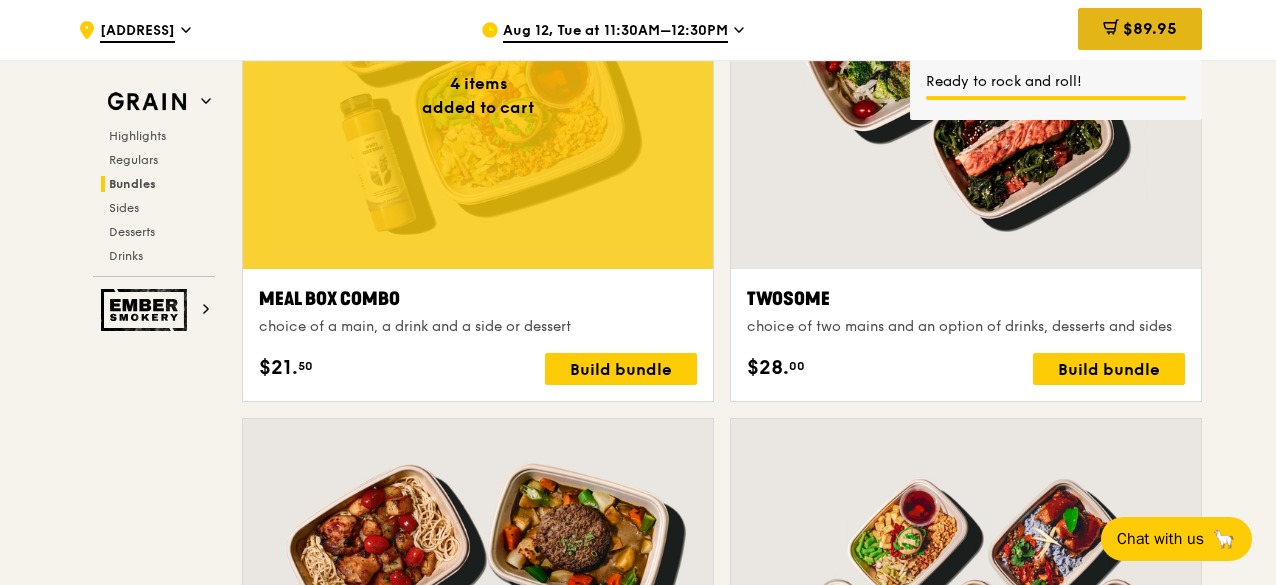 click on "$89.95" at bounding box center [1140, 29] 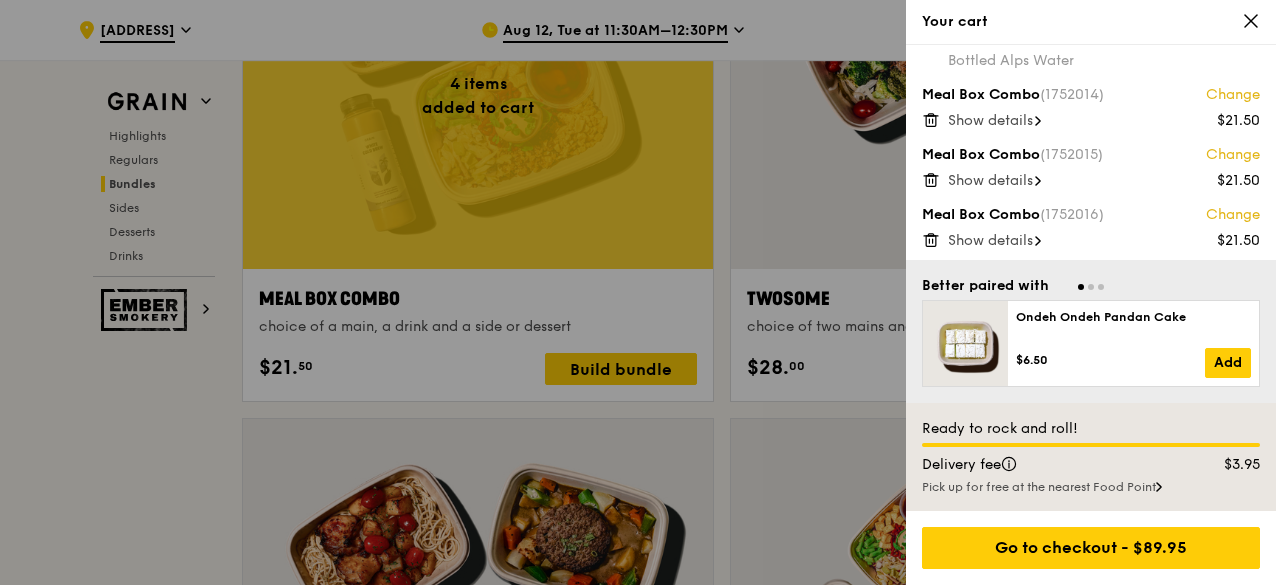 scroll, scrollTop: 110, scrollLeft: 0, axis: vertical 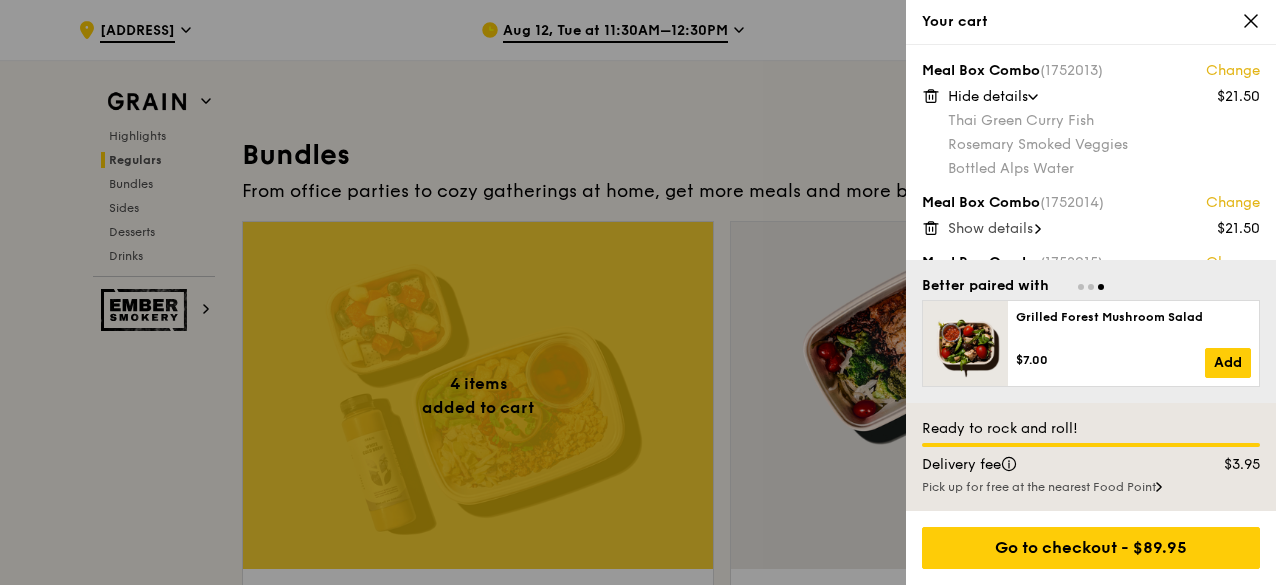 click on "Your cart" at bounding box center [1091, 22] 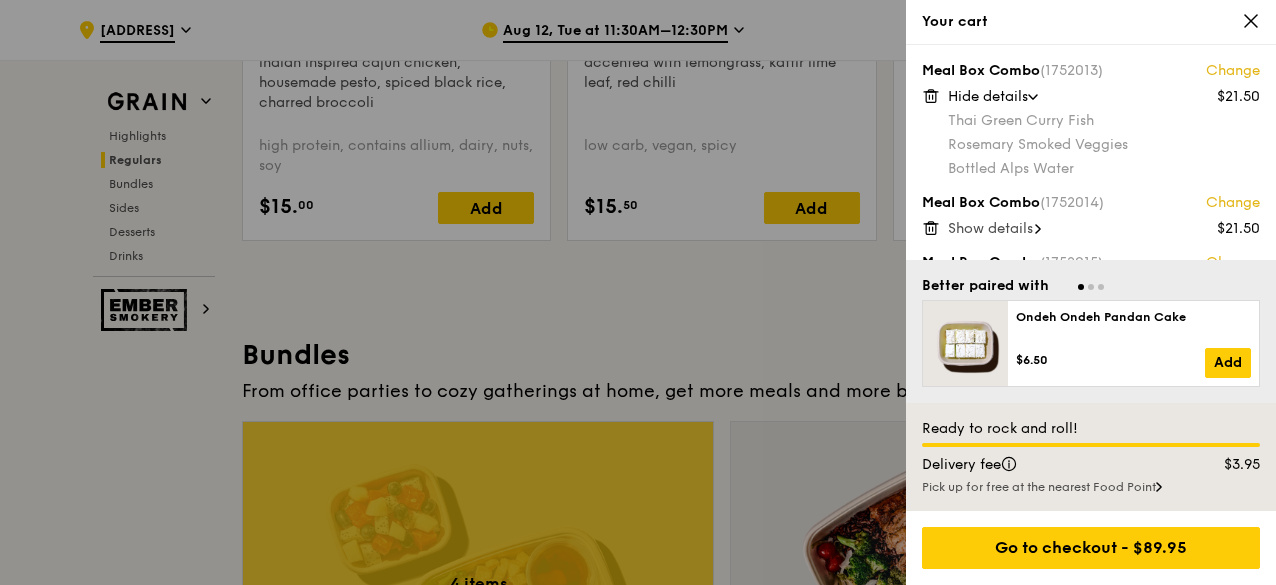 scroll, scrollTop: 2500, scrollLeft: 0, axis: vertical 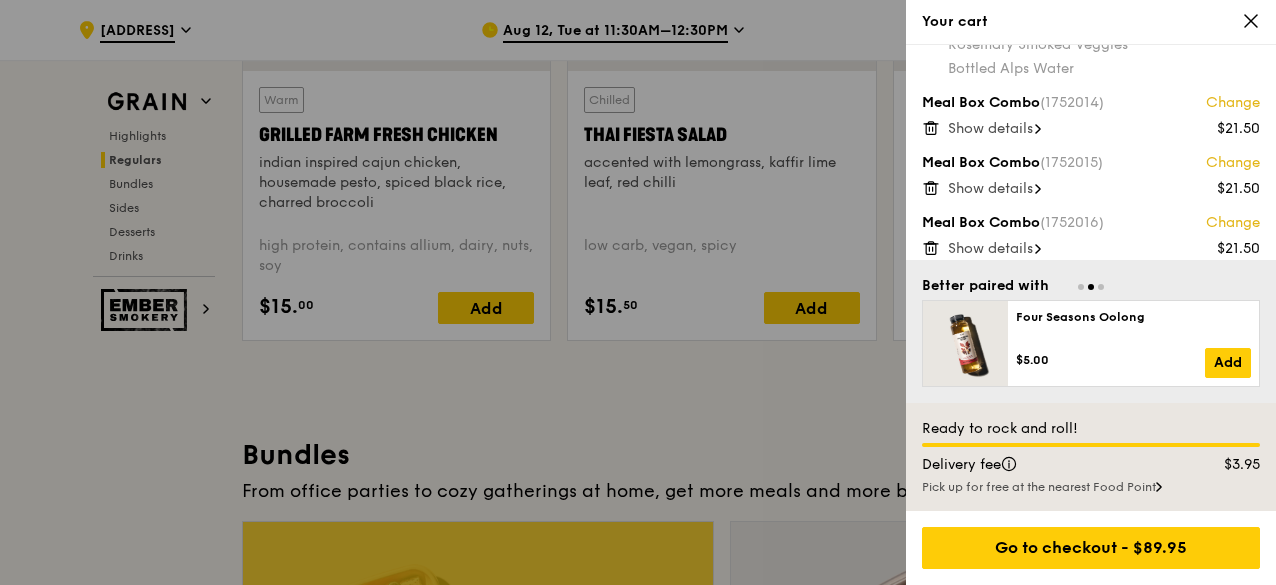 click on "Show details" at bounding box center [1104, 129] 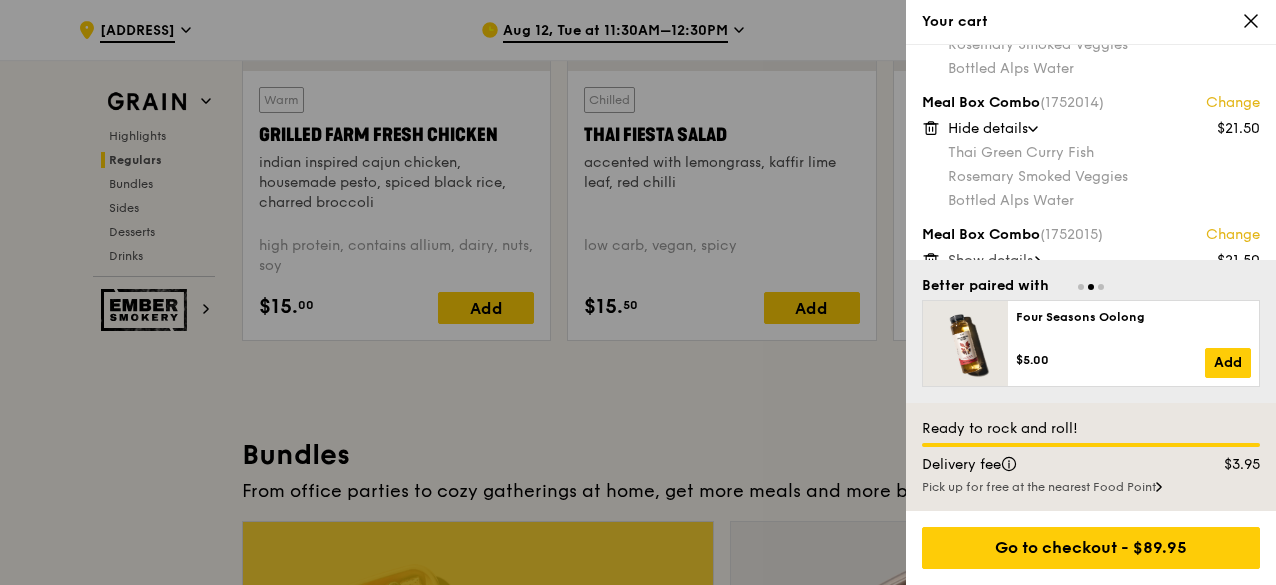 scroll, scrollTop: 182, scrollLeft: 0, axis: vertical 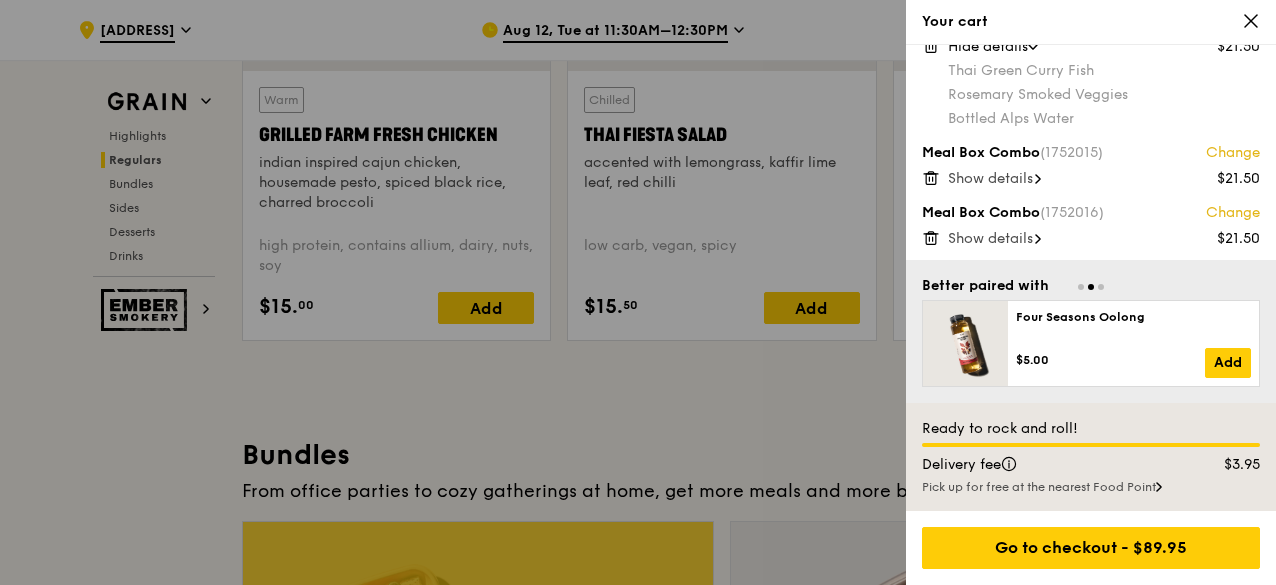 click 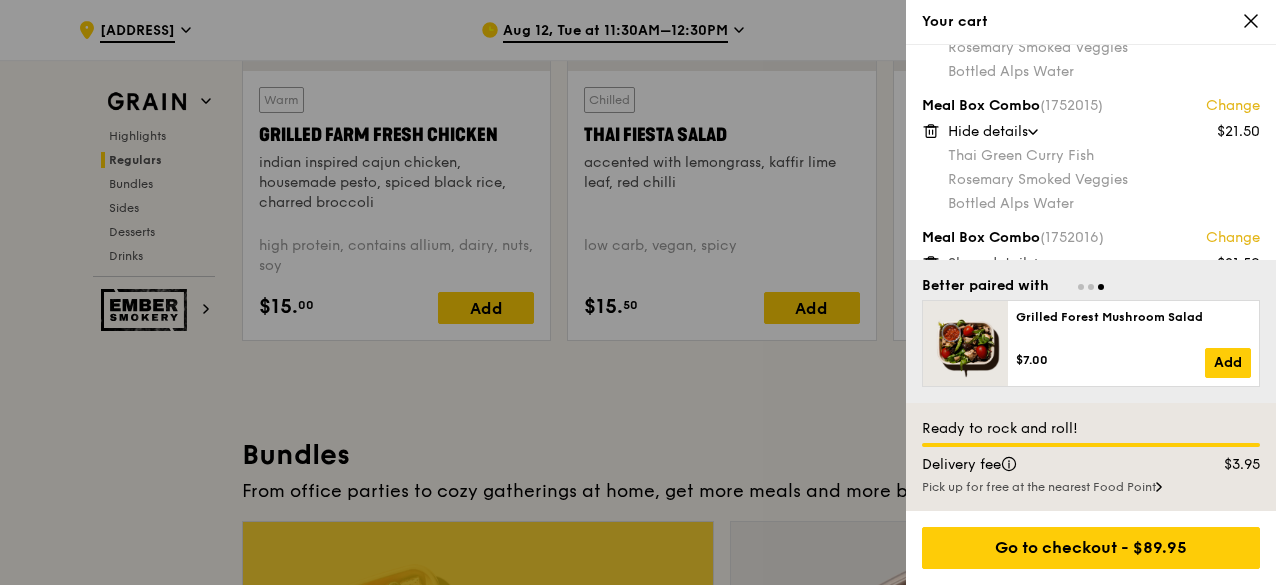 scroll, scrollTop: 254, scrollLeft: 0, axis: vertical 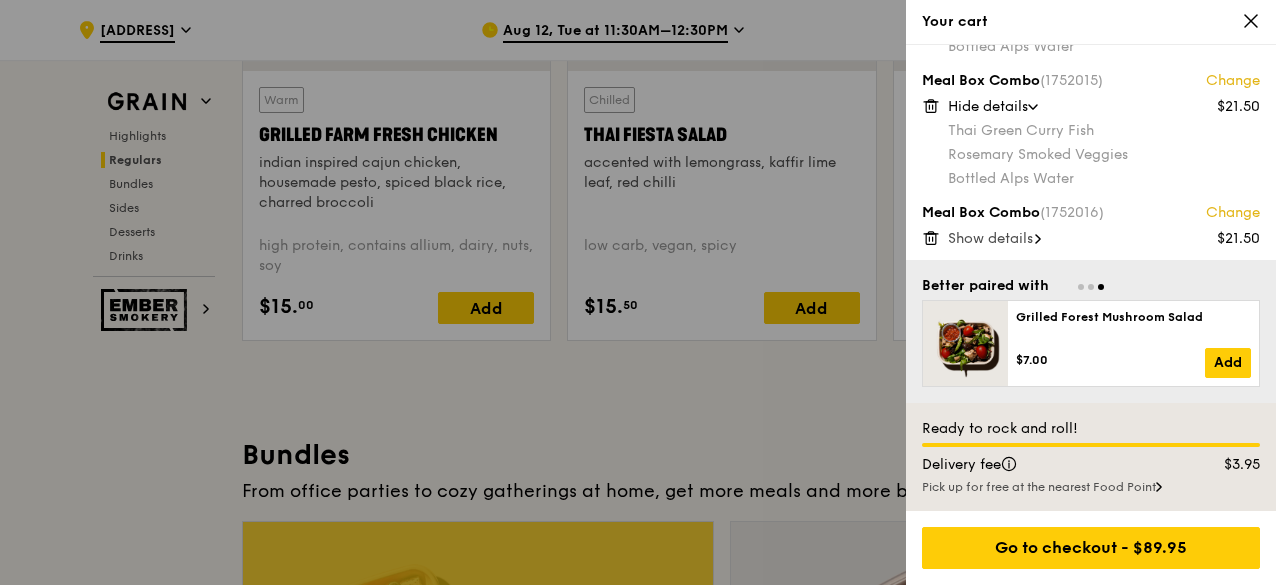 click on "Show details" at bounding box center [1104, 239] 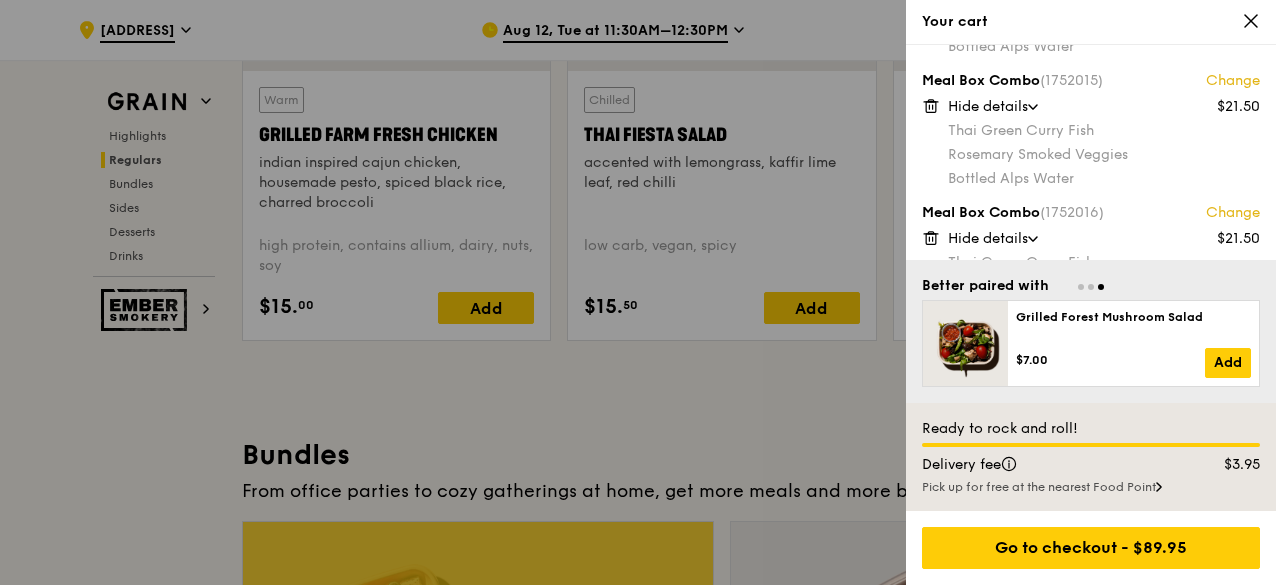 scroll, scrollTop: 326, scrollLeft: 0, axis: vertical 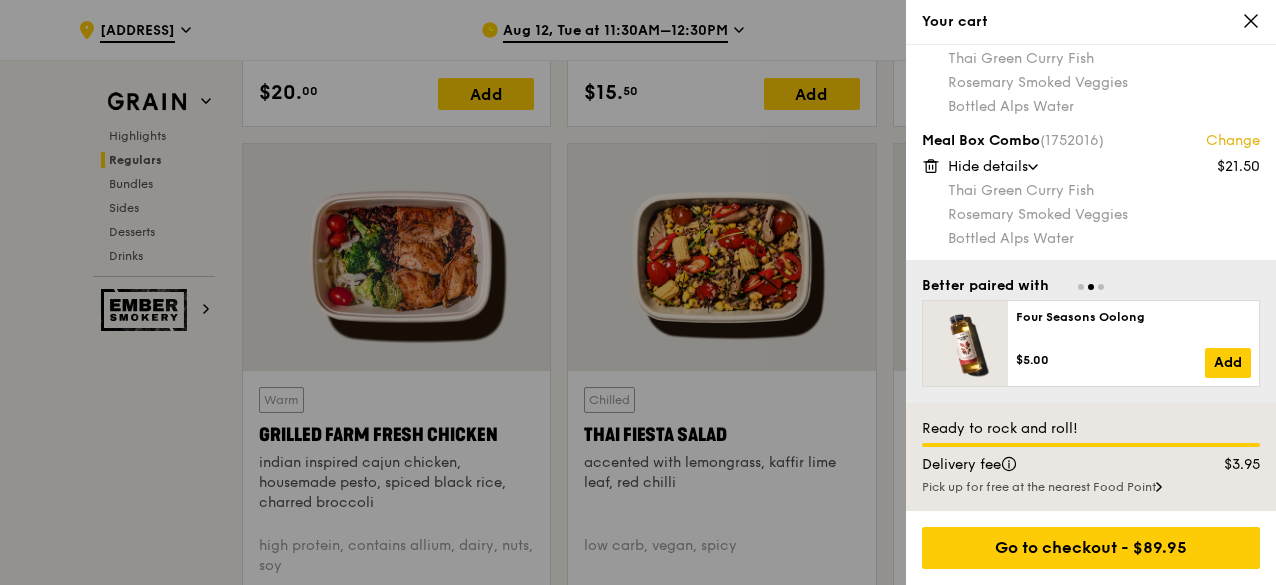 click at bounding box center (638, 292) 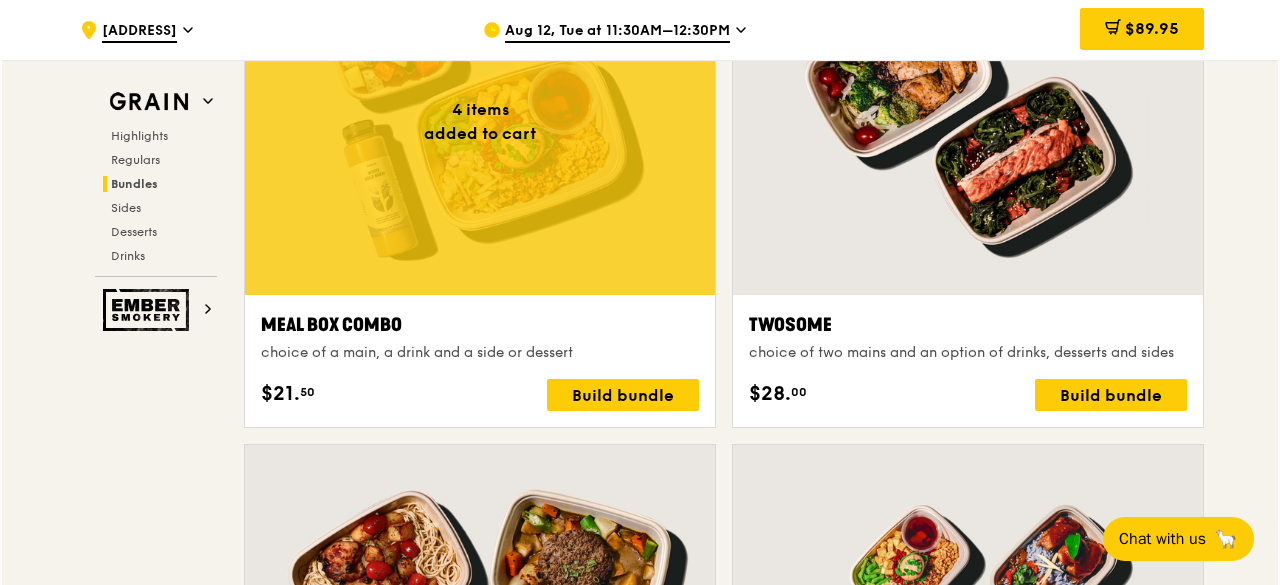 scroll, scrollTop: 3200, scrollLeft: 0, axis: vertical 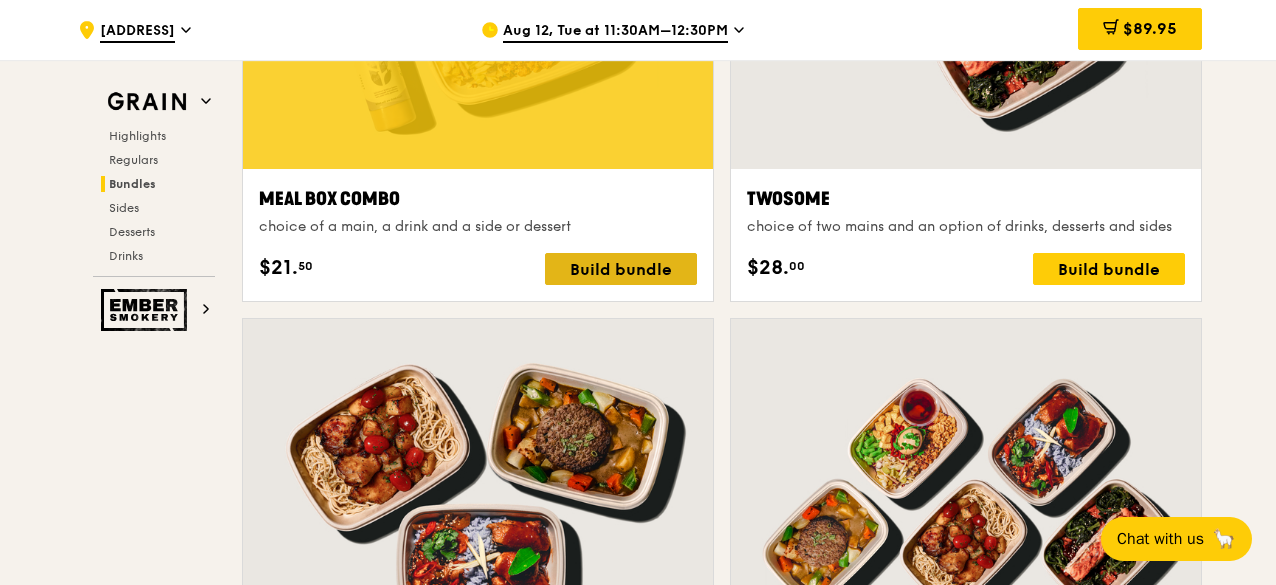 click on "Build bundle" at bounding box center [621, 269] 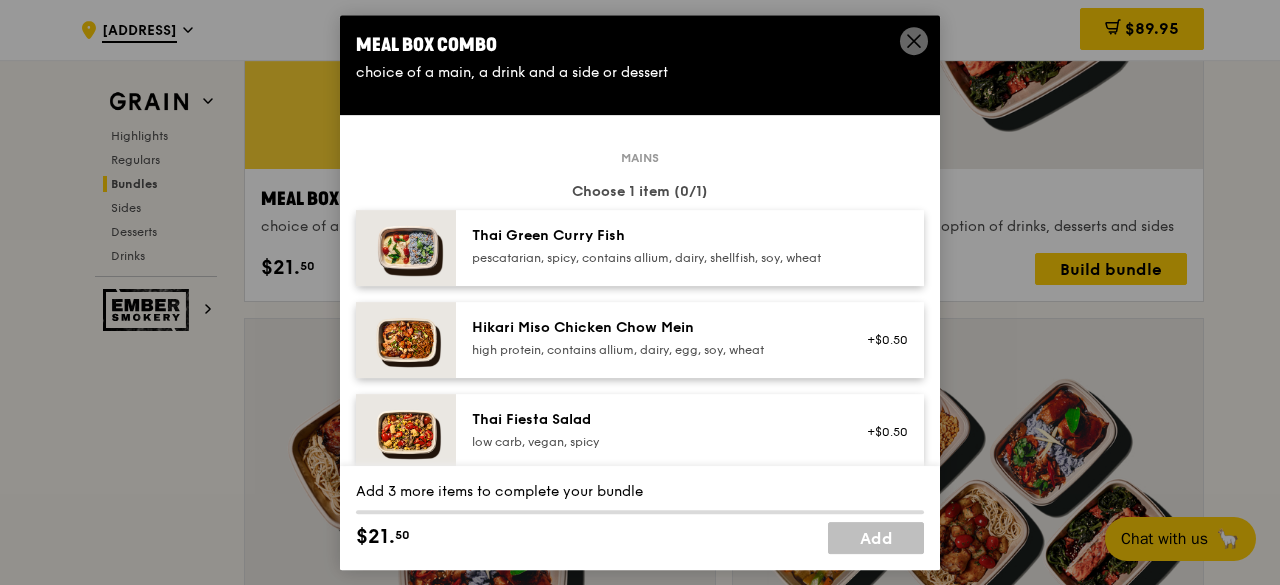 click on "pescatarian, spicy, contains allium, dairy, shellfish, soy, wheat" at bounding box center (651, 258) 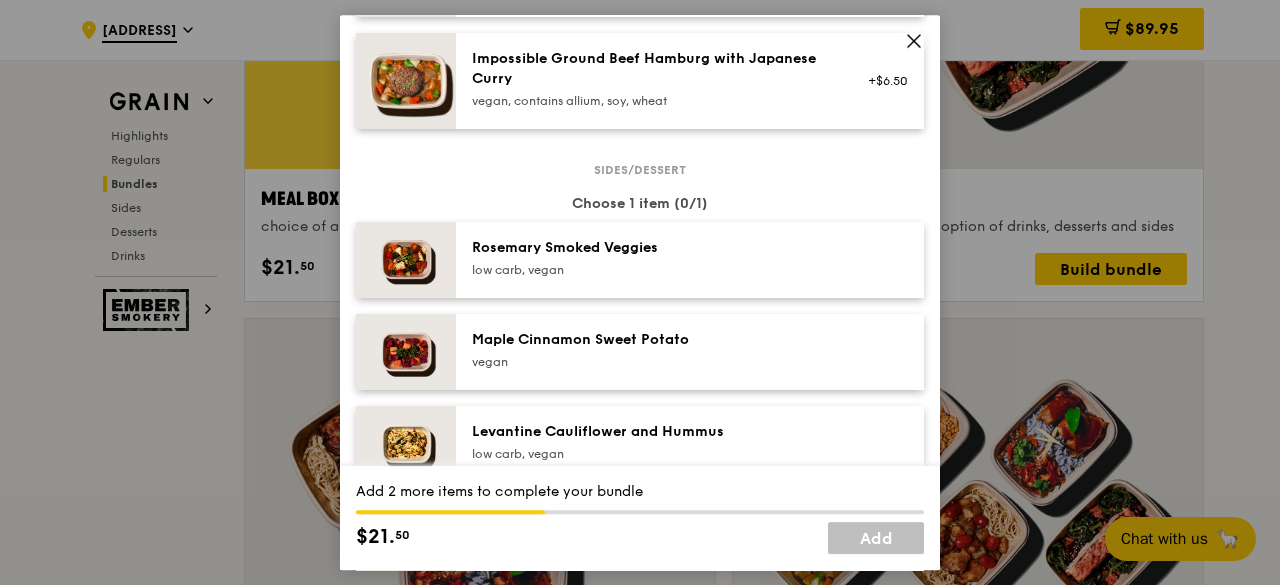 scroll, scrollTop: 1000, scrollLeft: 0, axis: vertical 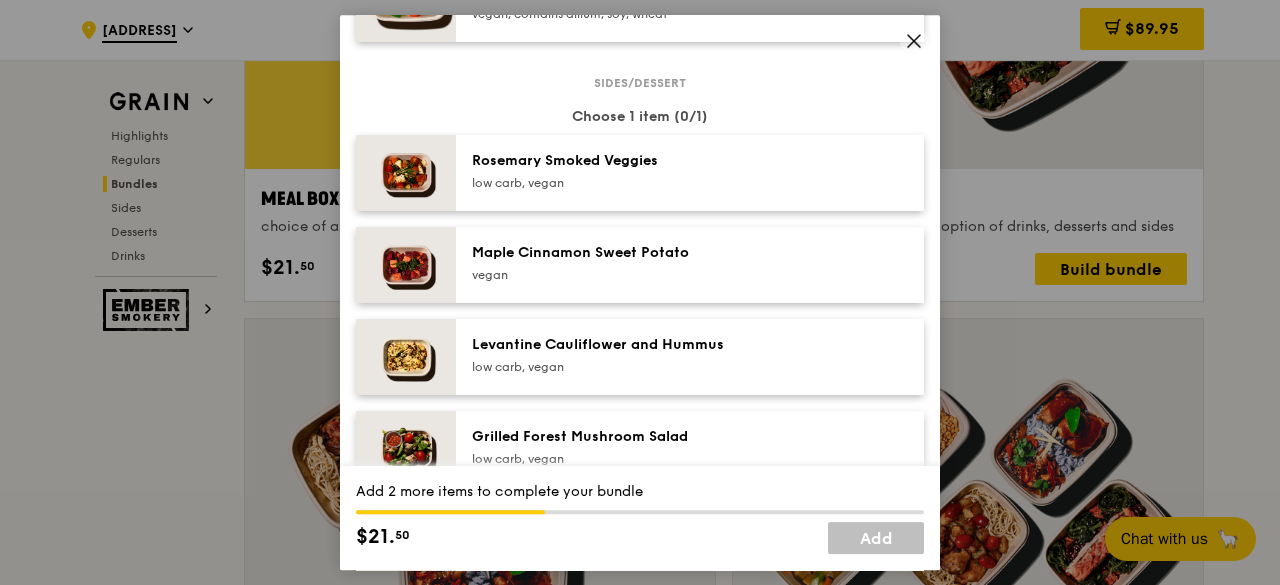 click on "low carb, vegan" at bounding box center (651, 183) 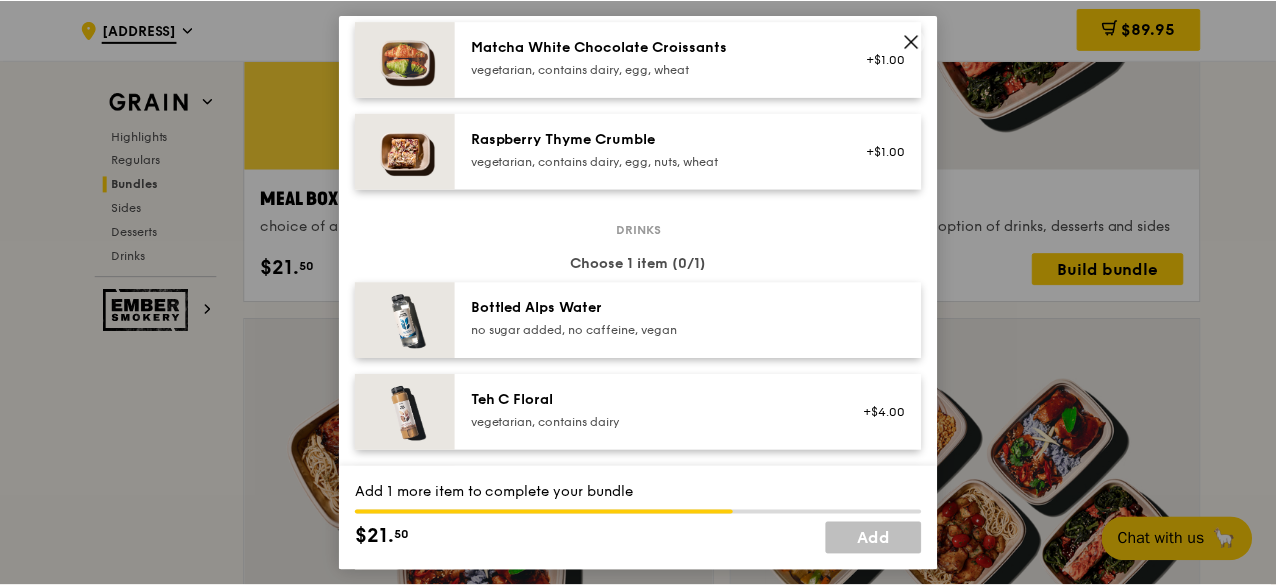 scroll, scrollTop: 1900, scrollLeft: 0, axis: vertical 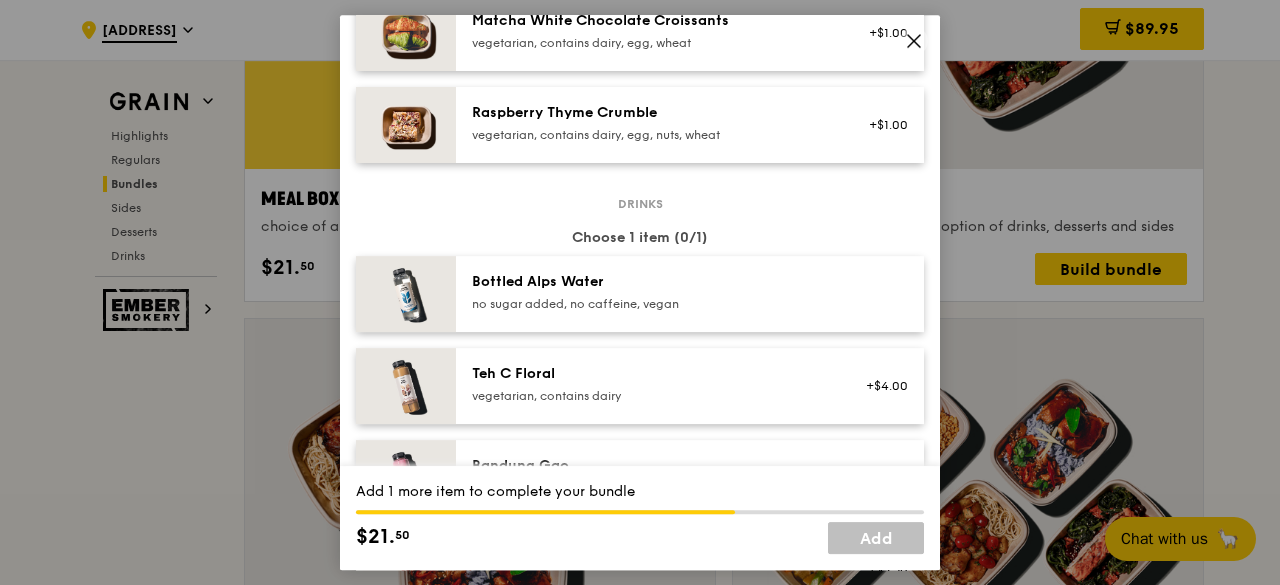 click on "no sugar added, no caffeine, vegan" at bounding box center (651, 304) 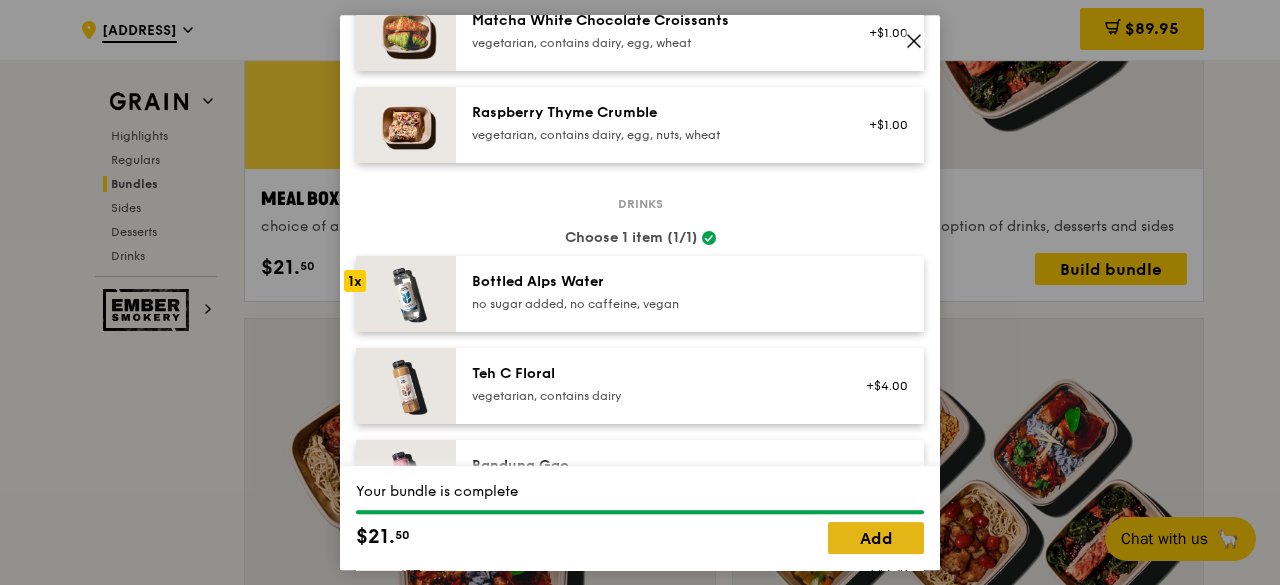 click on "Add" at bounding box center [876, 538] 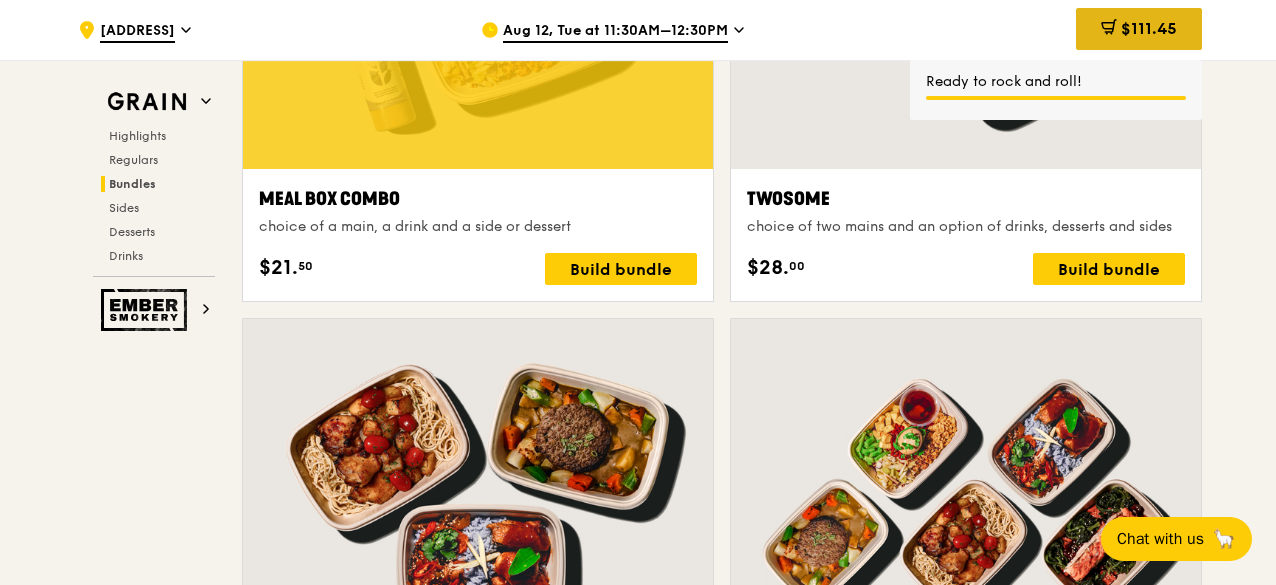 click on "$111.45" at bounding box center (1149, 28) 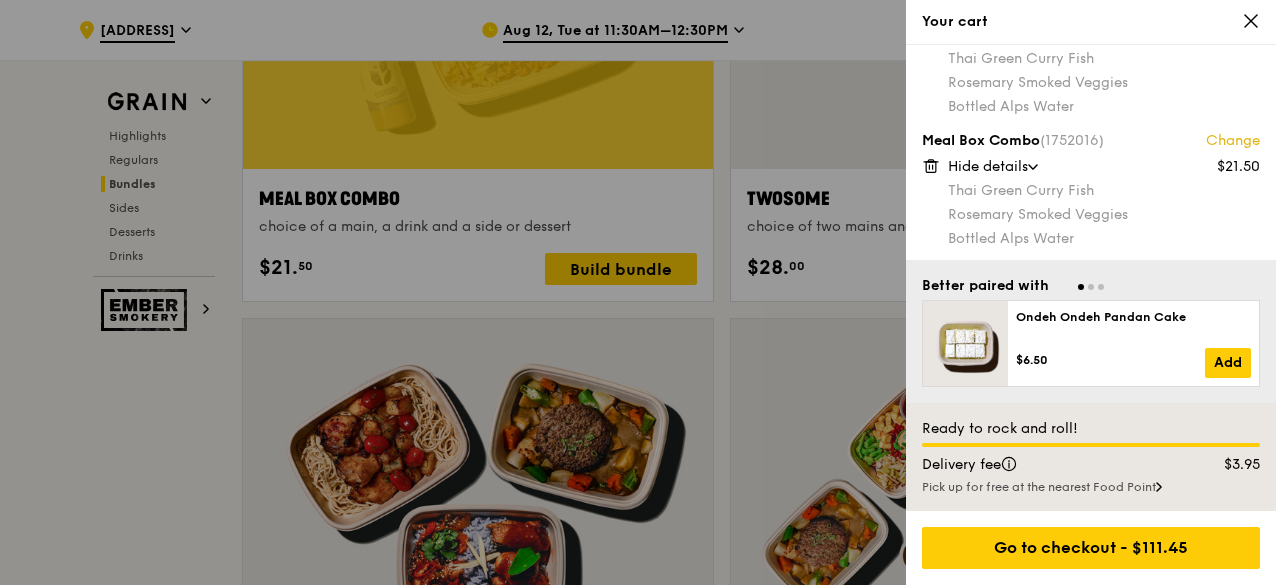 click 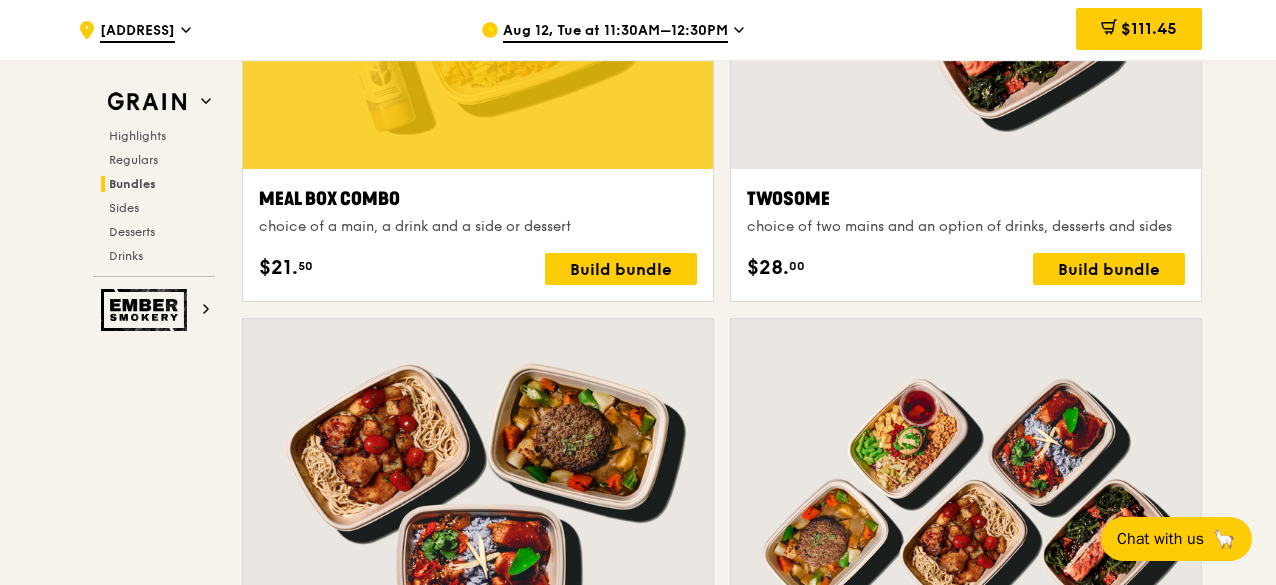 drag, startPoint x: 1151, startPoint y: 43, endPoint x: 1257, endPoint y: 234, distance: 218.44221 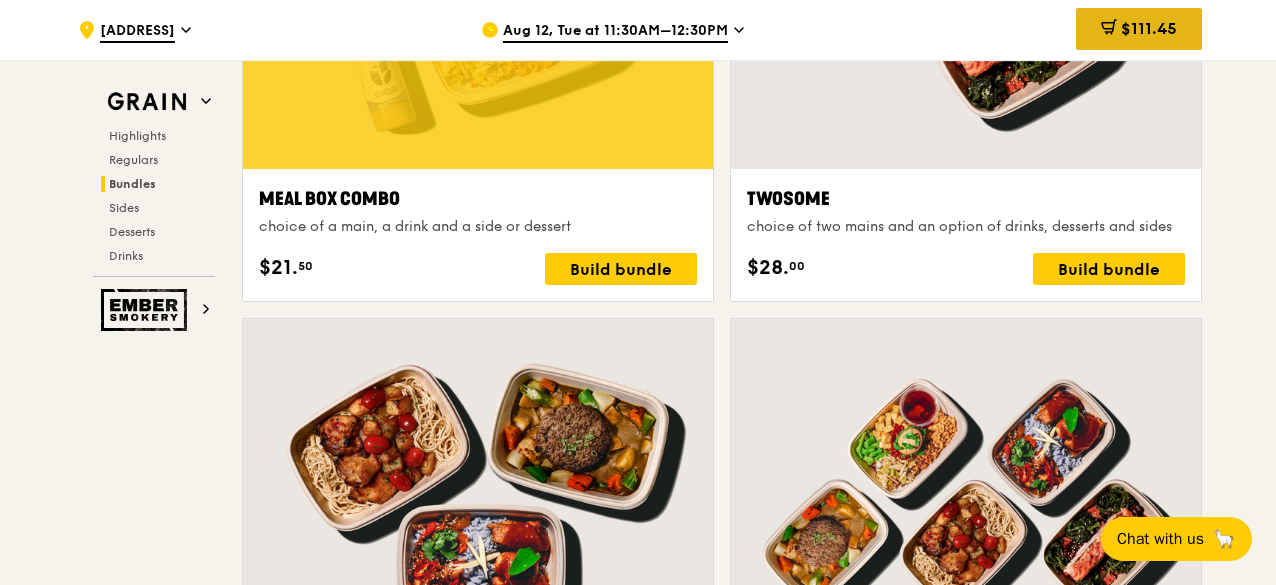 click on "$111.45" at bounding box center [1149, 28] 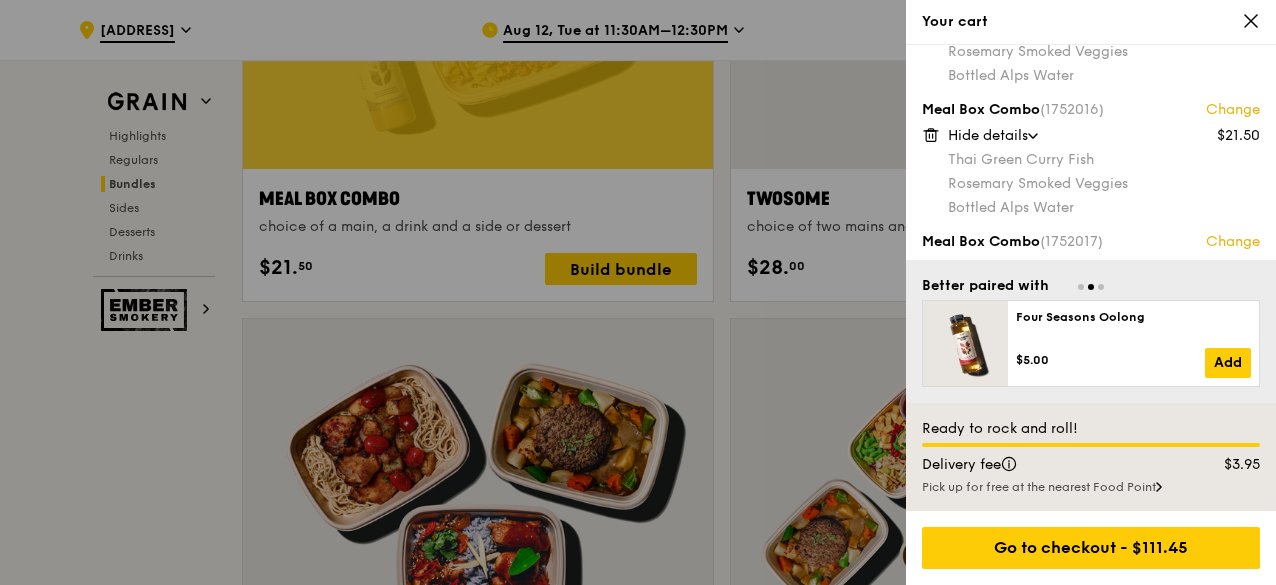 scroll, scrollTop: 386, scrollLeft: 0, axis: vertical 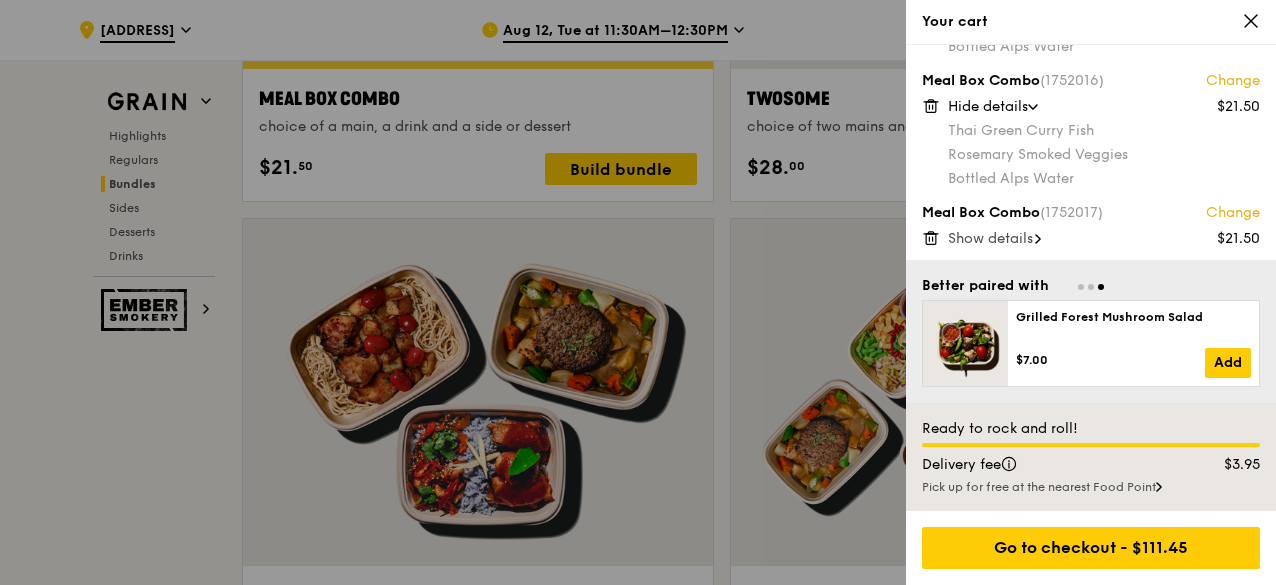 click on "Show details" at bounding box center (990, 238) 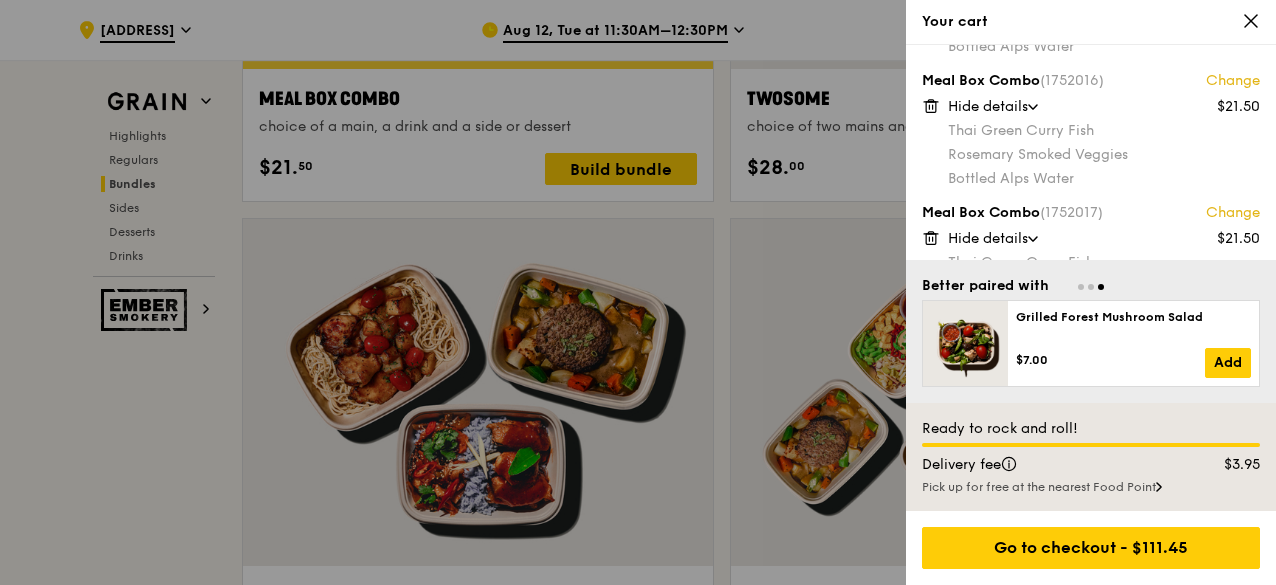 scroll, scrollTop: 458, scrollLeft: 0, axis: vertical 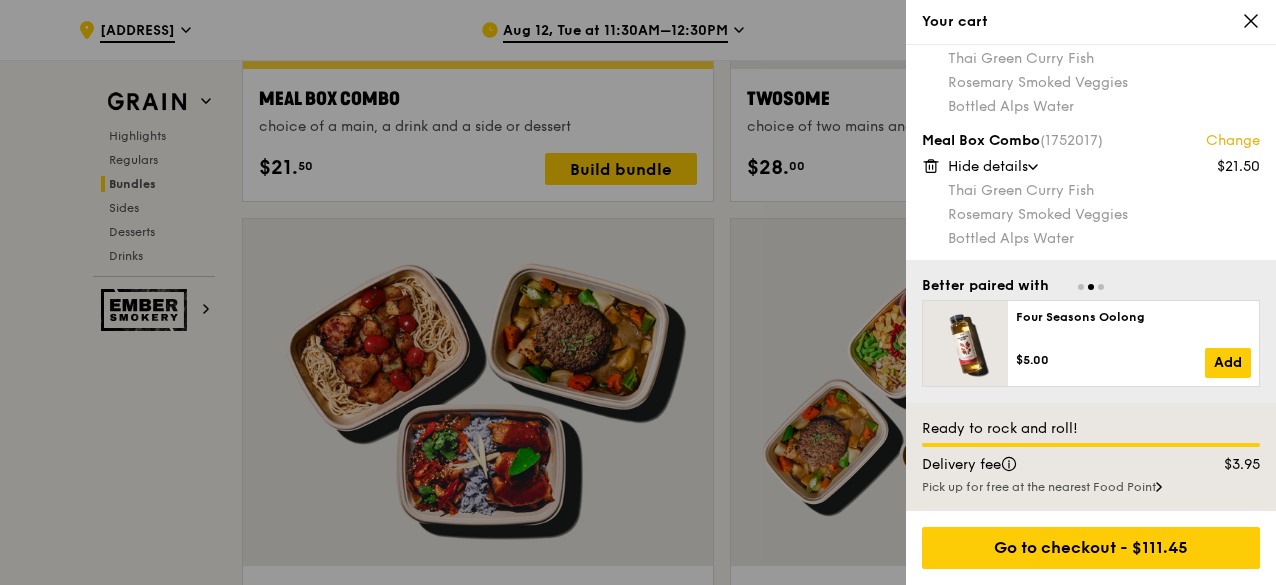 click at bounding box center (638, 292) 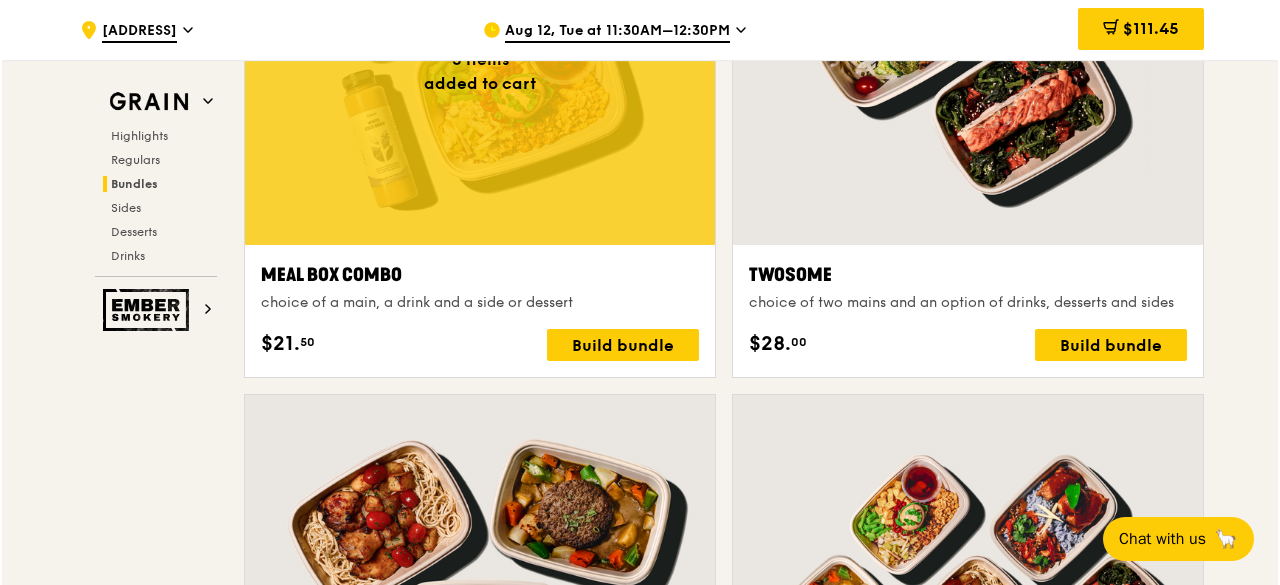 scroll, scrollTop: 3100, scrollLeft: 0, axis: vertical 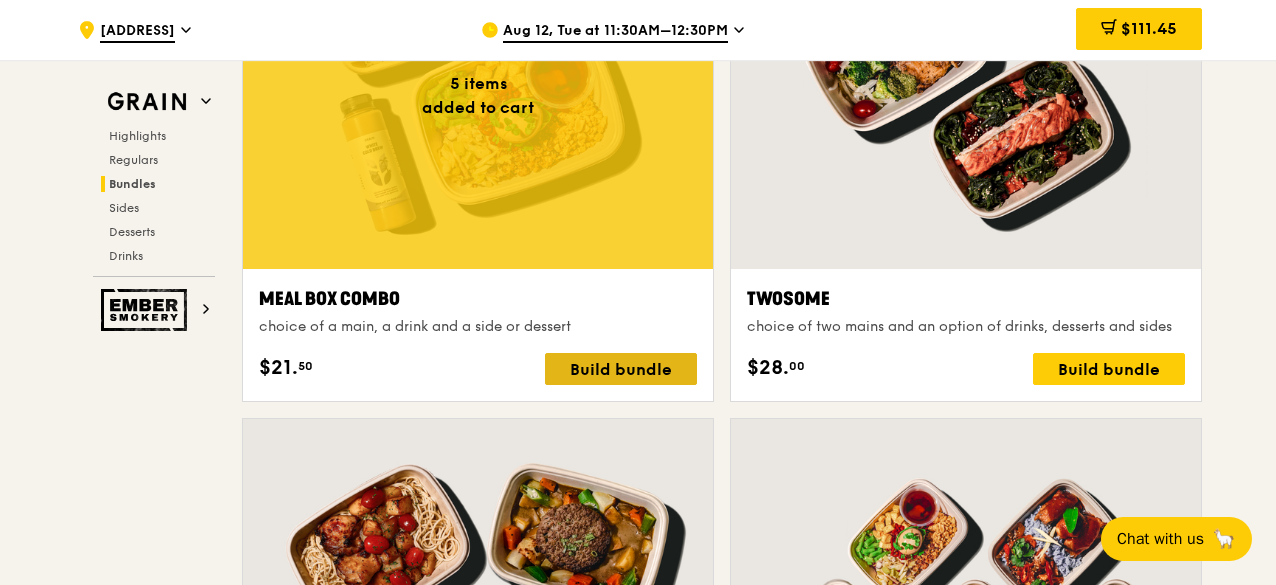 click on "Build bundle" at bounding box center [621, 369] 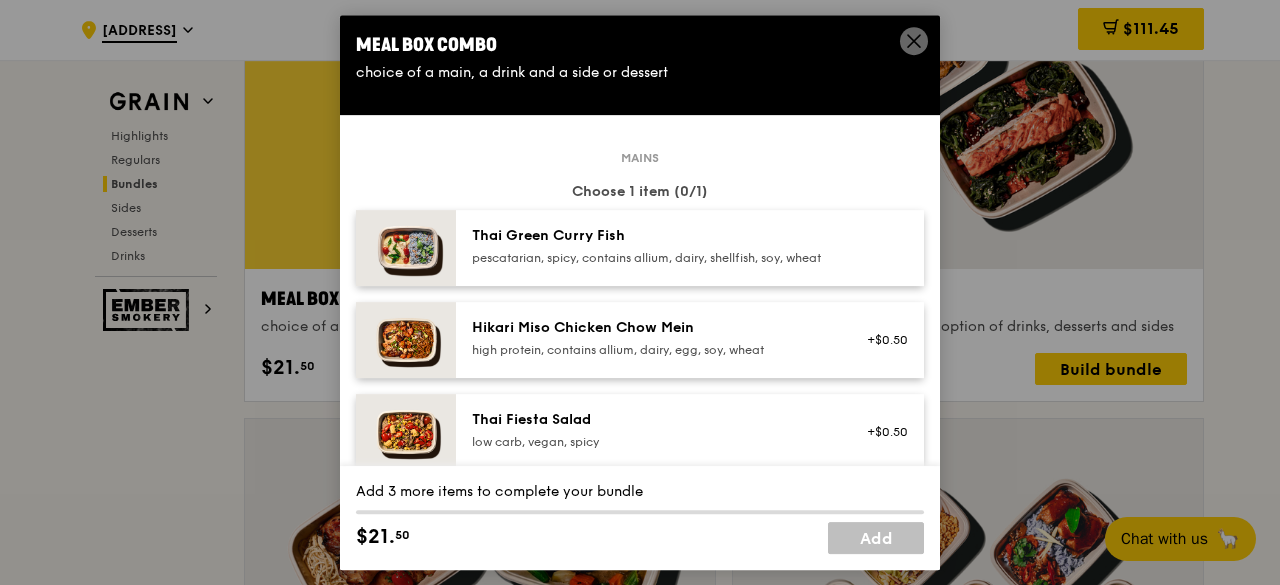 click on "Thai Green Curry Fish" at bounding box center [651, 236] 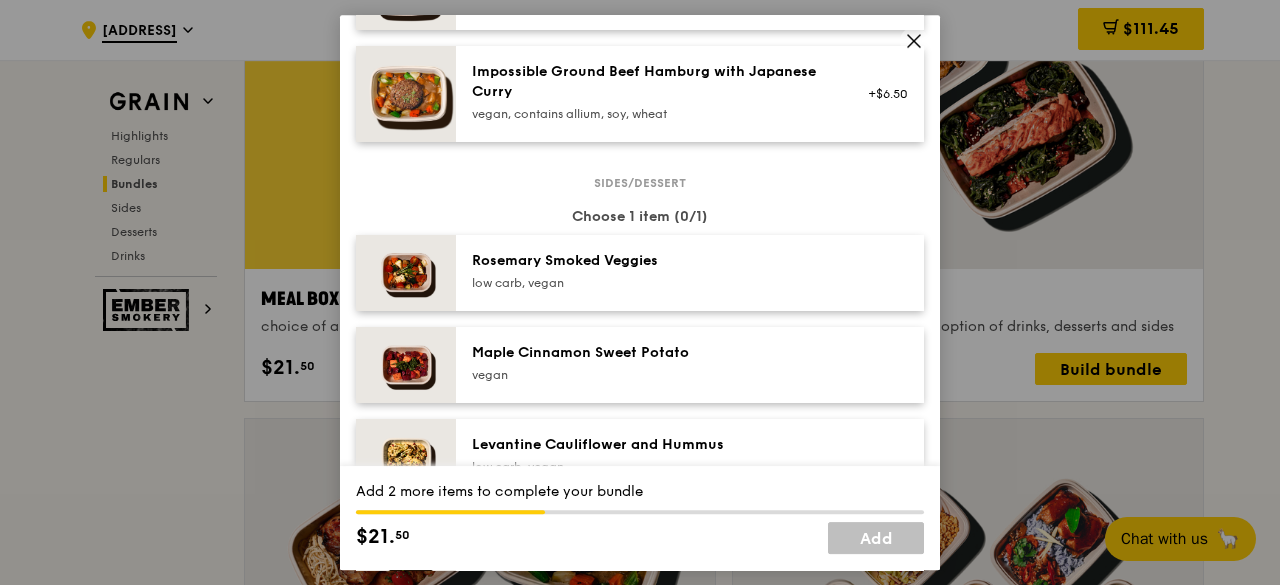 scroll, scrollTop: 1000, scrollLeft: 0, axis: vertical 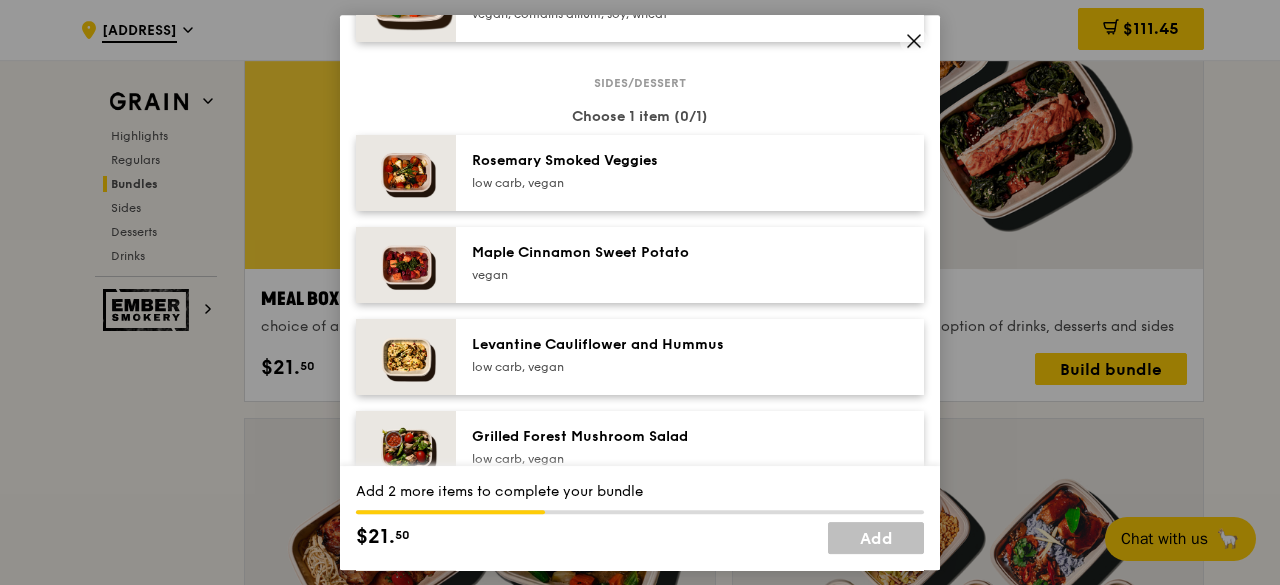 click on "vegan" at bounding box center [651, 275] 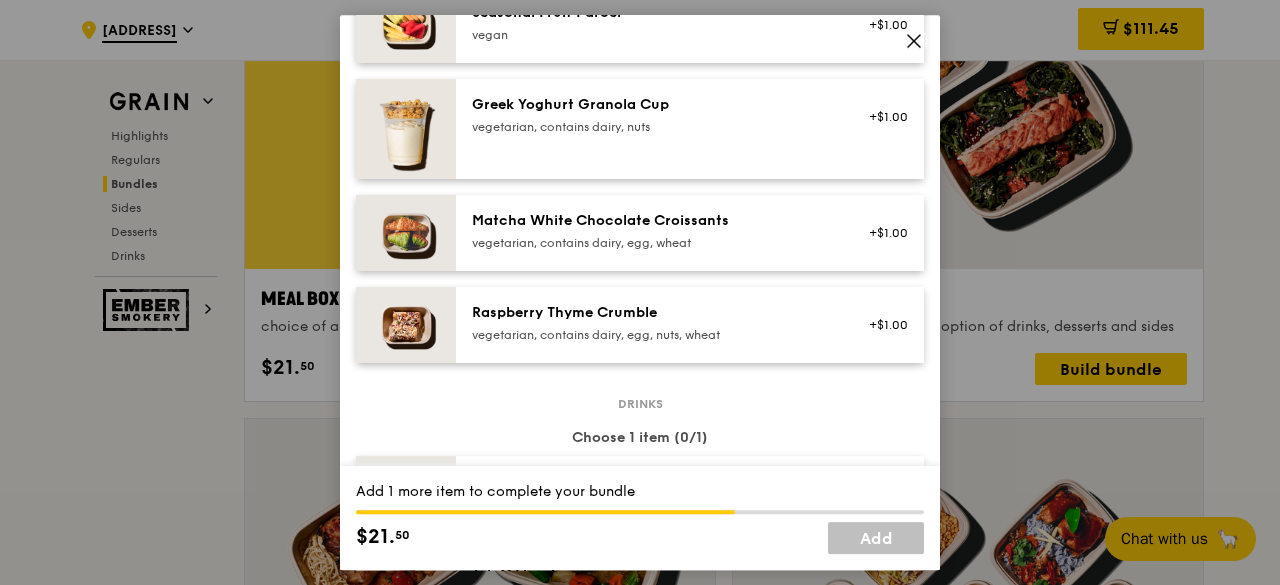 scroll, scrollTop: 1900, scrollLeft: 0, axis: vertical 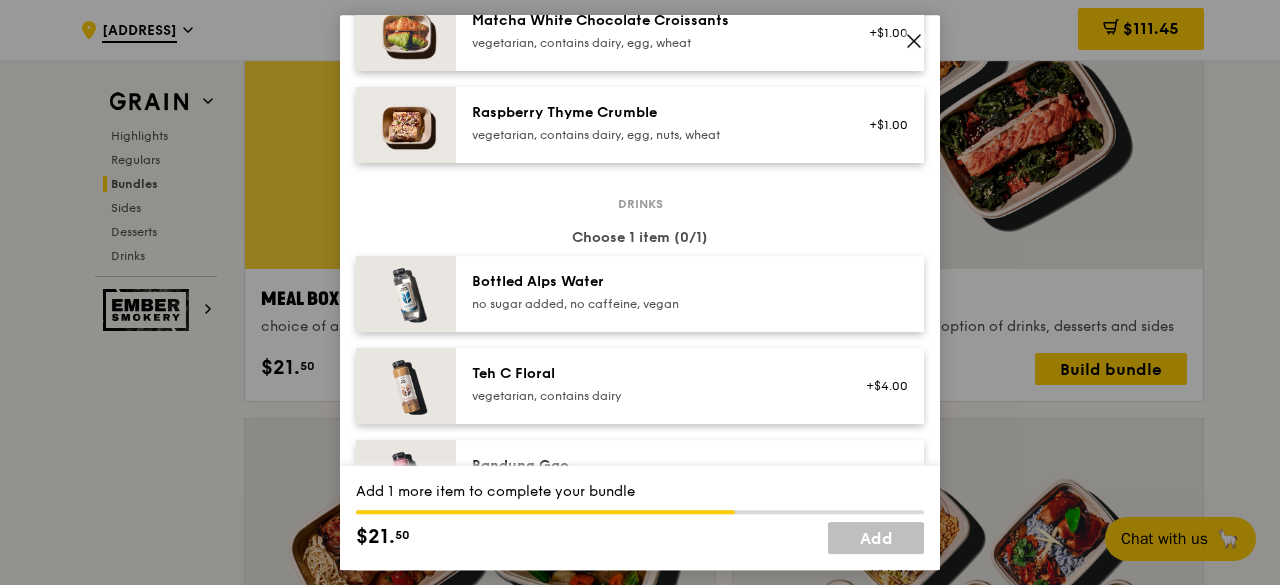 click on "no sugar added, no caffeine, vegan" at bounding box center (651, 304) 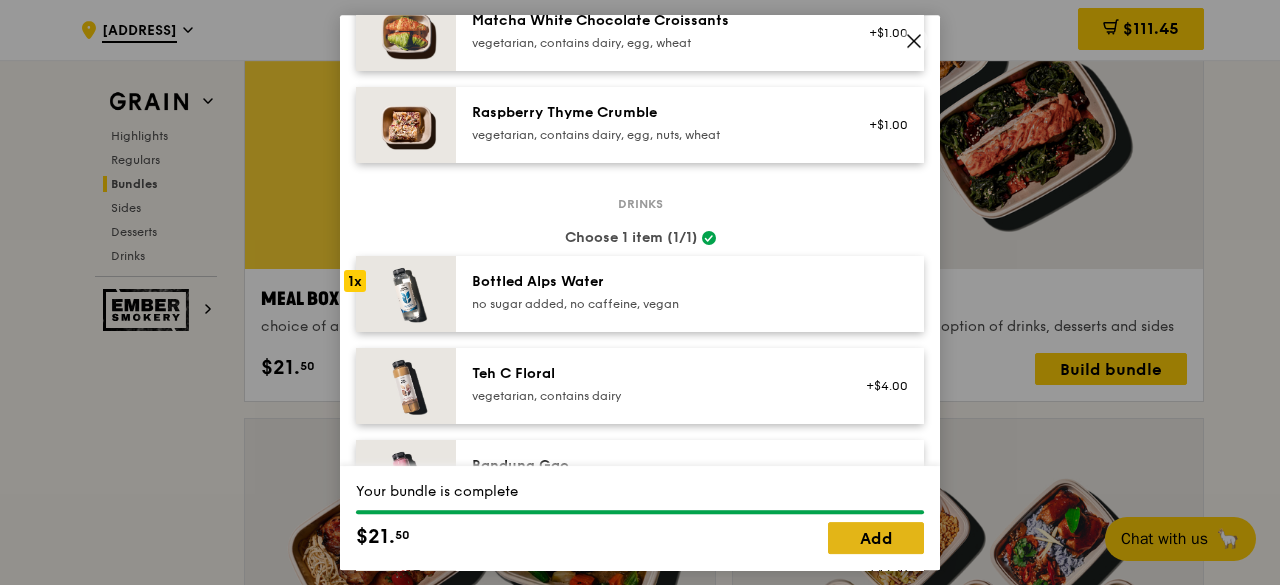 click on "Add" at bounding box center (876, 538) 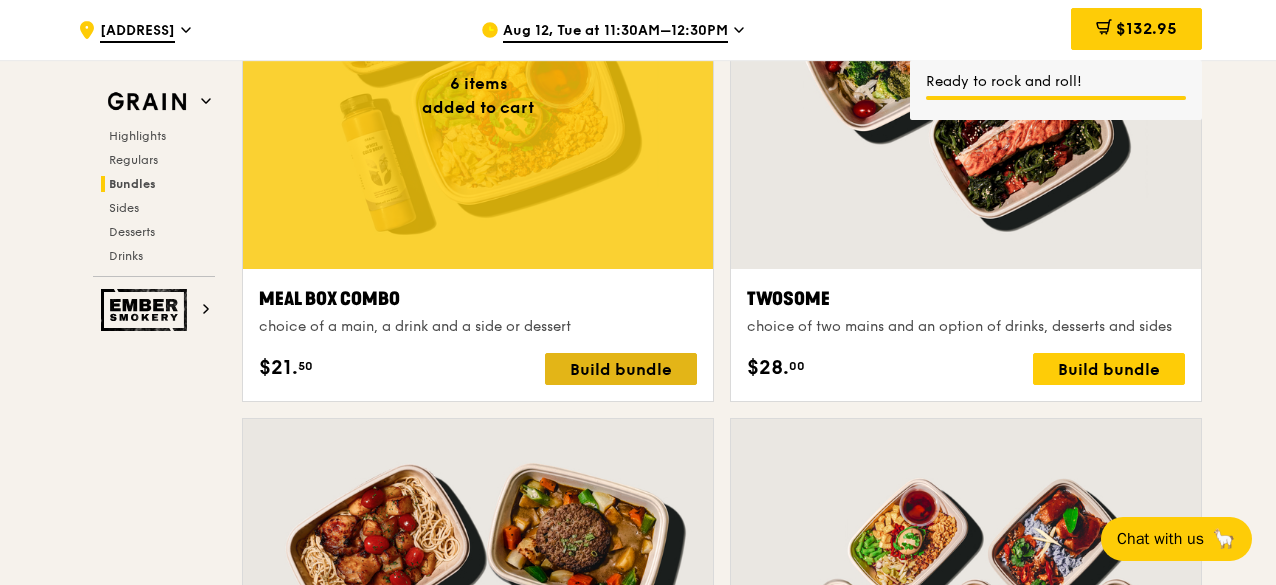 click on "Build bundle" at bounding box center (621, 369) 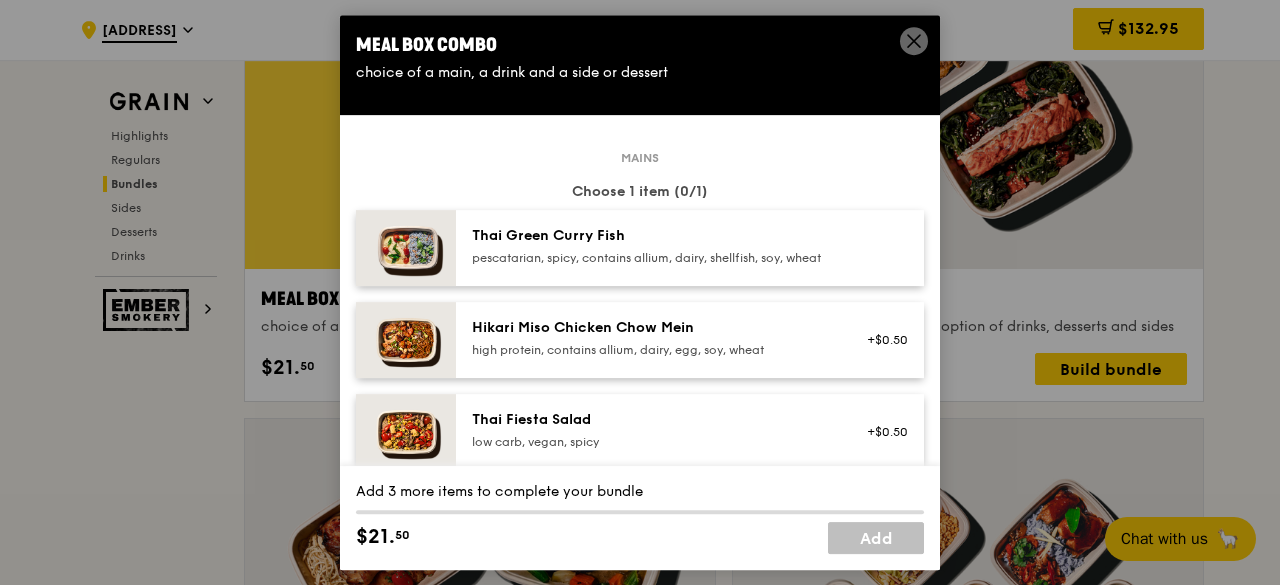click on "Thai Green Curry Fish
pescatarian, spicy, contains allium, dairy, shellfish, soy, wheat" at bounding box center (651, 246) 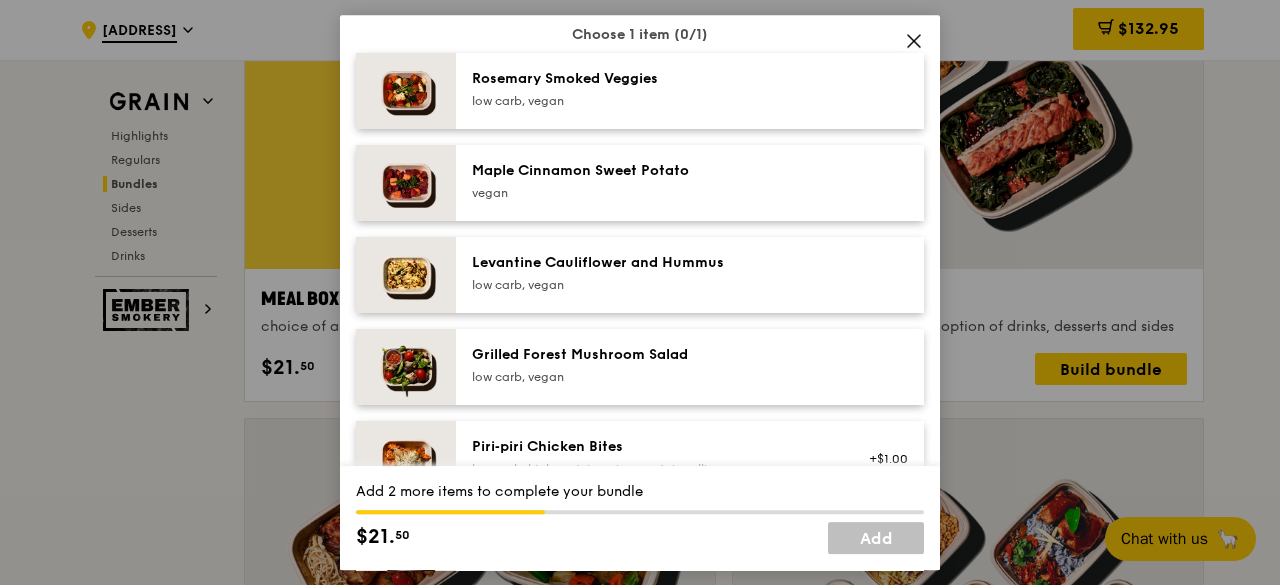 scroll, scrollTop: 1100, scrollLeft: 0, axis: vertical 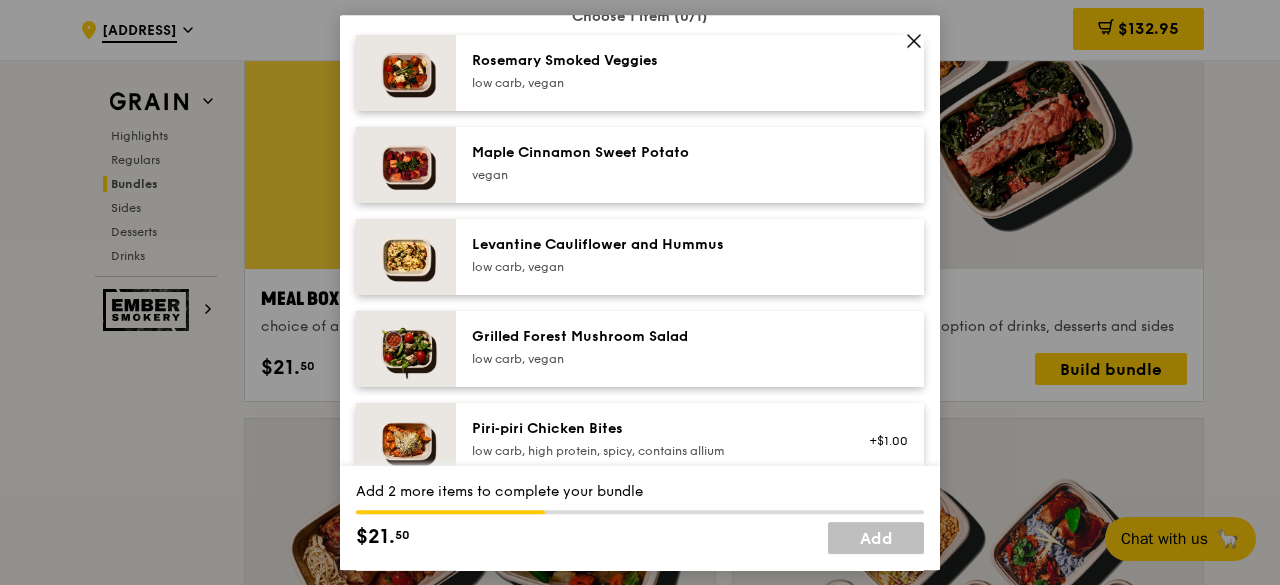 click on "Maple Cinnamon Sweet Potato
vegan" at bounding box center (651, 165) 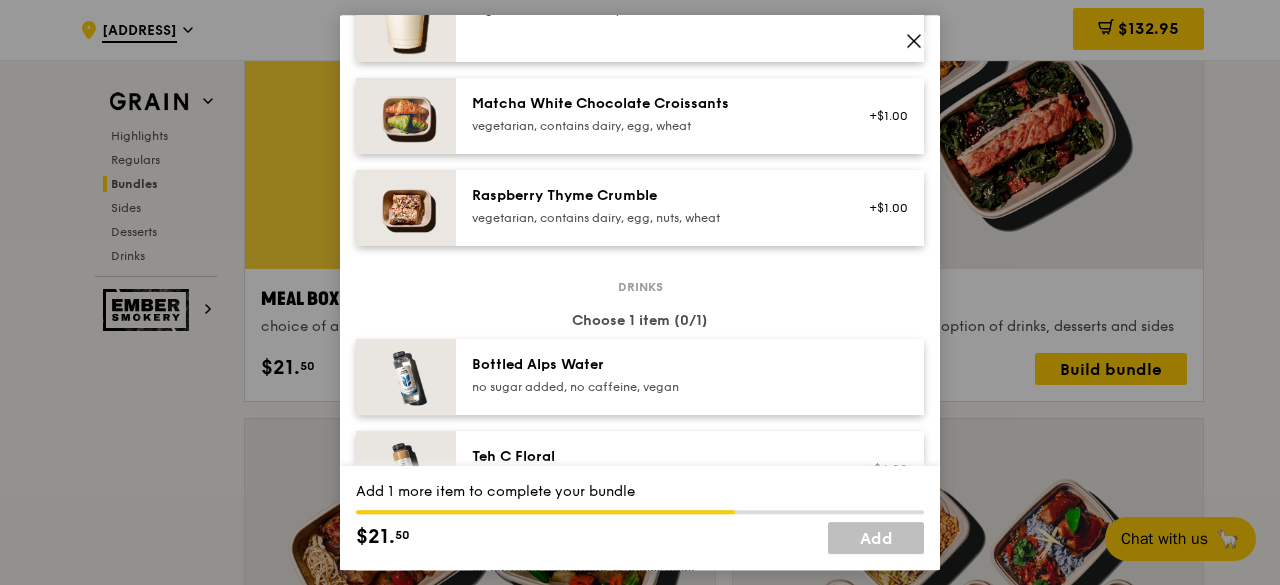 scroll, scrollTop: 1900, scrollLeft: 0, axis: vertical 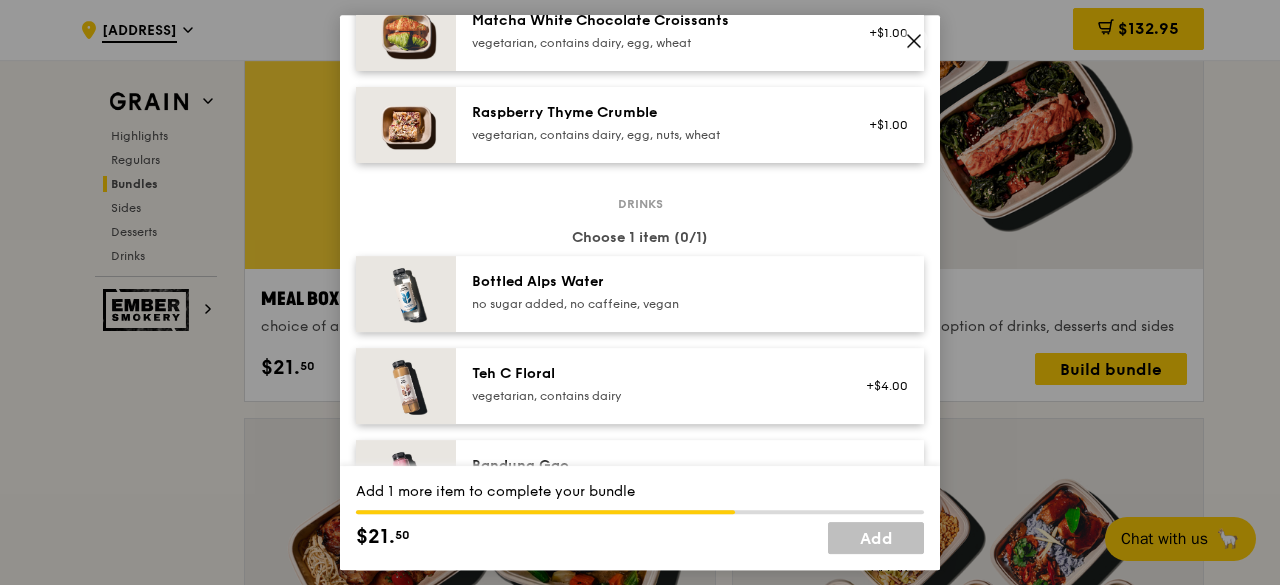 click on "no sugar added, no caffeine, vegan" at bounding box center (651, 304) 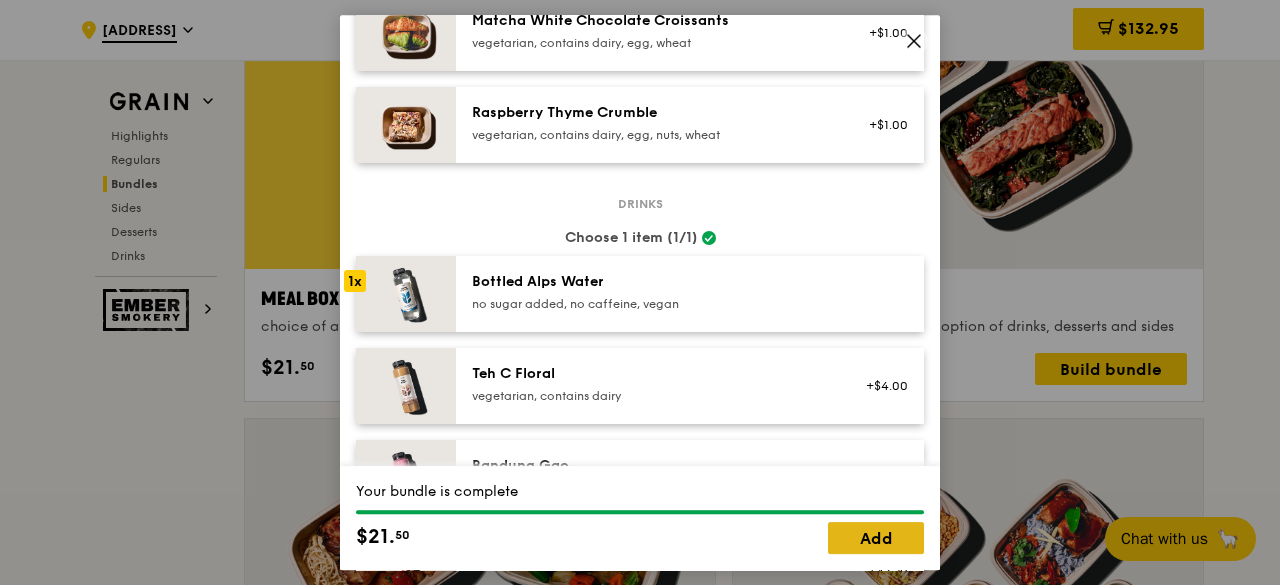 click on "Add" at bounding box center (876, 538) 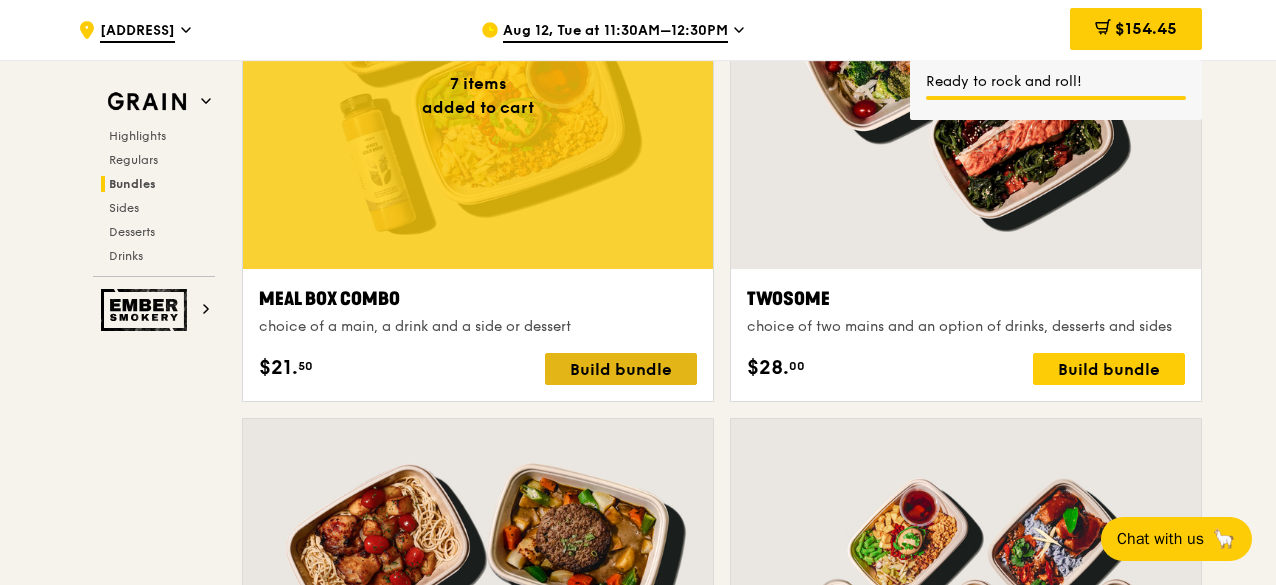click on "Build bundle" at bounding box center [621, 369] 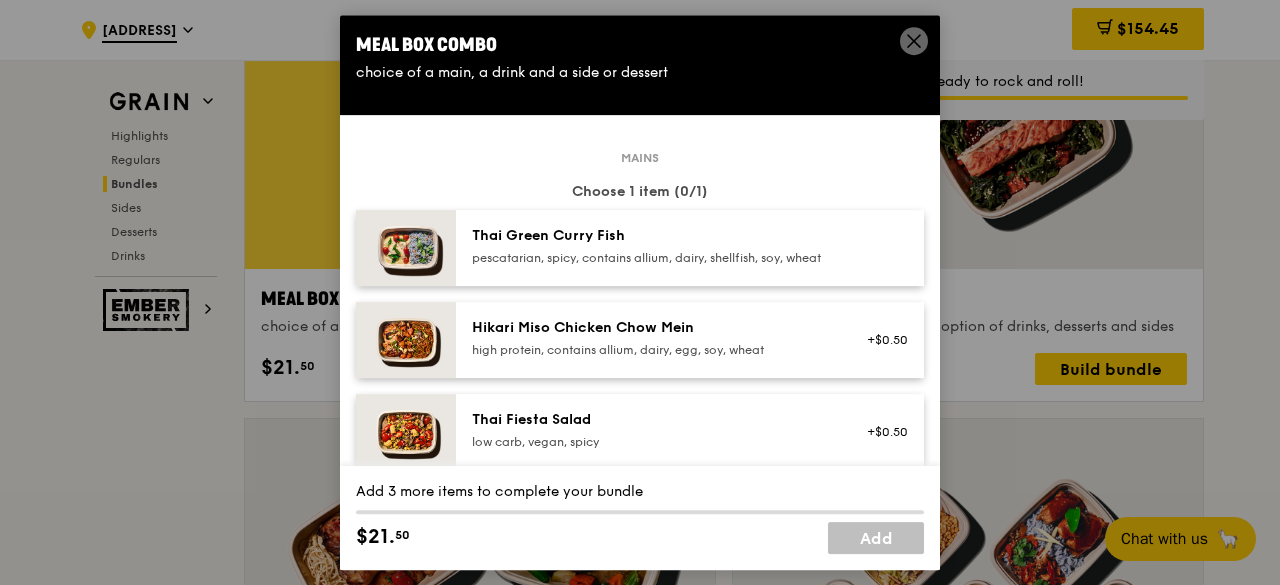 click on "pescatarian, spicy, contains allium, dairy, shellfish, soy, wheat" at bounding box center (651, 258) 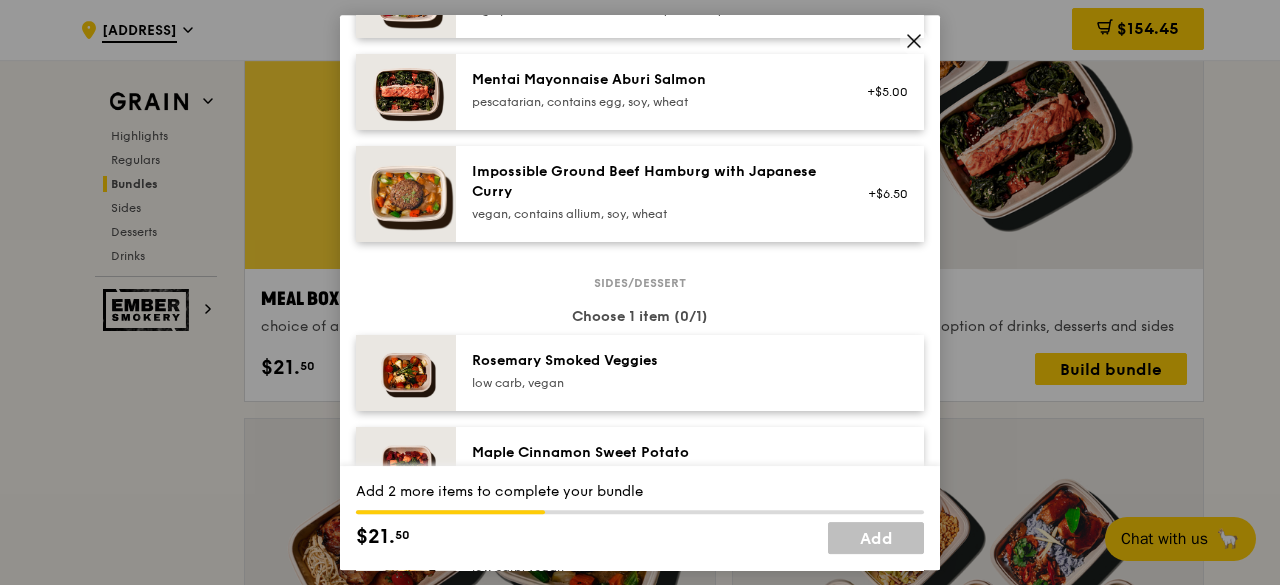 scroll, scrollTop: 1000, scrollLeft: 0, axis: vertical 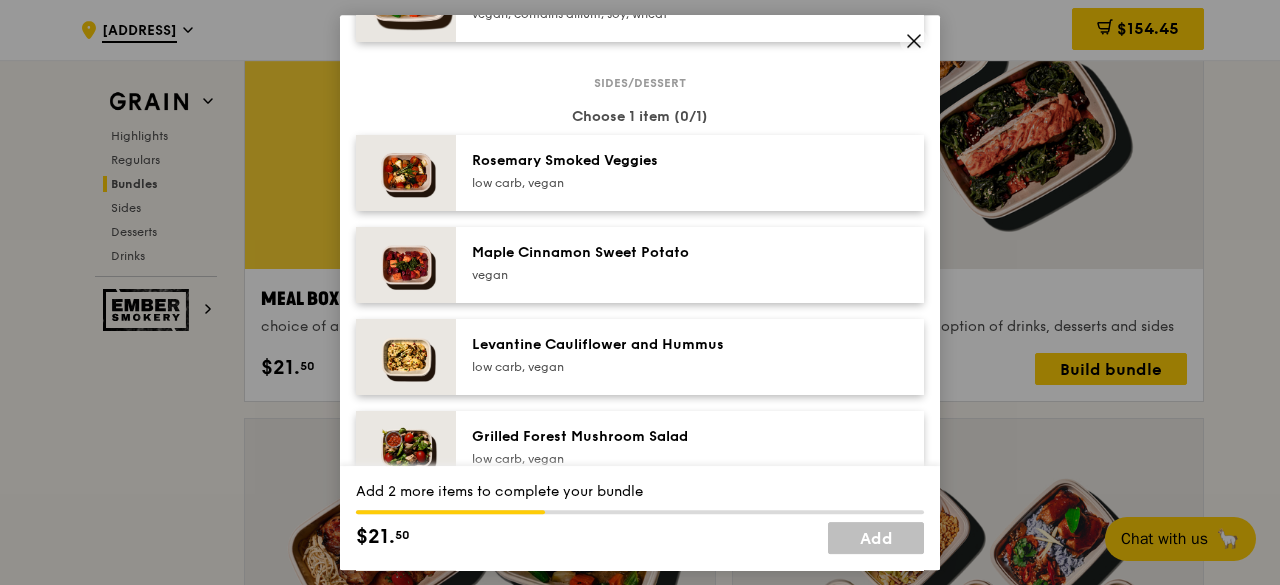 click on "Maple Cinnamon Sweet Potato" at bounding box center [651, 253] 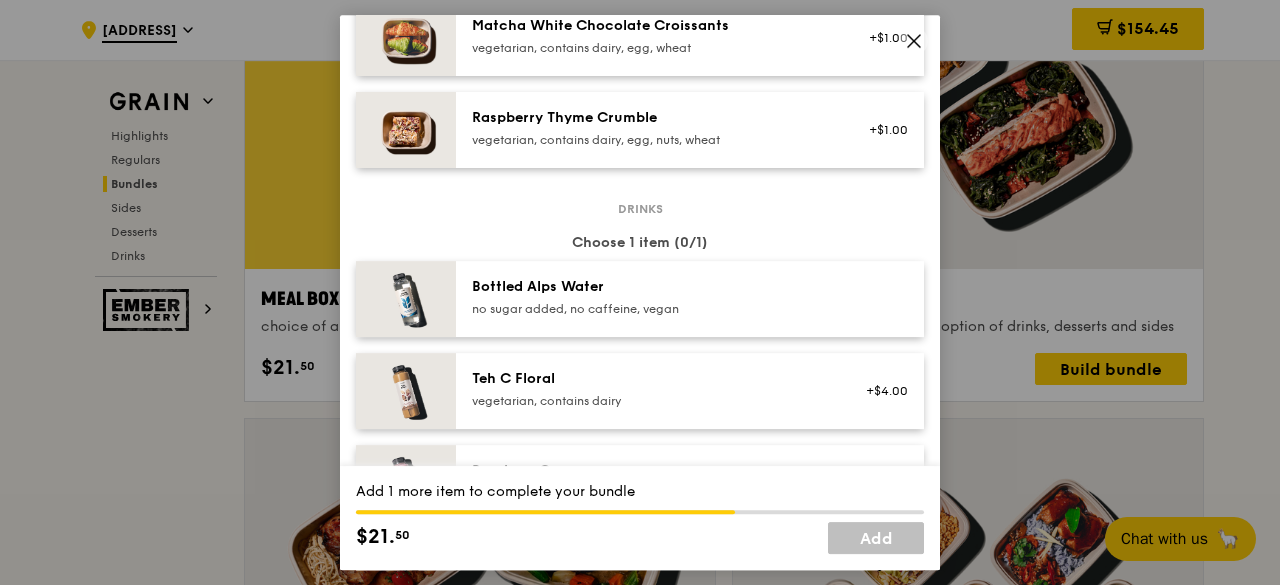 scroll, scrollTop: 1900, scrollLeft: 0, axis: vertical 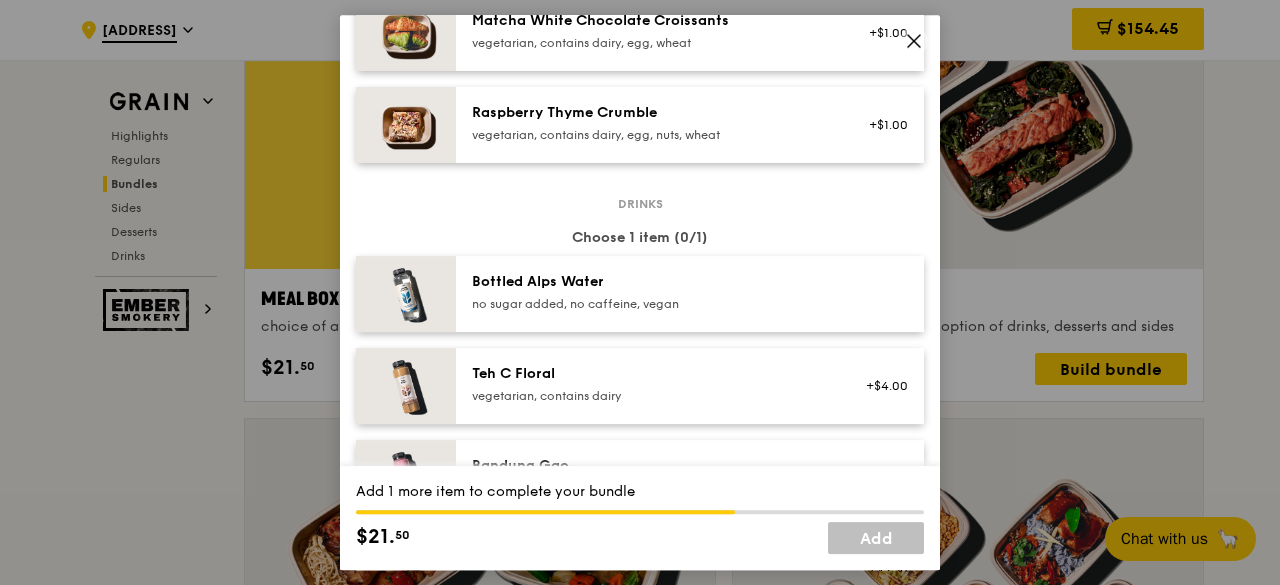click on "no sugar added, no caffeine, vegan" at bounding box center (651, 304) 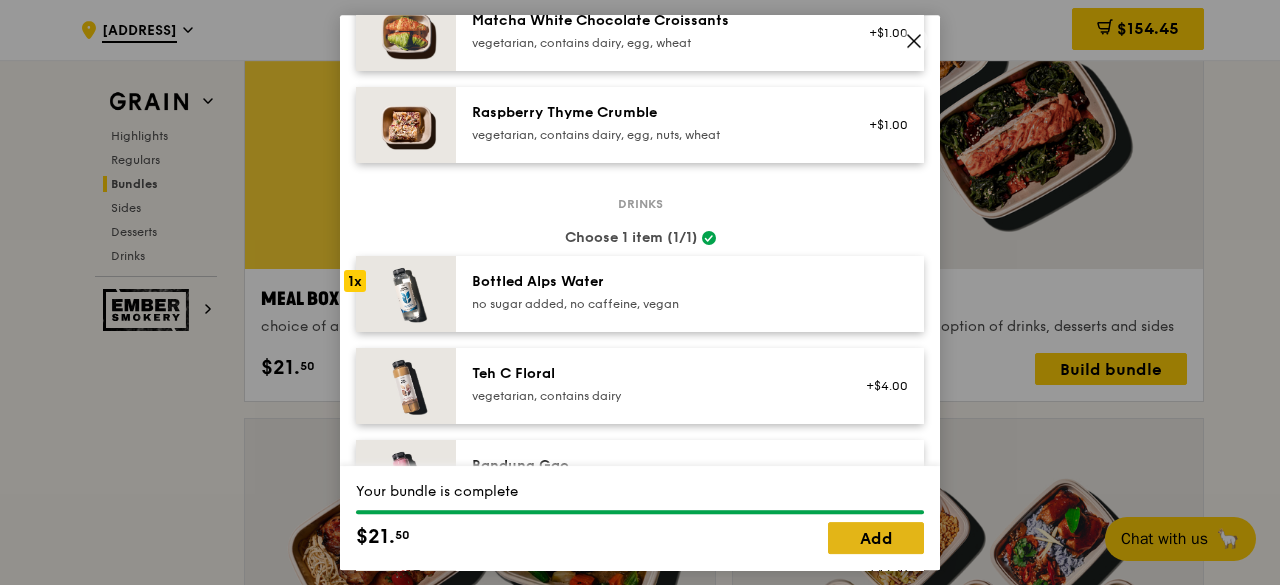 click on "Add" at bounding box center [876, 538] 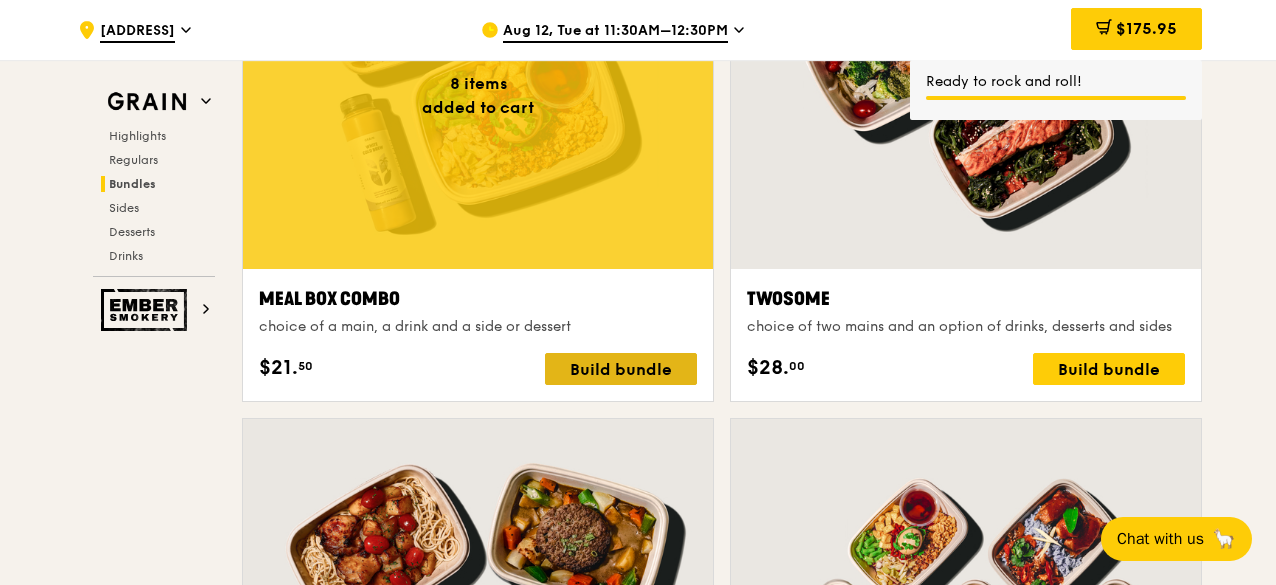 click on "Build bundle" at bounding box center (621, 369) 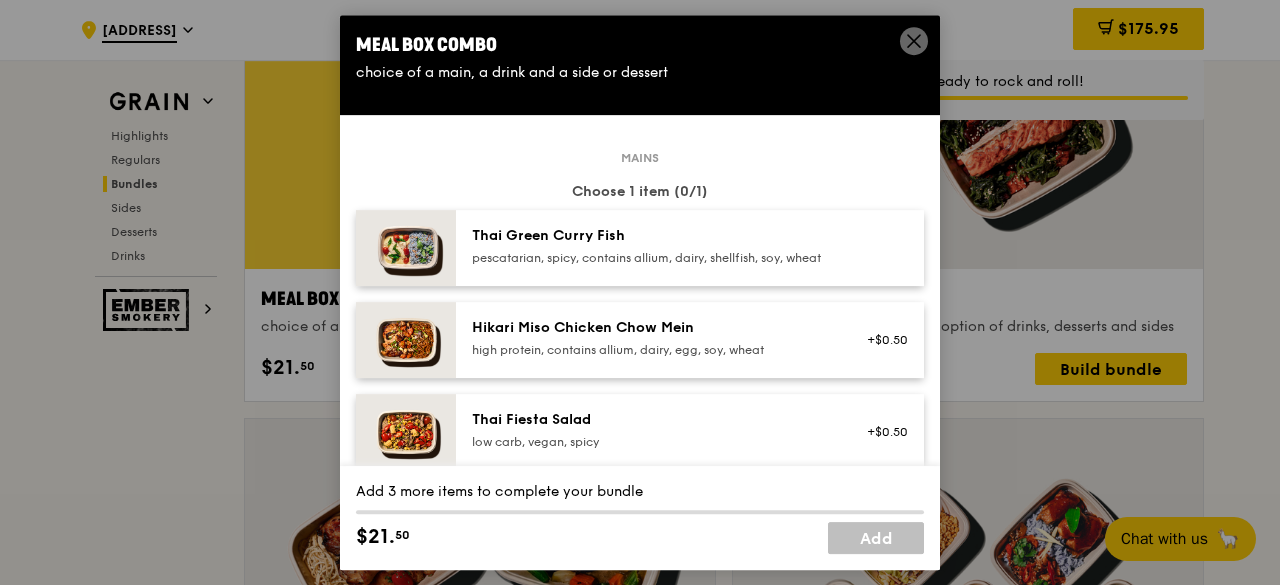 click on "pescatarian, spicy, contains allium, dairy, shellfish, soy, wheat" at bounding box center (651, 258) 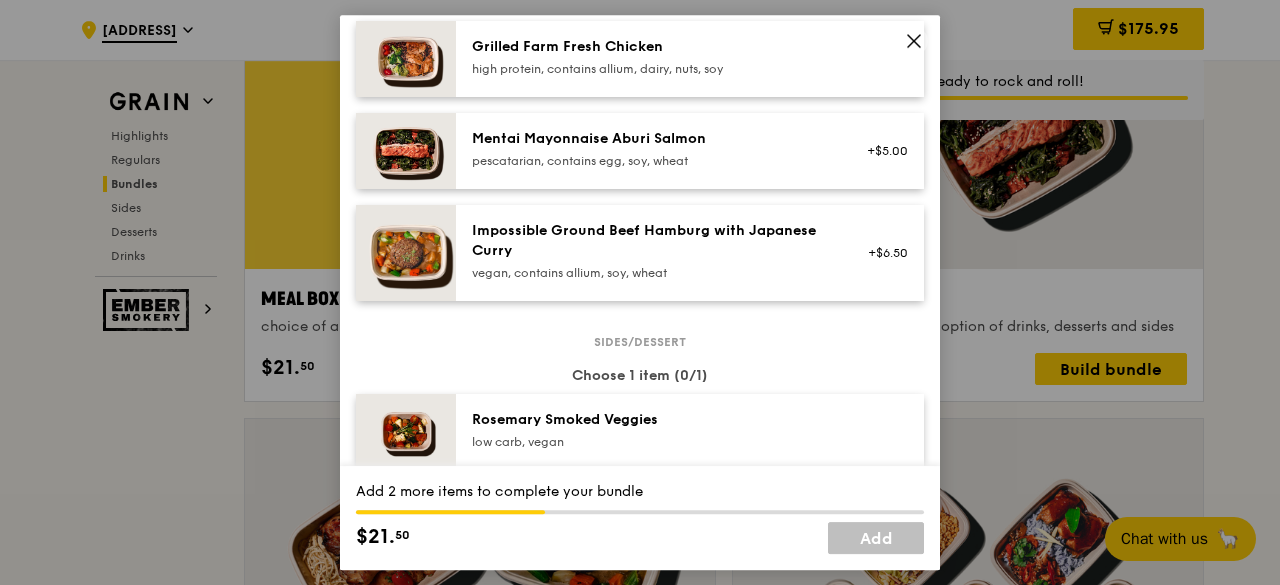 scroll, scrollTop: 900, scrollLeft: 0, axis: vertical 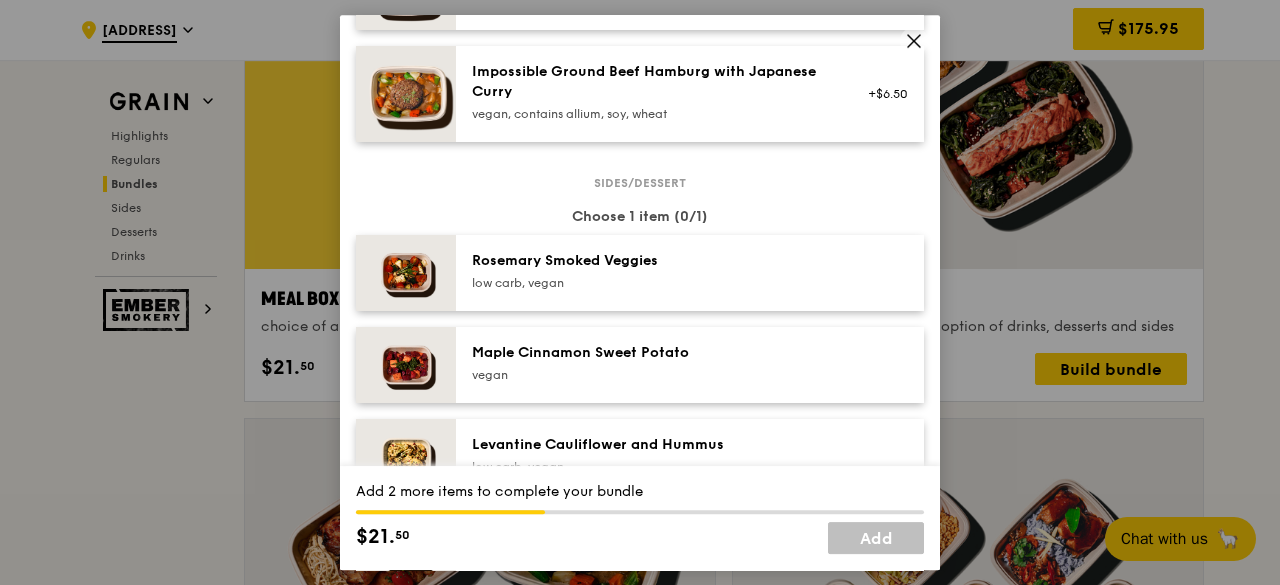 click on "Maple Cinnamon Sweet Potato" at bounding box center [651, 353] 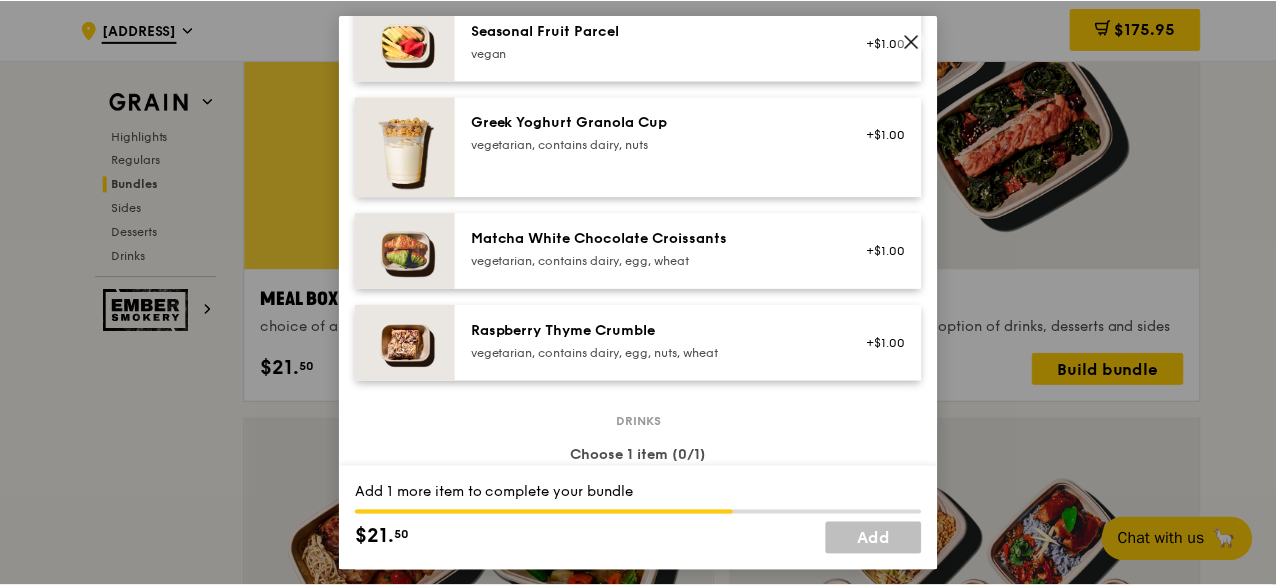 scroll, scrollTop: 1800, scrollLeft: 0, axis: vertical 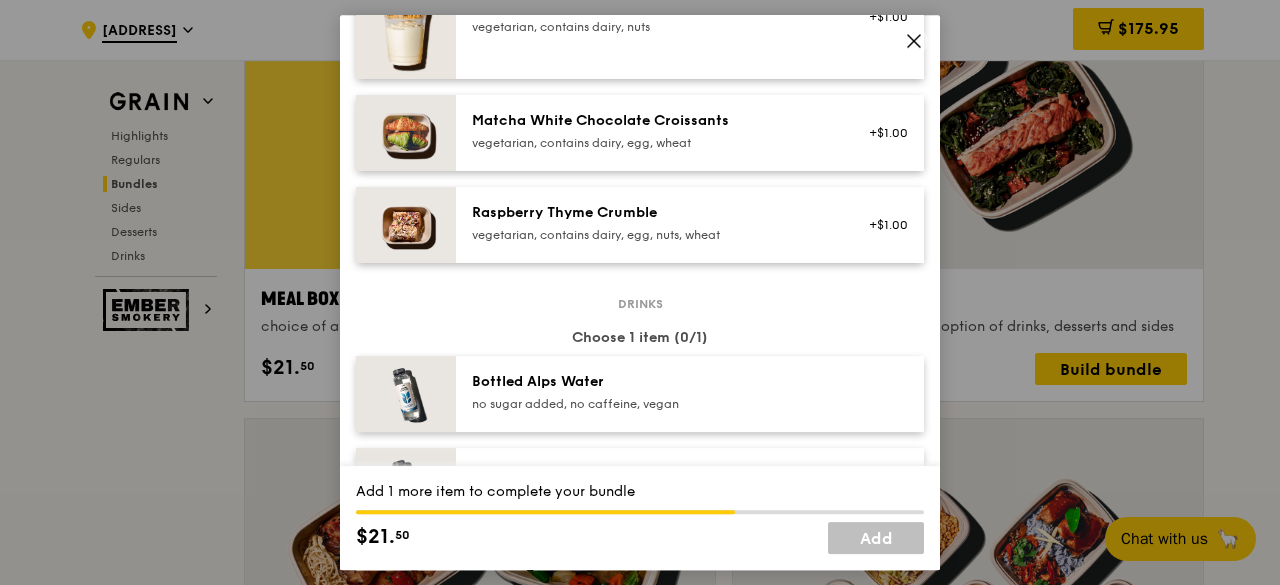 click on "Bottled Alps Water
no sugar added, no caffeine, vegan" at bounding box center [690, 394] 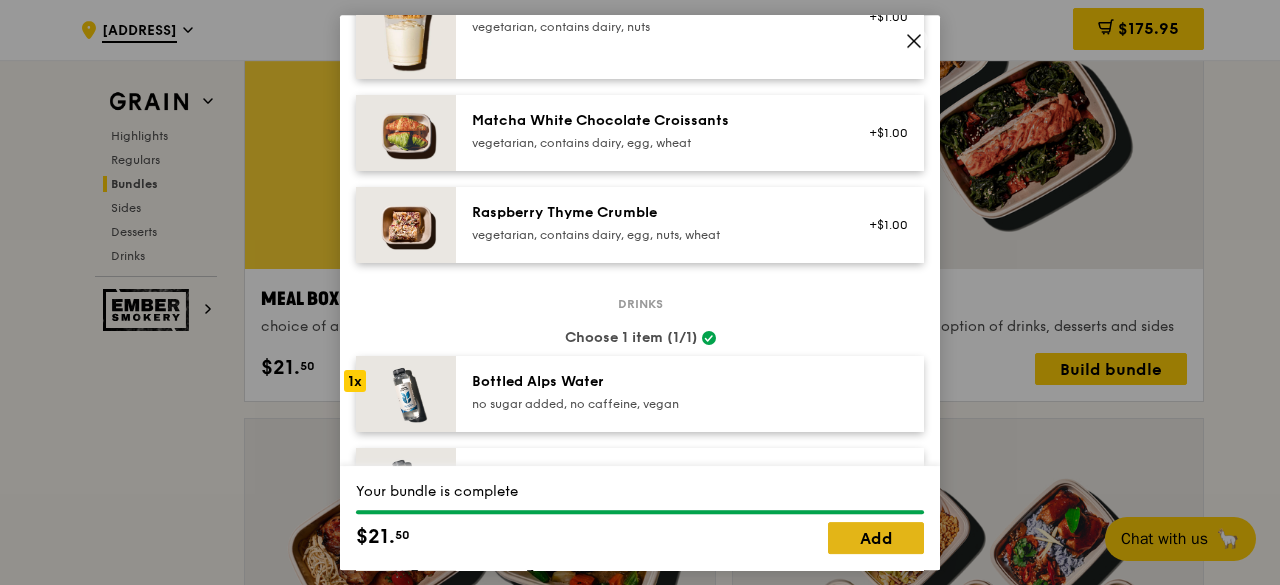 click on "Add" at bounding box center (876, 538) 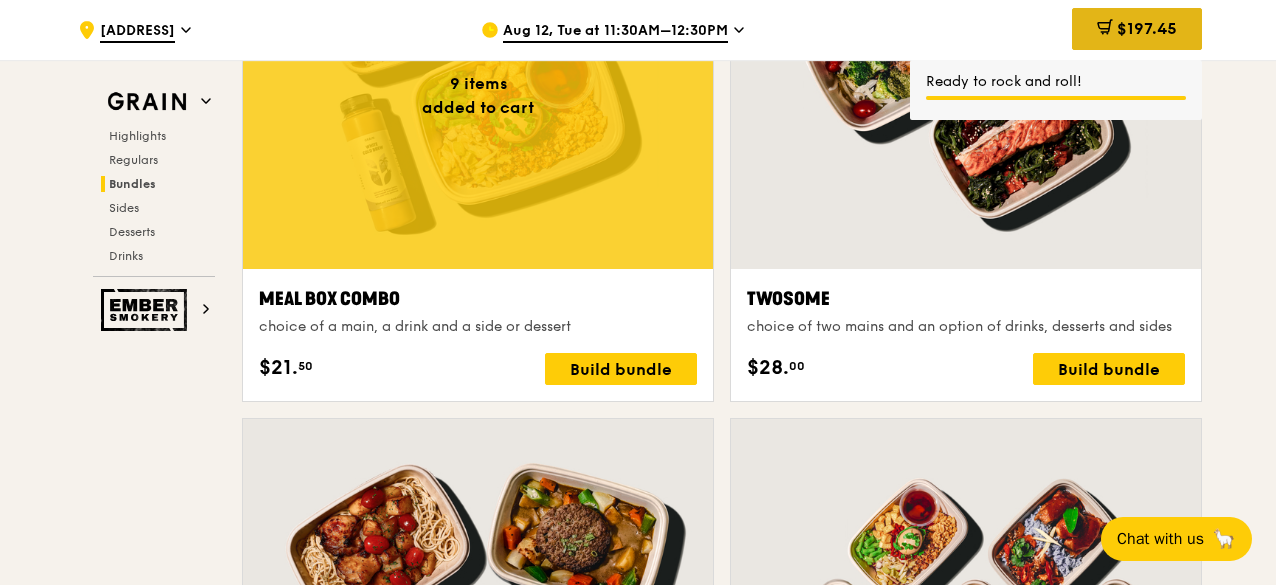 click on "$197.45" at bounding box center (1147, 28) 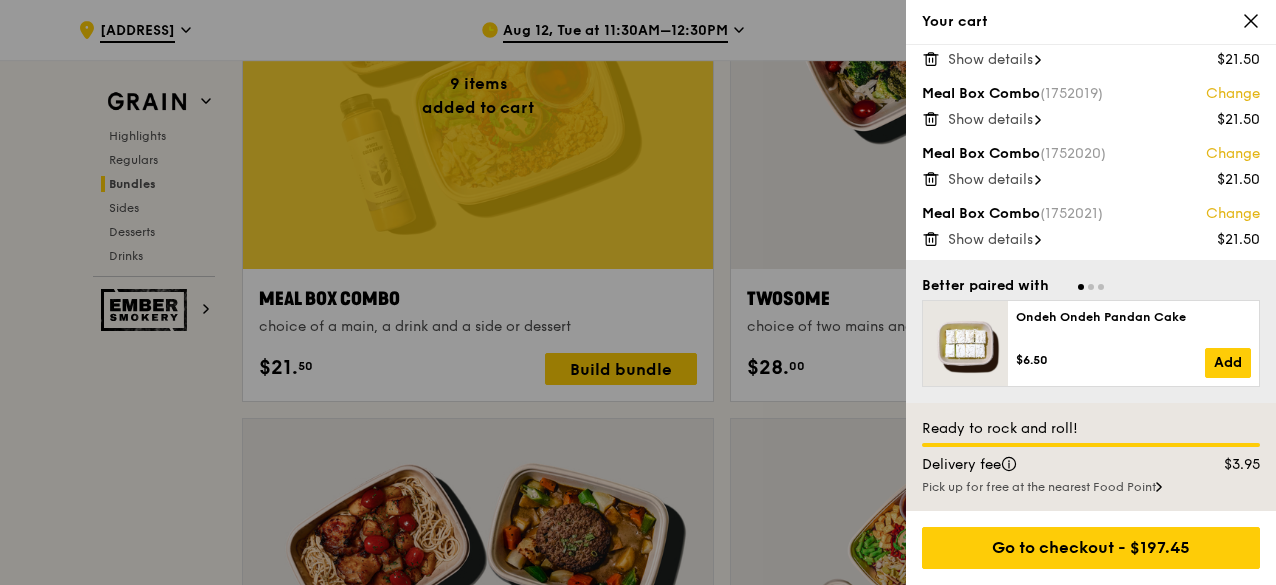scroll, scrollTop: 698, scrollLeft: 0, axis: vertical 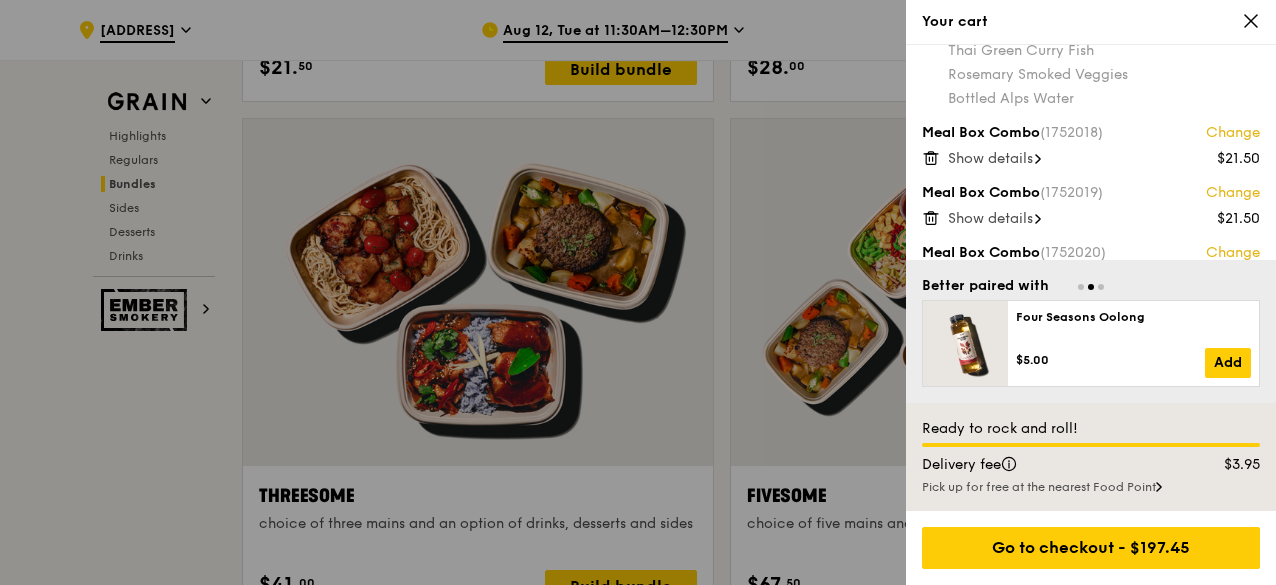 click on "Show details" at bounding box center (990, 158) 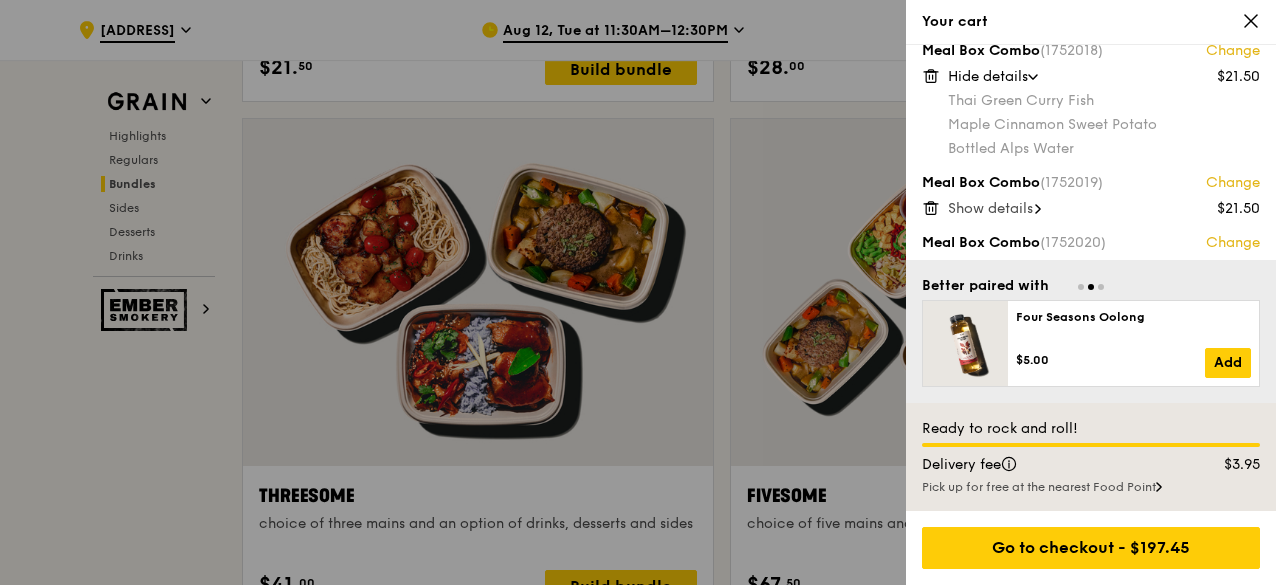 scroll, scrollTop: 698, scrollLeft: 0, axis: vertical 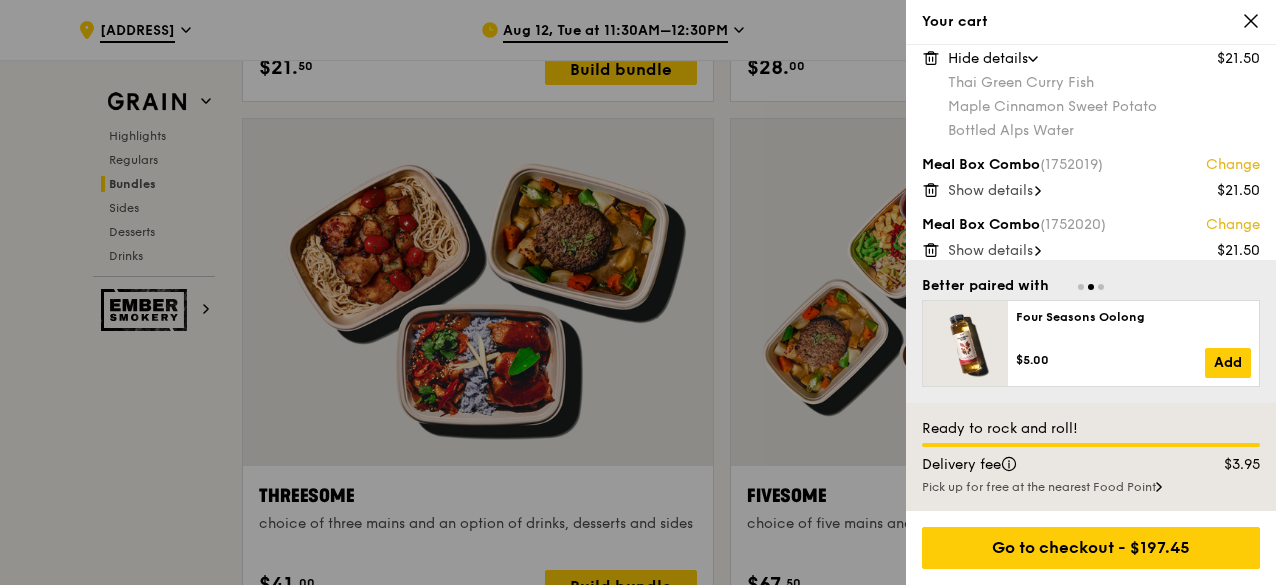 click on "Show details" at bounding box center [990, 190] 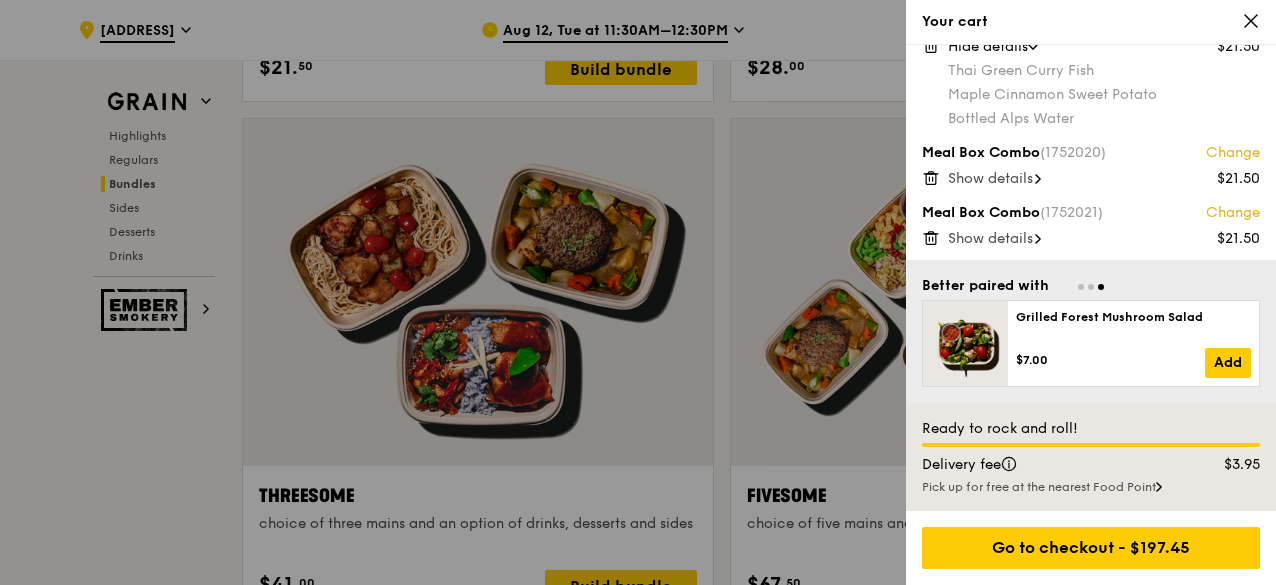 click on "Show details" at bounding box center (990, 178) 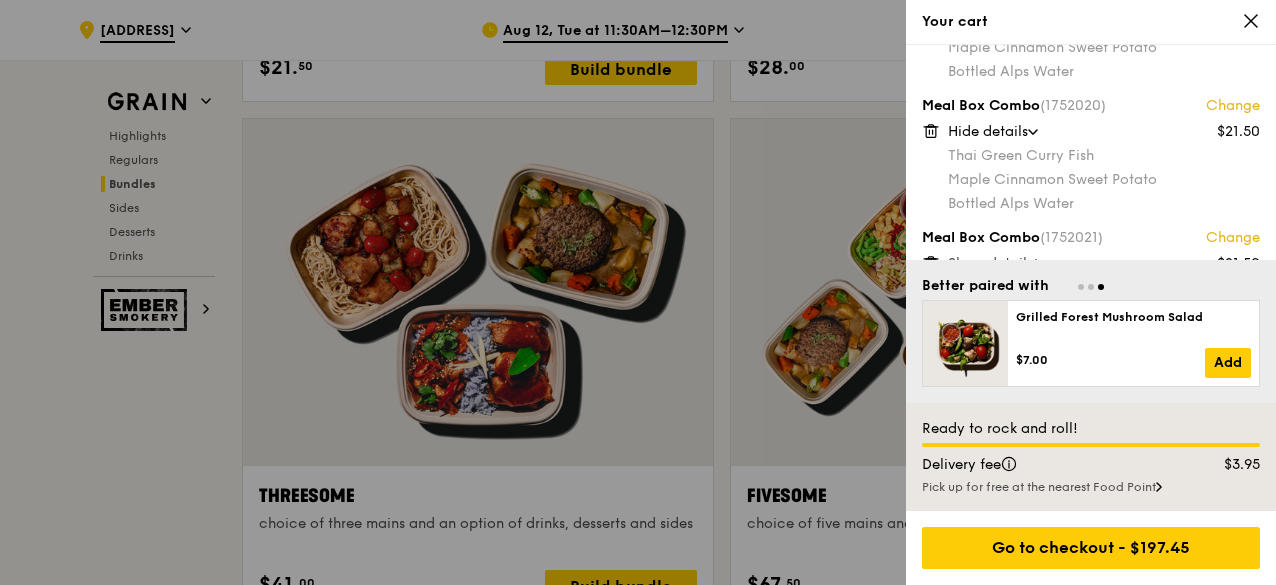 scroll, scrollTop: 914, scrollLeft: 0, axis: vertical 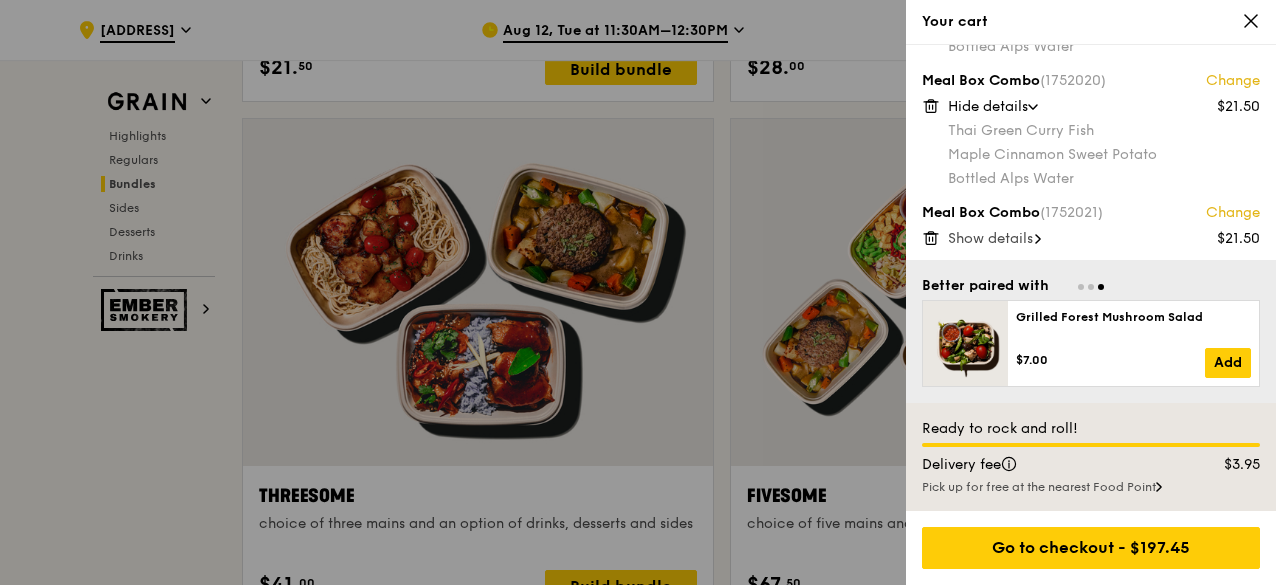 click on "Meal Box Combo
(1752021)
Change
$21.50
Show details" at bounding box center [1091, 225] 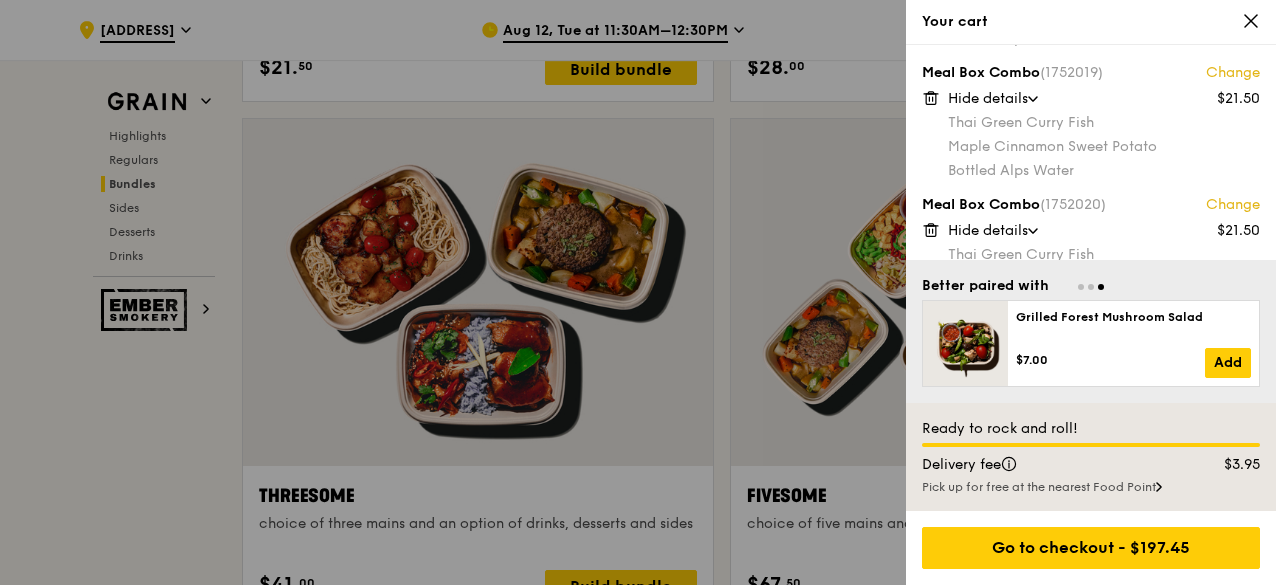 scroll, scrollTop: 986, scrollLeft: 0, axis: vertical 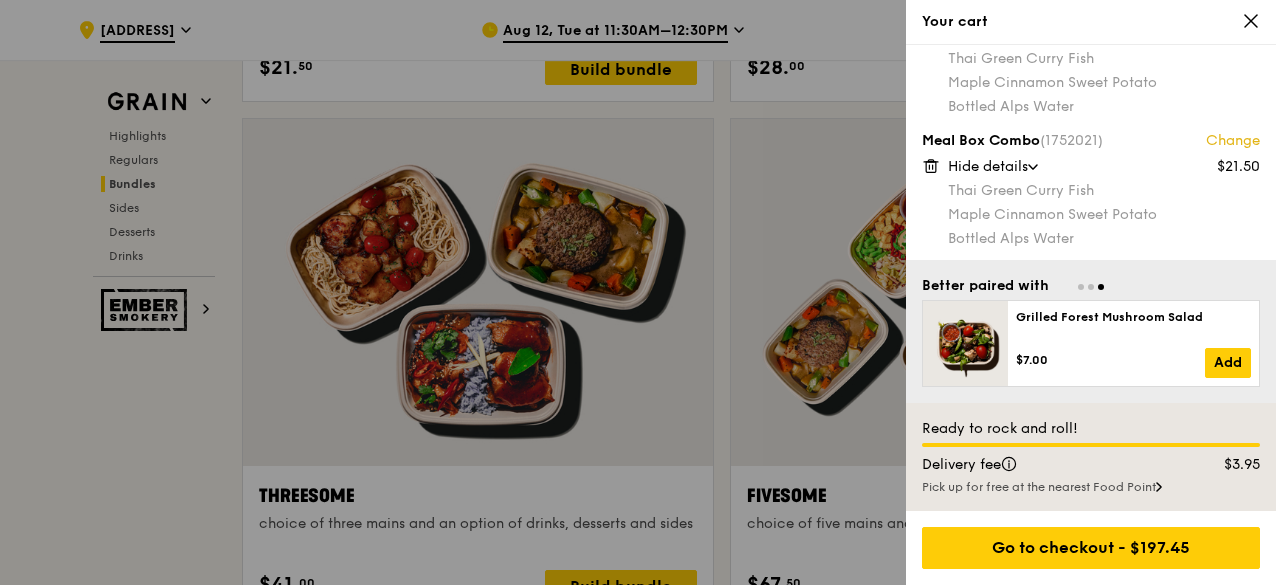 click at bounding box center [638, 292] 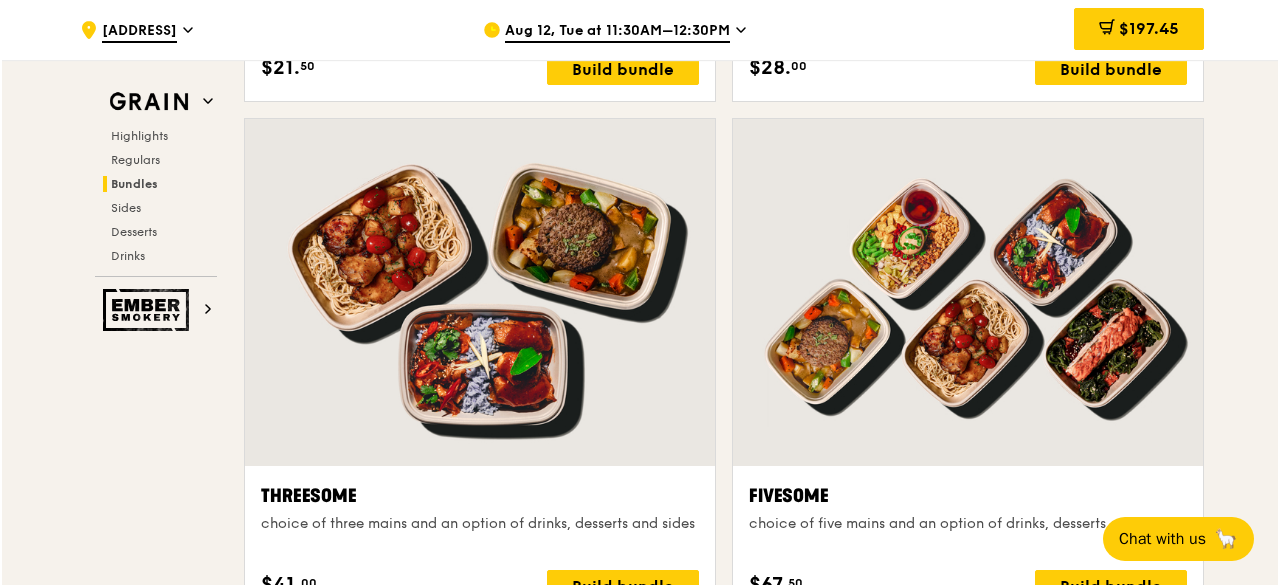 scroll, scrollTop: 3100, scrollLeft: 0, axis: vertical 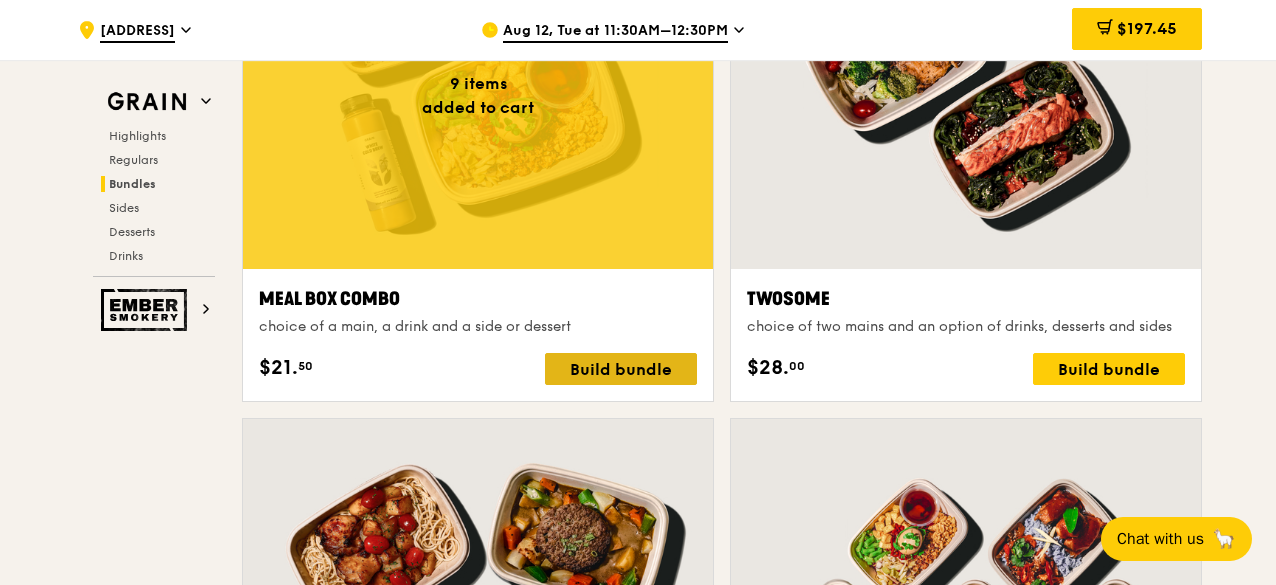 click on "Build bundle" at bounding box center (621, 369) 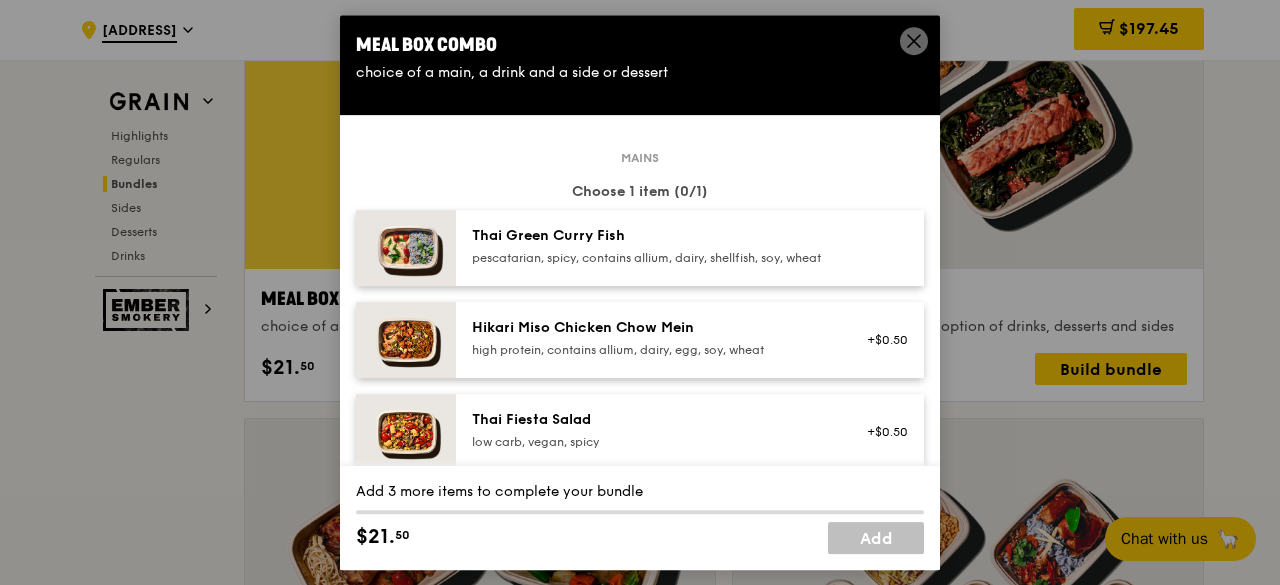 click on "pescatarian, spicy, contains allium, dairy, shellfish, soy, wheat" at bounding box center (651, 258) 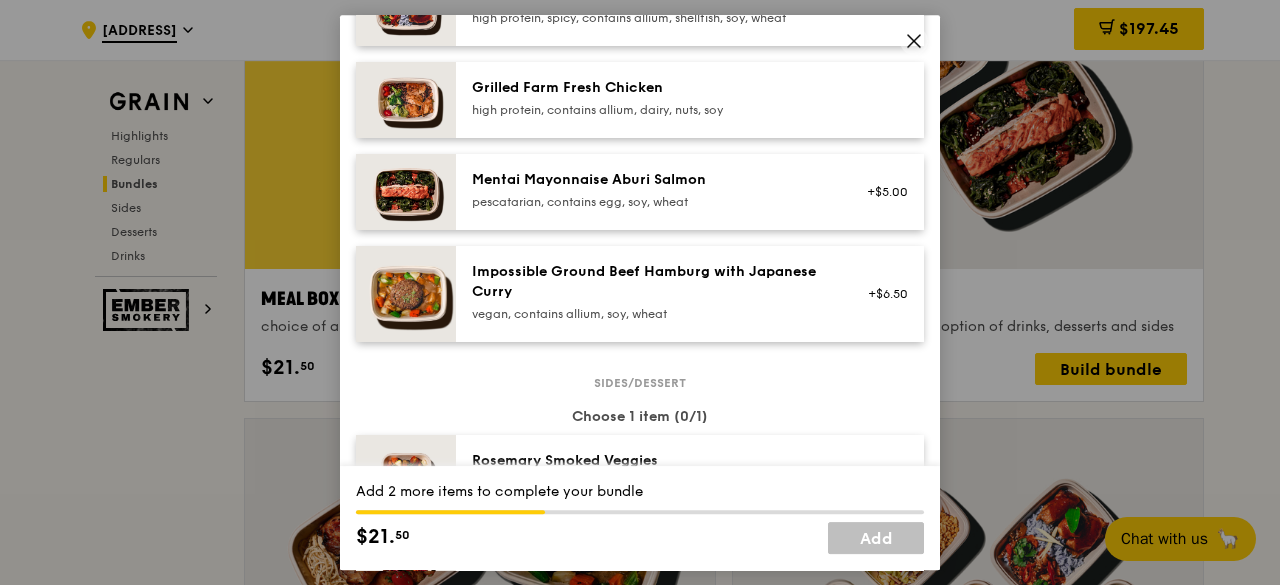 scroll, scrollTop: 900, scrollLeft: 0, axis: vertical 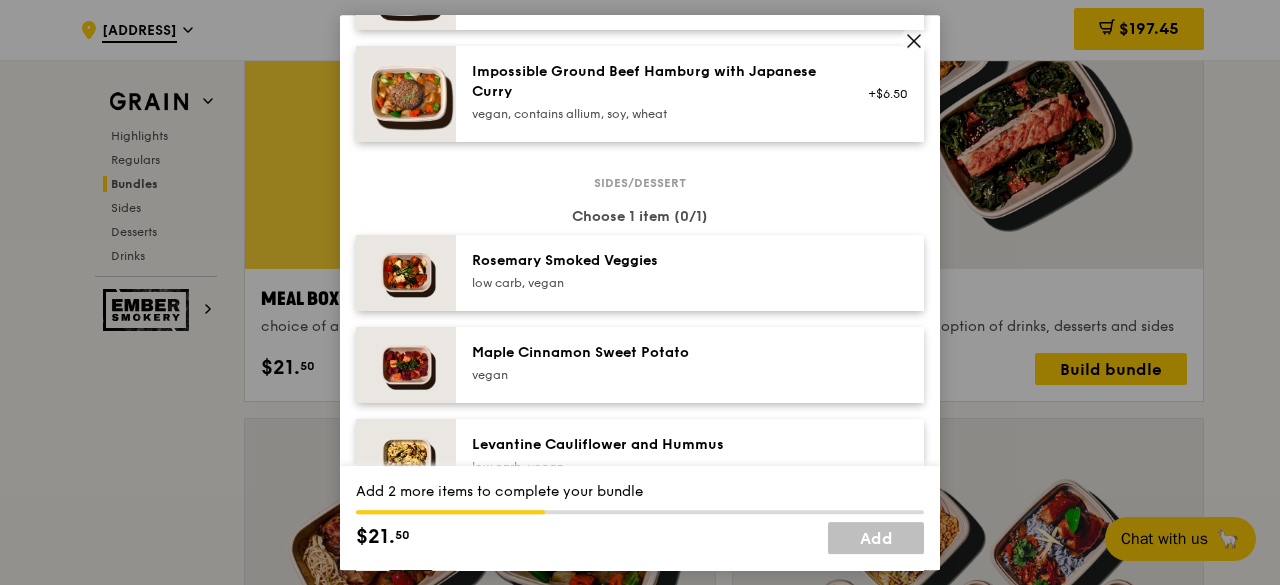 click on "low carb, vegan" at bounding box center (651, 283) 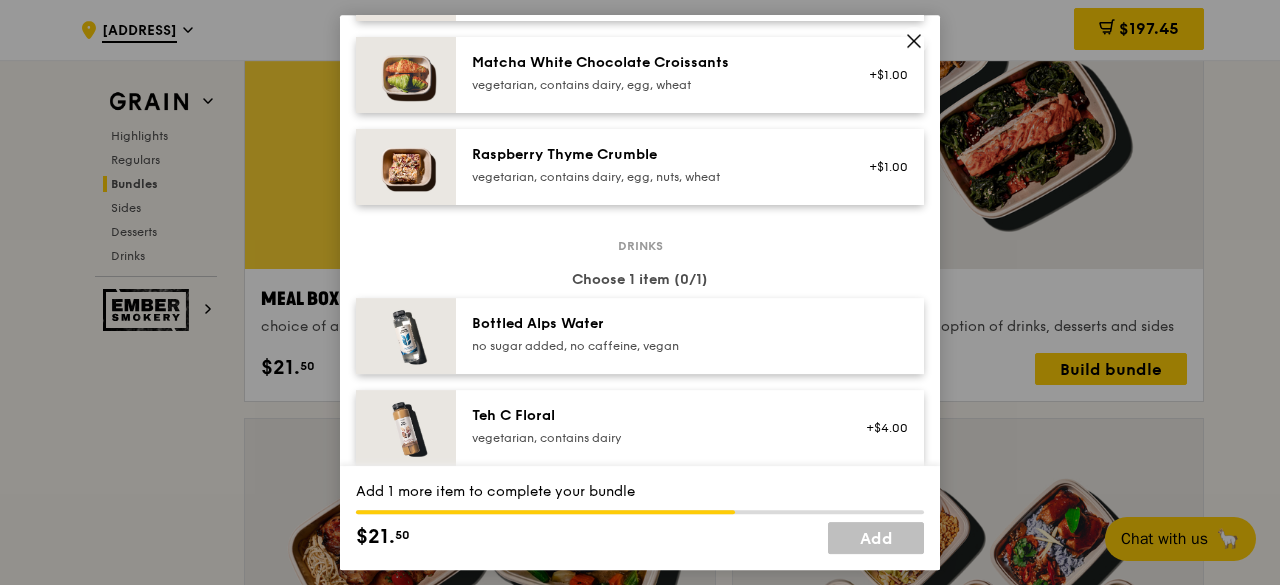 scroll, scrollTop: 1900, scrollLeft: 0, axis: vertical 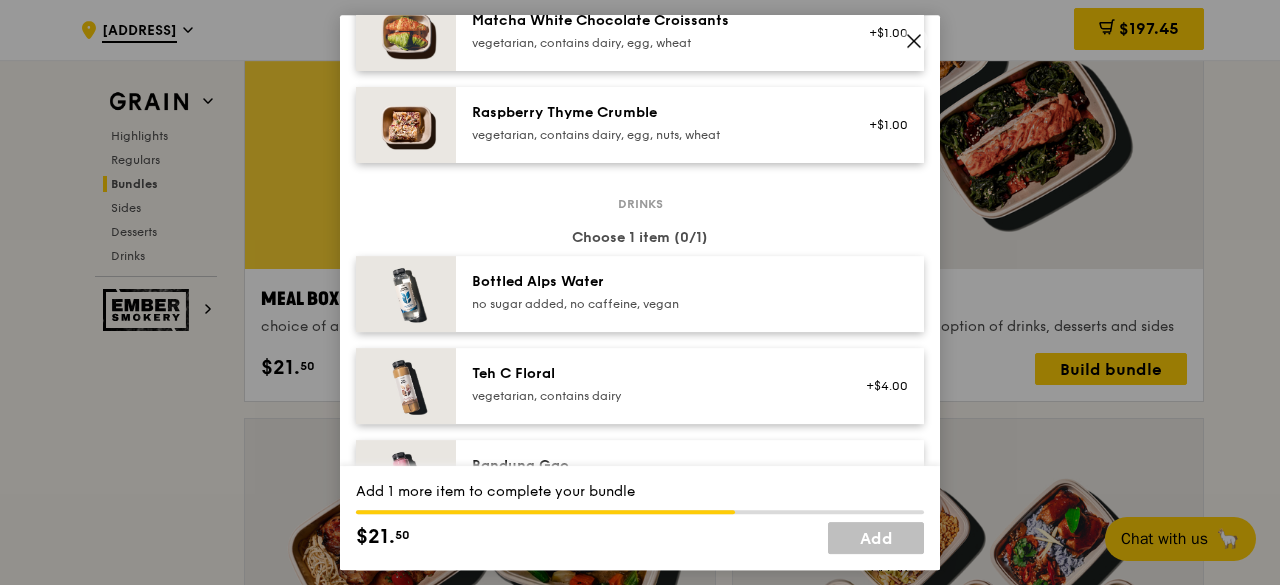 click on "Bottled Alps Water
no sugar added, no caffeine, vegan" at bounding box center (651, 292) 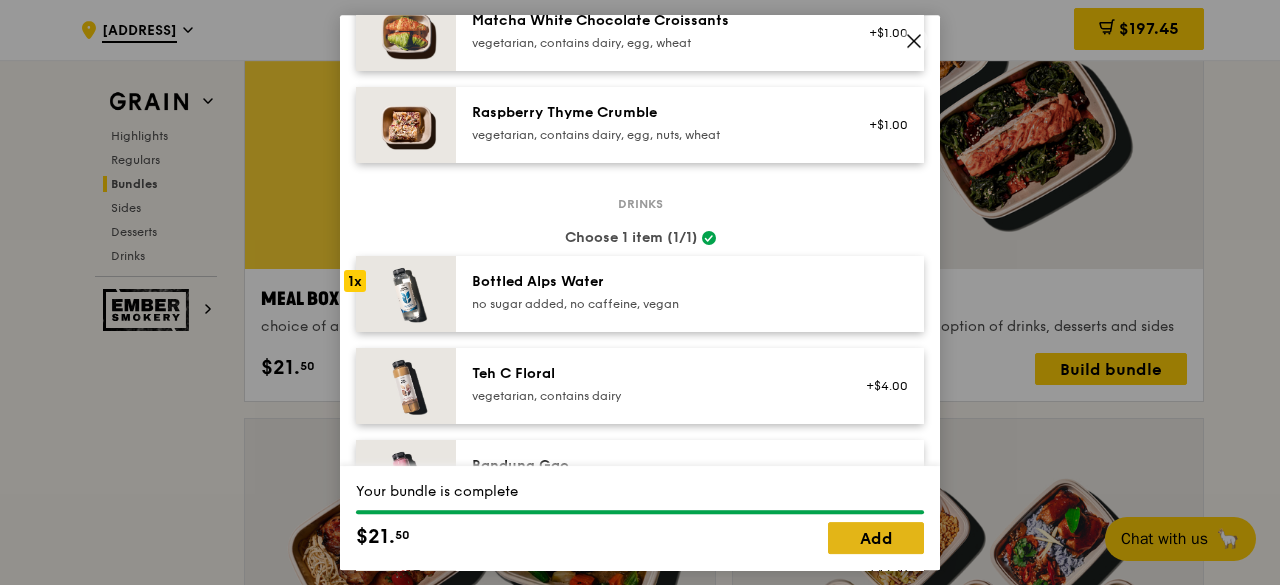 click on "Add" at bounding box center [876, 538] 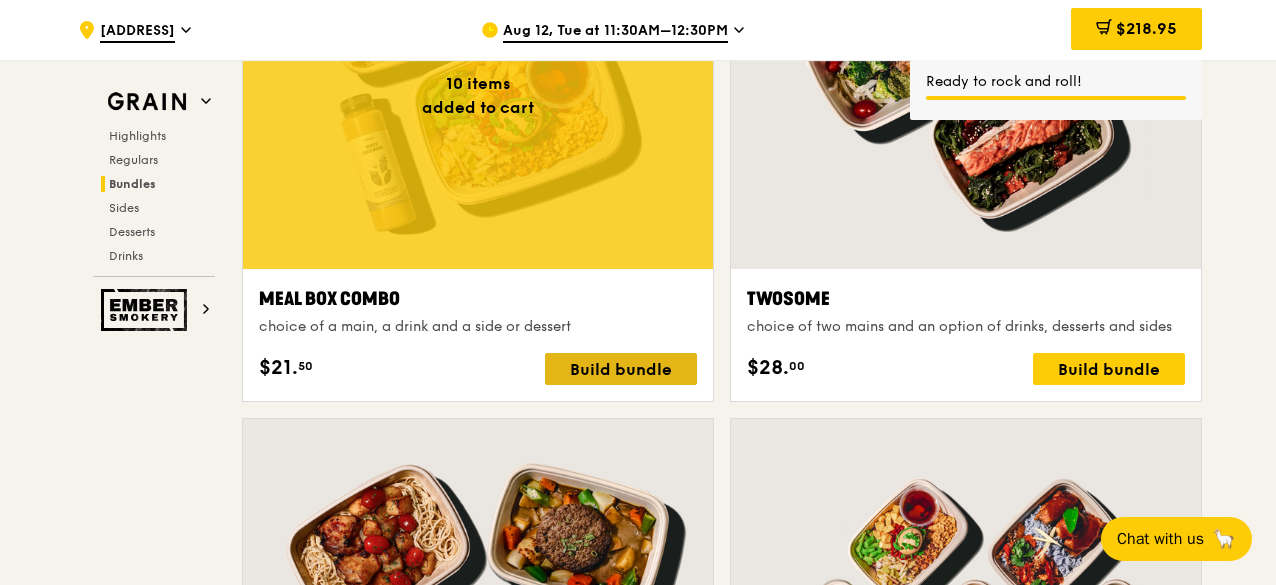 click on "Build bundle" at bounding box center (621, 369) 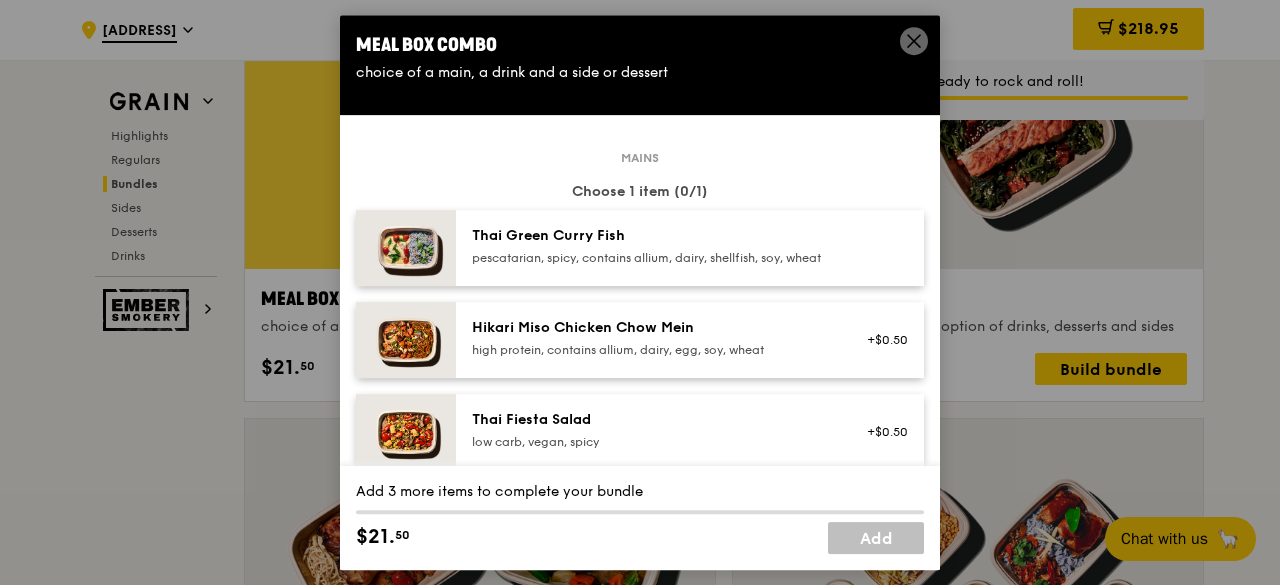 click on "Thai Green Curry Fish
pescatarian, spicy, contains allium, dairy, shellfish, soy, wheat" at bounding box center (651, 248) 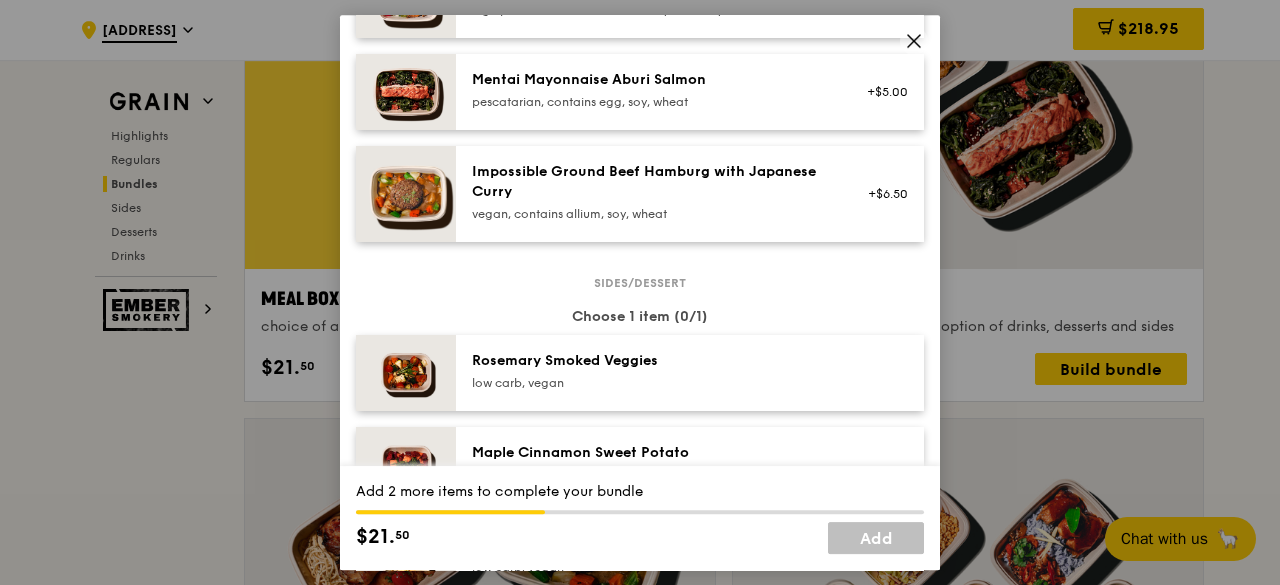 scroll, scrollTop: 1000, scrollLeft: 0, axis: vertical 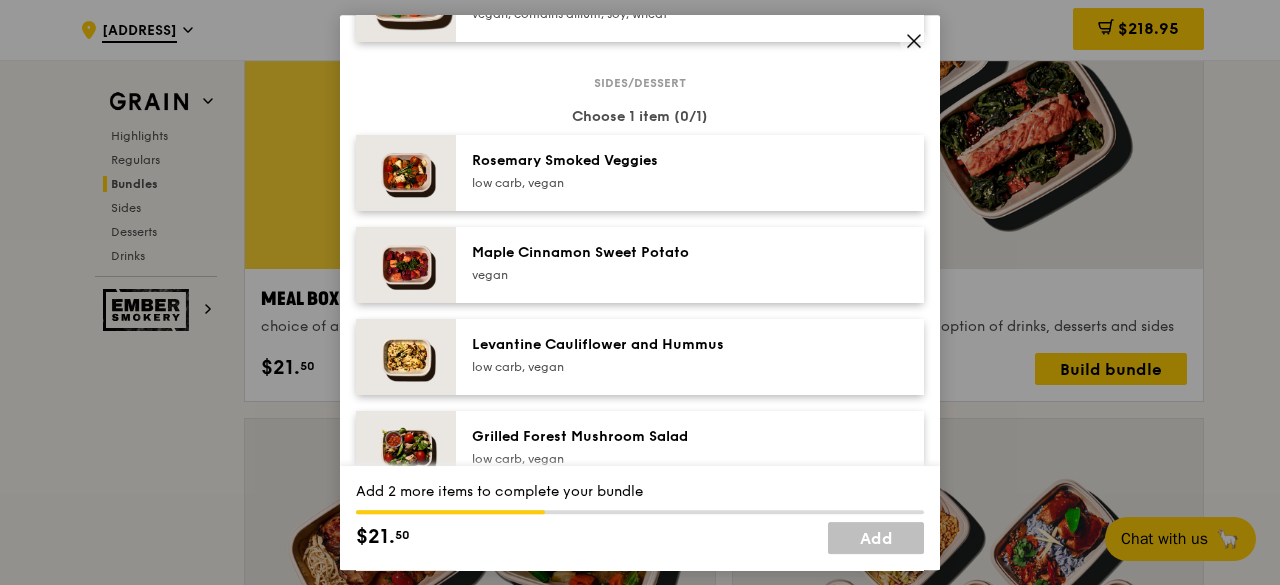 click on "vegan" at bounding box center [651, 275] 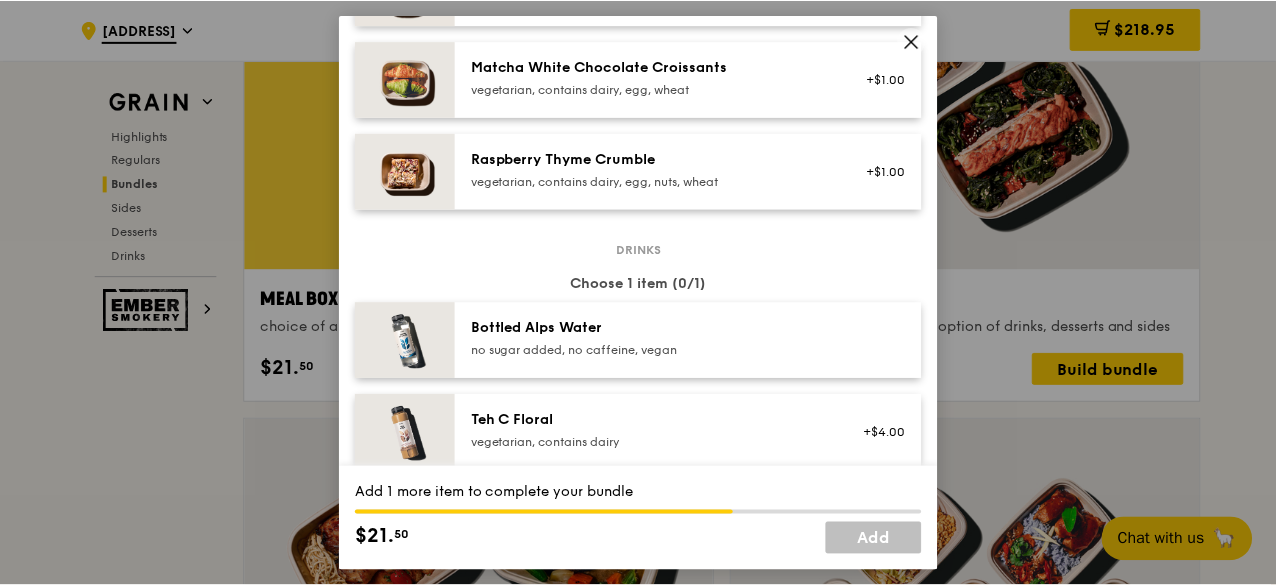 scroll, scrollTop: 1900, scrollLeft: 0, axis: vertical 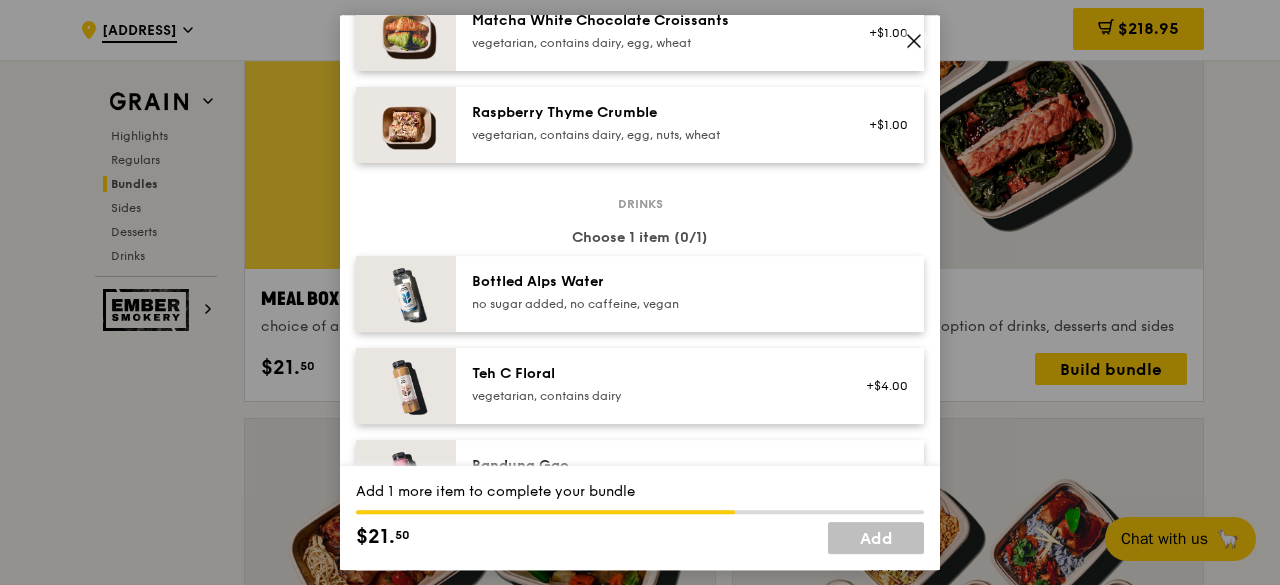 click on "no sugar added, no caffeine, vegan" at bounding box center [651, 304] 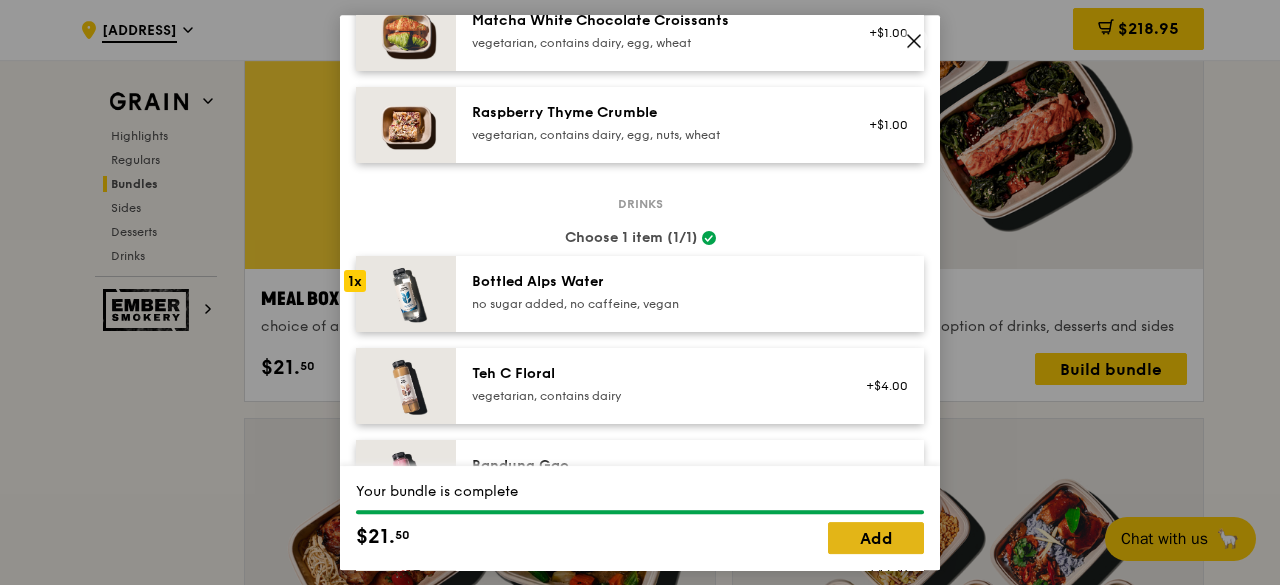 click on "Add" at bounding box center (876, 538) 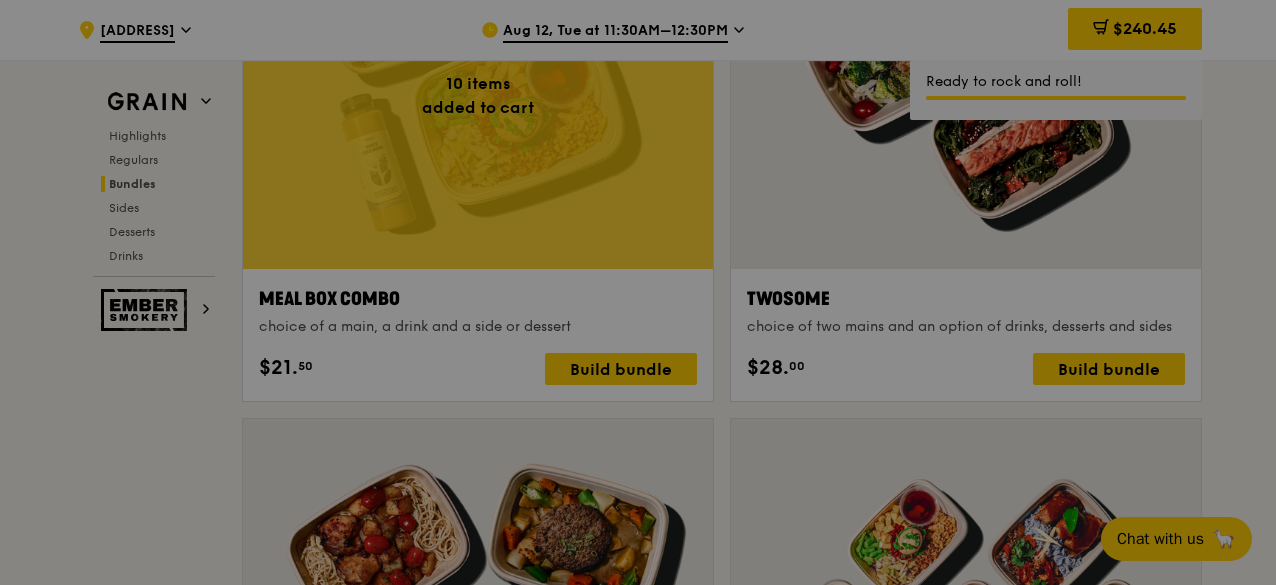 click at bounding box center [638, 292] 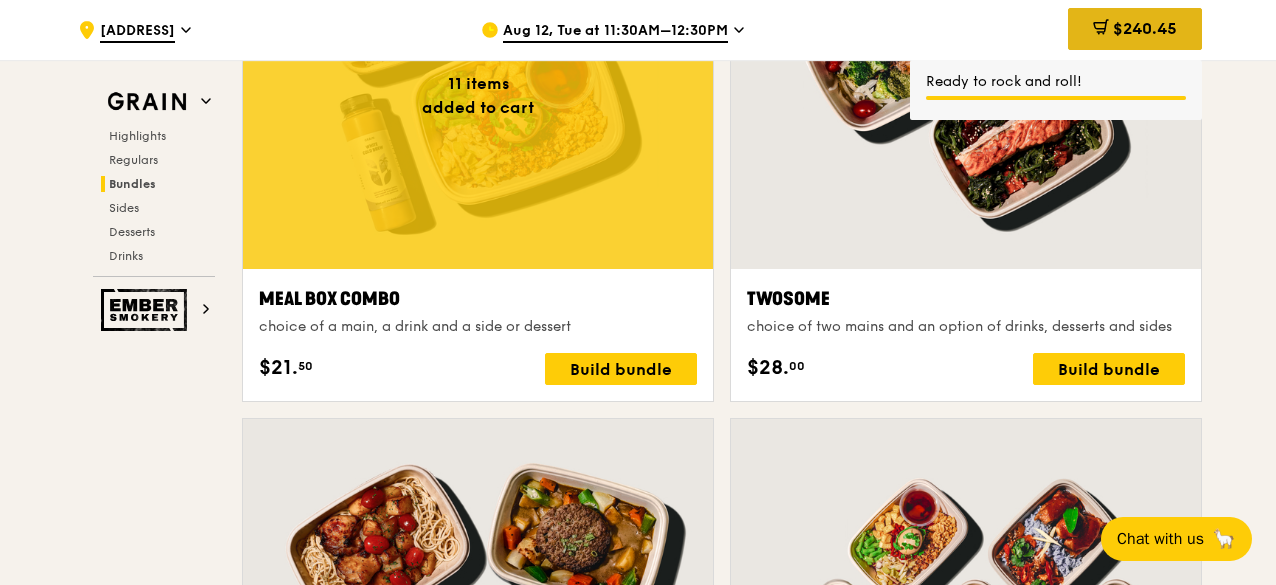click on "$240.45" at bounding box center (1145, 28) 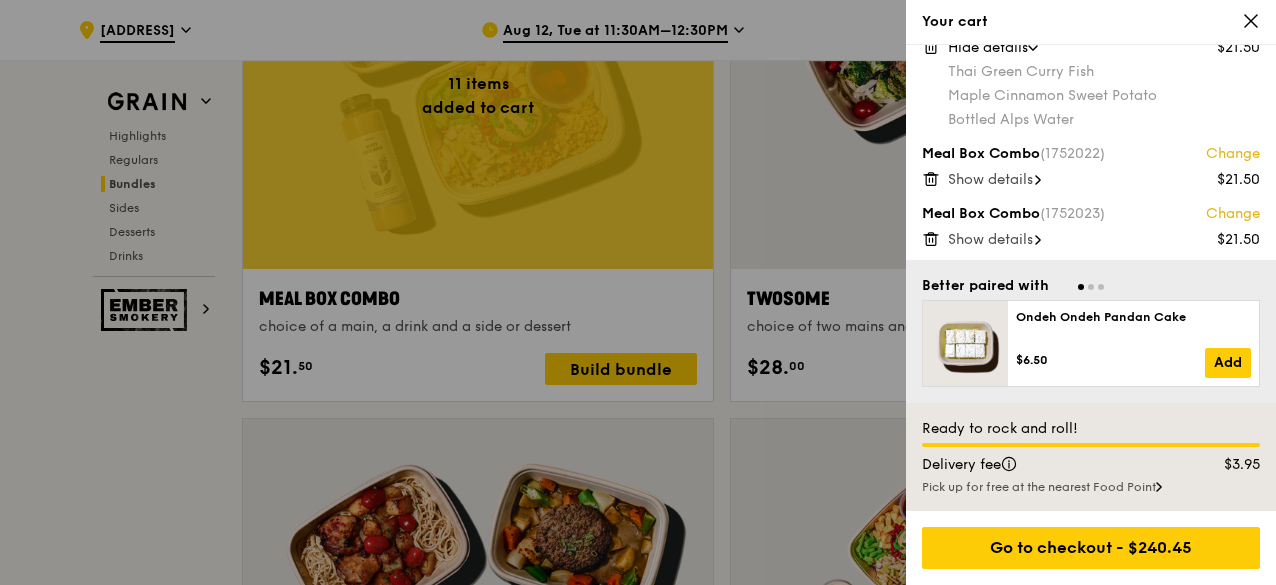 scroll, scrollTop: 1106, scrollLeft: 0, axis: vertical 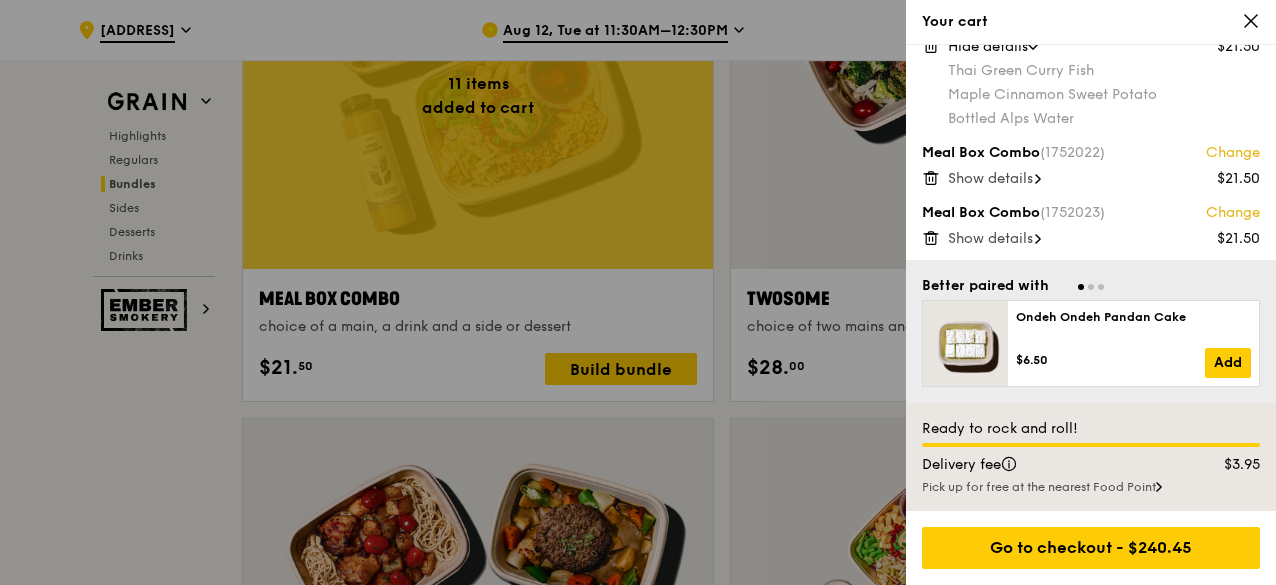 click on "Show details" at bounding box center (990, 178) 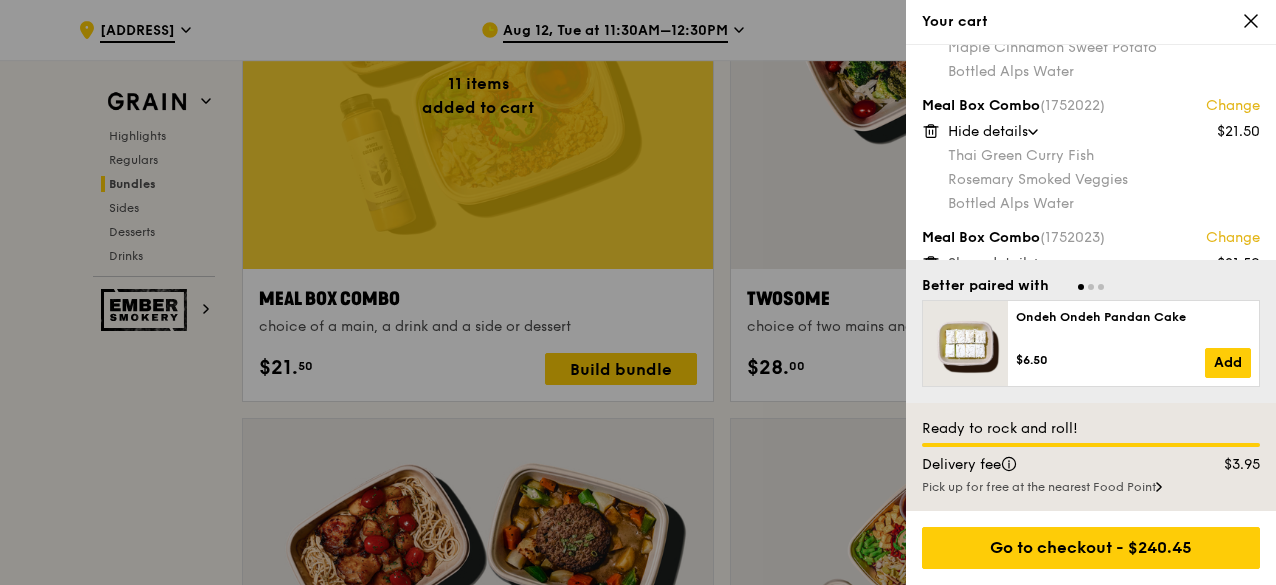 scroll, scrollTop: 1178, scrollLeft: 0, axis: vertical 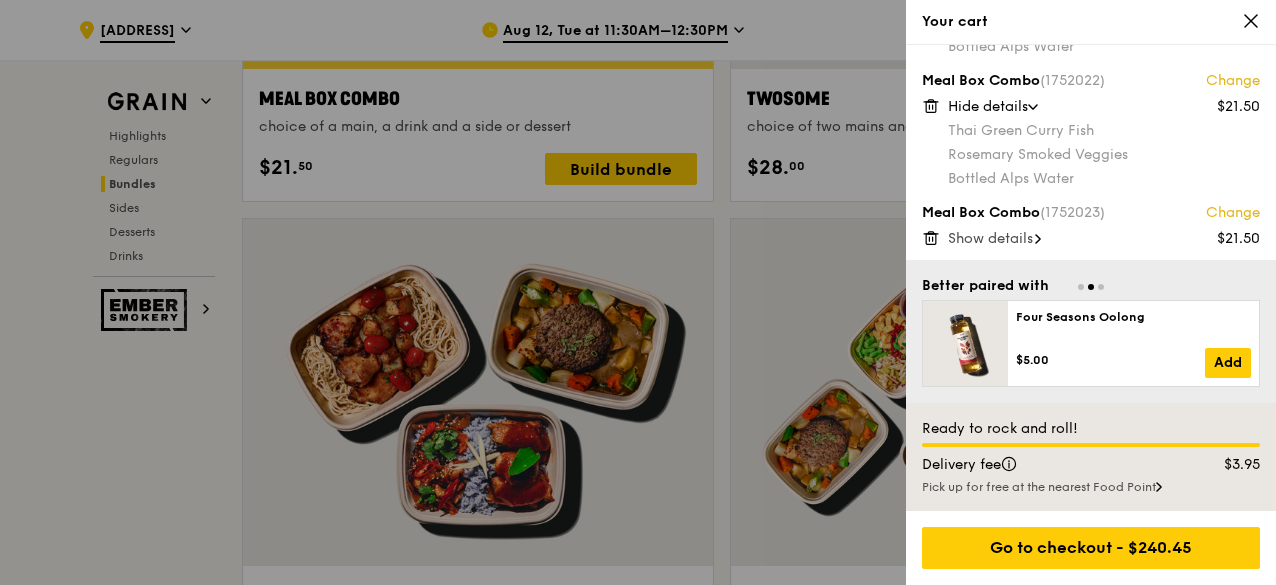 click on "Show details" at bounding box center [990, 238] 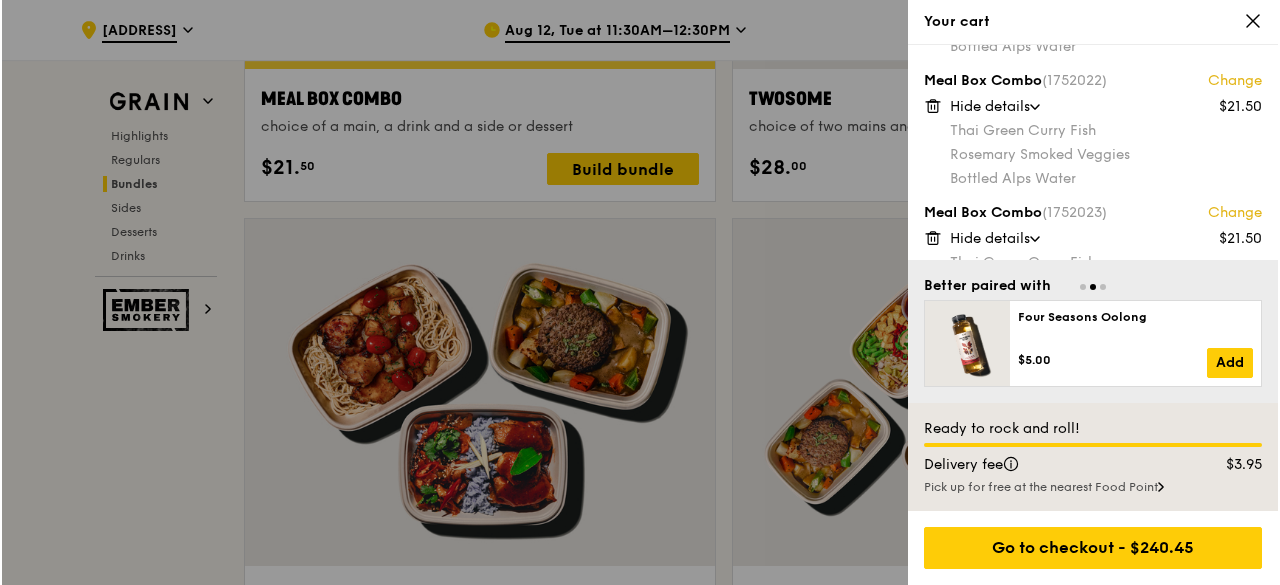 scroll, scrollTop: 1250, scrollLeft: 0, axis: vertical 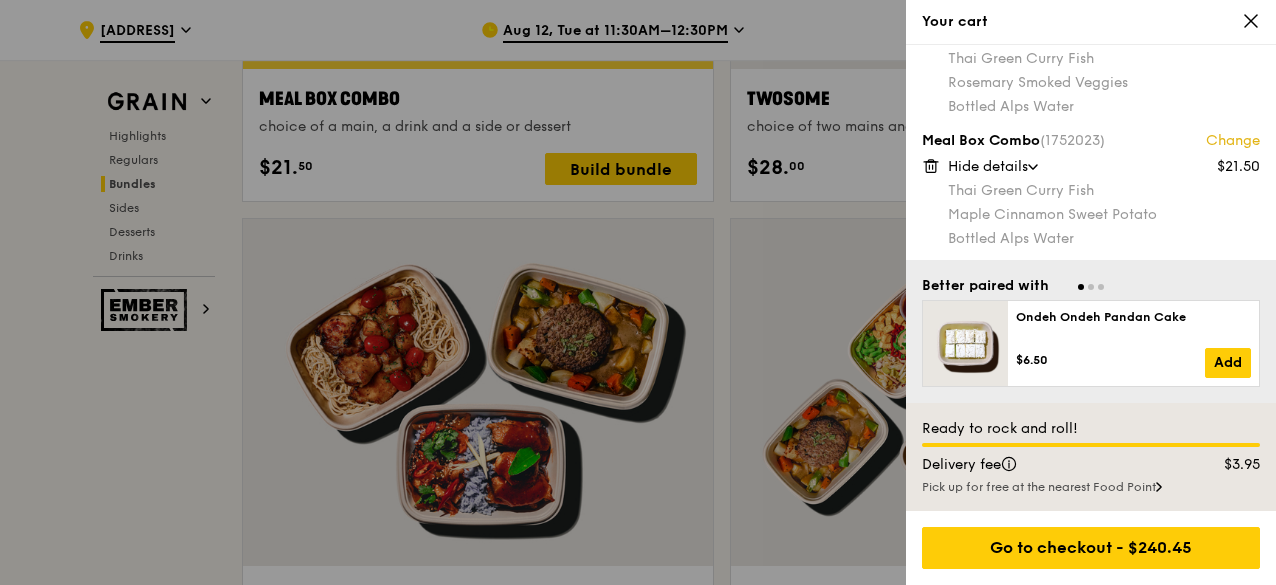 click at bounding box center (638, 292) 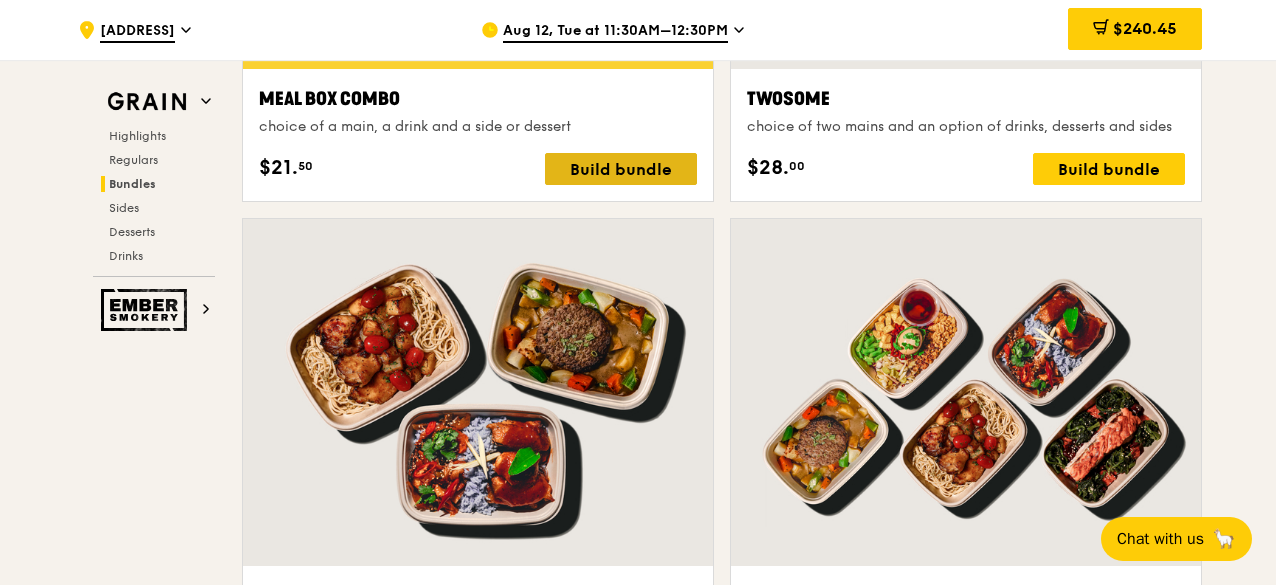 click on "Build bundle" at bounding box center [621, 169] 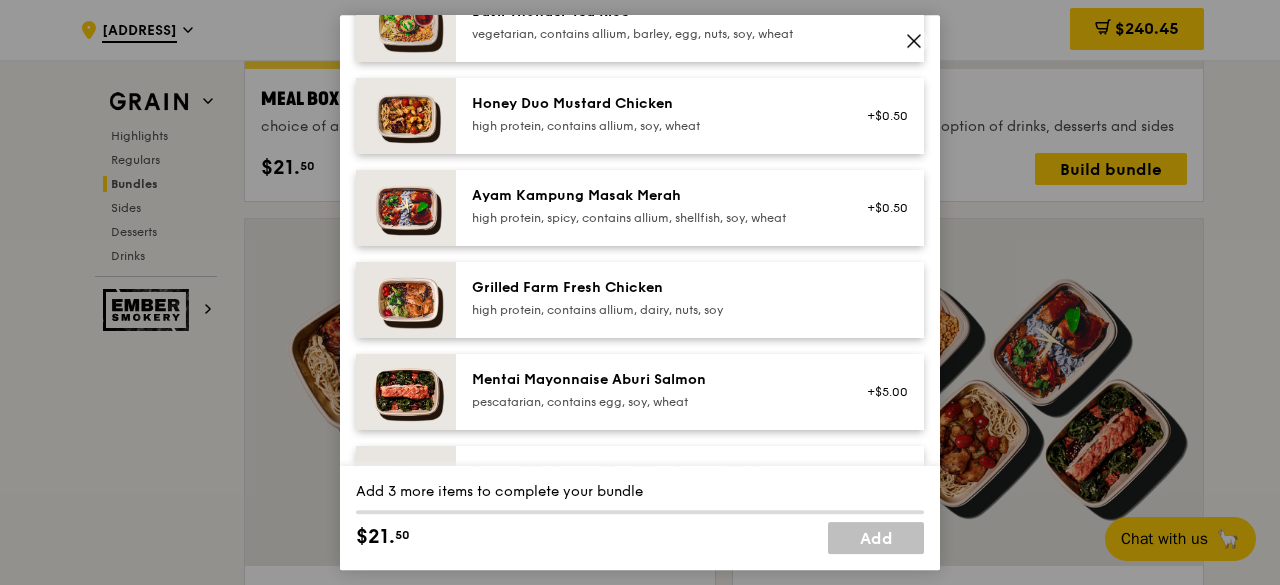scroll, scrollTop: 600, scrollLeft: 0, axis: vertical 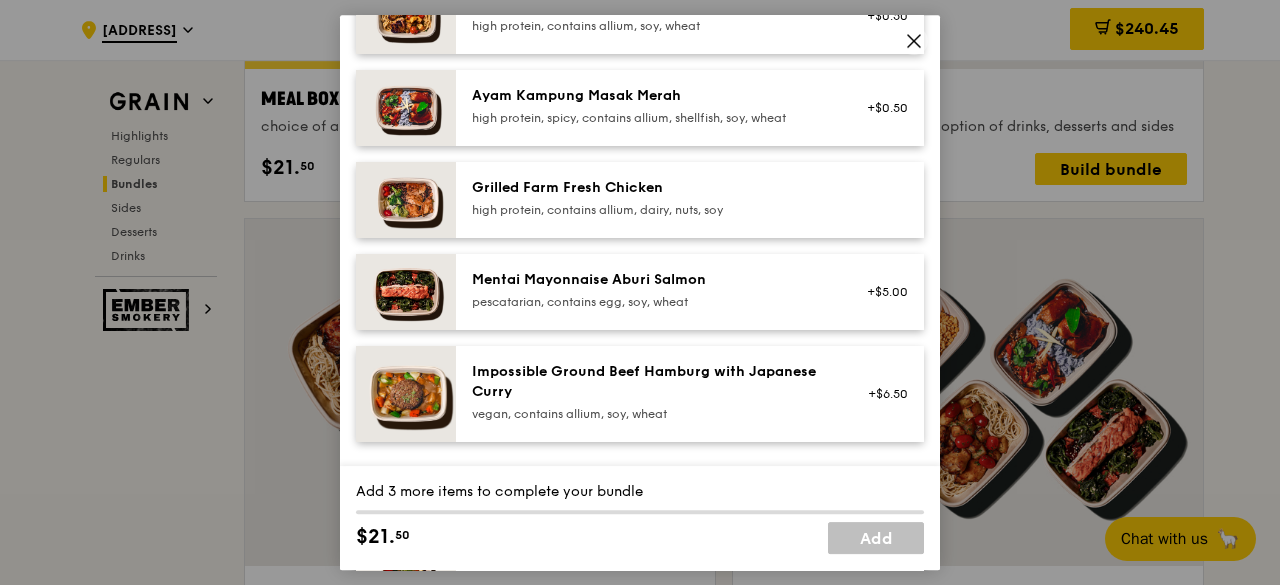 click on "Grilled Farm Fresh Chicken
high protein, contains allium, dairy, nuts, soy" at bounding box center (651, 200) 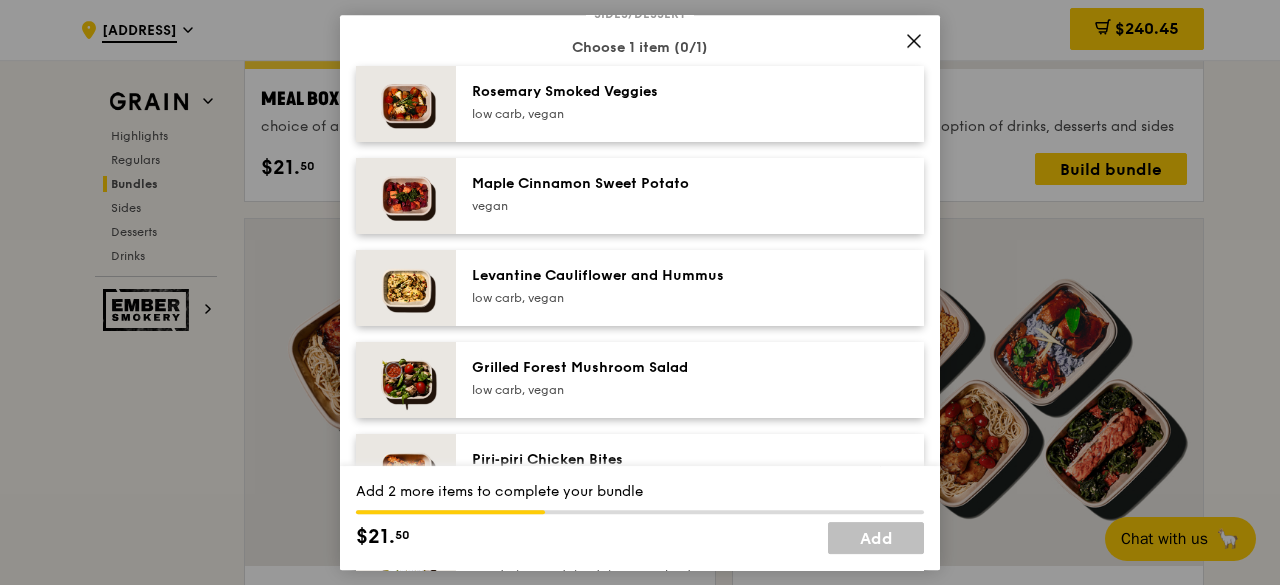scroll, scrollTop: 1100, scrollLeft: 0, axis: vertical 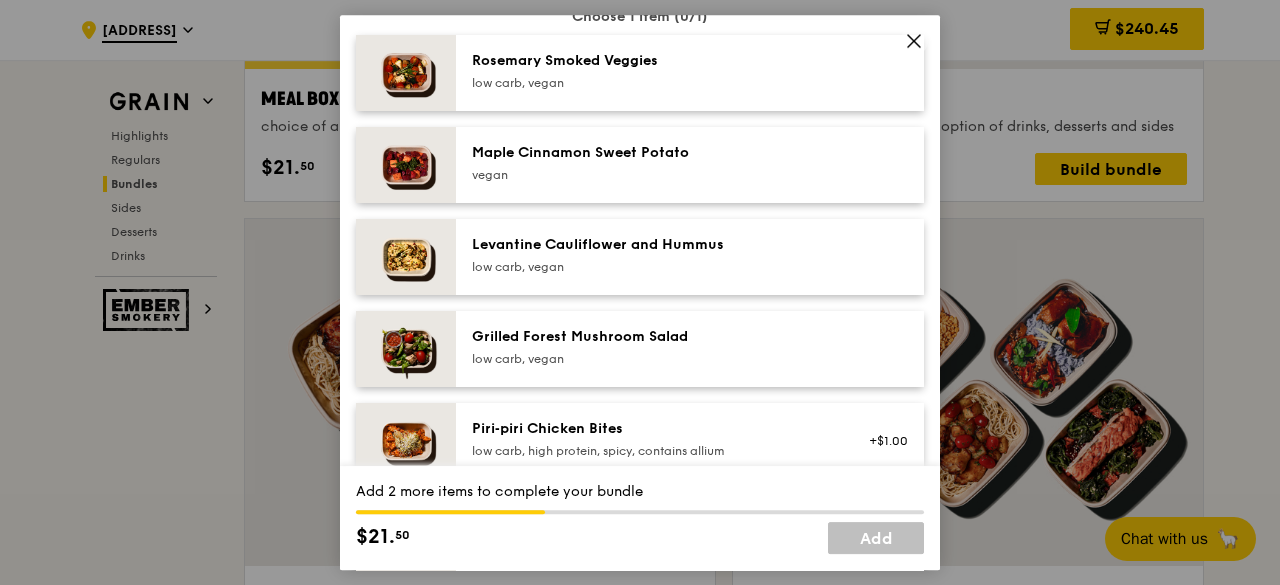 click on "low carb, vegan" at bounding box center (651, 267) 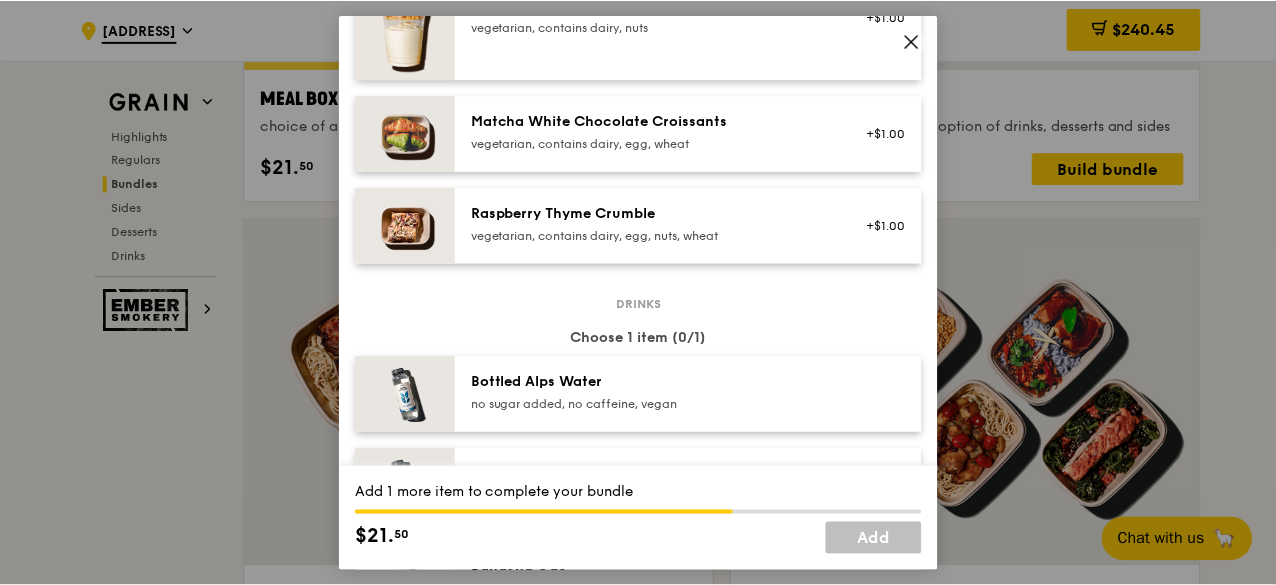 scroll, scrollTop: 1900, scrollLeft: 0, axis: vertical 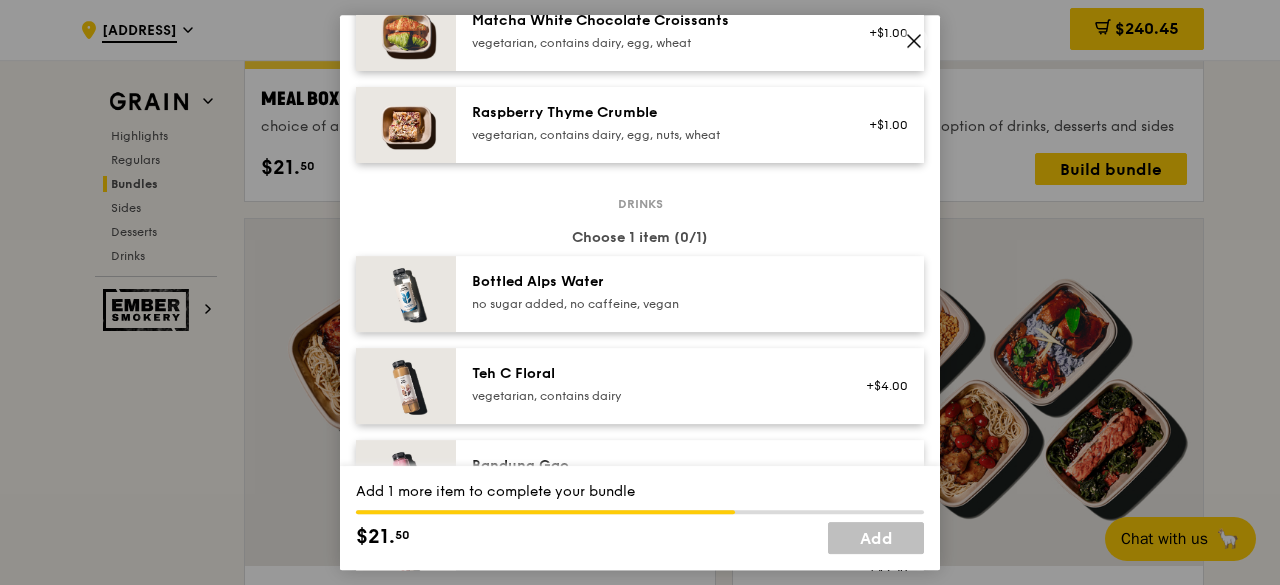 click on "Bottled Alps Water" at bounding box center [651, 282] 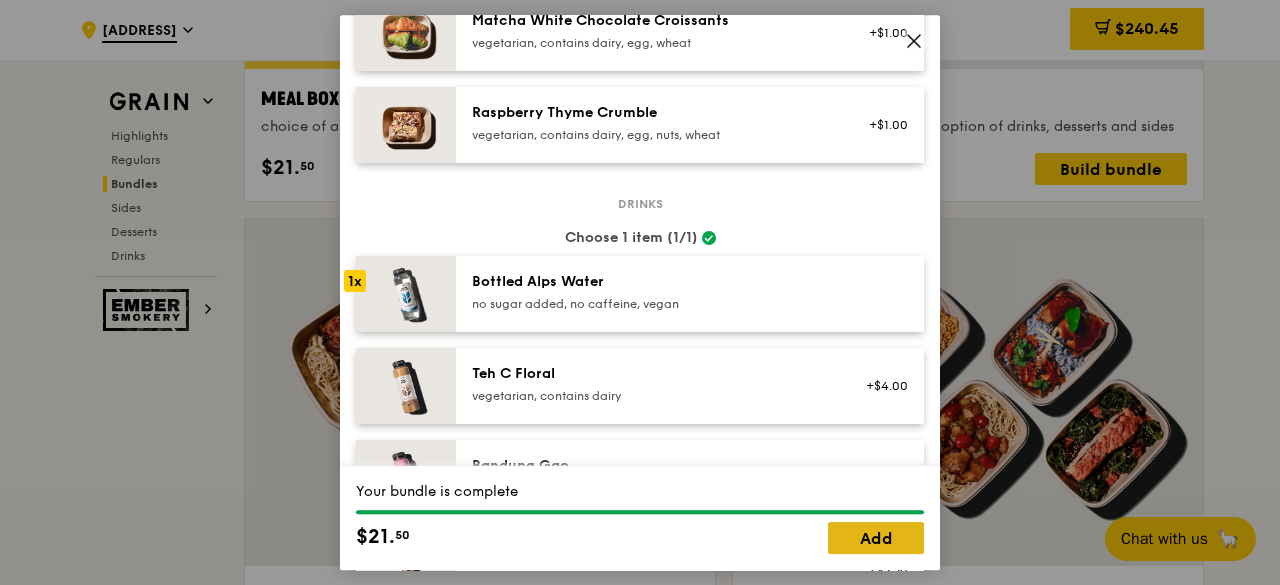 click on "Add" at bounding box center (876, 538) 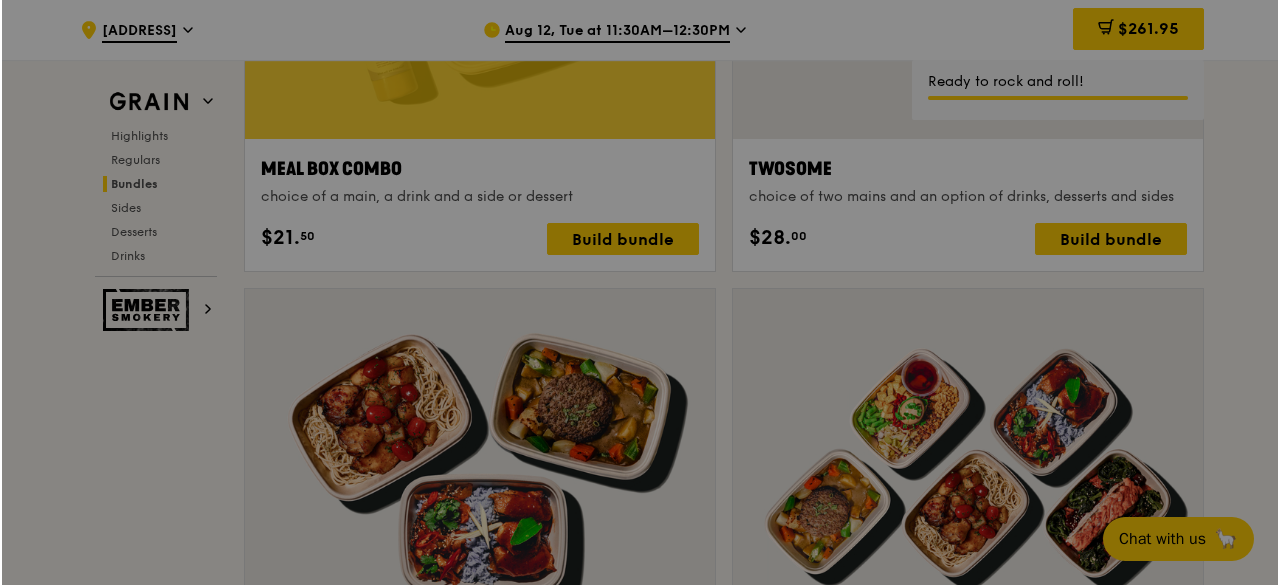 scroll, scrollTop: 3200, scrollLeft: 0, axis: vertical 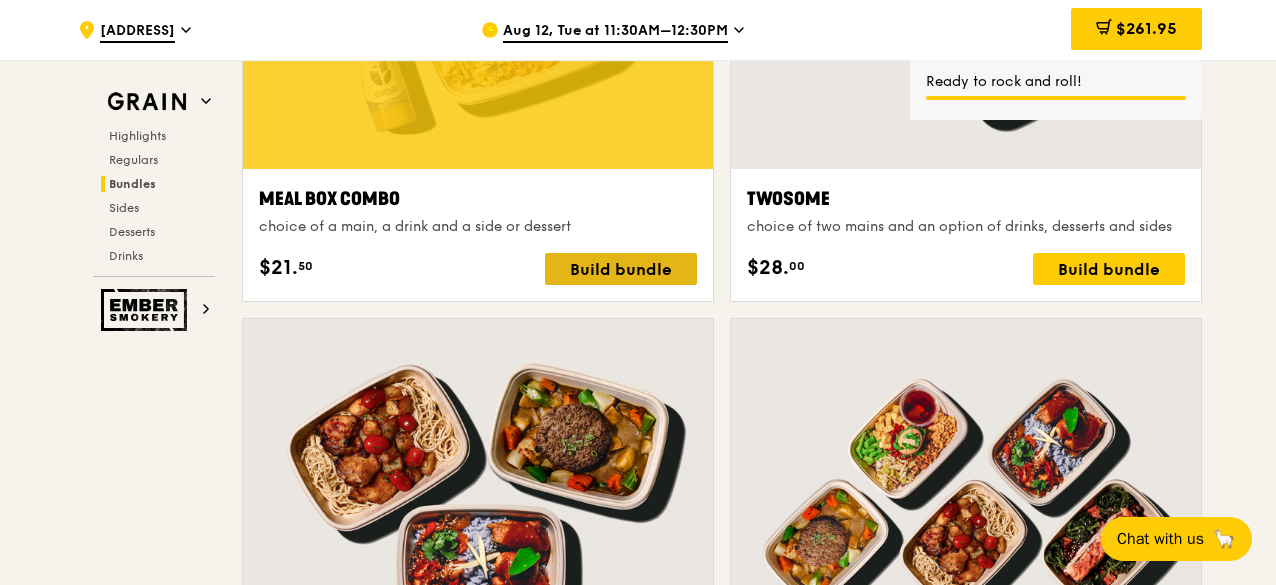 click on "Build bundle" at bounding box center (621, 269) 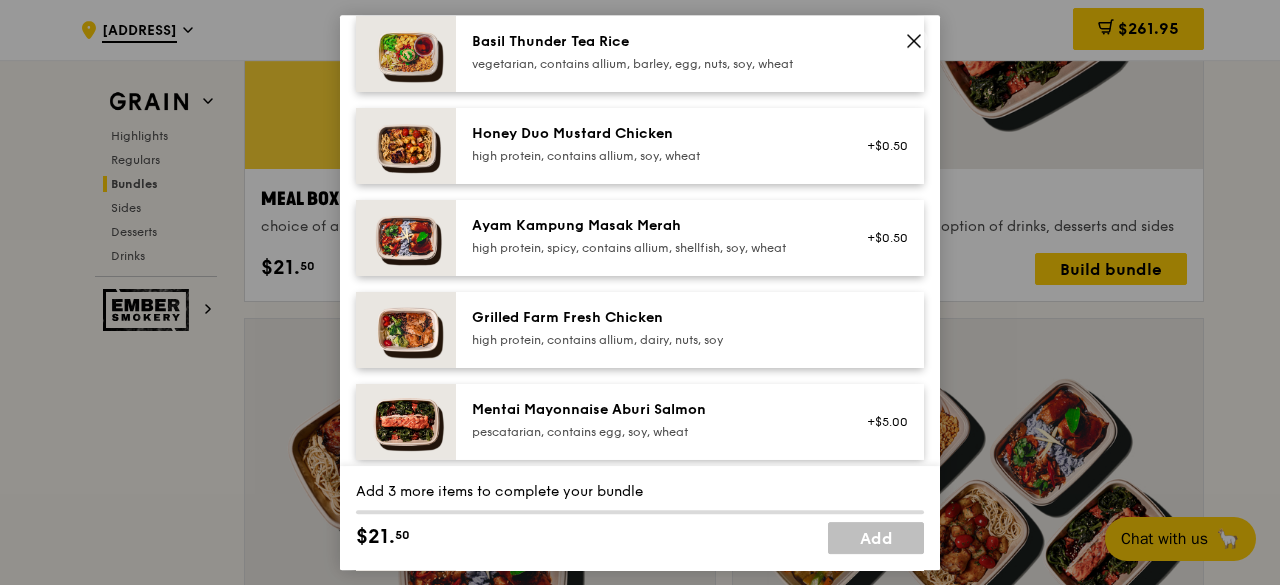 scroll, scrollTop: 500, scrollLeft: 0, axis: vertical 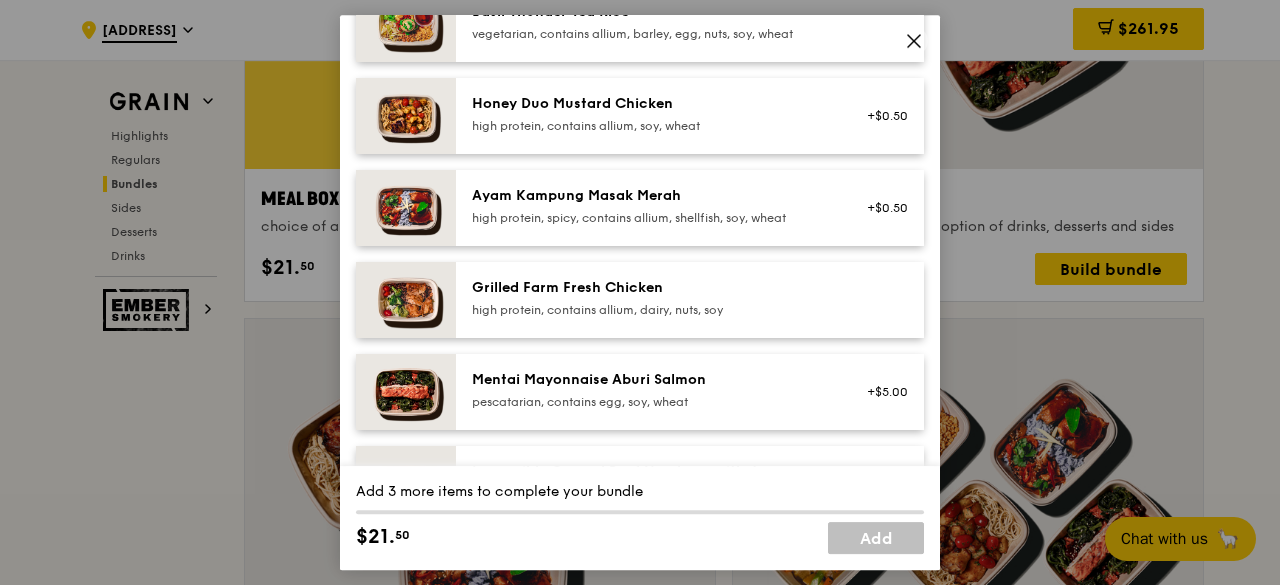 click on "Grilled Farm Fresh Chicken
high protein, contains allium, dairy, nuts, soy" at bounding box center (651, 298) 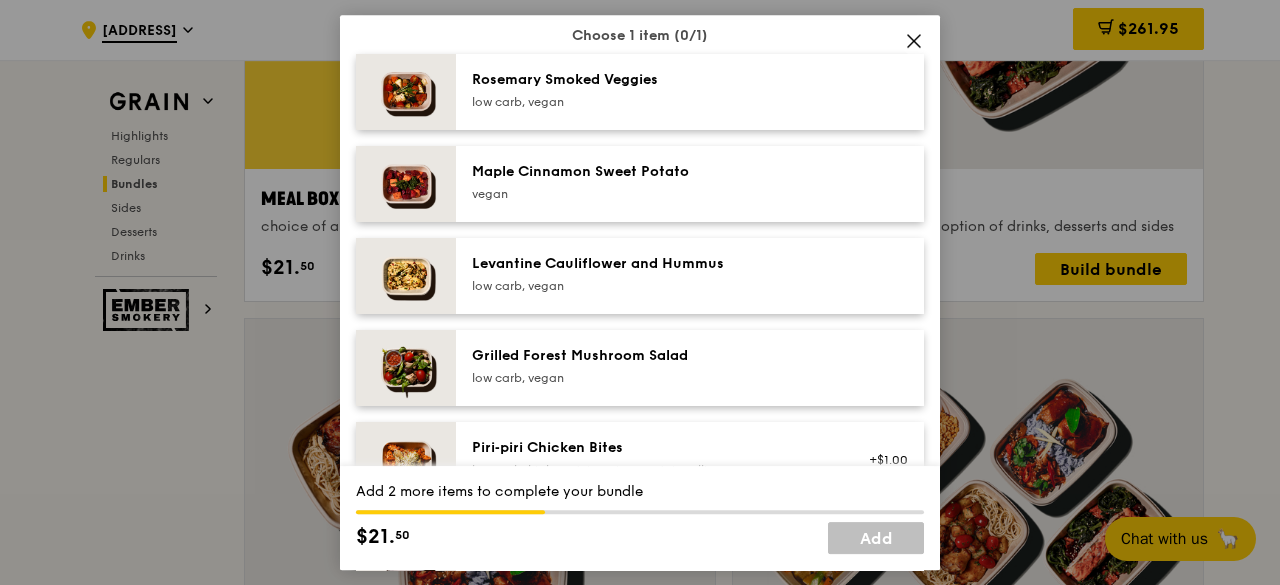 scroll, scrollTop: 1100, scrollLeft: 0, axis: vertical 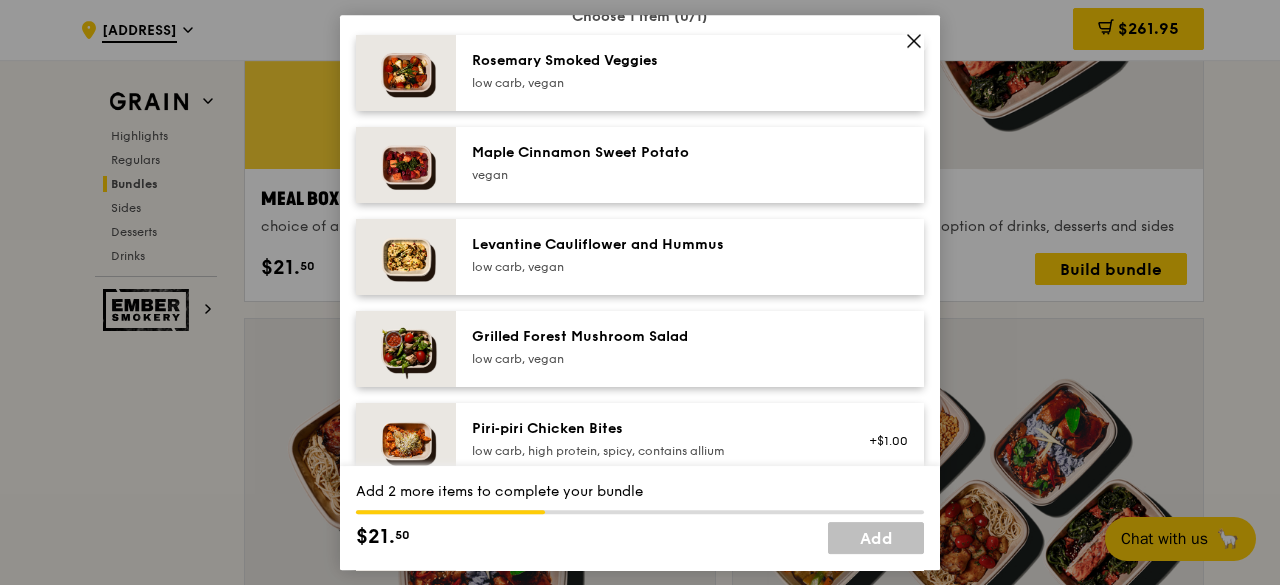 click on "low carb, vegan" at bounding box center (651, 267) 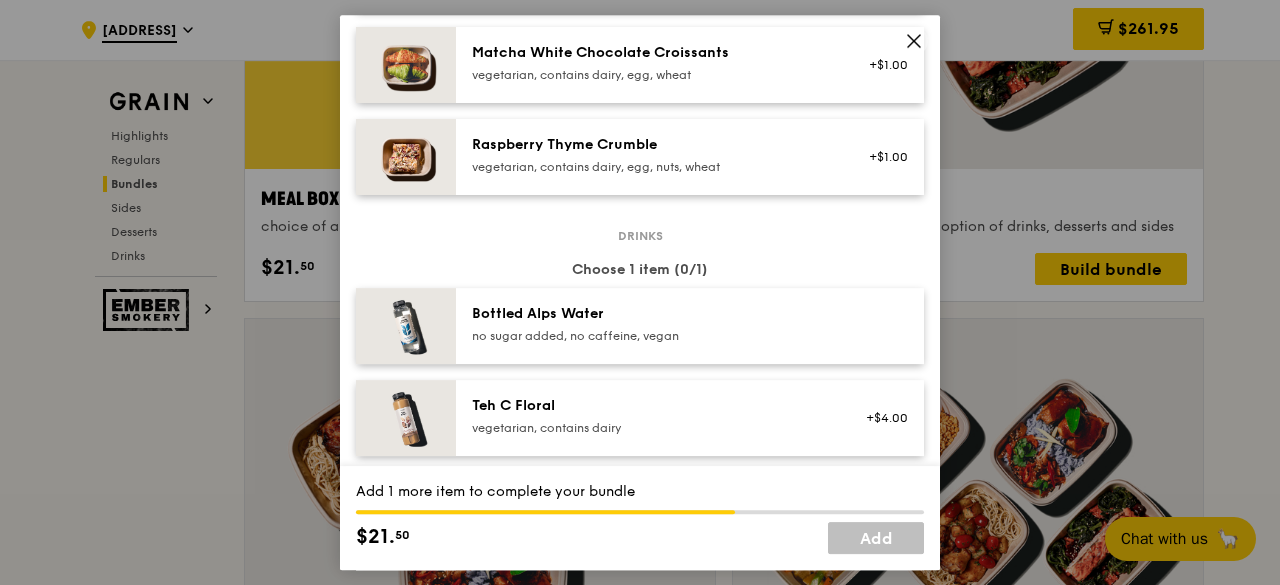 scroll, scrollTop: 1900, scrollLeft: 0, axis: vertical 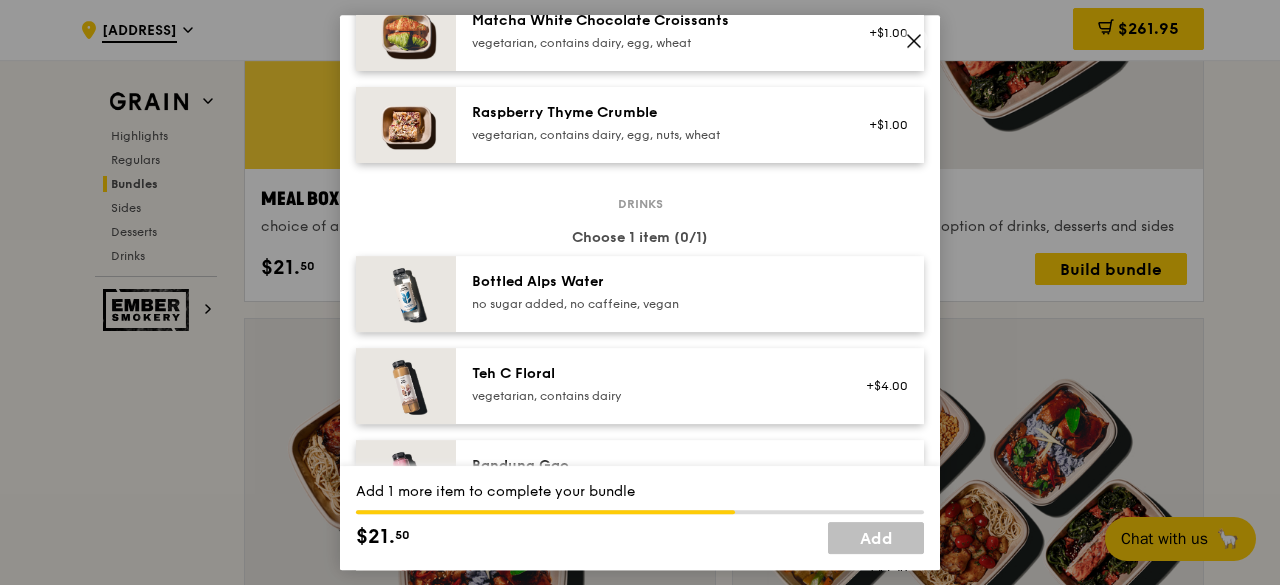click on "no sugar added, no caffeine, vegan" at bounding box center [651, 304] 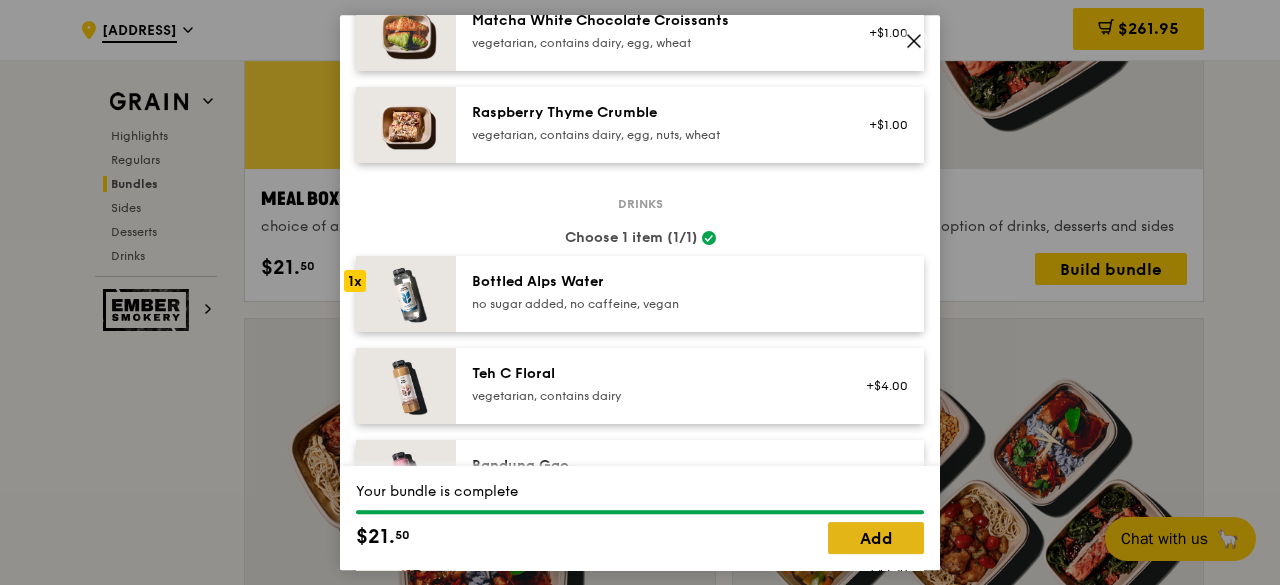 click on "Add" at bounding box center [876, 538] 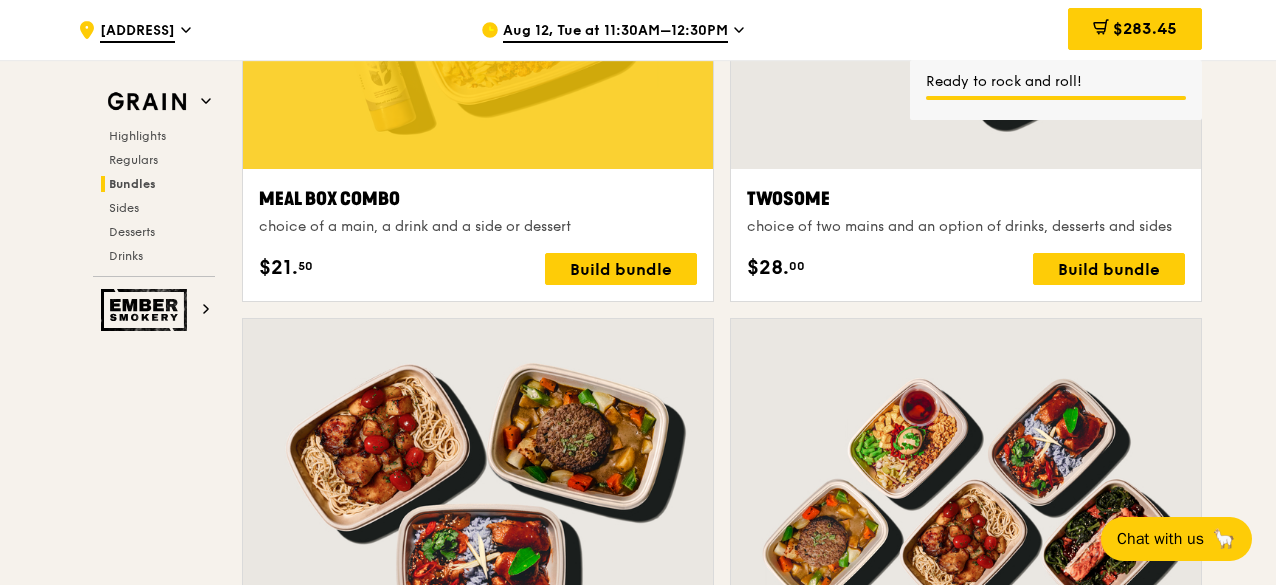 drag, startPoint x: 669, startPoint y: 268, endPoint x: 668, endPoint y: 289, distance: 21.023796 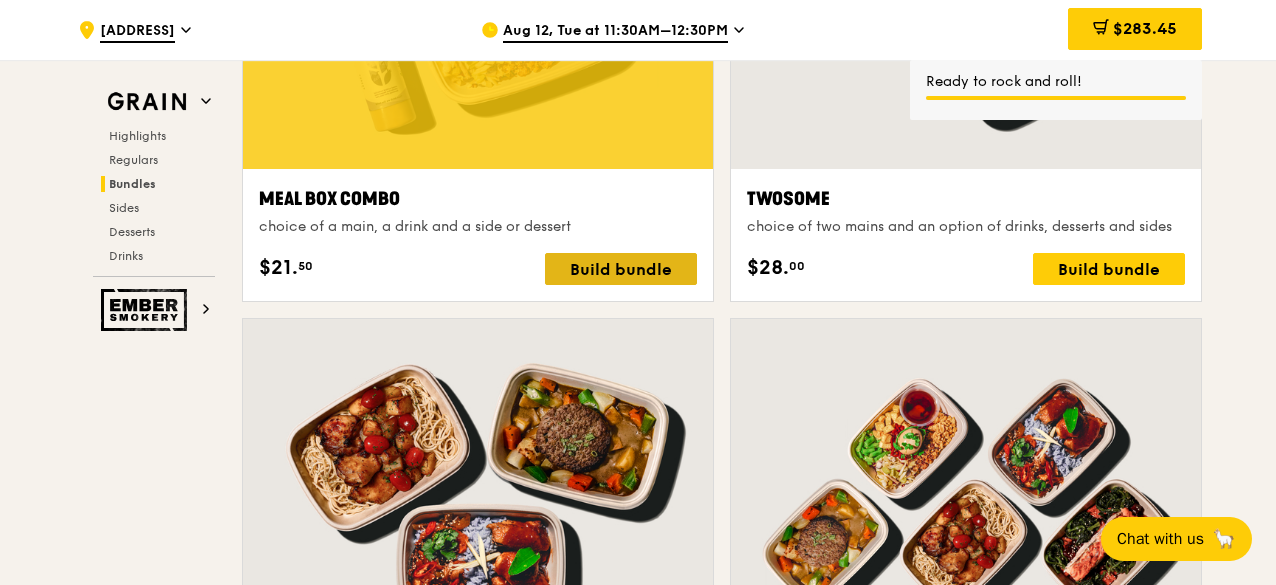 click on "Build bundle" at bounding box center (621, 269) 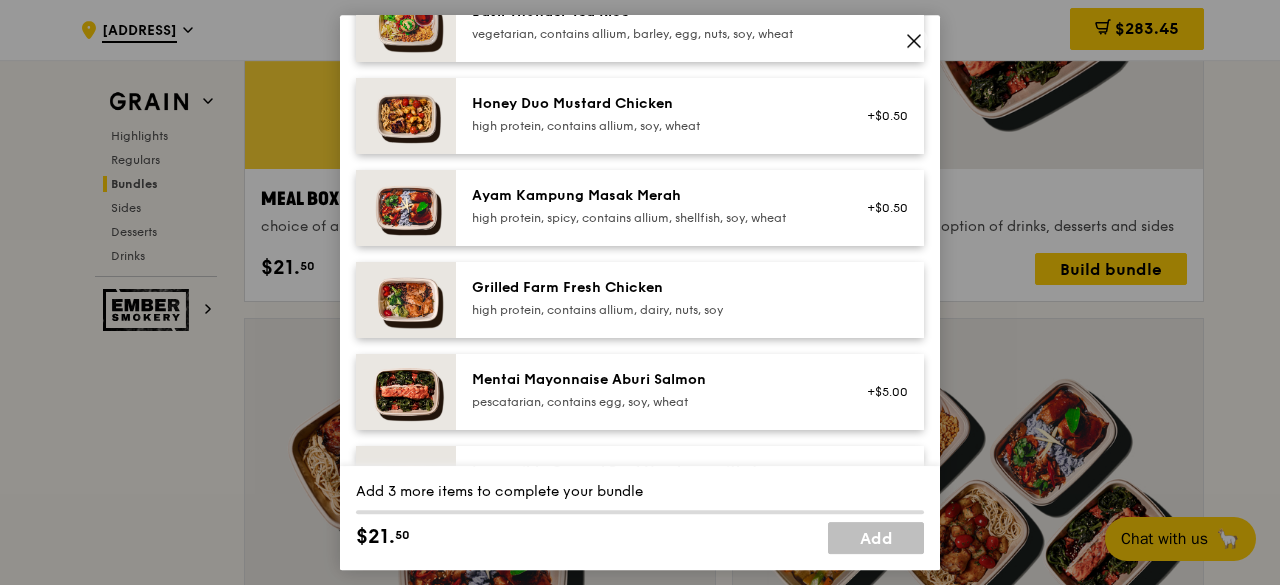 click on "high protein, contains allium, dairy, nuts, soy" at bounding box center [651, 310] 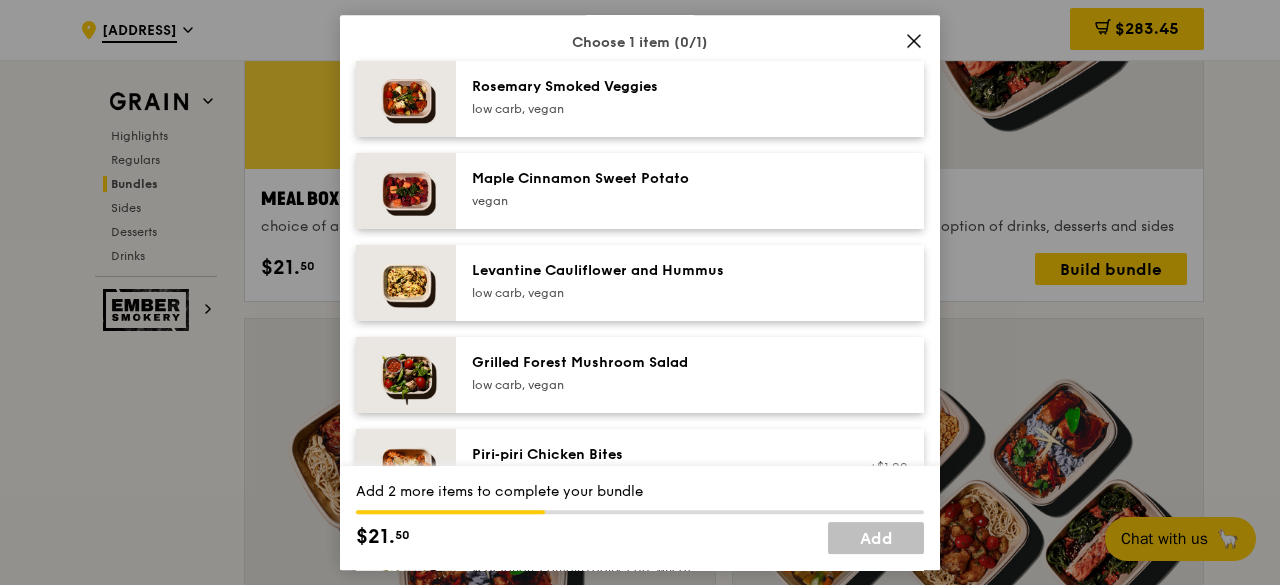 scroll, scrollTop: 1100, scrollLeft: 0, axis: vertical 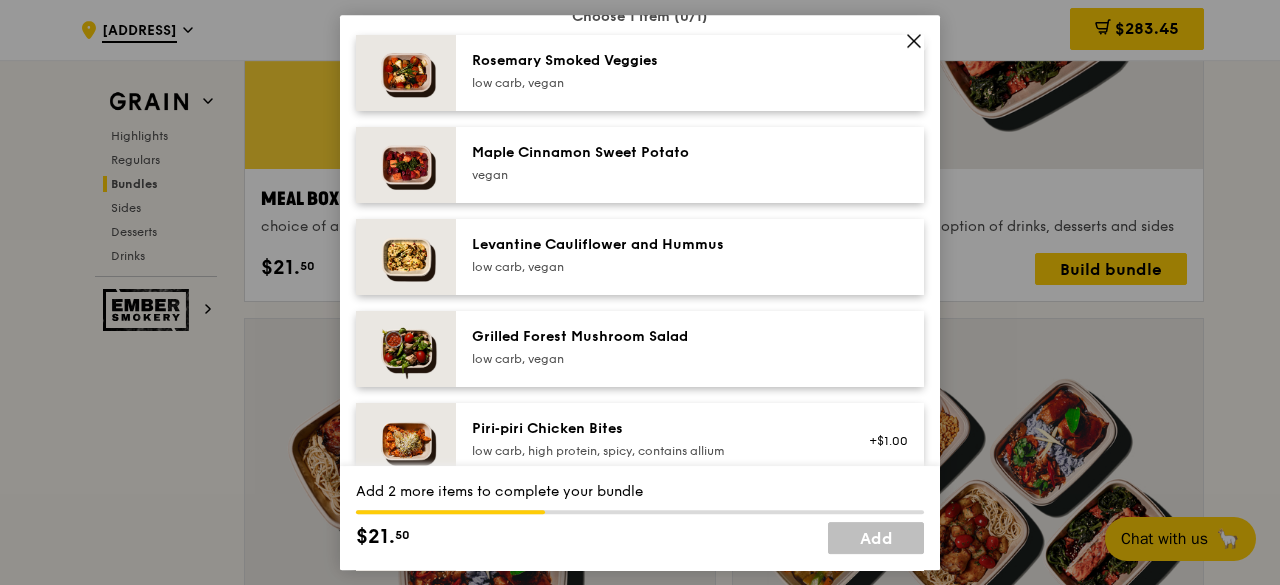 click on "Levantine Cauliflower and Hummus" at bounding box center [651, 245] 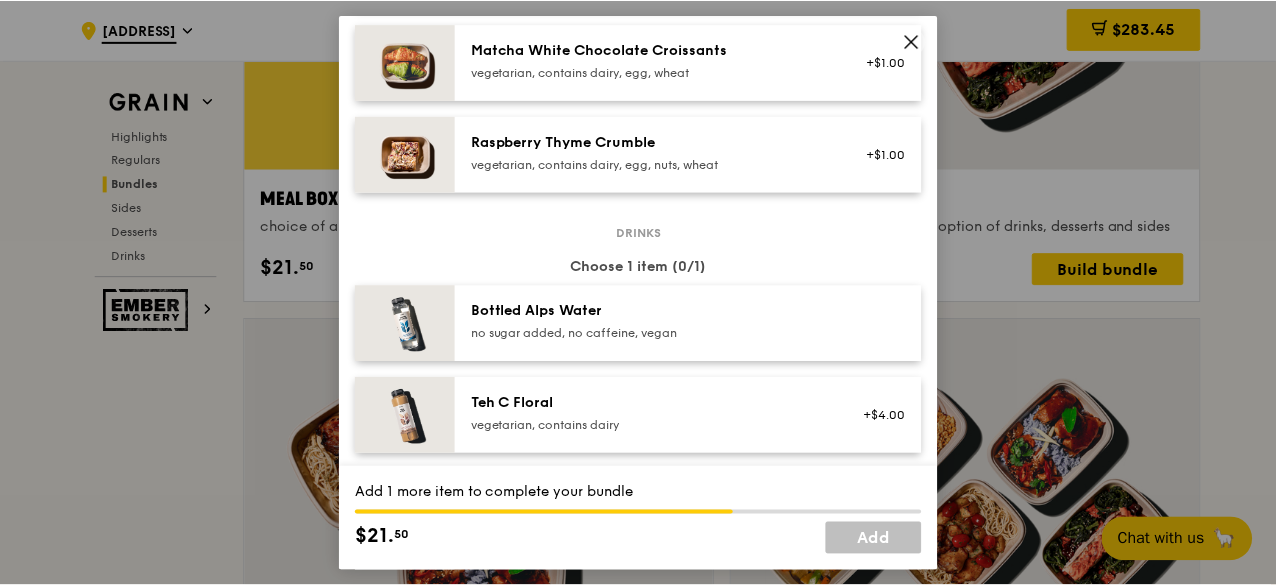 scroll, scrollTop: 1900, scrollLeft: 0, axis: vertical 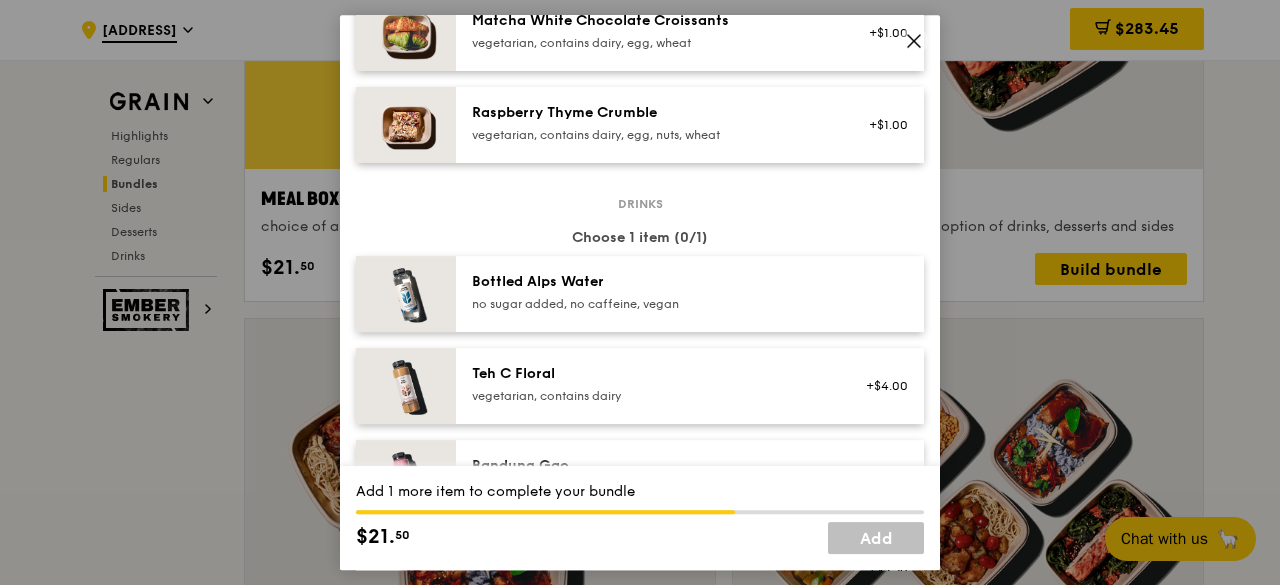 click on "Bottled Alps Water" at bounding box center [651, 282] 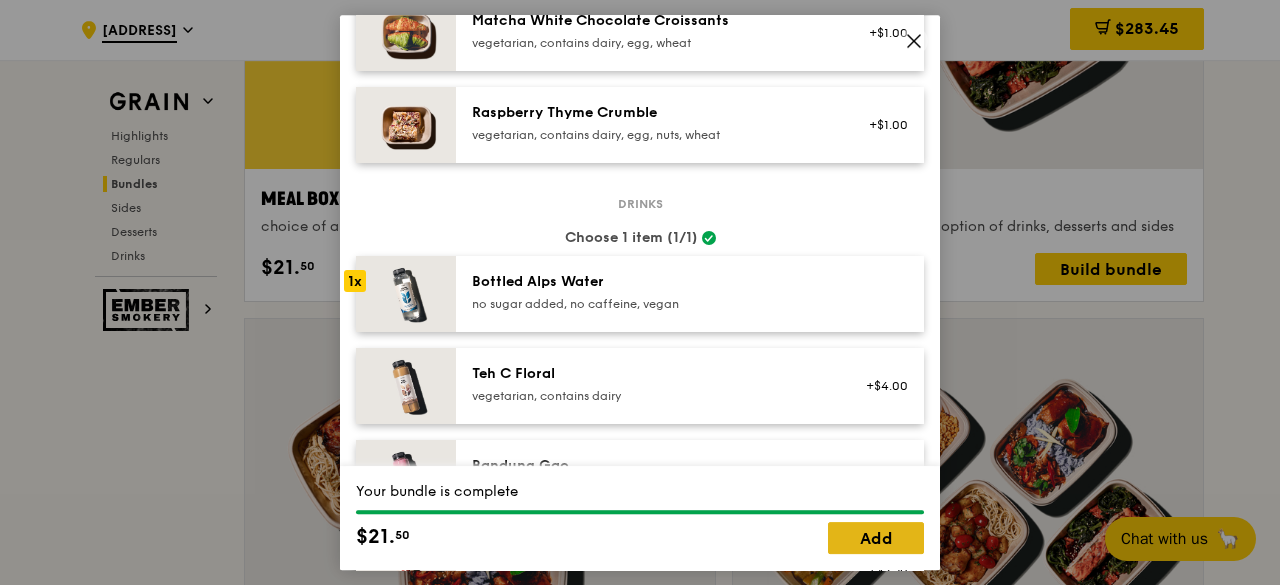 click on "Add" at bounding box center (876, 538) 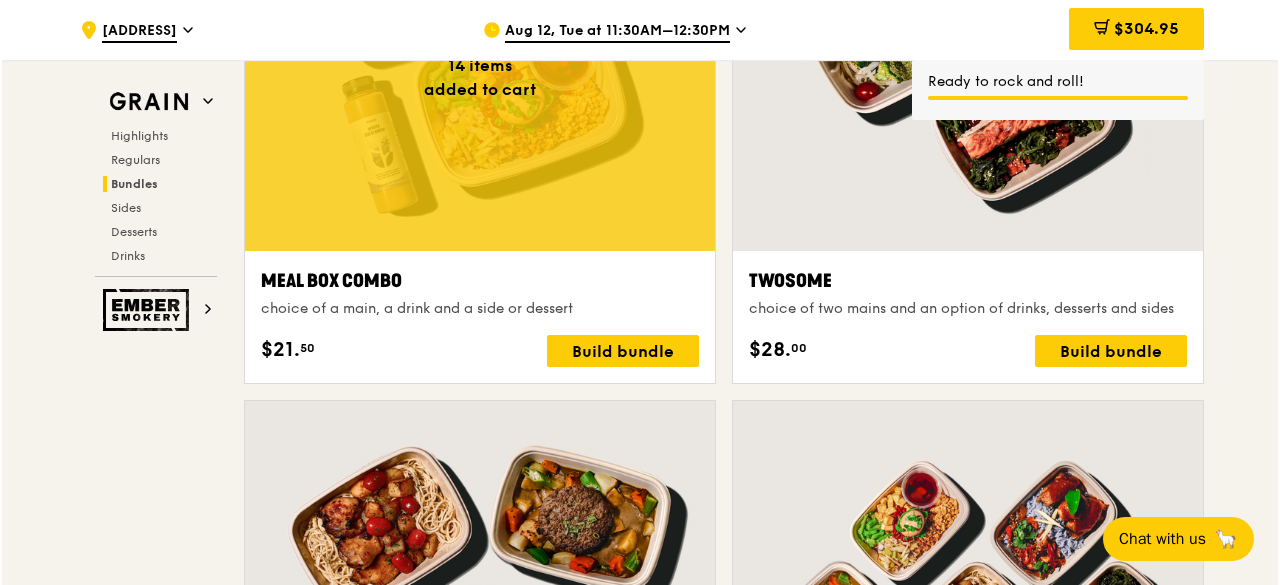 scroll, scrollTop: 3100, scrollLeft: 0, axis: vertical 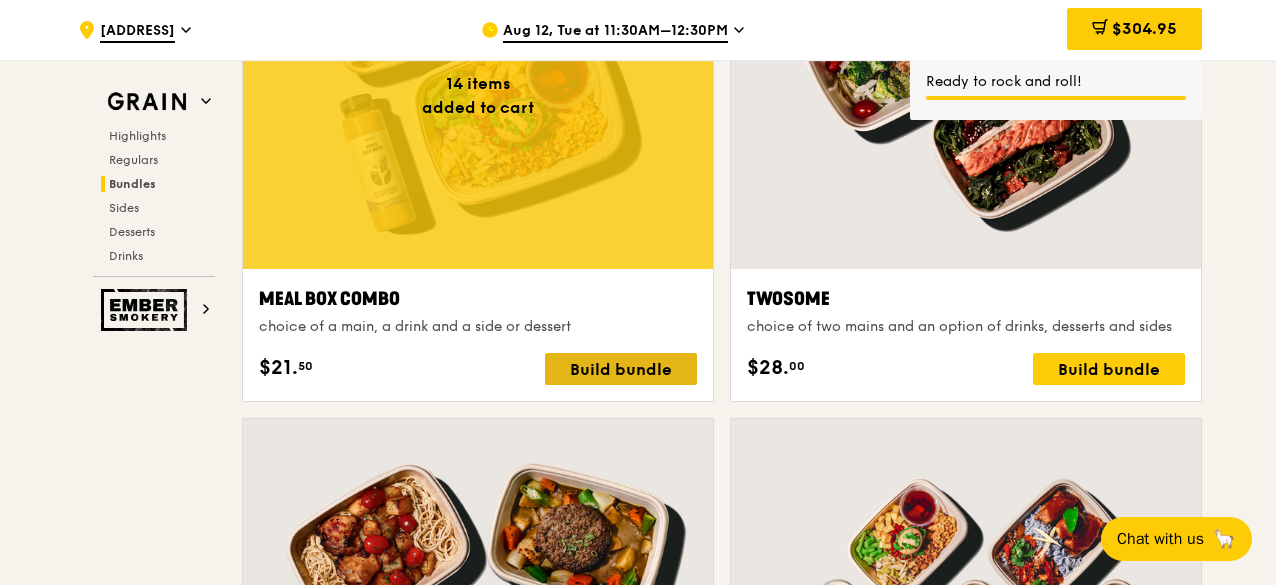 click on "Build bundle" at bounding box center (621, 369) 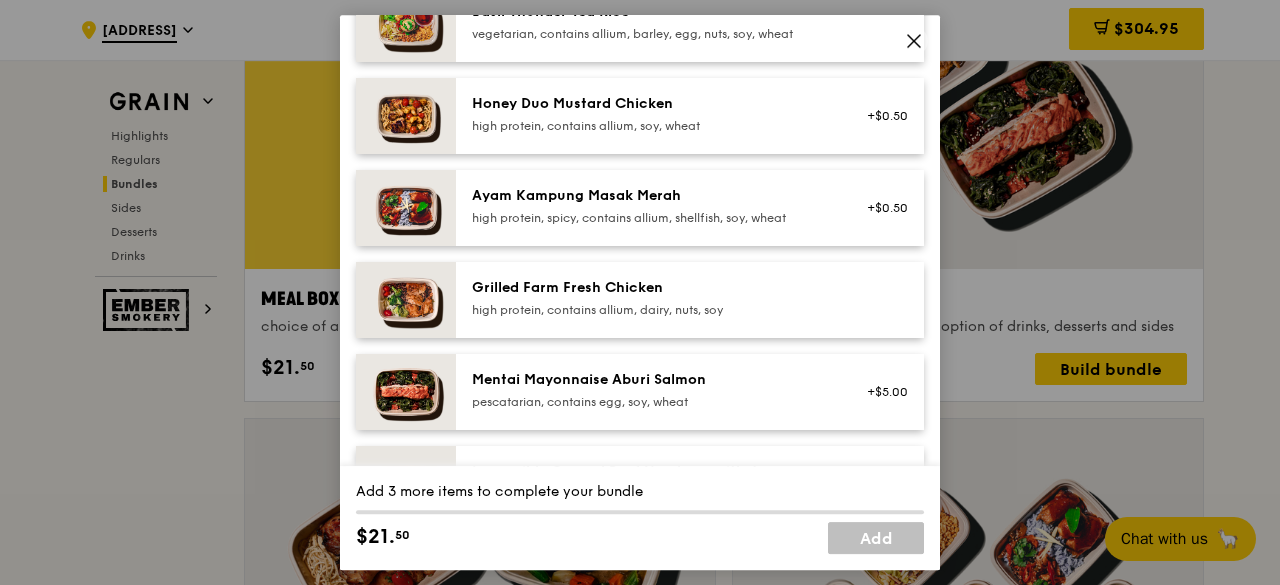 click on "Grilled Farm Fresh Chicken
high protein, contains allium, dairy, nuts, soy" at bounding box center (651, 300) 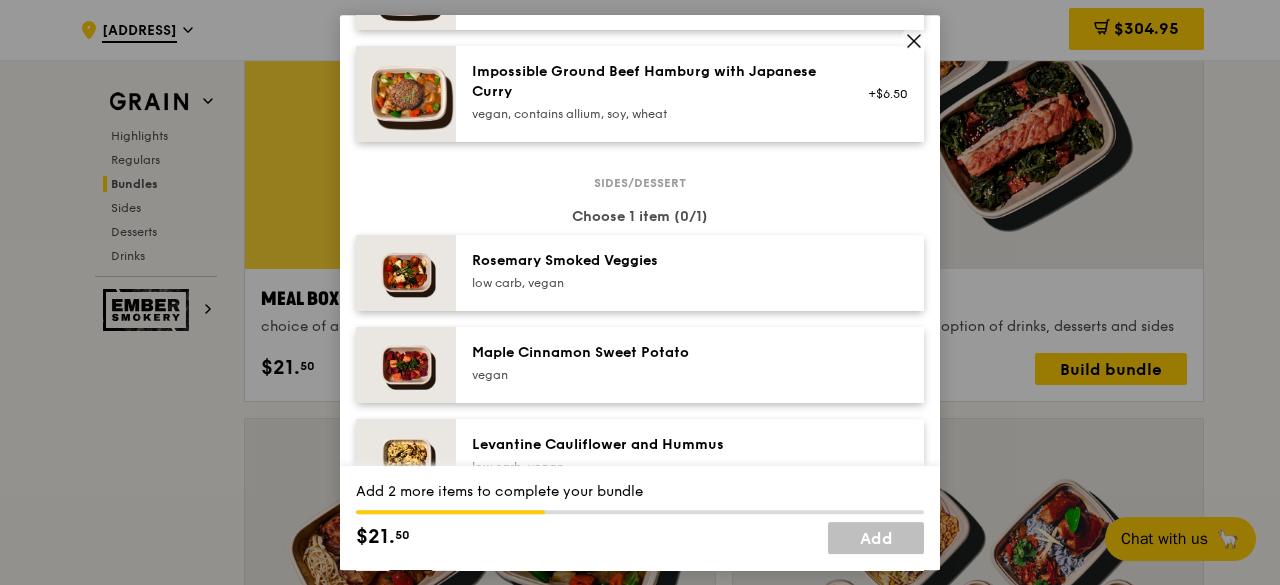 scroll, scrollTop: 1000, scrollLeft: 0, axis: vertical 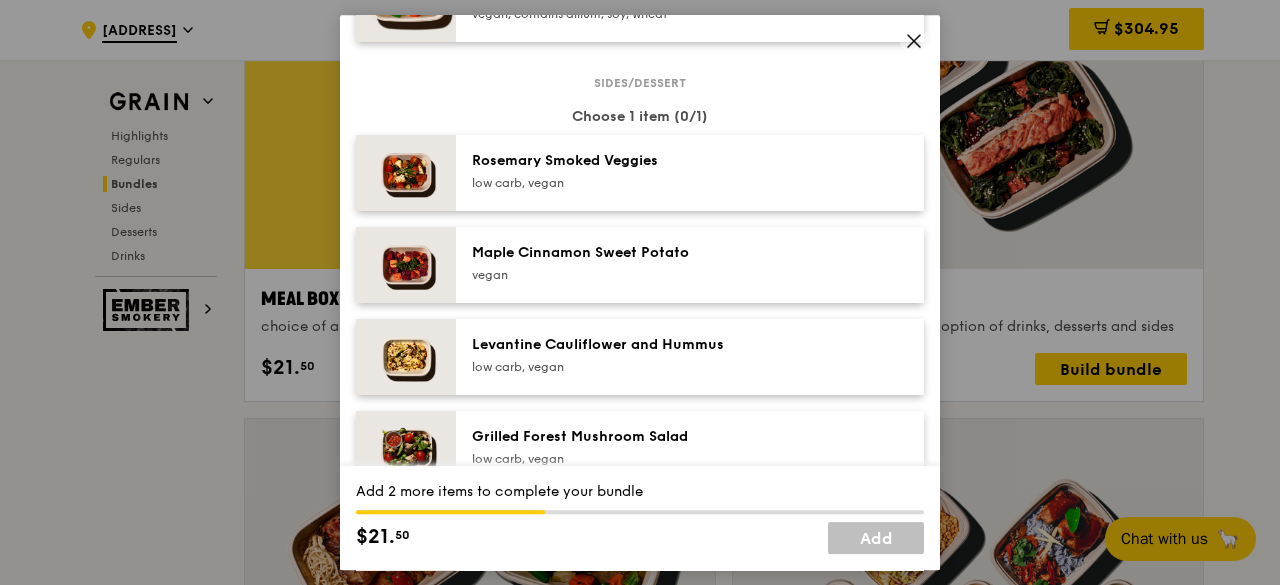 click on "Levantine Cauliflower and Hummus" at bounding box center (651, 345) 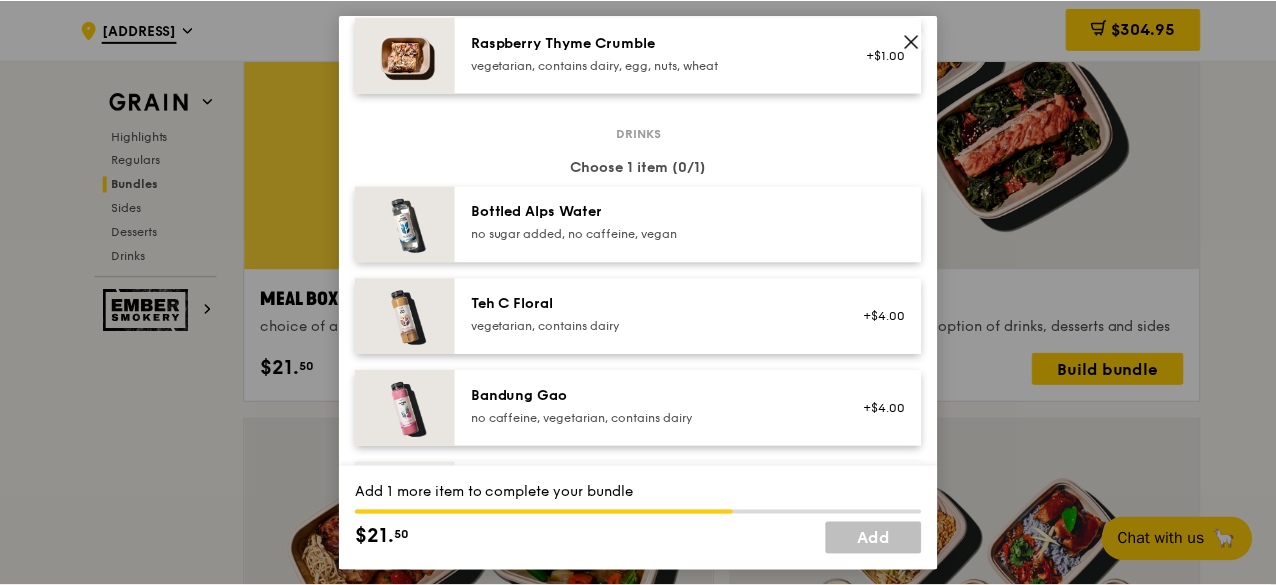 scroll, scrollTop: 2000, scrollLeft: 0, axis: vertical 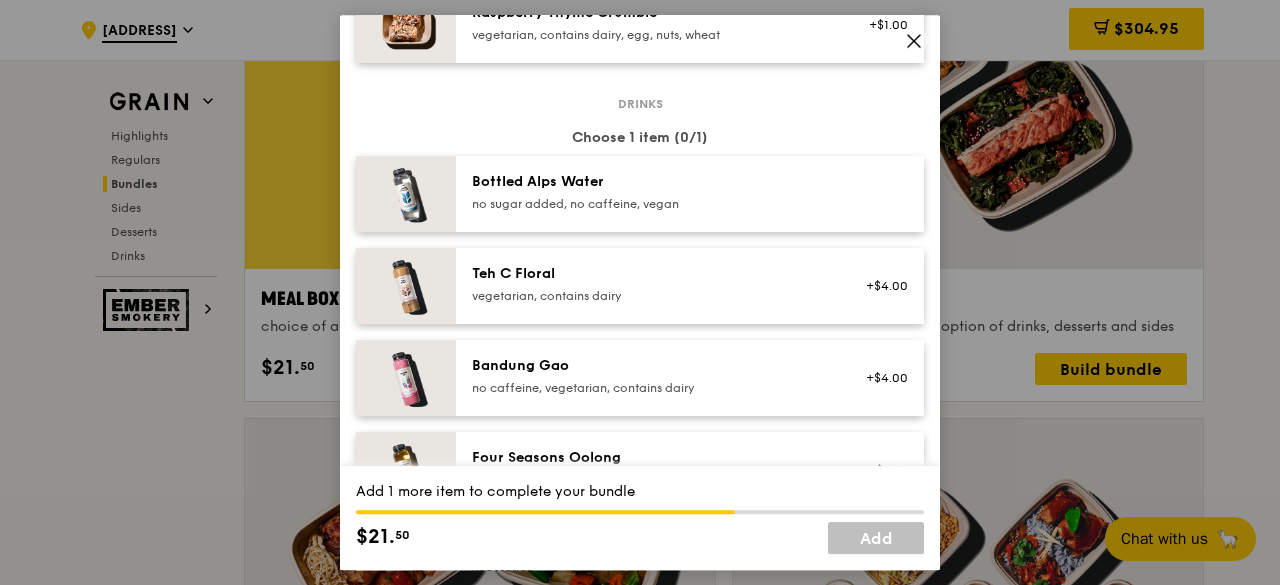 click on "no sugar added, no caffeine, vegan" at bounding box center (651, 204) 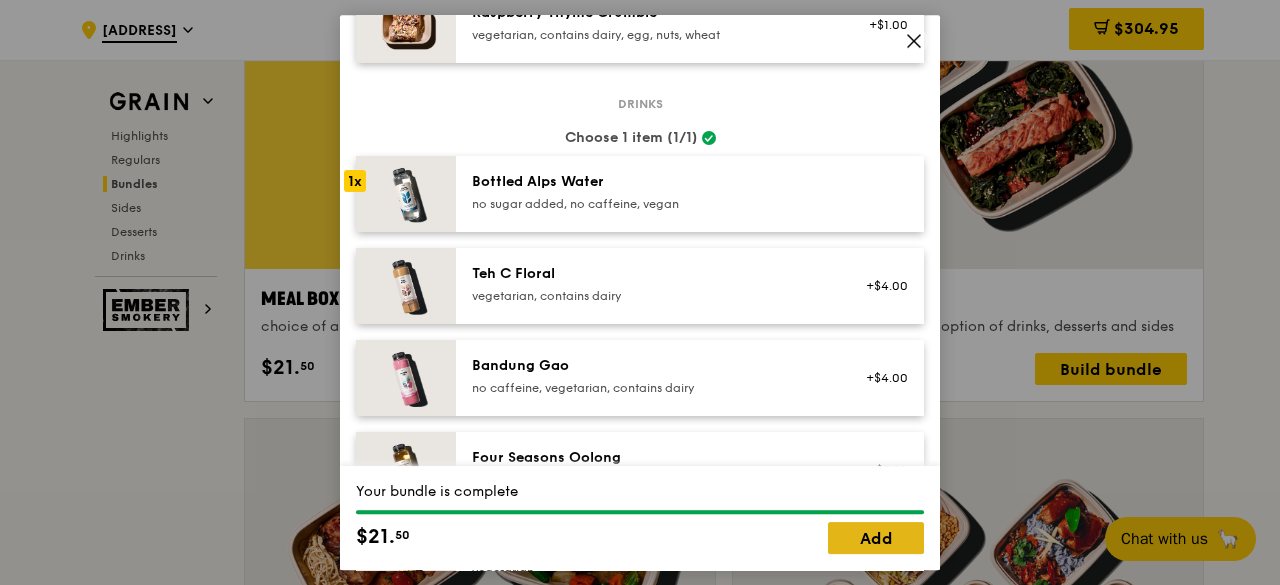 click on "Add" at bounding box center (876, 538) 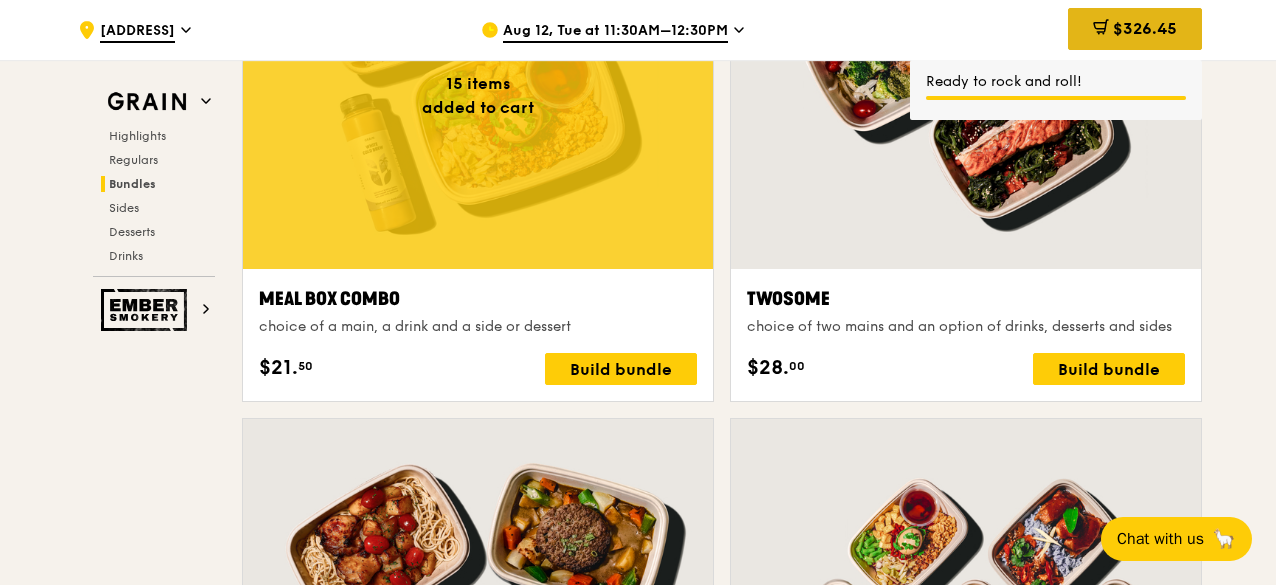 click on "$326.45" at bounding box center (1145, 28) 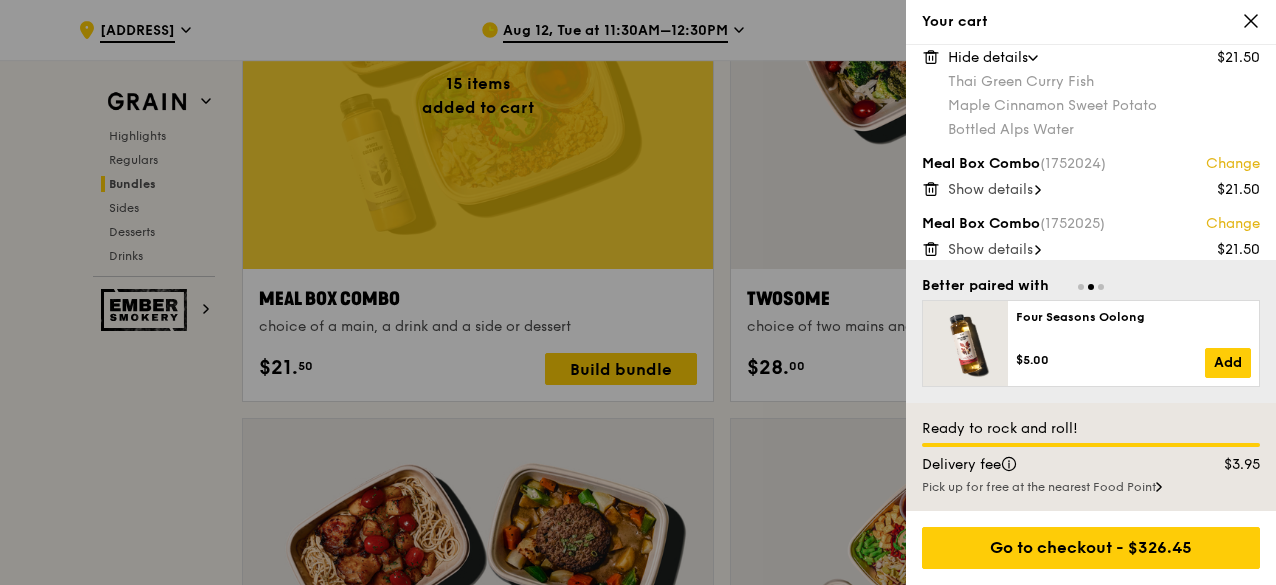 scroll, scrollTop: 1390, scrollLeft: 0, axis: vertical 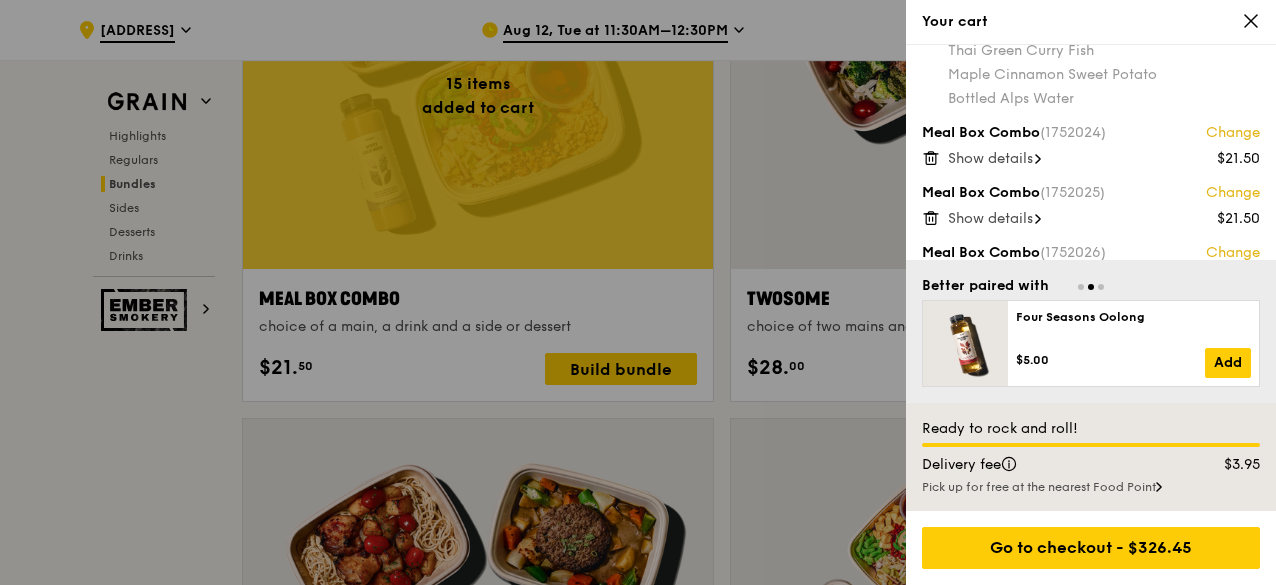 click on "Show details" at bounding box center (990, 158) 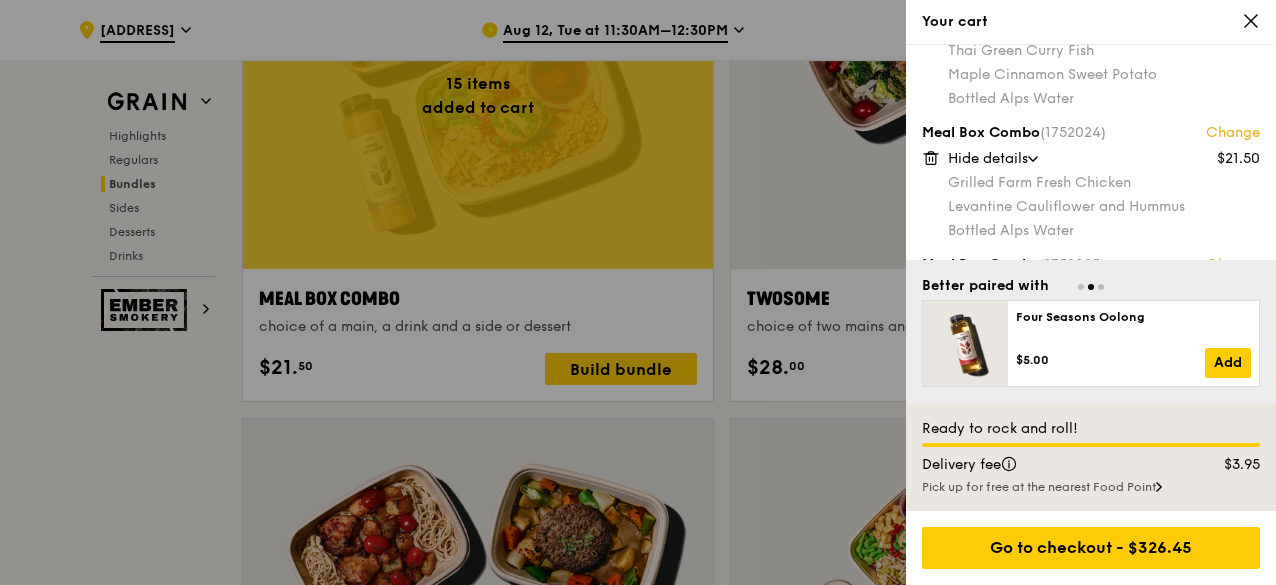 scroll, scrollTop: 1490, scrollLeft: 0, axis: vertical 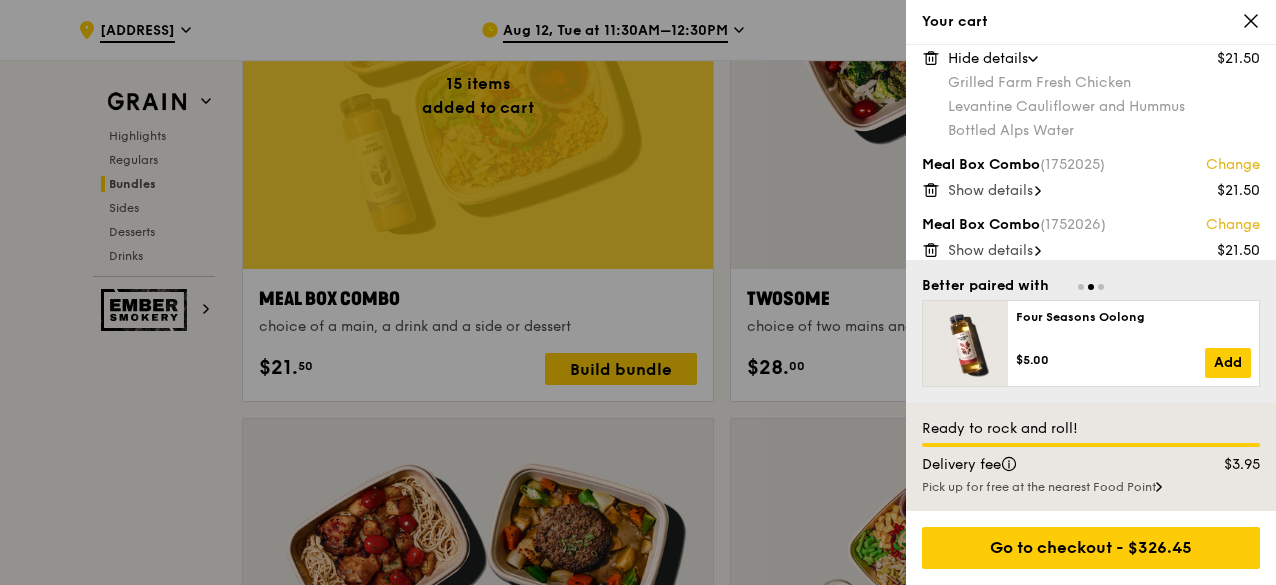 click on "Show details" at bounding box center (990, 190) 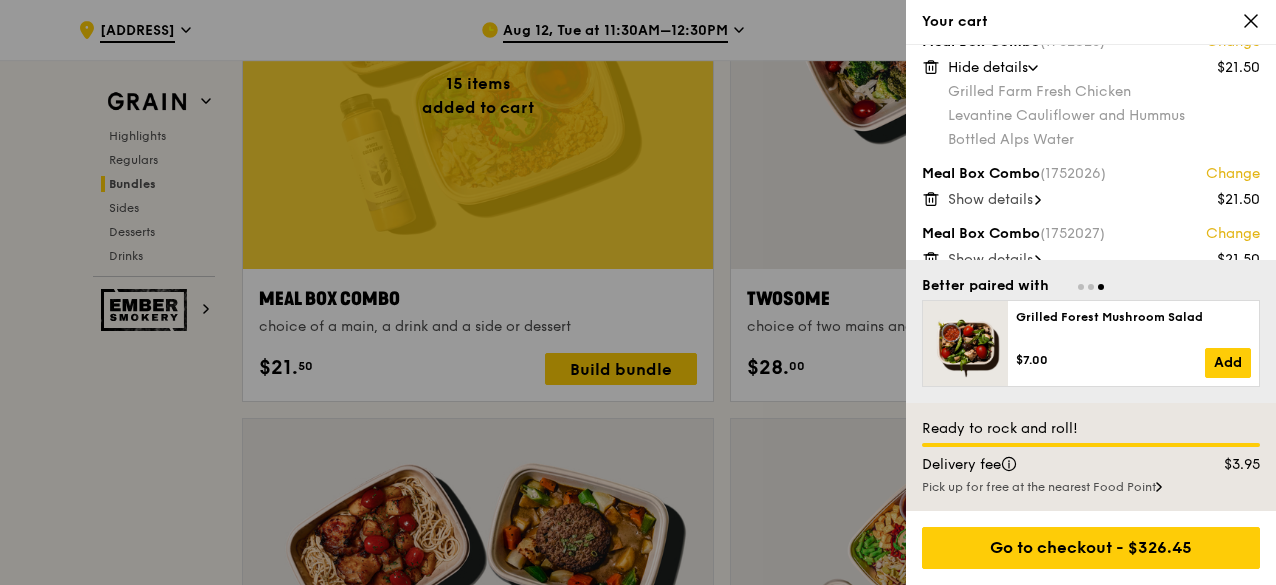 scroll, scrollTop: 1634, scrollLeft: 0, axis: vertical 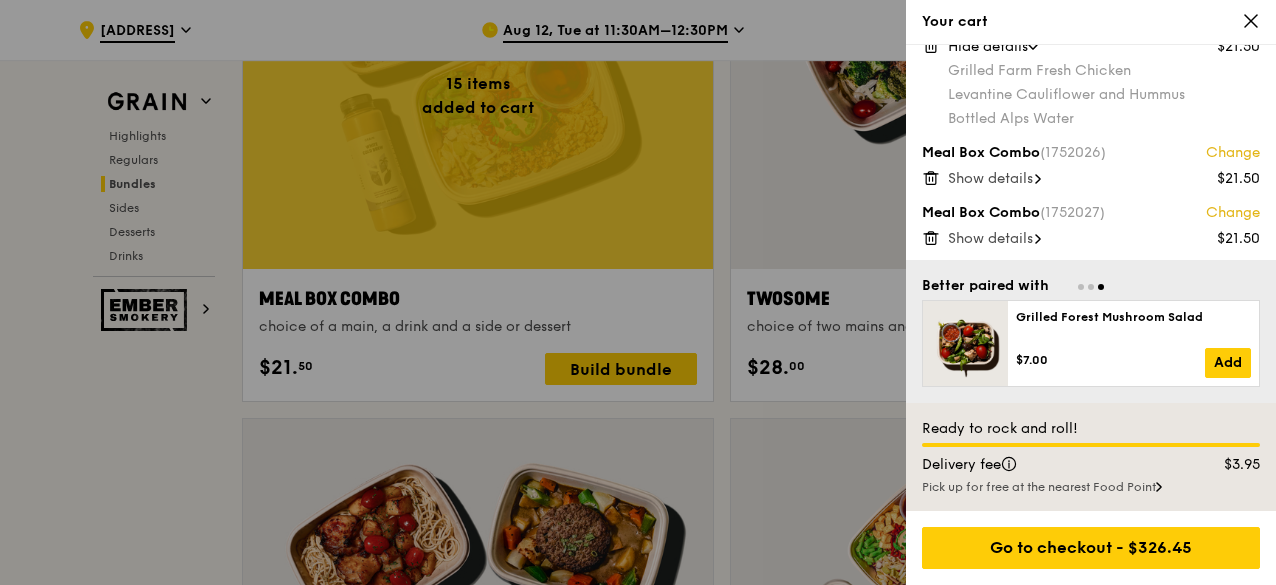 click on "Show details" at bounding box center (990, 178) 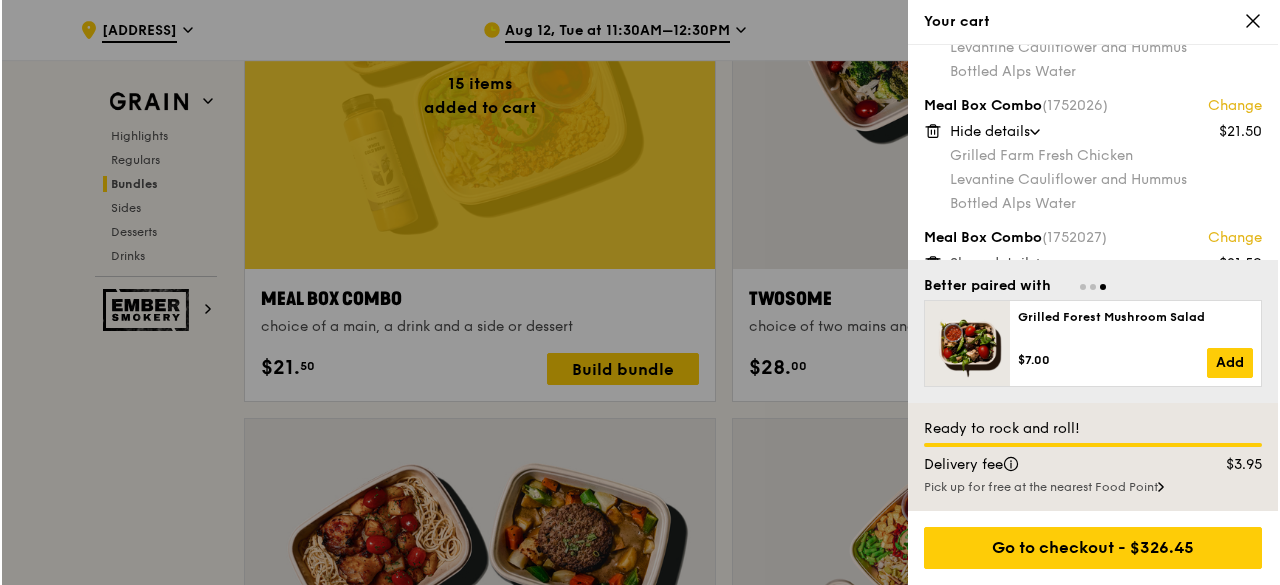 scroll, scrollTop: 1706, scrollLeft: 0, axis: vertical 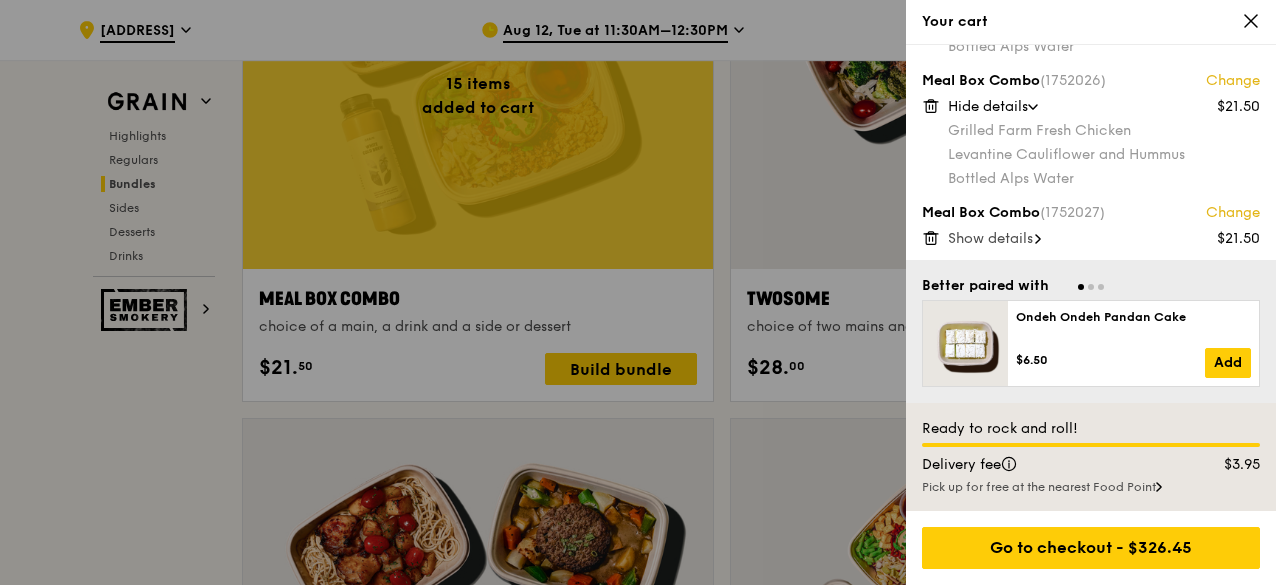 click on "Show details" at bounding box center [990, 238] 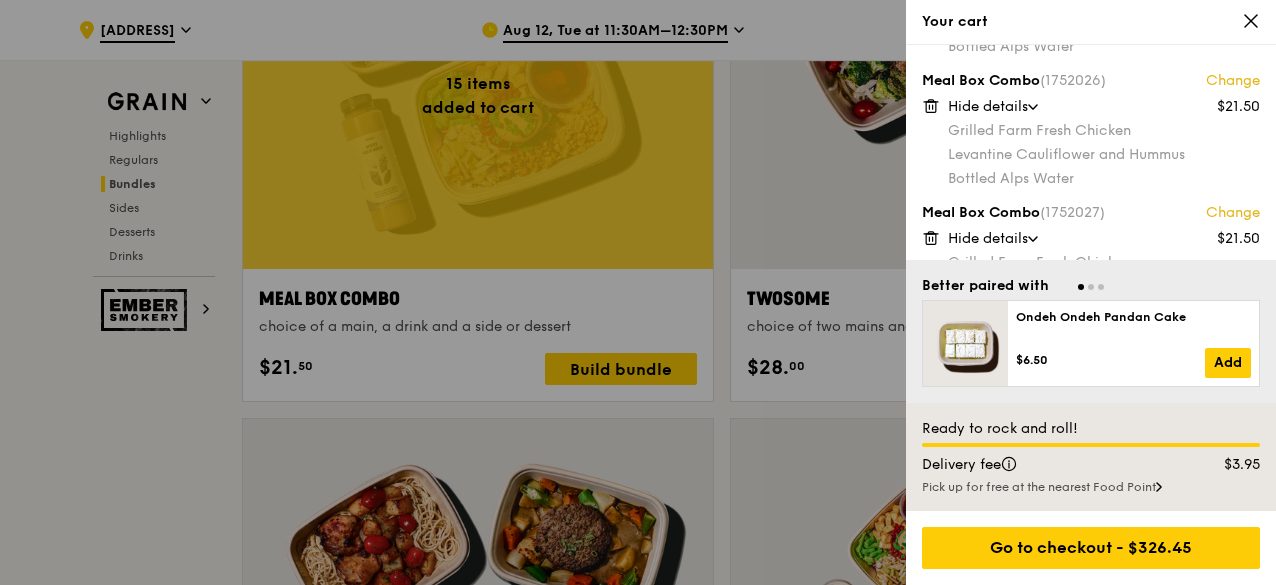 click at bounding box center (638, 292) 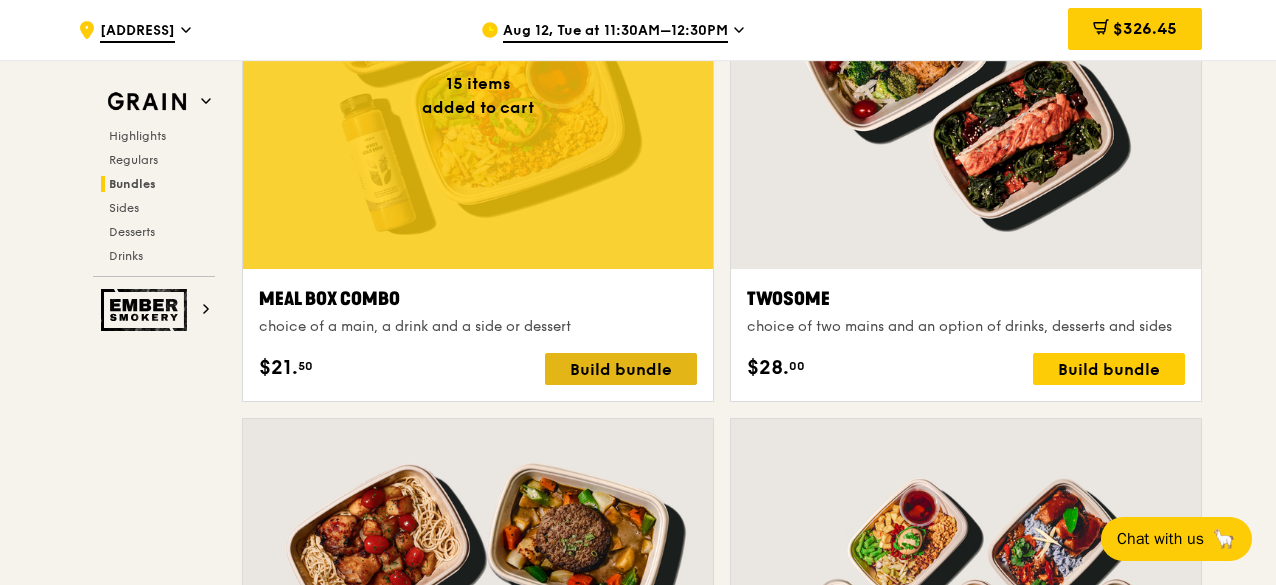 click on "Build bundle" at bounding box center (621, 369) 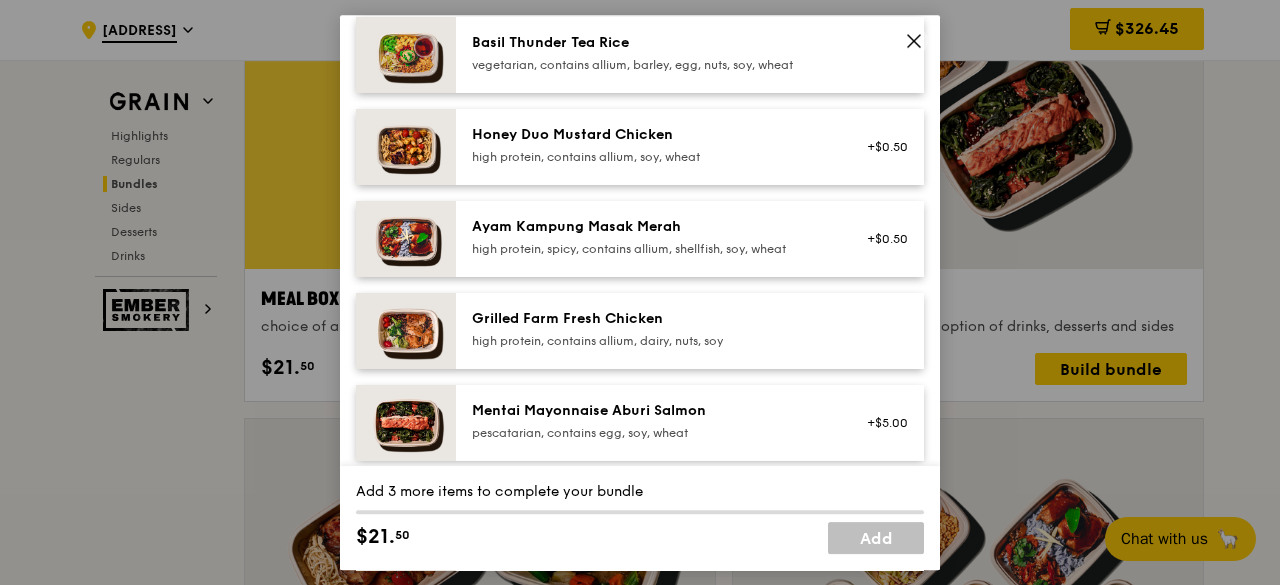 scroll, scrollTop: 500, scrollLeft: 0, axis: vertical 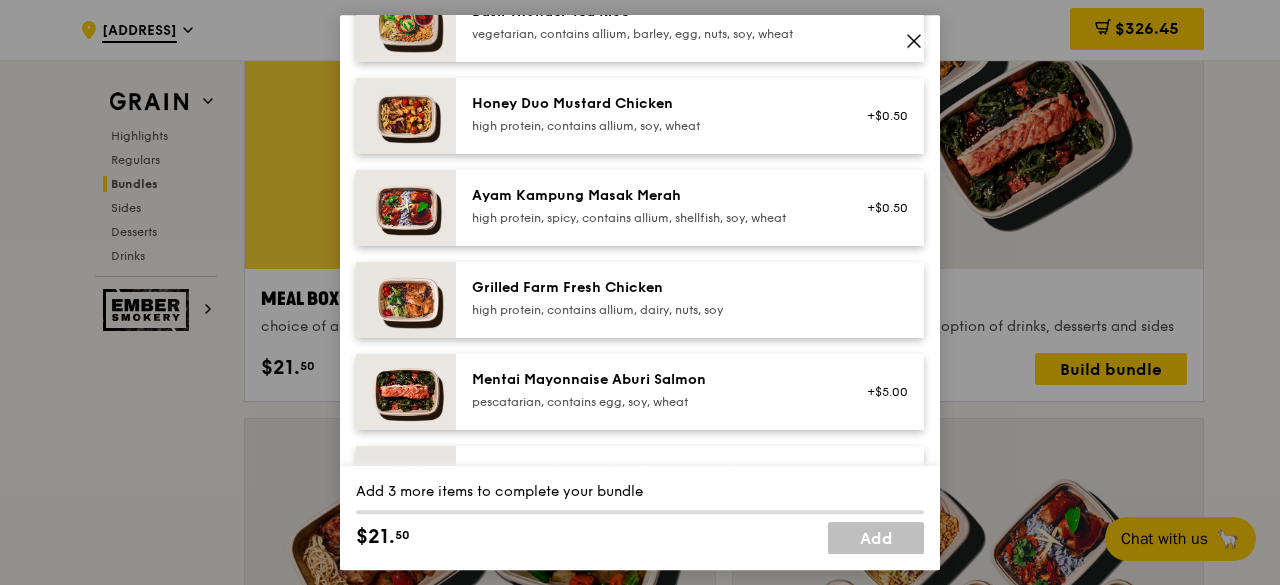 click on "high protein, contains allium, dairy, nuts, soy" at bounding box center [651, 310] 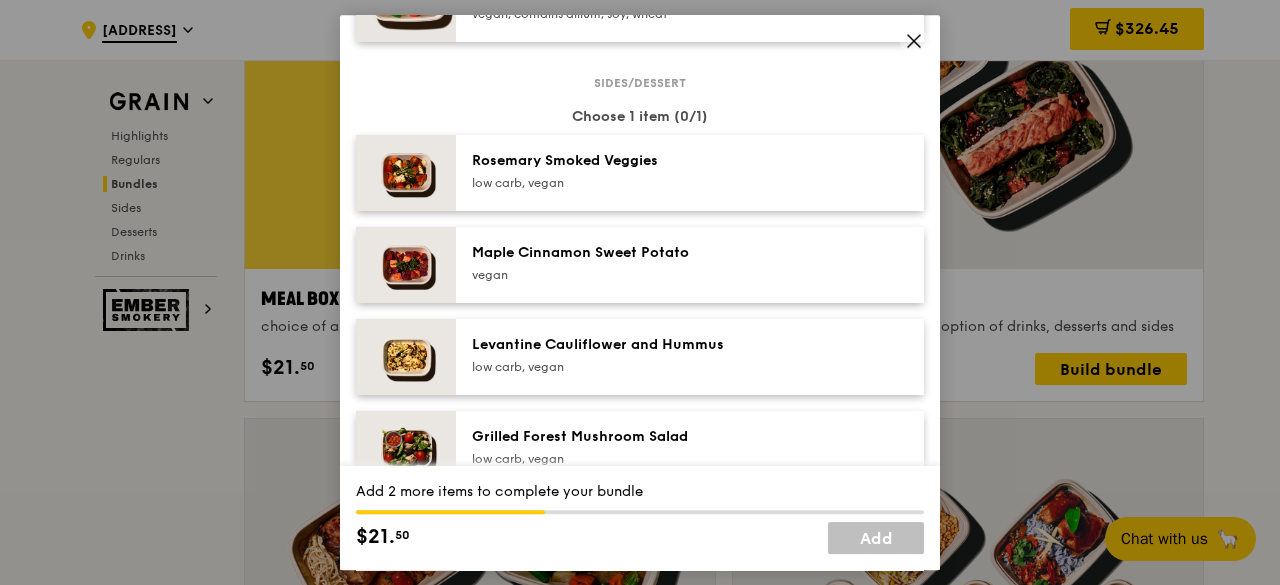 scroll, scrollTop: 1100, scrollLeft: 0, axis: vertical 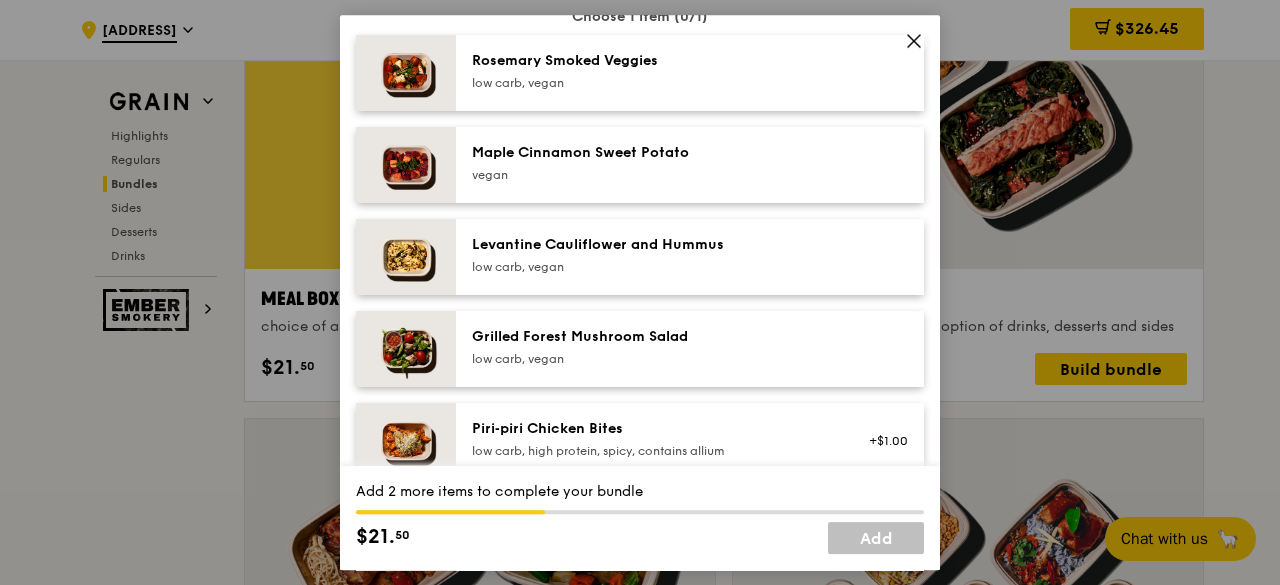 click on "low carb, vegan" at bounding box center [651, 267] 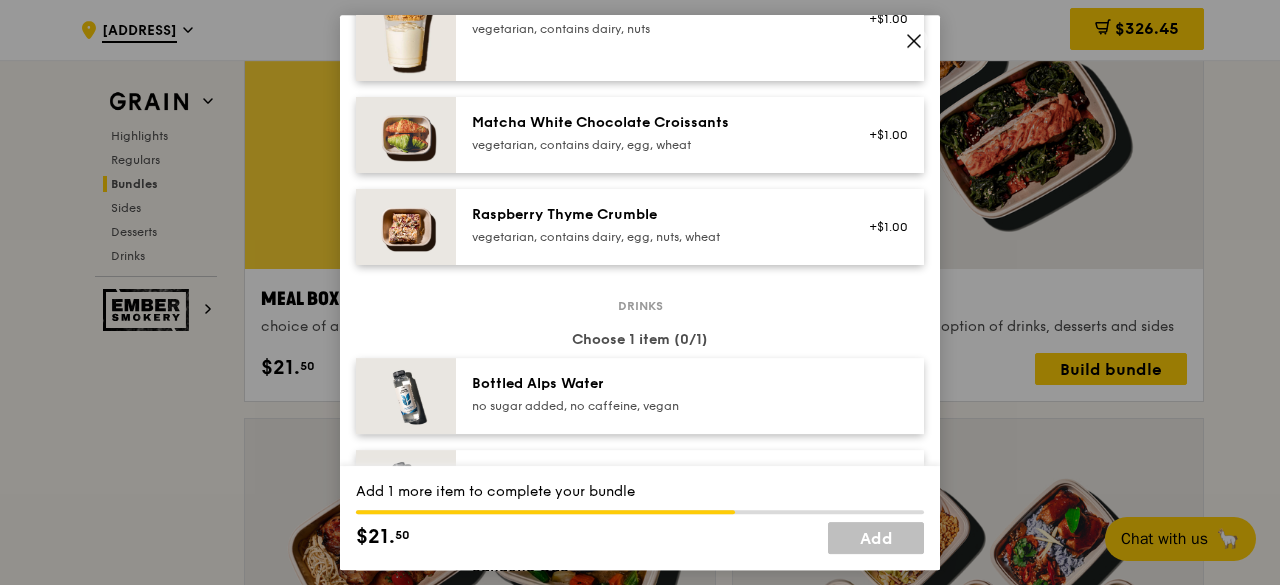 scroll, scrollTop: 1900, scrollLeft: 0, axis: vertical 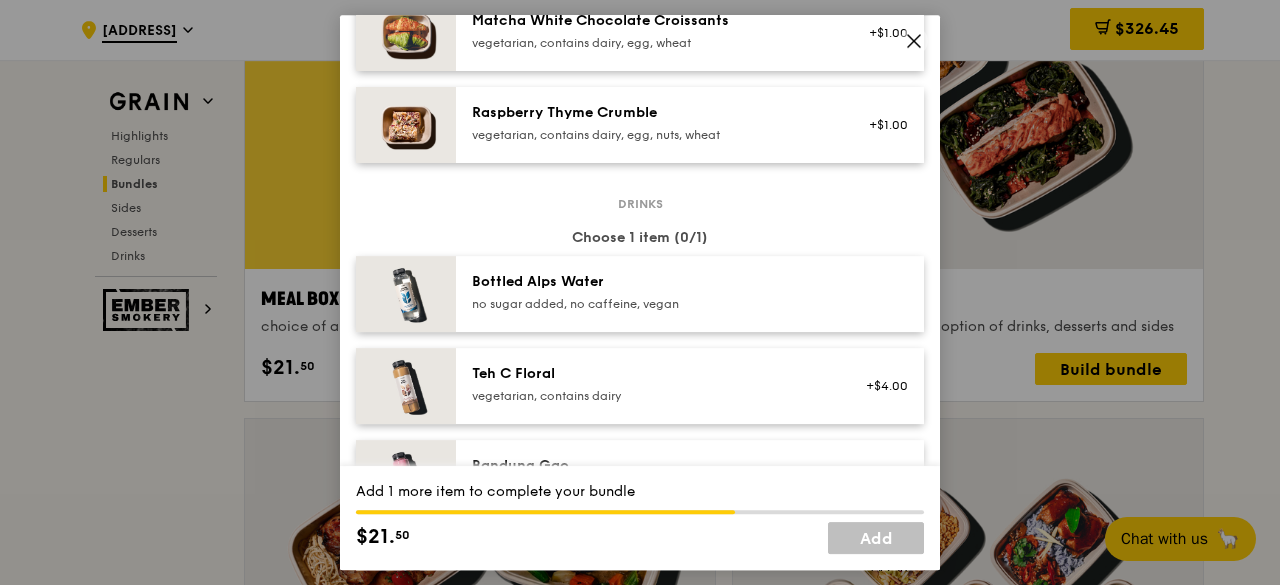 click on "no sugar added, no caffeine, vegan" at bounding box center [651, 304] 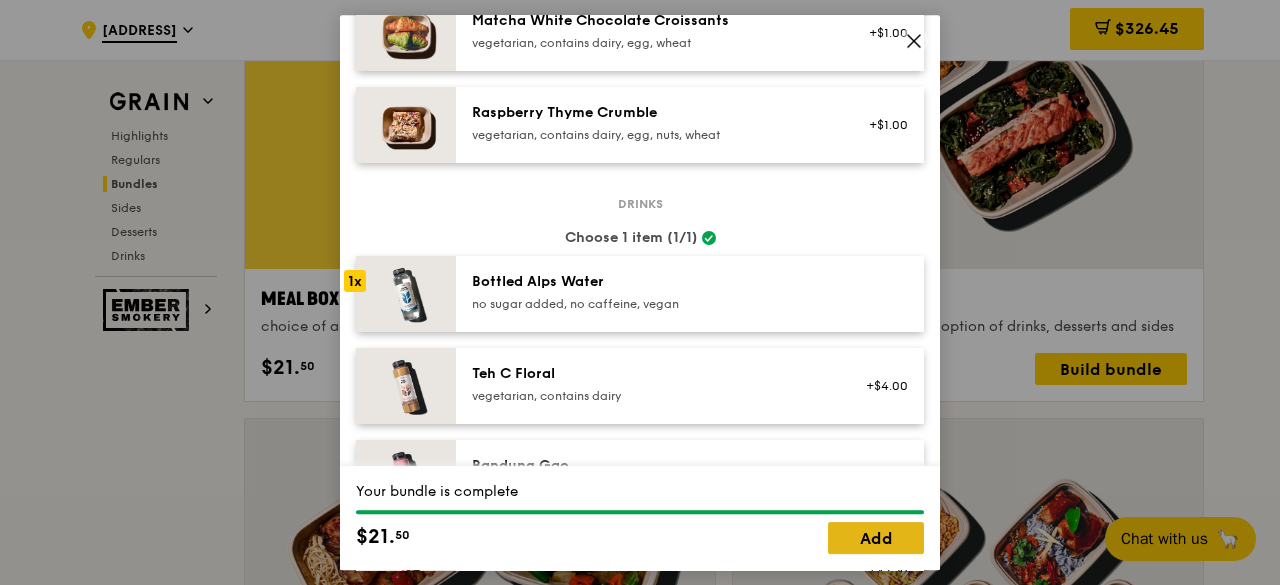 click on "Add" at bounding box center (876, 538) 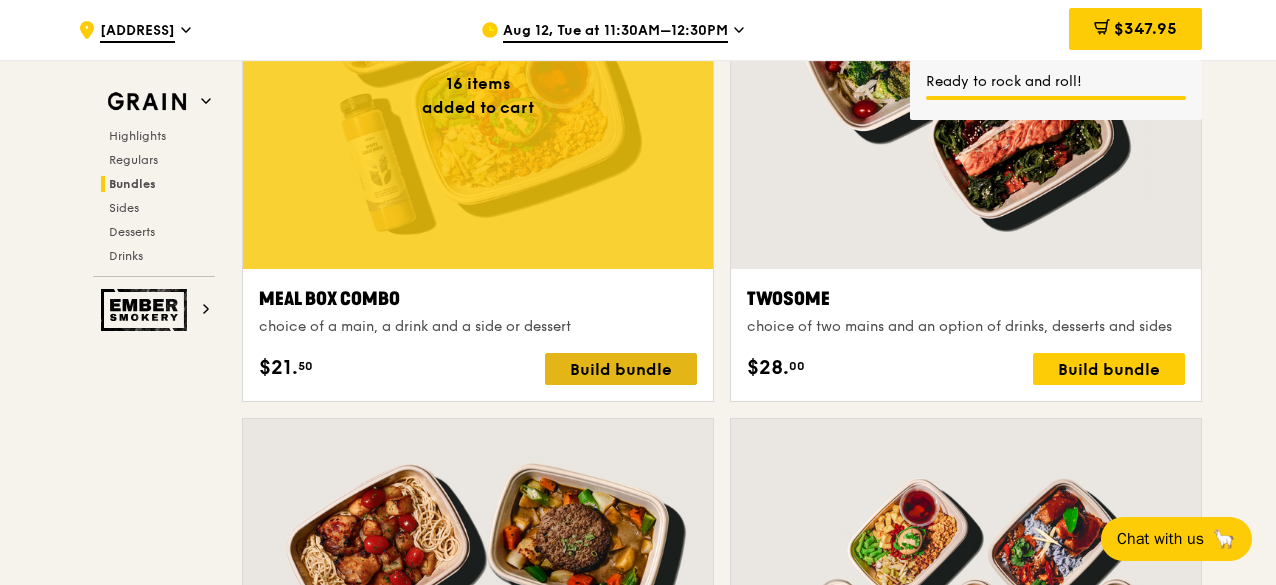 click on "Build bundle" at bounding box center [621, 369] 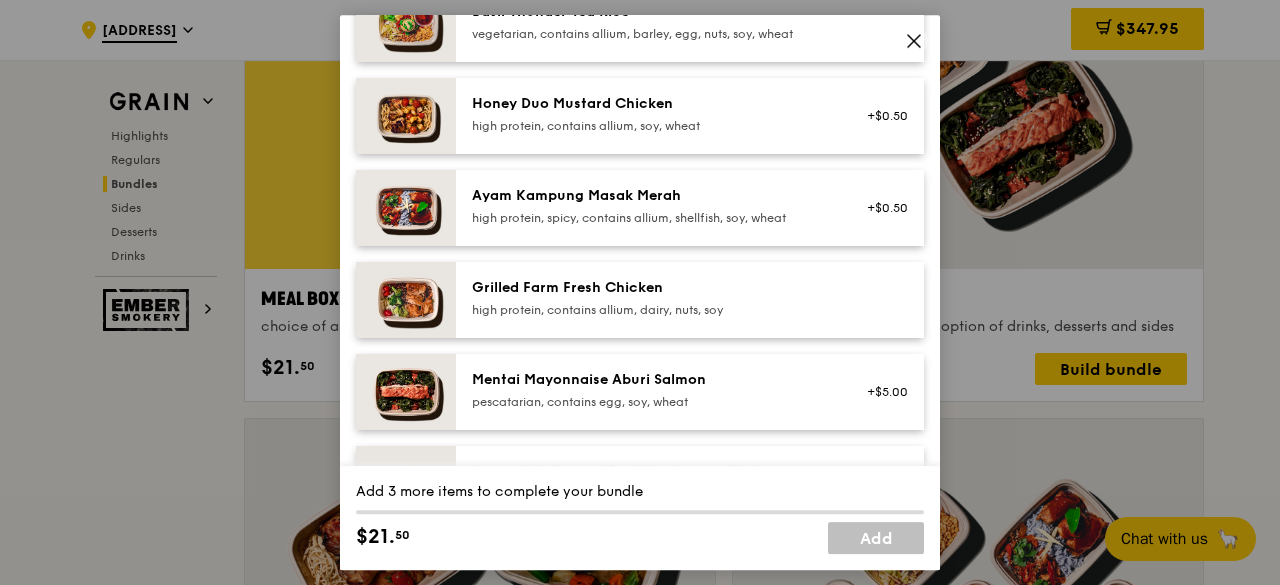 click on "high protein, contains allium, dairy, nuts, soy" at bounding box center [651, 310] 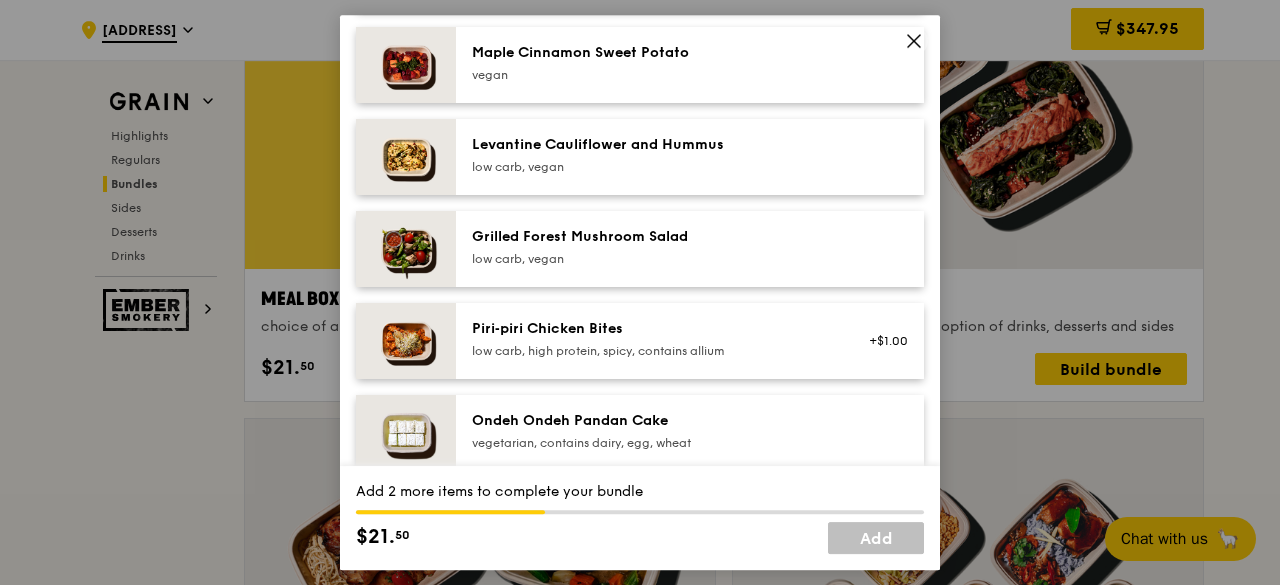 click on "low carb, vegan" at bounding box center [651, 167] 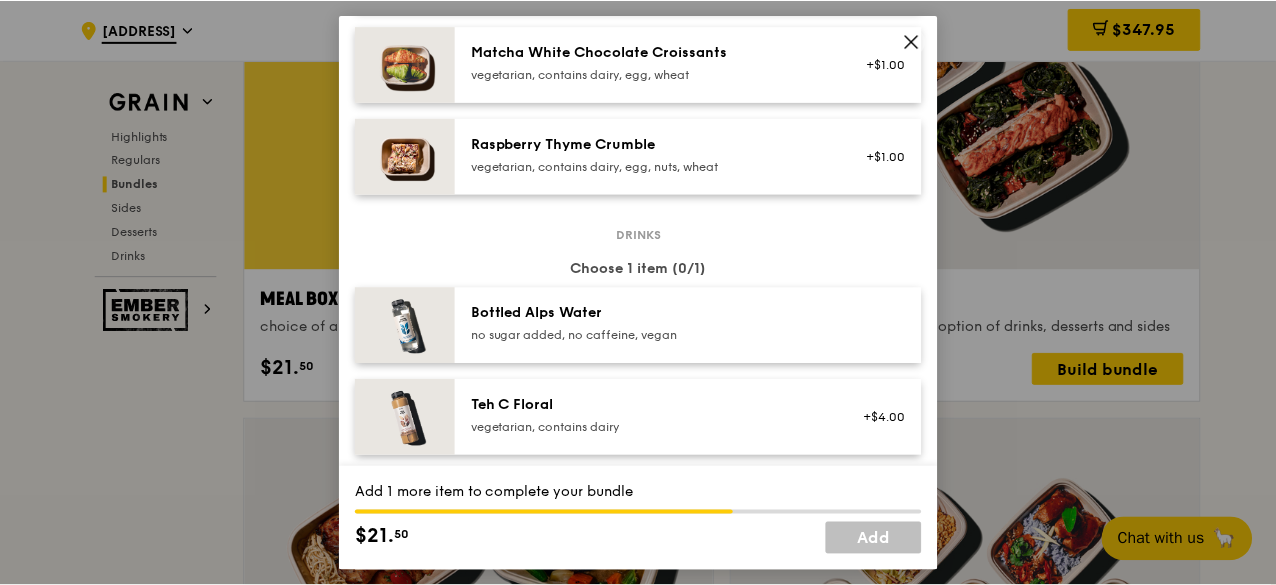 scroll, scrollTop: 1900, scrollLeft: 0, axis: vertical 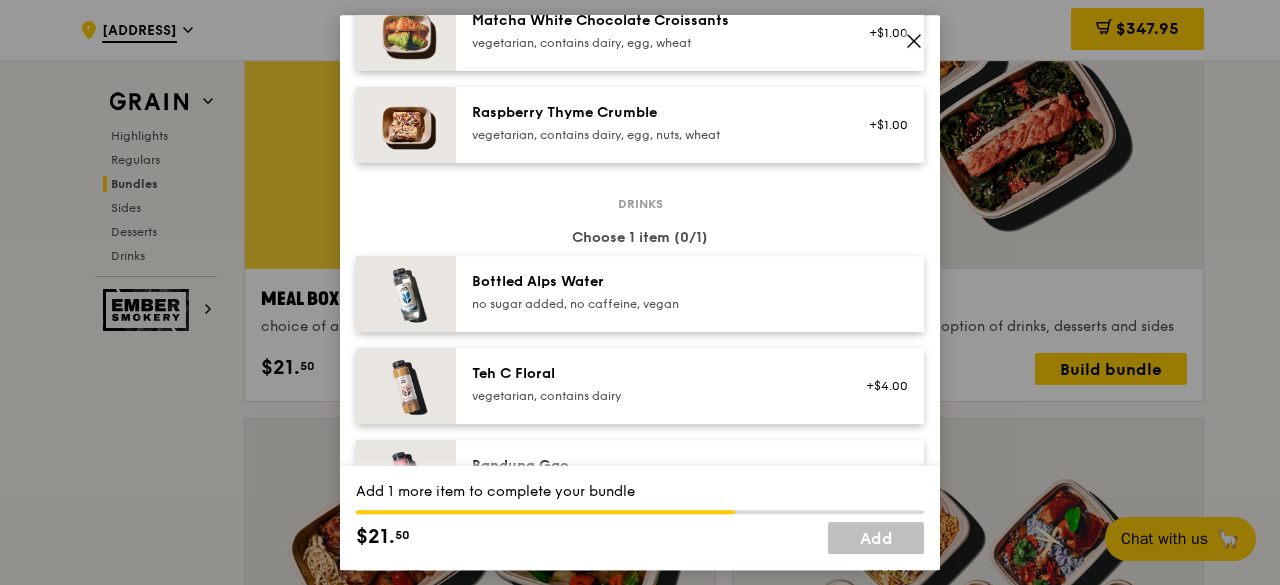click on "no sugar added, no caffeine, vegan" at bounding box center [651, 304] 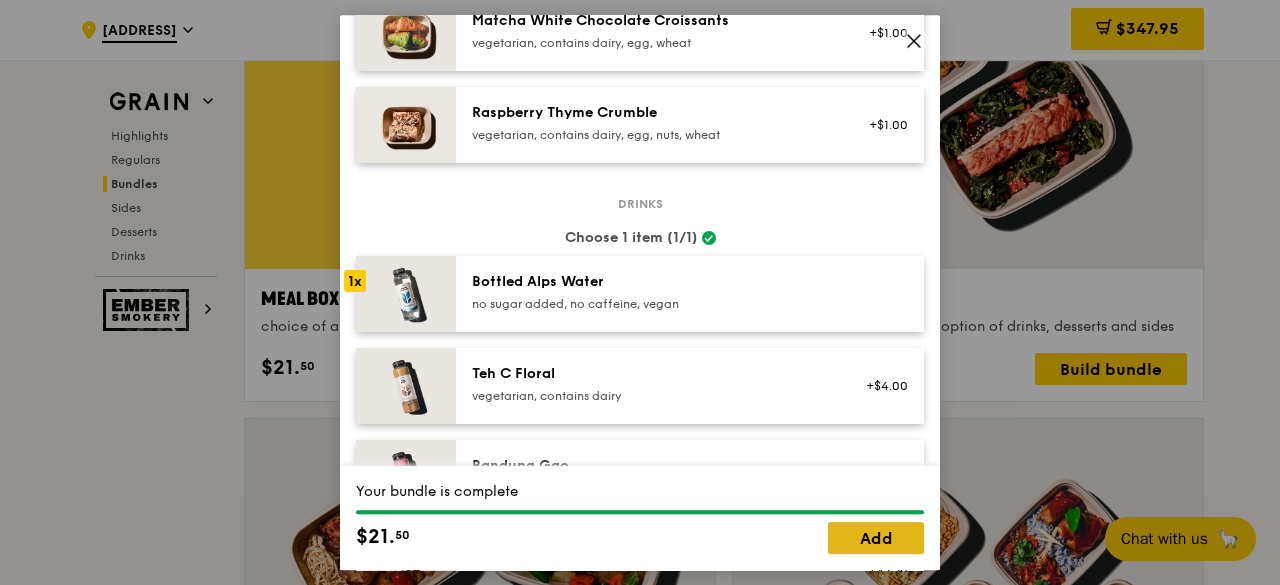 click on "Add" at bounding box center (876, 538) 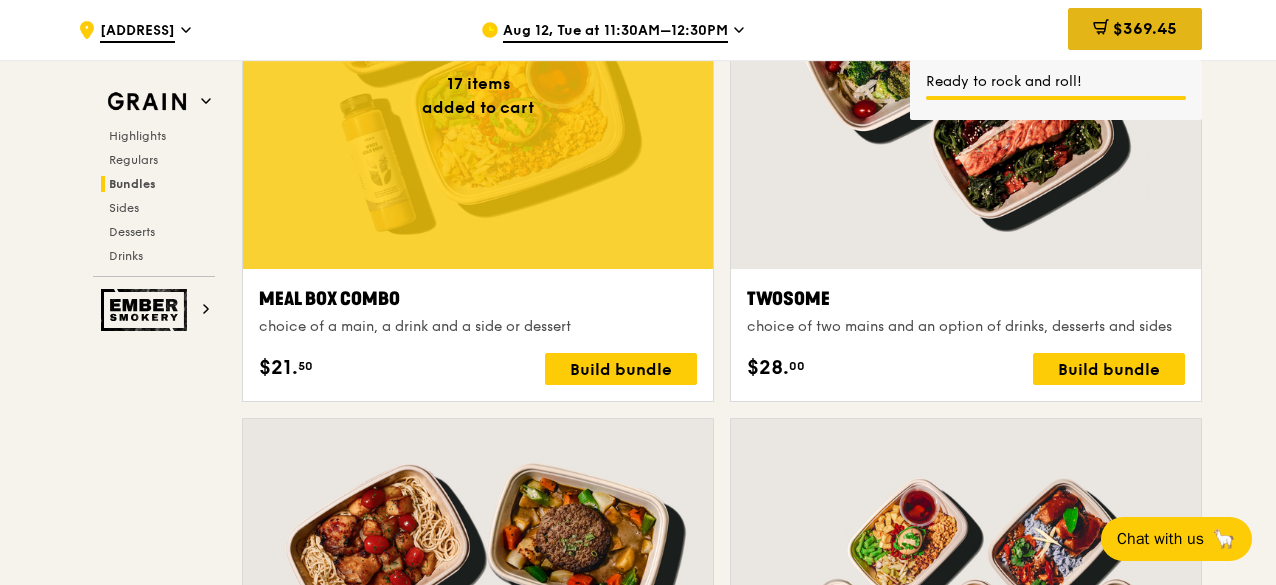 click on "$369.45" at bounding box center (1145, 28) 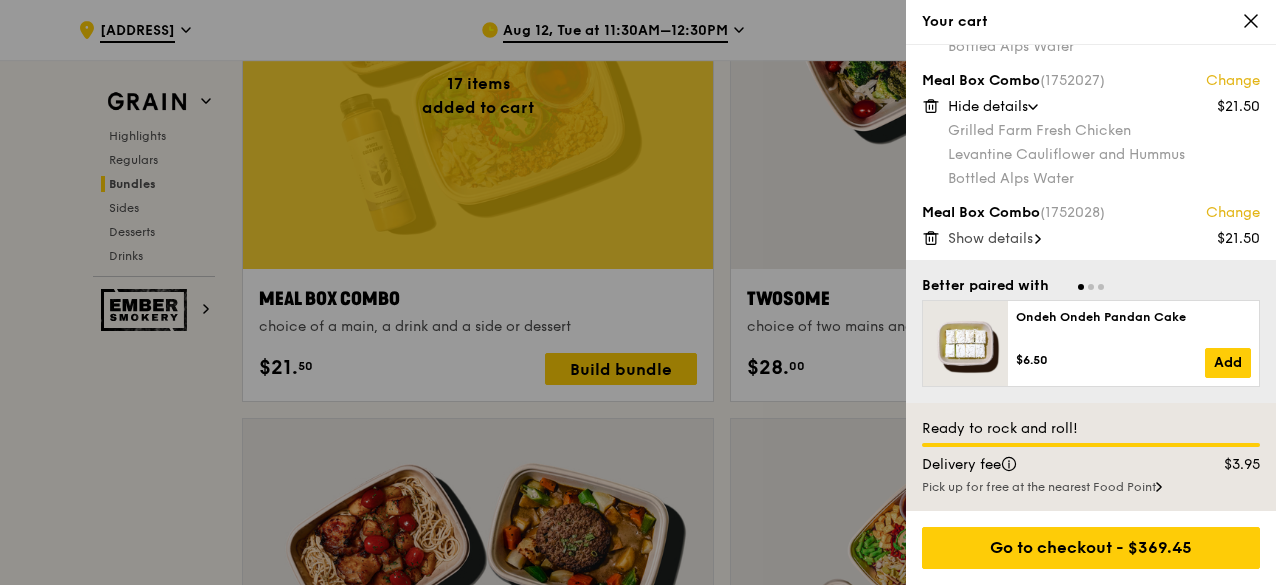 scroll, scrollTop: 1898, scrollLeft: 0, axis: vertical 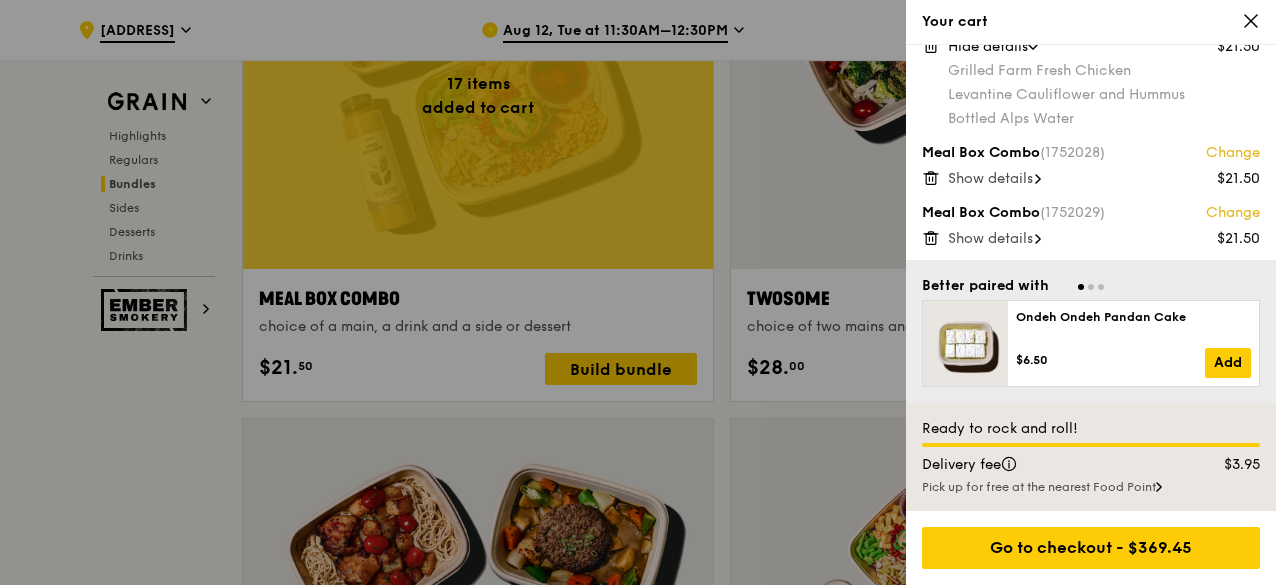 click on "Show details" at bounding box center (990, 238) 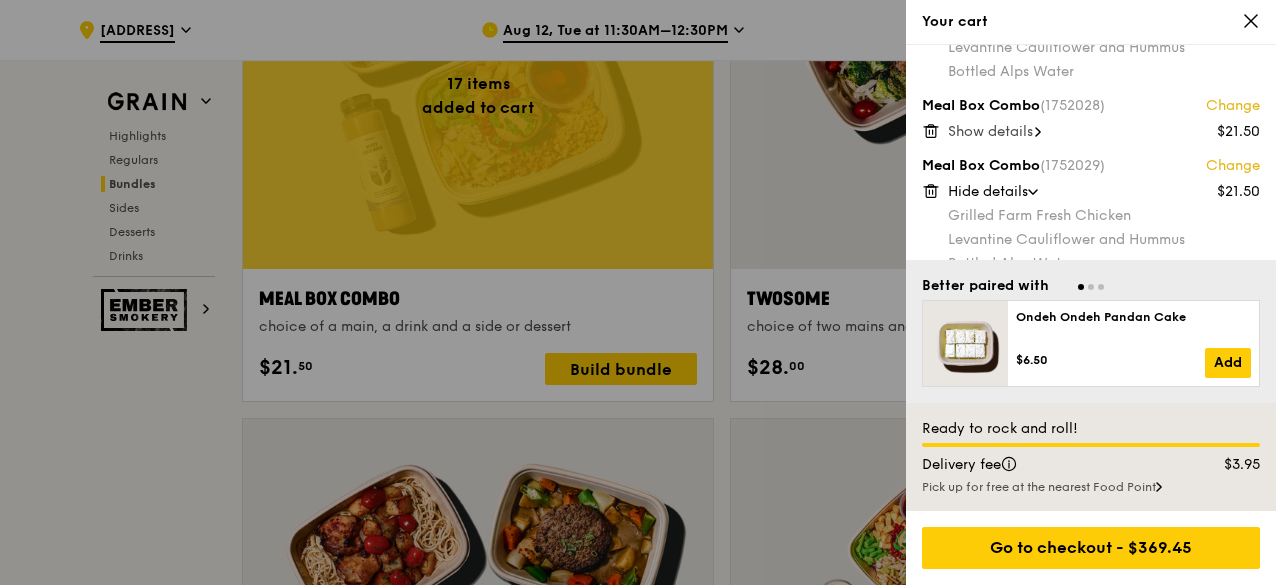 scroll, scrollTop: 1970, scrollLeft: 0, axis: vertical 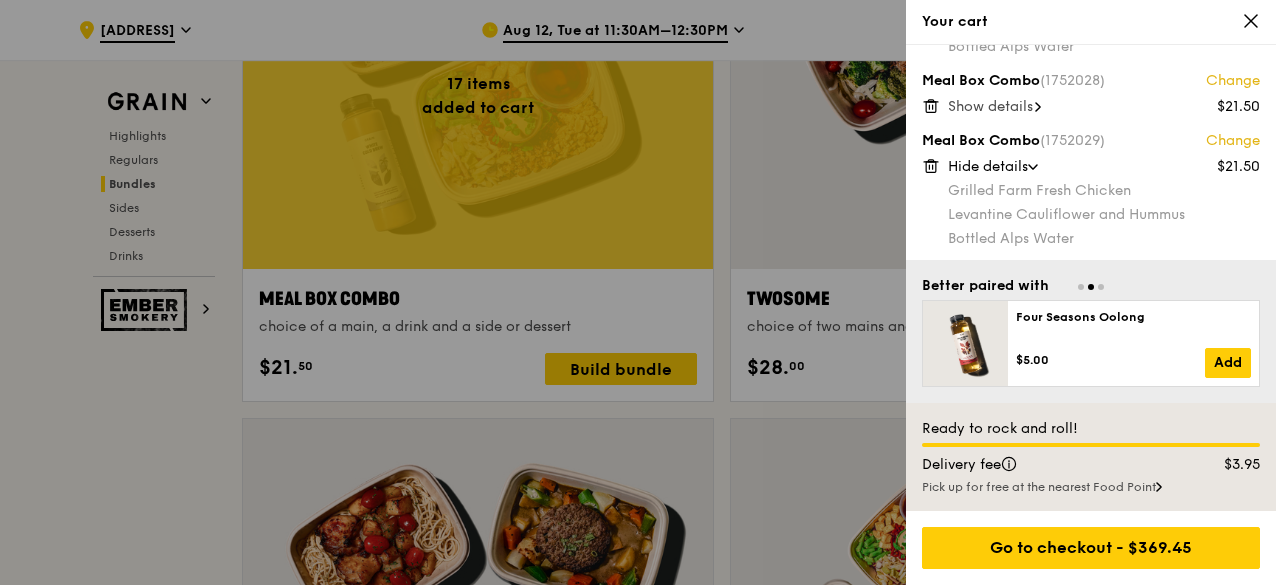 click on "Show details" at bounding box center [990, 106] 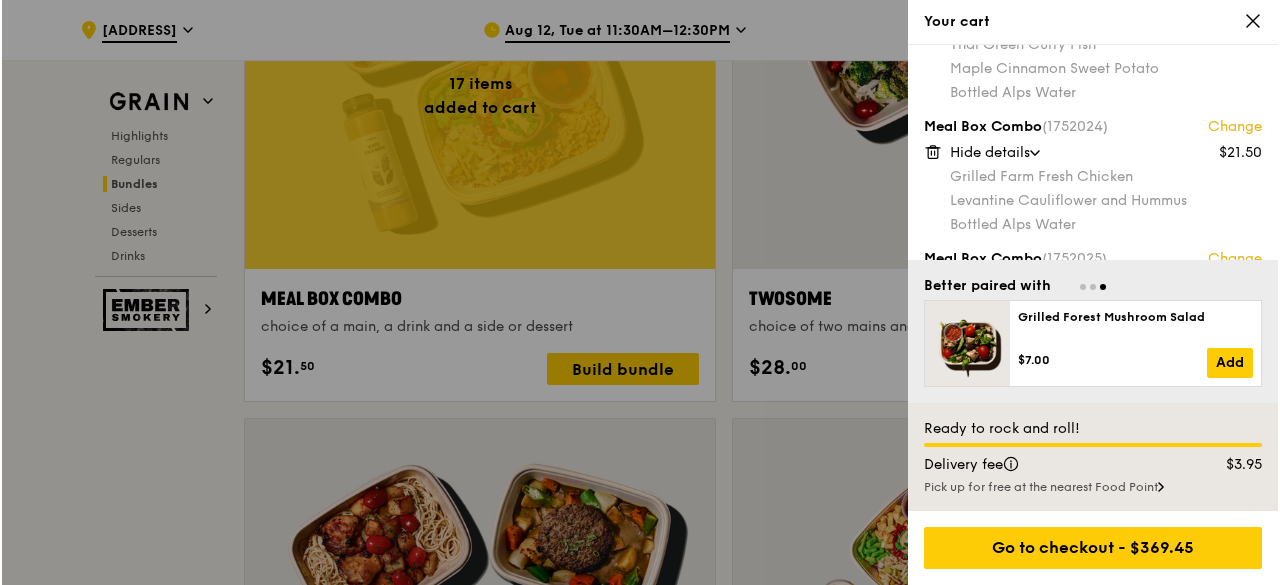 scroll, scrollTop: 1370, scrollLeft: 0, axis: vertical 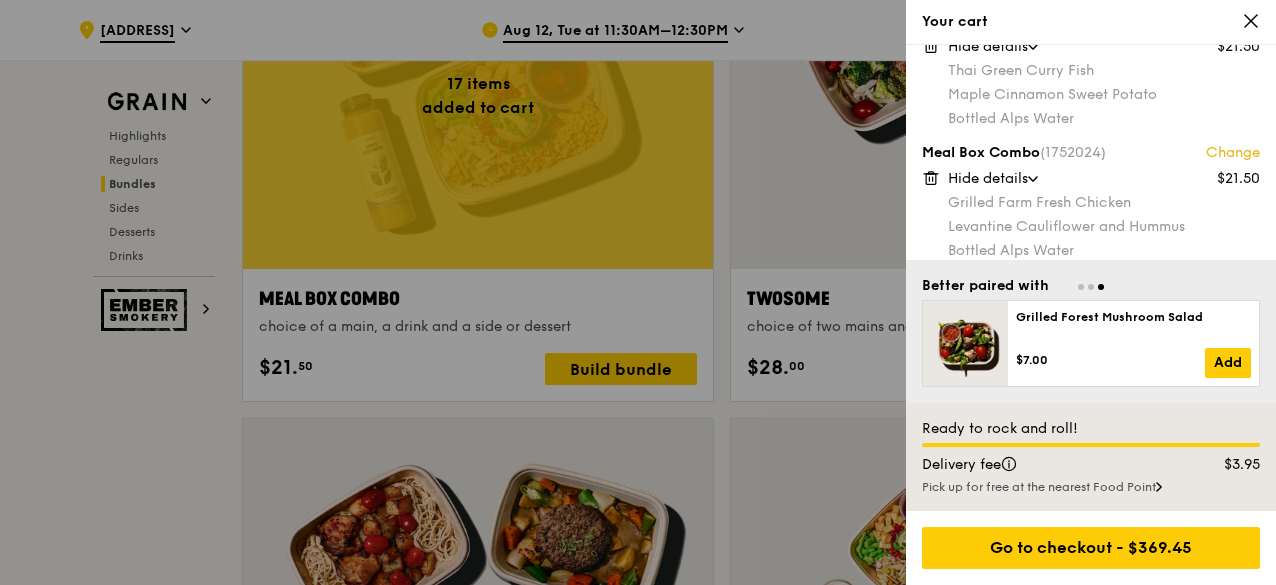 click at bounding box center [638, 292] 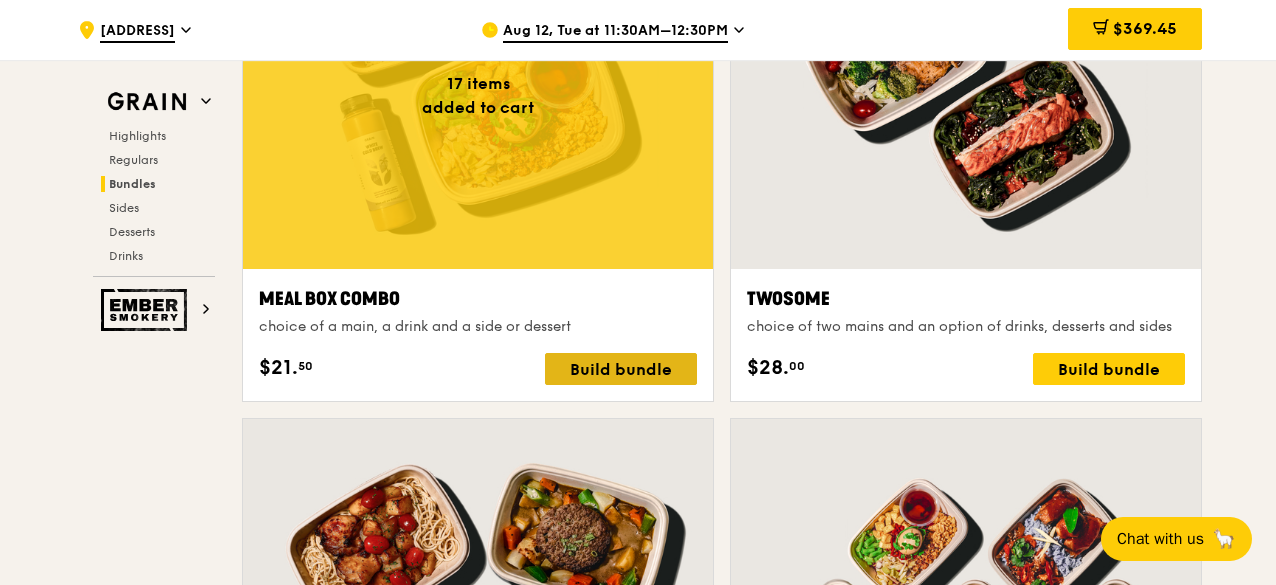 click on "Build bundle" at bounding box center (621, 369) 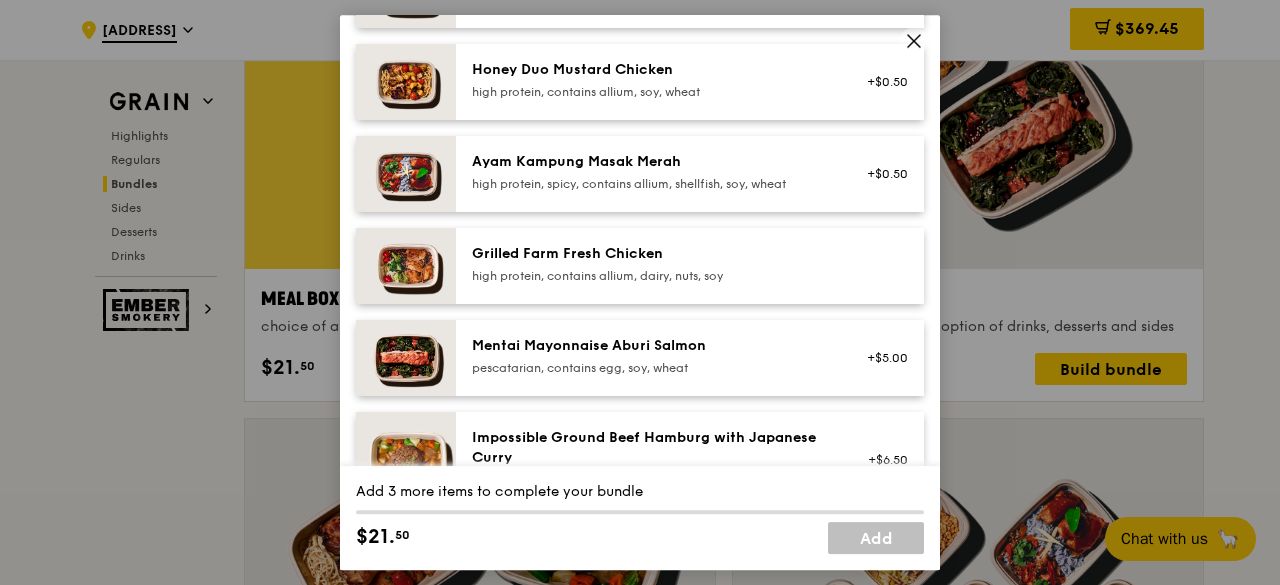 scroll, scrollTop: 600, scrollLeft: 0, axis: vertical 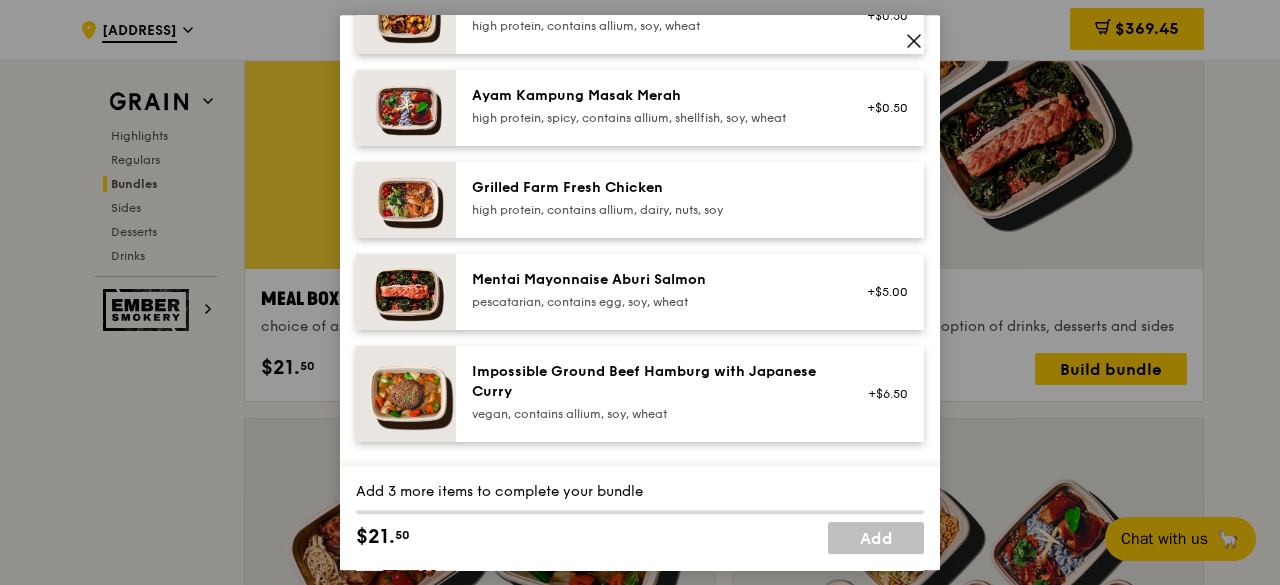 click on "high protein, contains allium, dairy, nuts, soy" at bounding box center (651, 210) 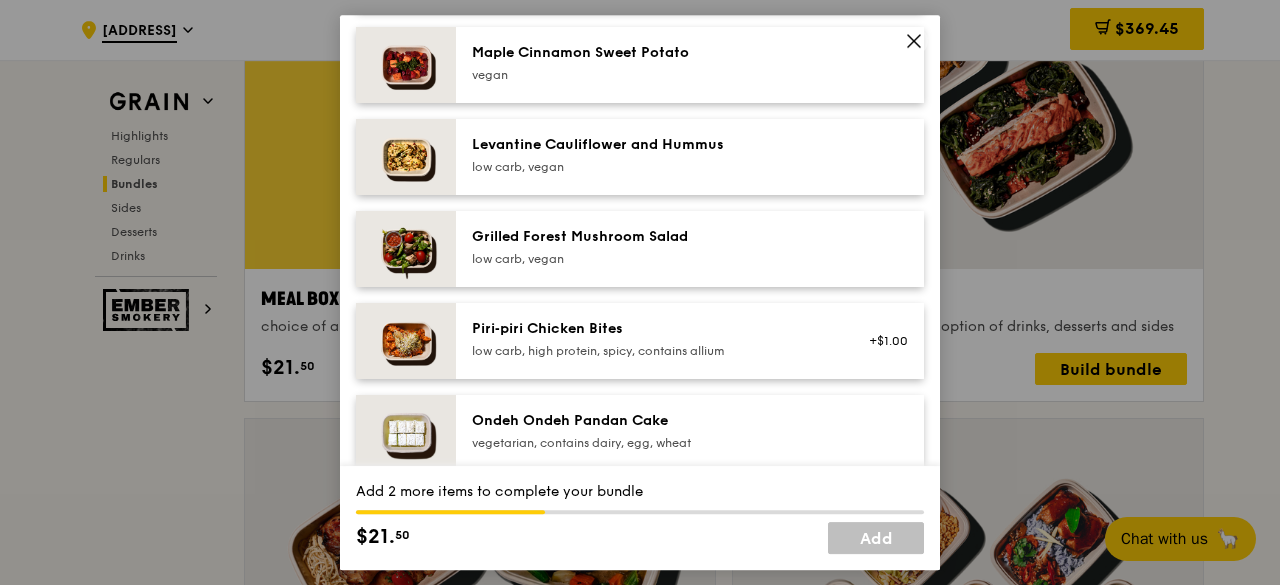 click on "Grilled Forest Mushroom Salad
low carb, vegan" at bounding box center (651, 249) 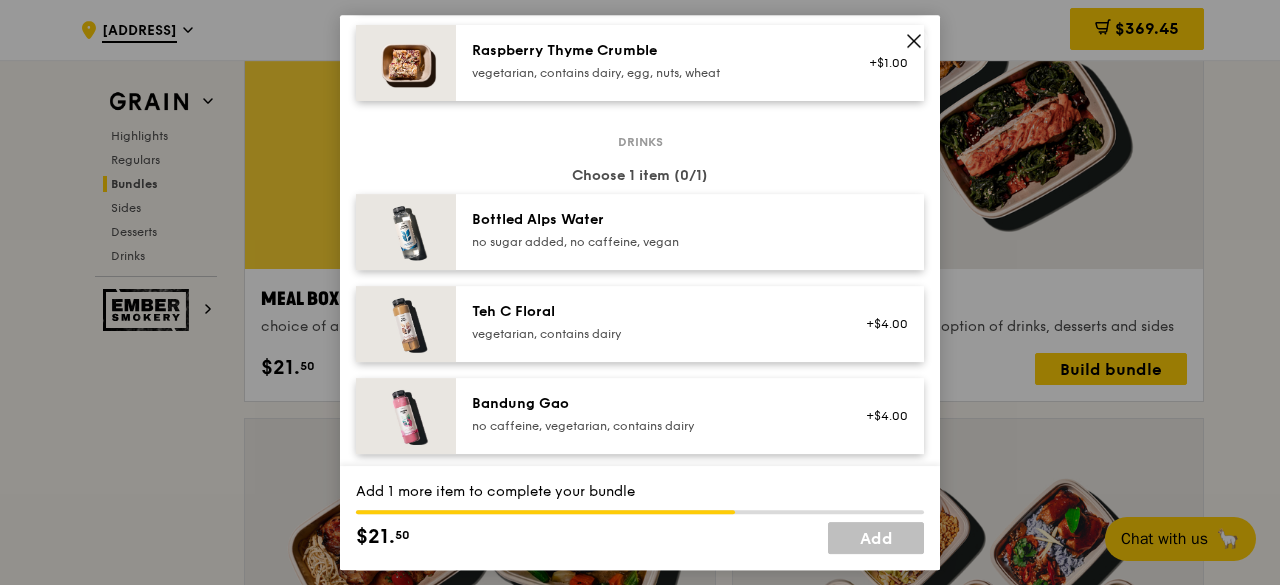 scroll, scrollTop: 2100, scrollLeft: 0, axis: vertical 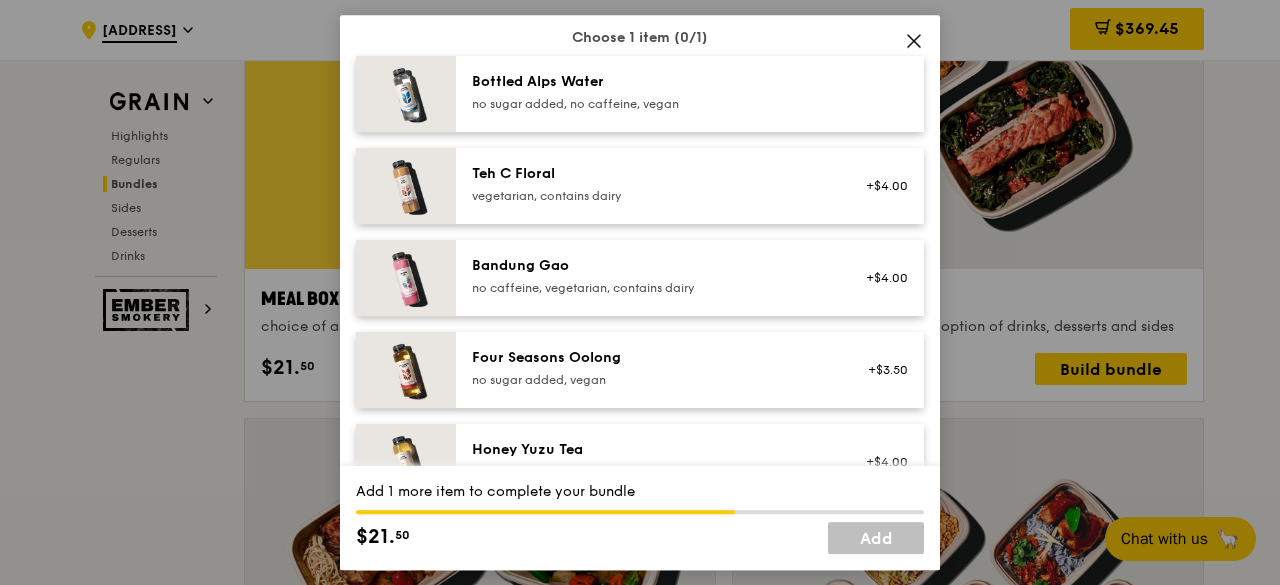 click on "Bottled Alps Water
no sugar added, no caffeine, vegan" at bounding box center (651, 92) 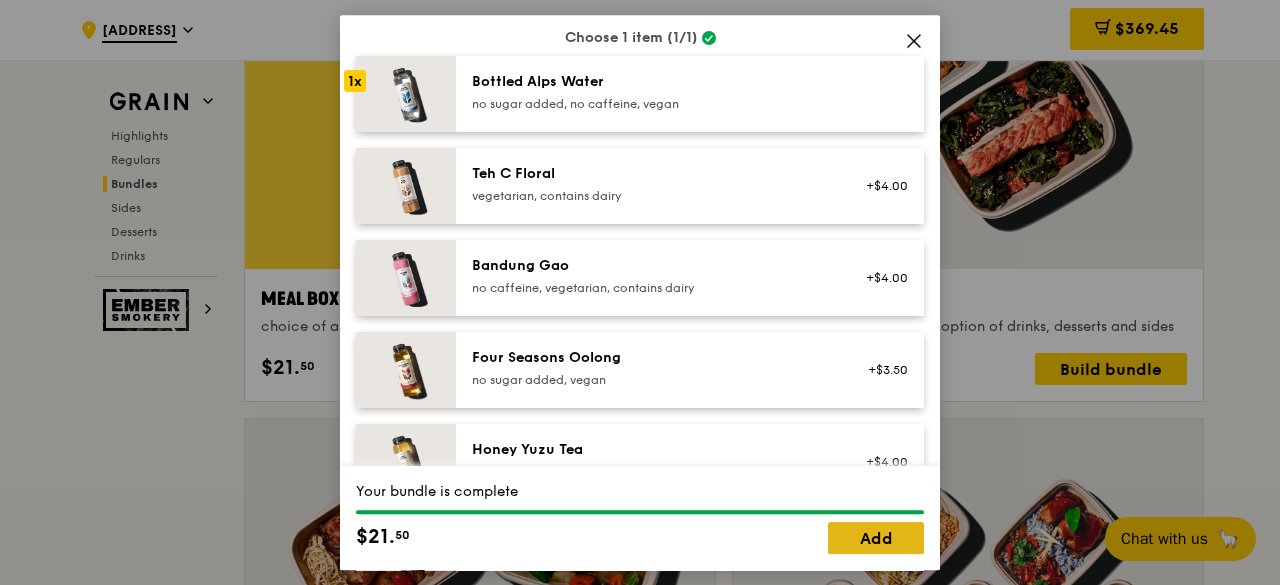 click on "Add" at bounding box center [876, 538] 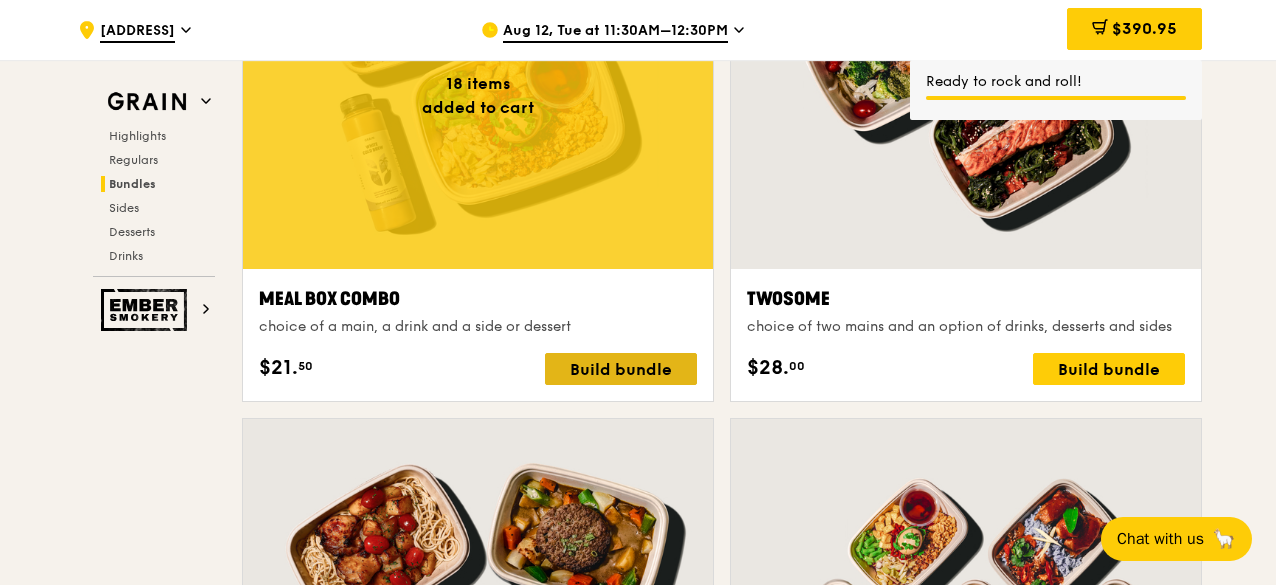 click on "Build bundle" at bounding box center [621, 369] 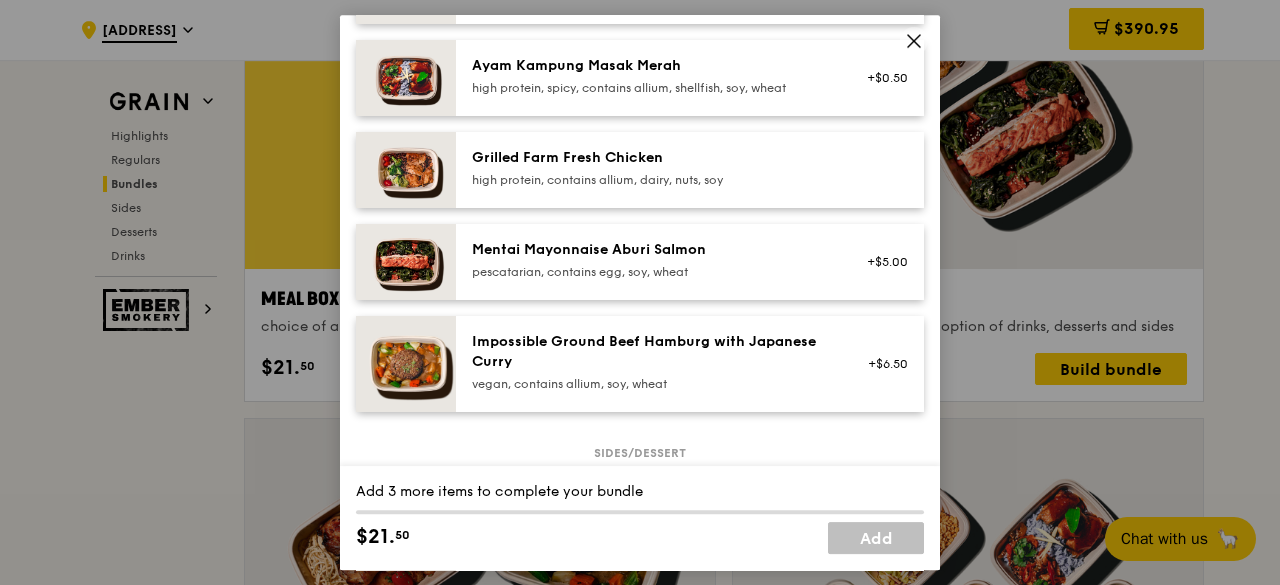 scroll, scrollTop: 600, scrollLeft: 0, axis: vertical 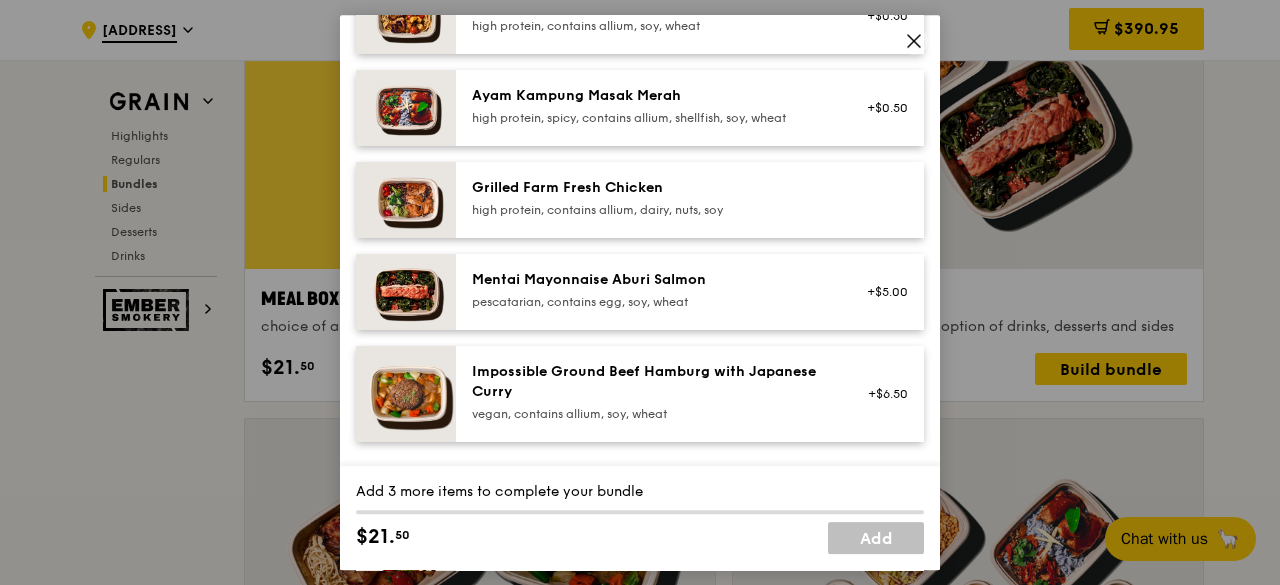 click on "high protein, contains allium, dairy, nuts, soy" at bounding box center (651, 210) 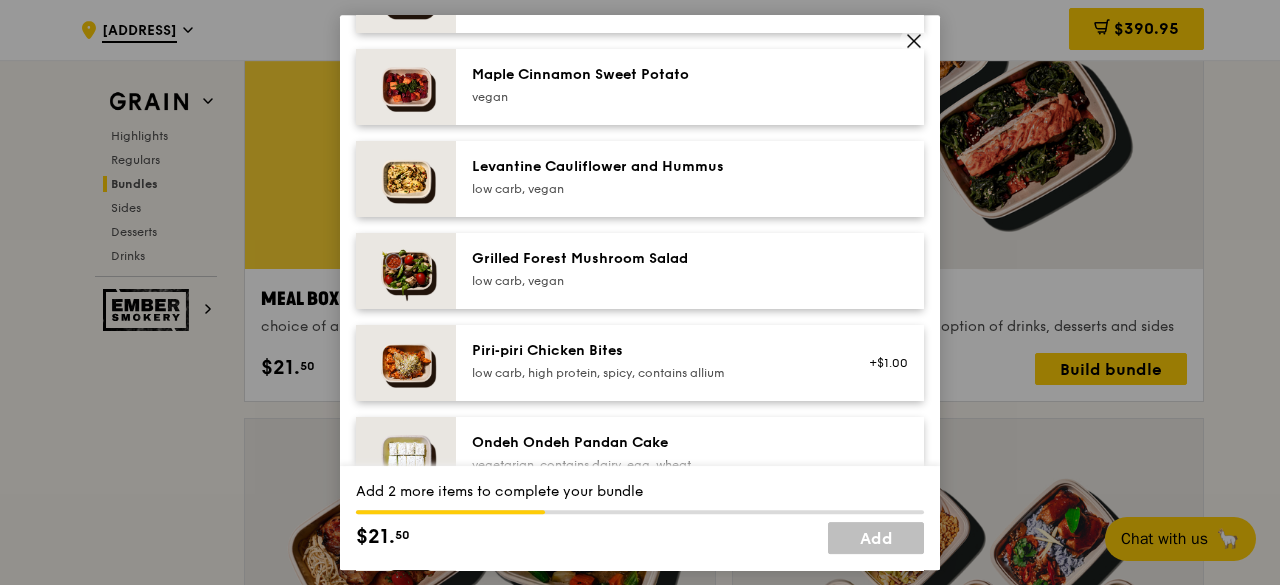 scroll, scrollTop: 1200, scrollLeft: 0, axis: vertical 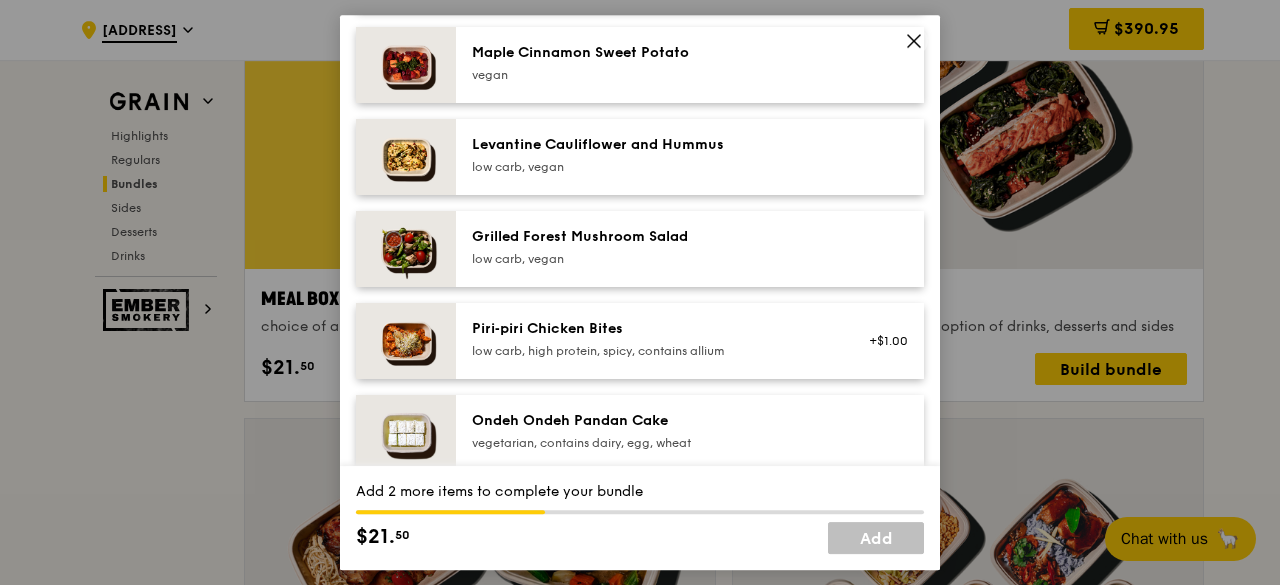 click on "low carb, vegan" at bounding box center [651, 259] 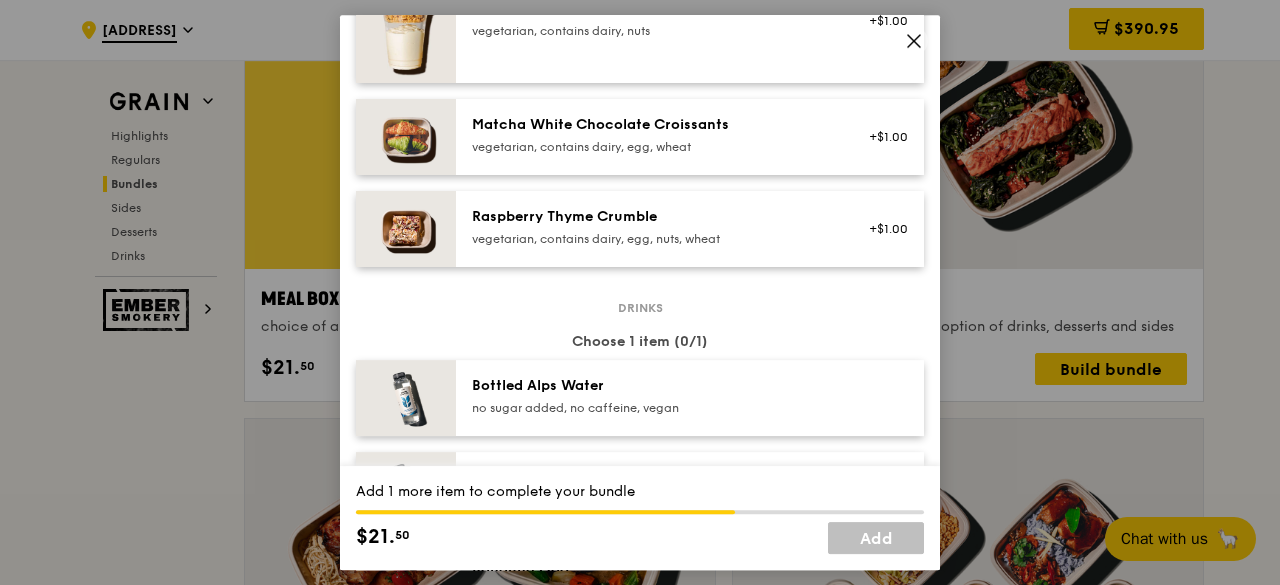 scroll, scrollTop: 1800, scrollLeft: 0, axis: vertical 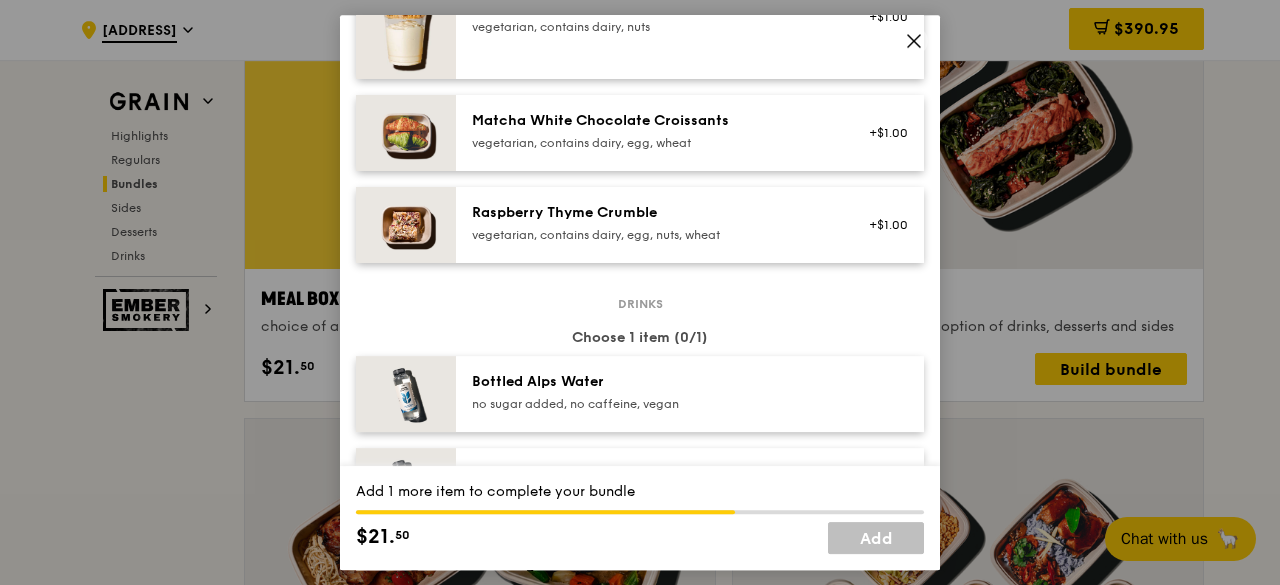 click on "Bottled Alps Water
no sugar added, no caffeine, vegan" at bounding box center (690, 394) 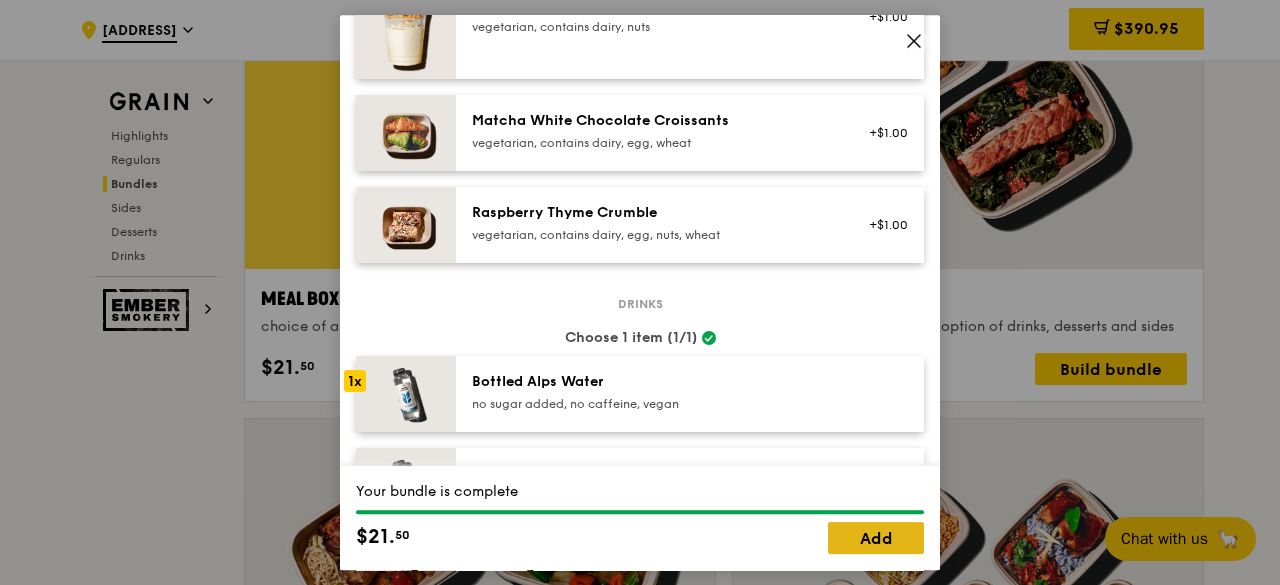 click on "Add" at bounding box center (876, 538) 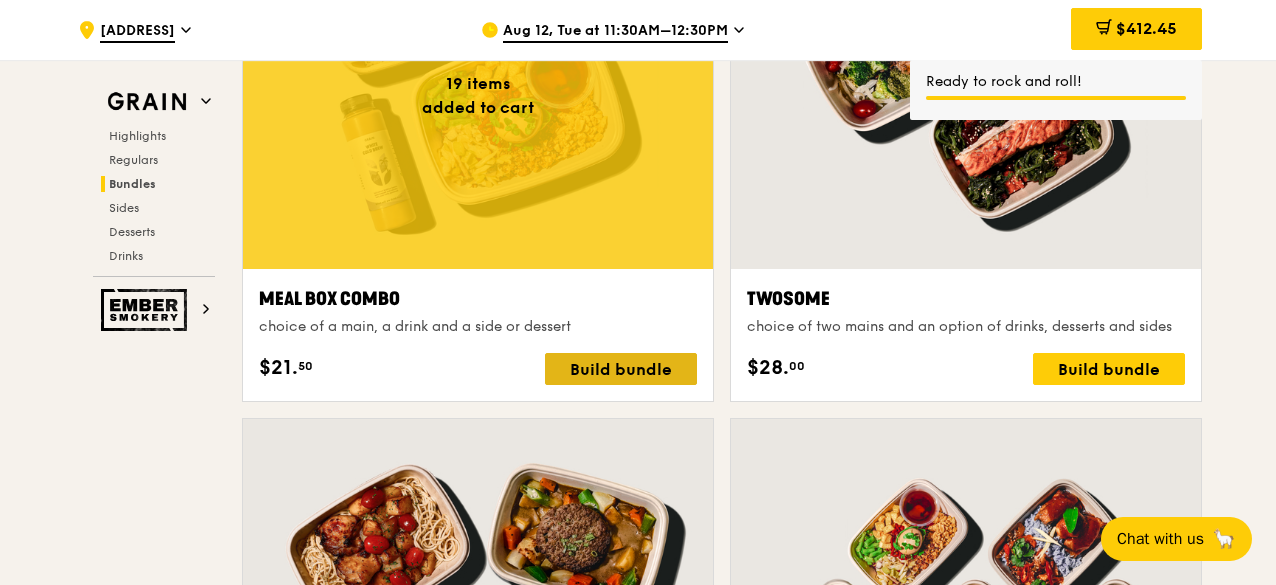click on "Build bundle" at bounding box center (621, 369) 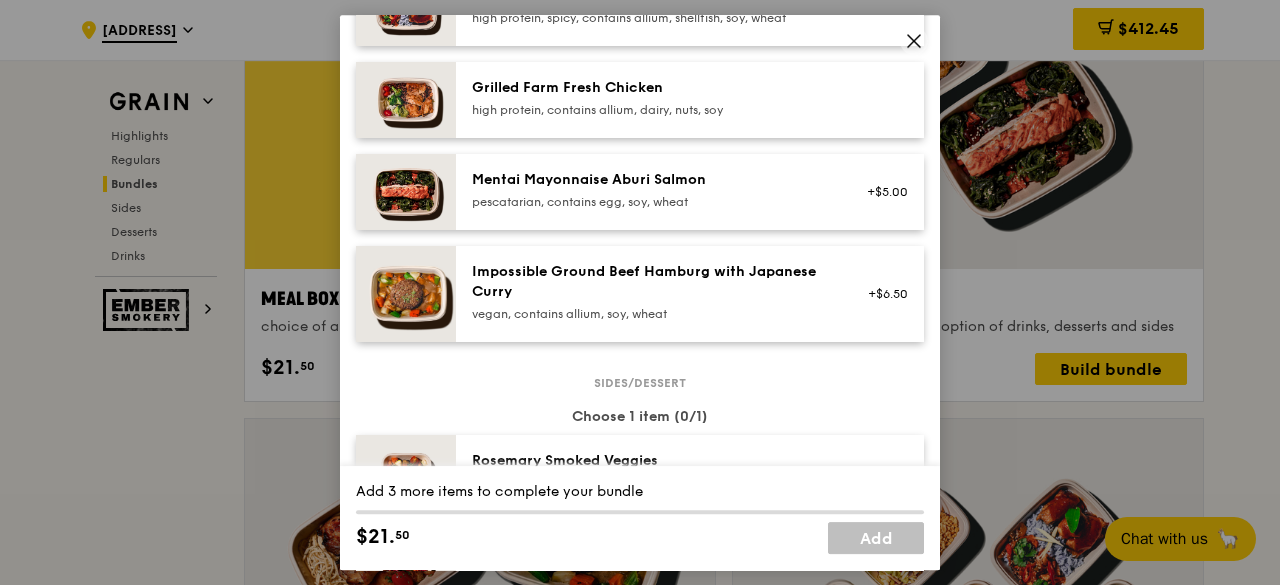 click on "Grilled Farm Fresh Chicken
high protein, contains allium, dairy, nuts, soy" at bounding box center (690, 100) 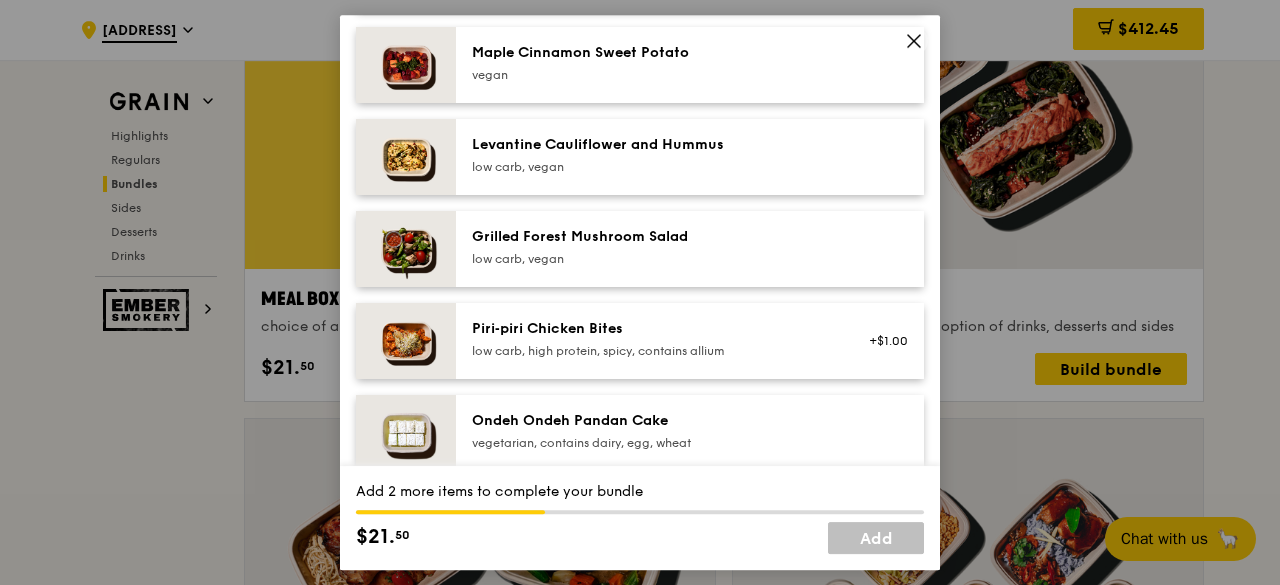 click on "low carb, vegan" at bounding box center [651, 259] 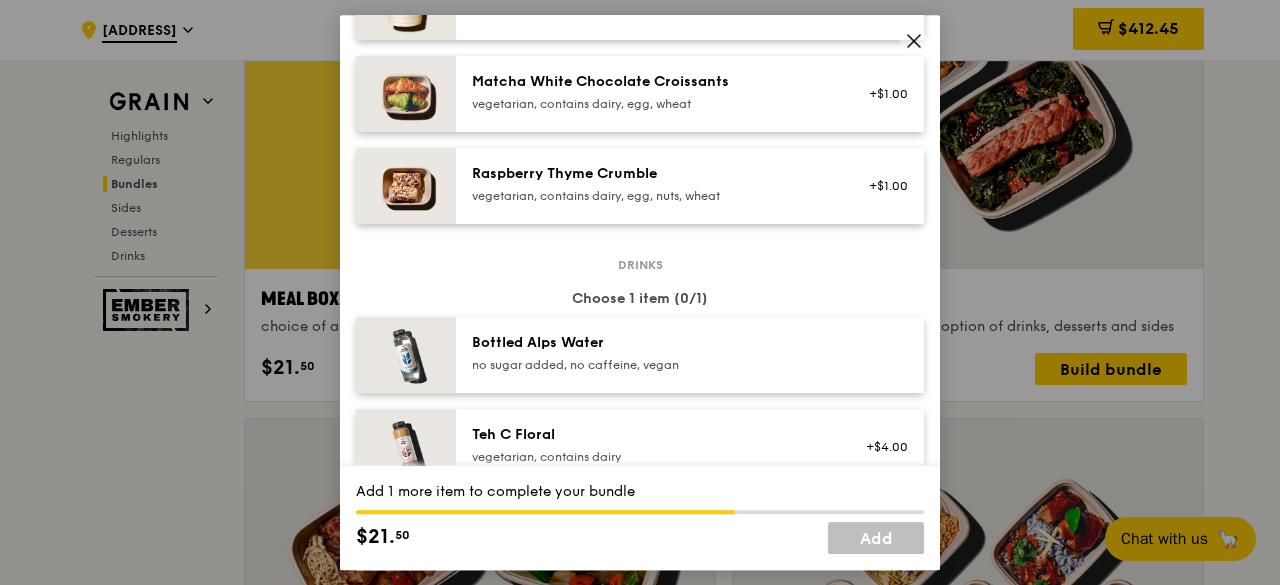 scroll, scrollTop: 1900, scrollLeft: 0, axis: vertical 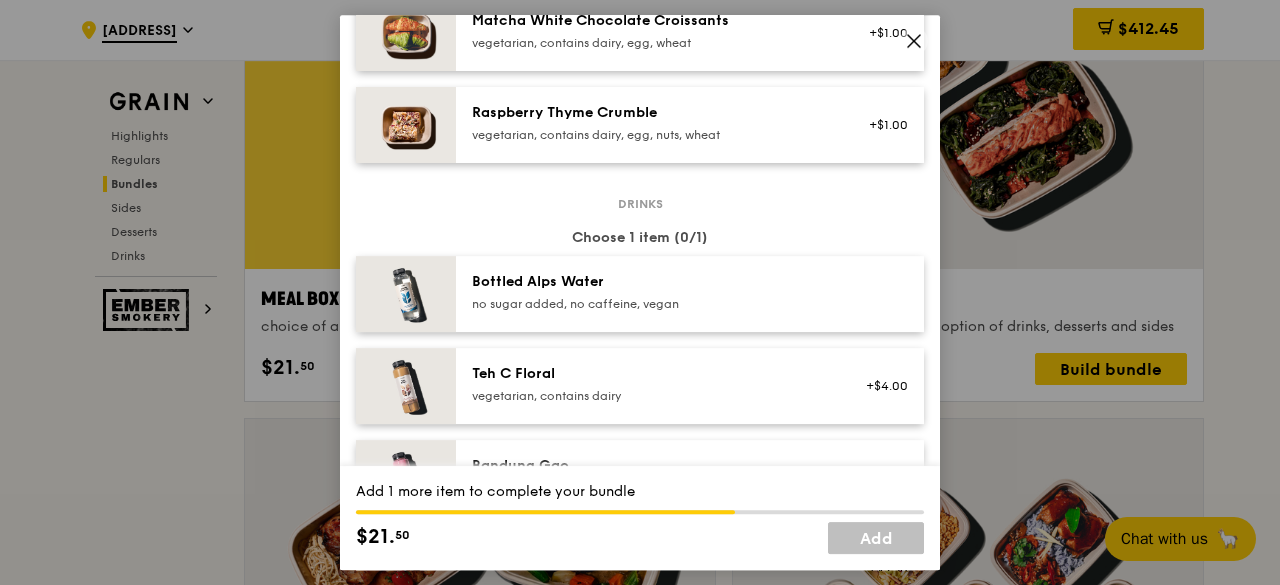click on "no sugar added, no caffeine, vegan" at bounding box center [651, 304] 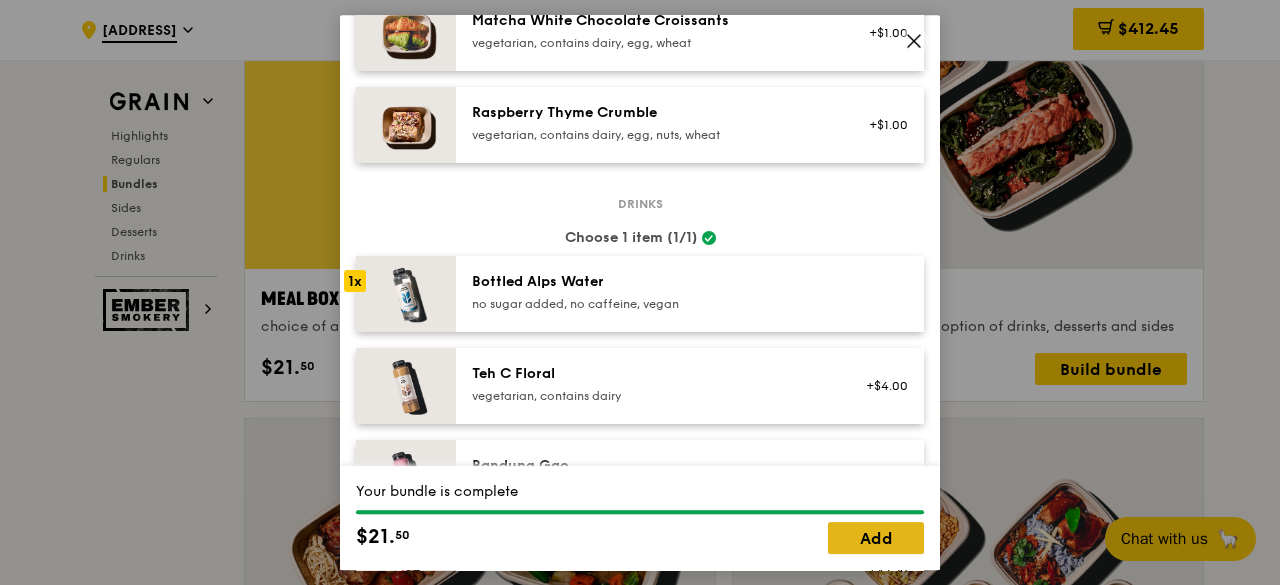 click on "Add" at bounding box center (876, 538) 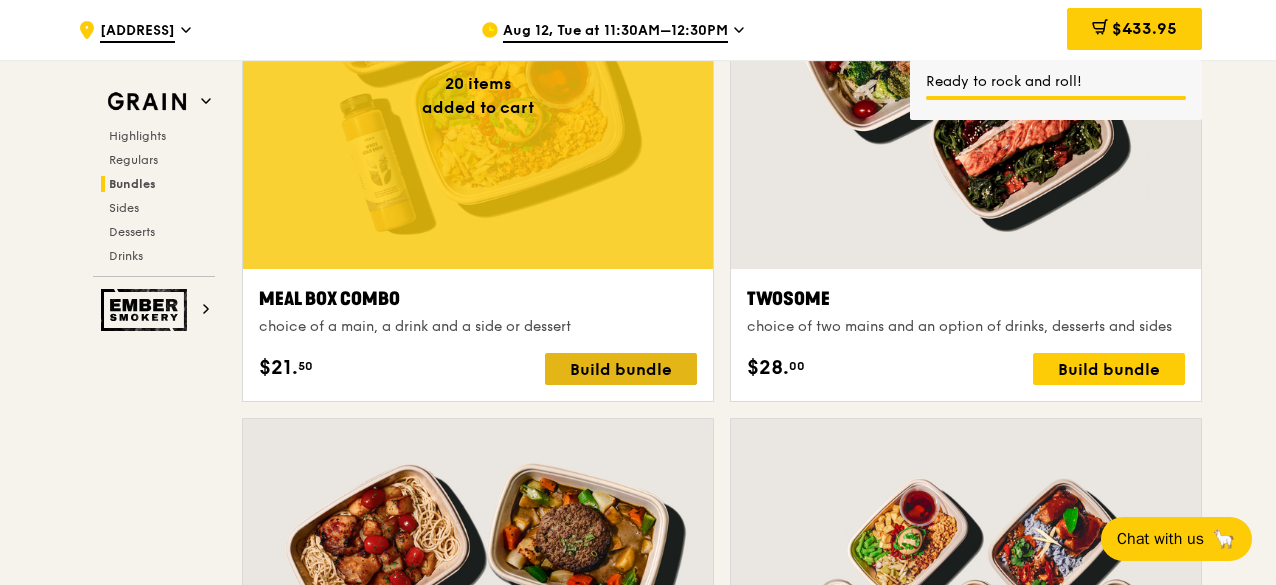 click on "Build bundle" at bounding box center (621, 369) 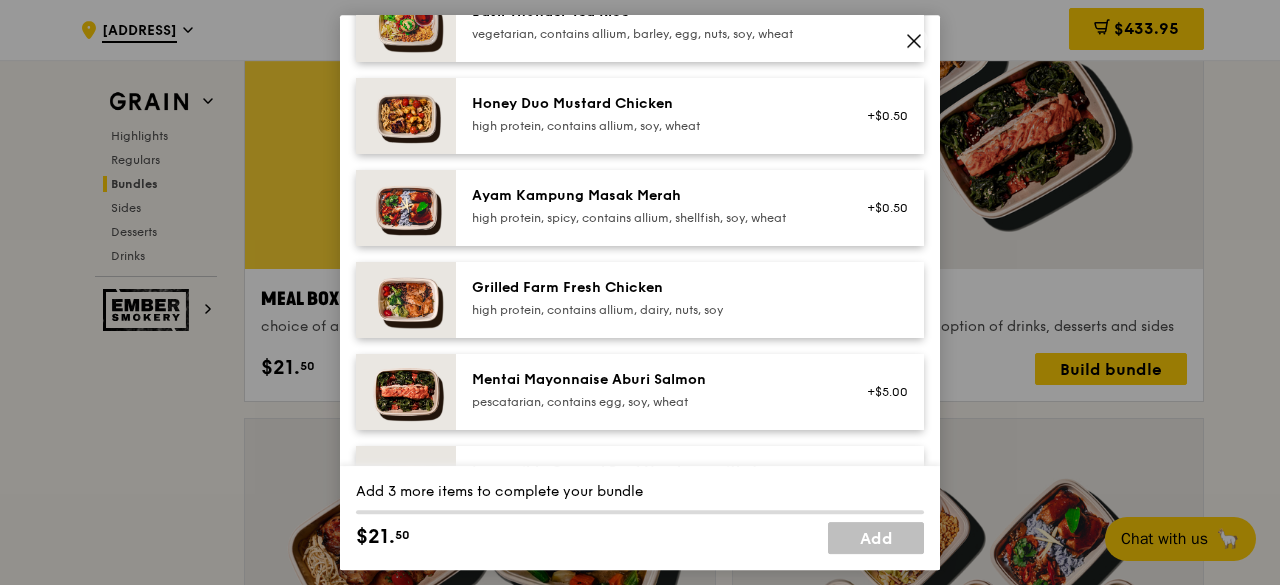 scroll, scrollTop: 600, scrollLeft: 0, axis: vertical 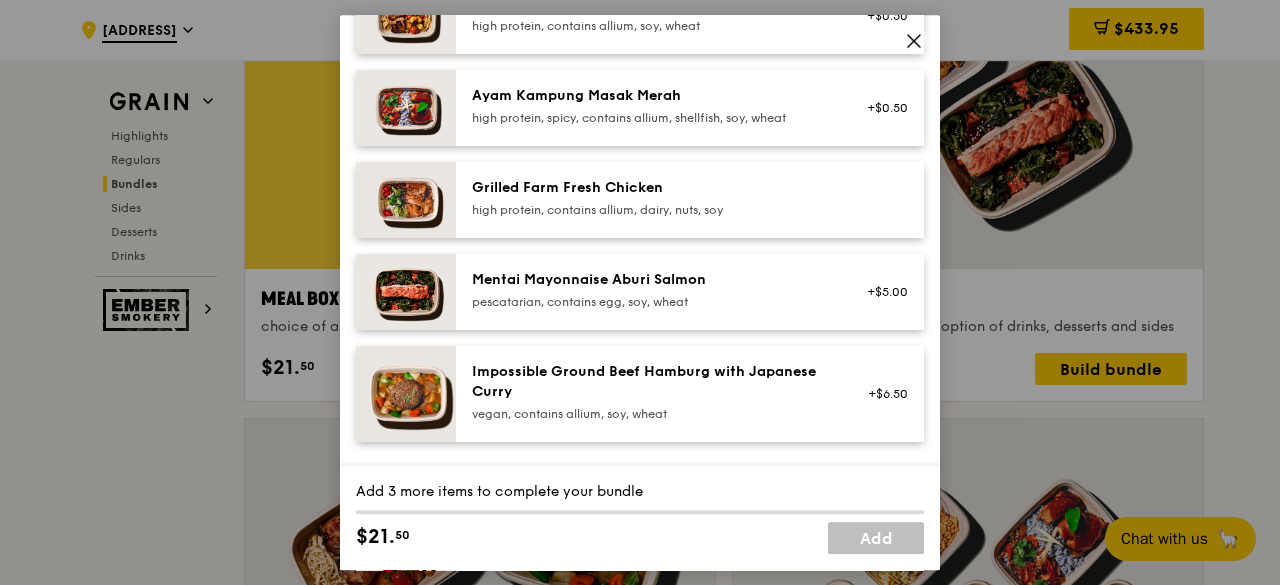 click on "high protein, contains allium, dairy, nuts, soy" at bounding box center [651, 210] 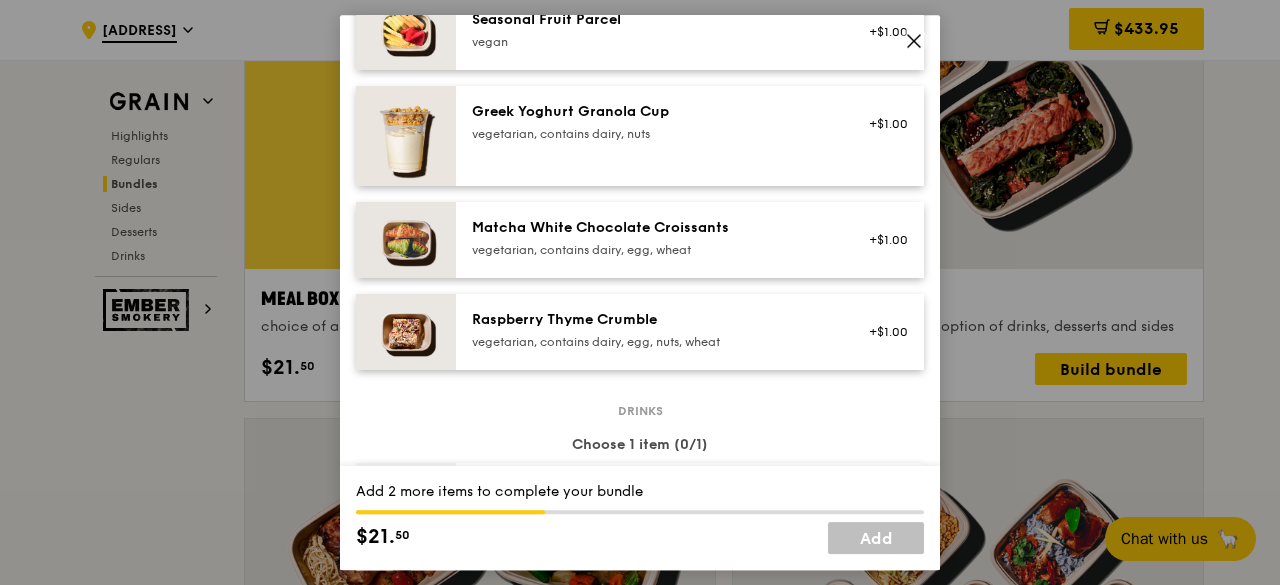 scroll, scrollTop: 1800, scrollLeft: 0, axis: vertical 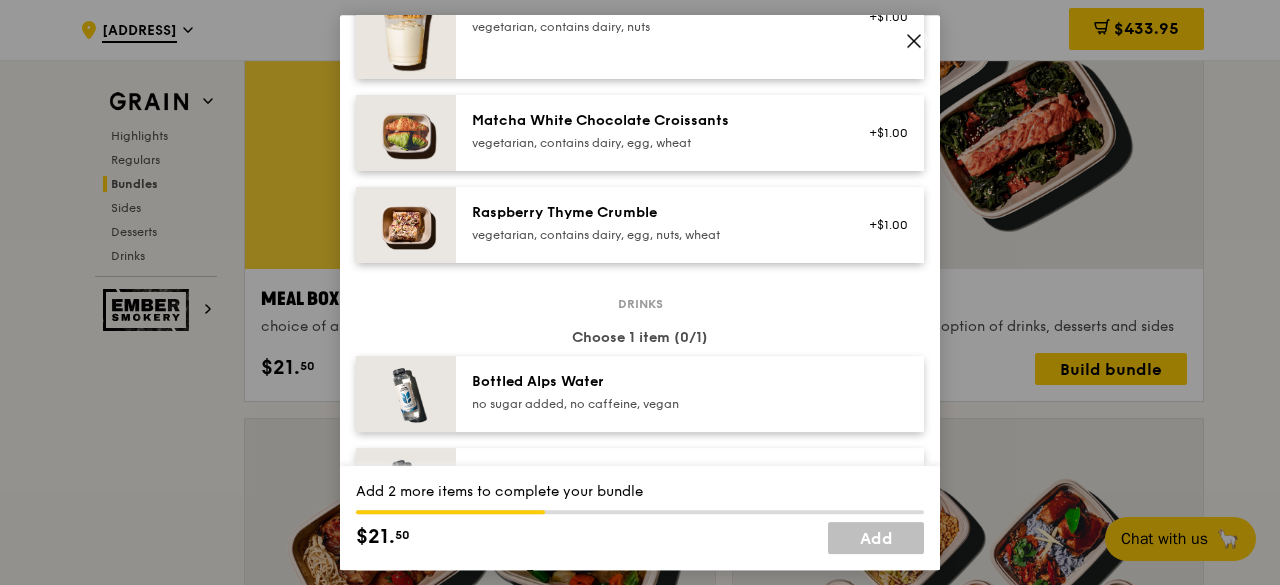click on "Bottled Alps Water
no sugar added, no caffeine, vegan" at bounding box center [690, 394] 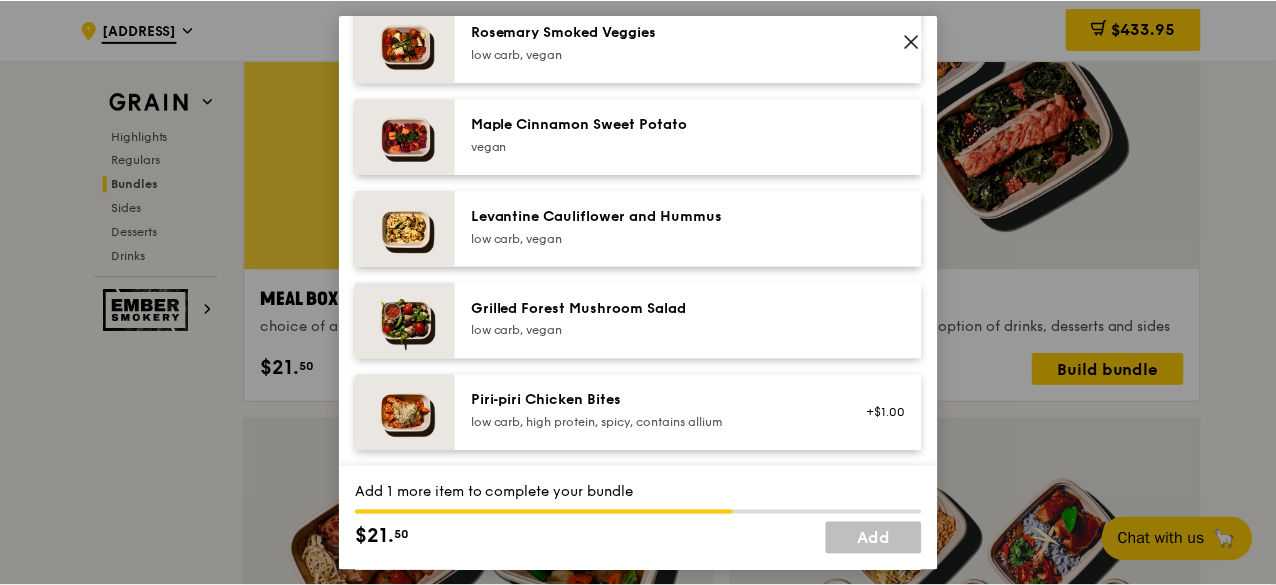 scroll, scrollTop: 1100, scrollLeft: 0, axis: vertical 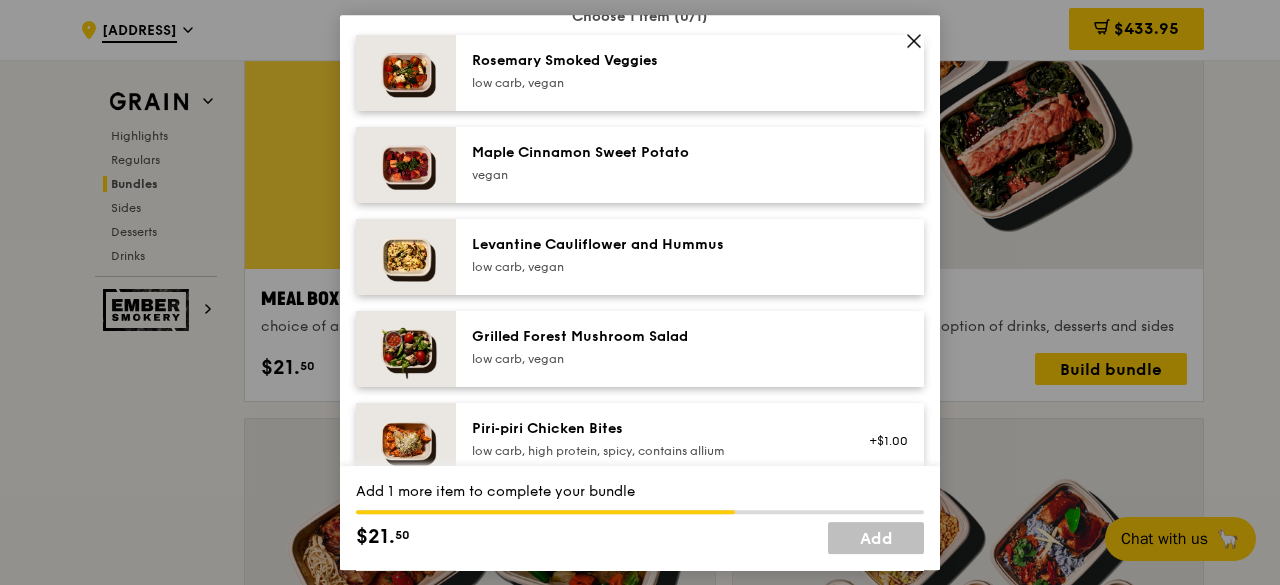 click on "Grilled Forest Mushroom Salad" at bounding box center (651, 337) 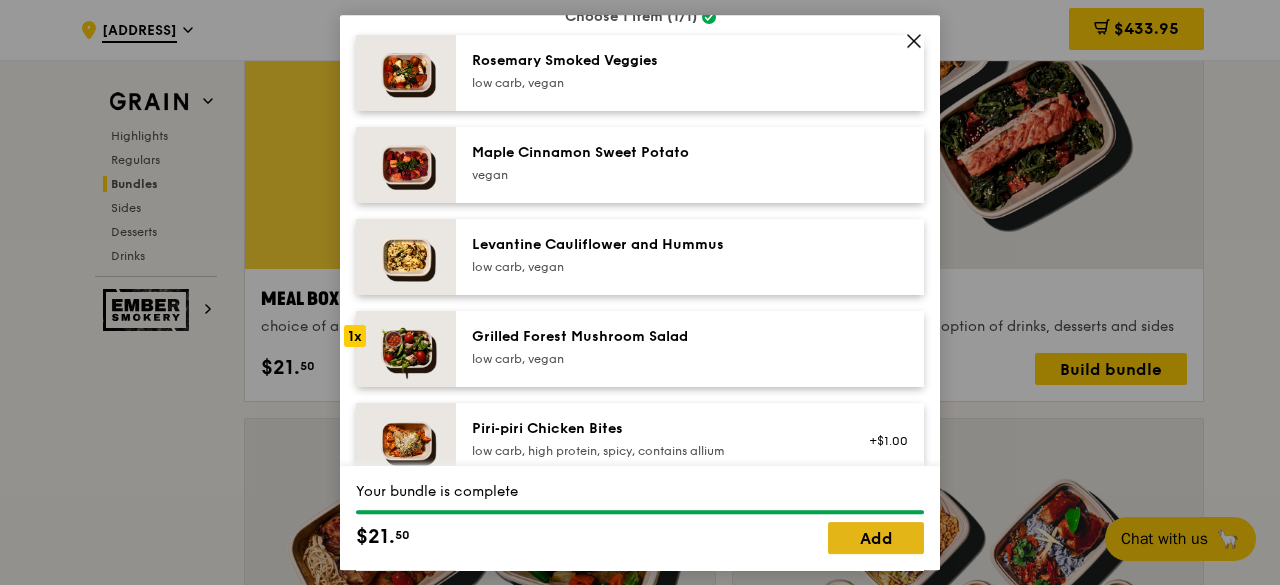 click on "Add" at bounding box center (876, 538) 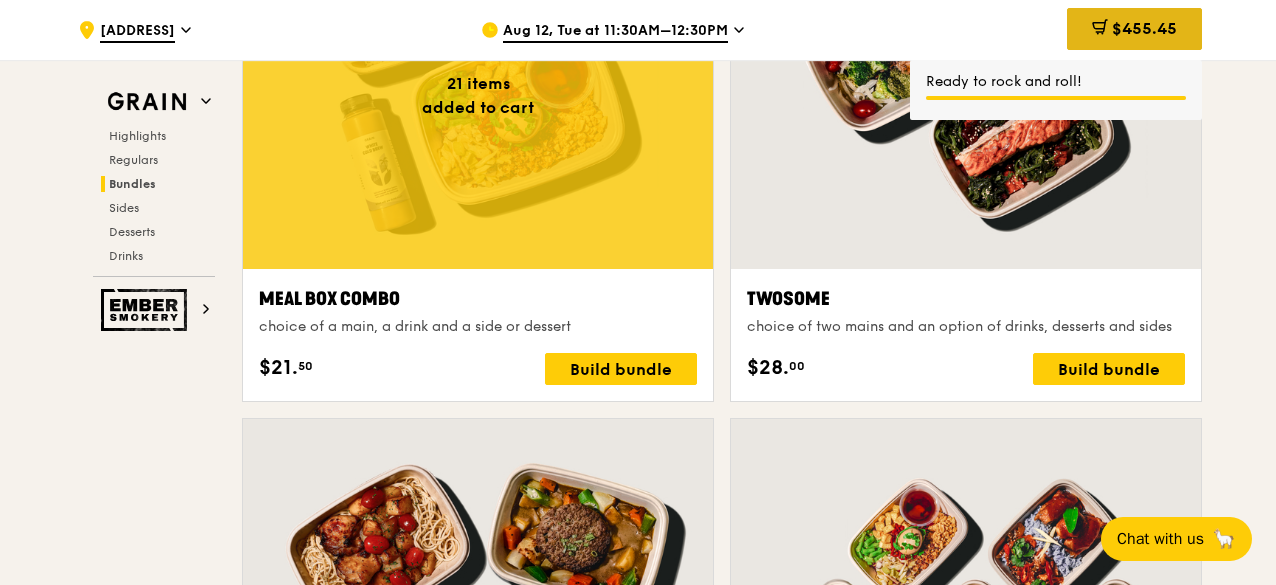 click on "$455.45" at bounding box center (1144, 28) 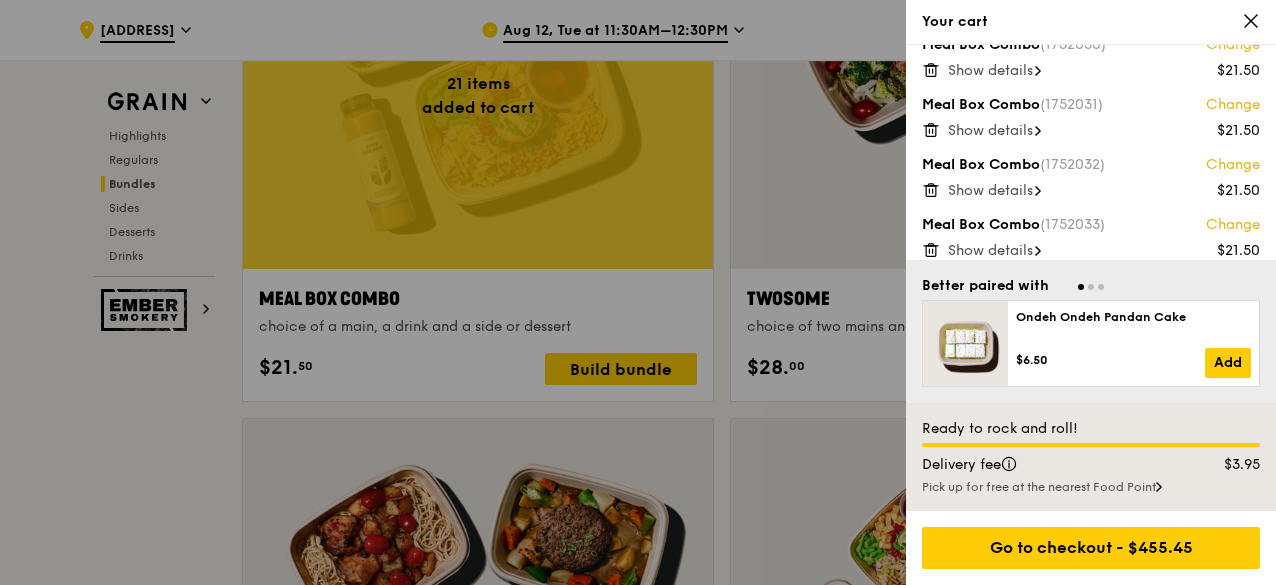 scroll, scrollTop: 2282, scrollLeft: 0, axis: vertical 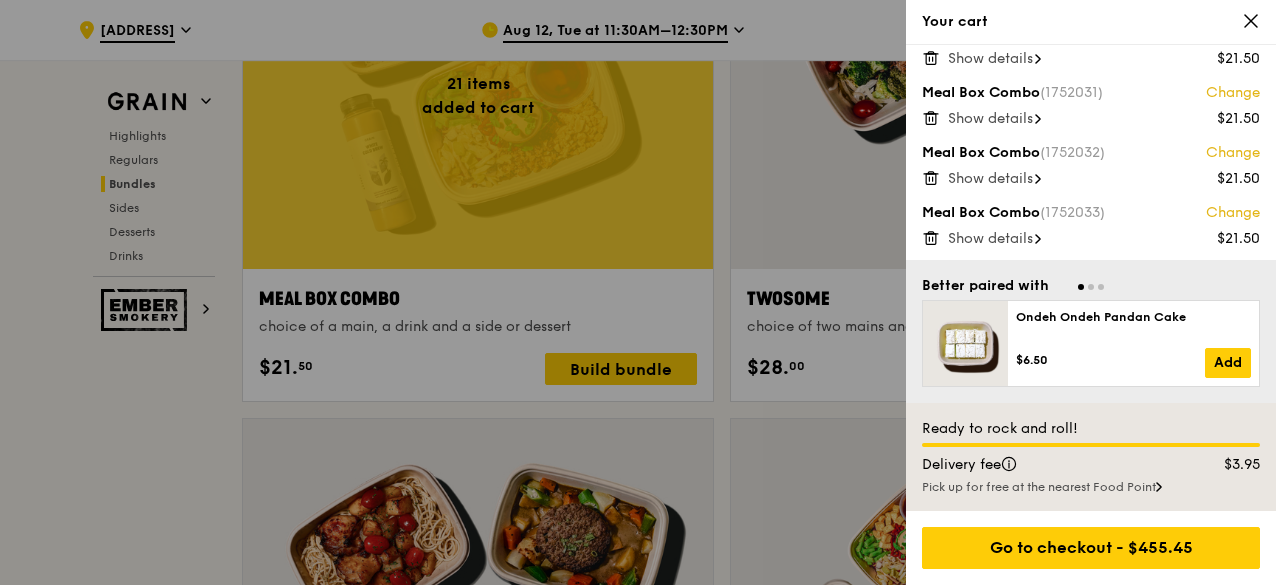 click on "Show details" at bounding box center [990, 238] 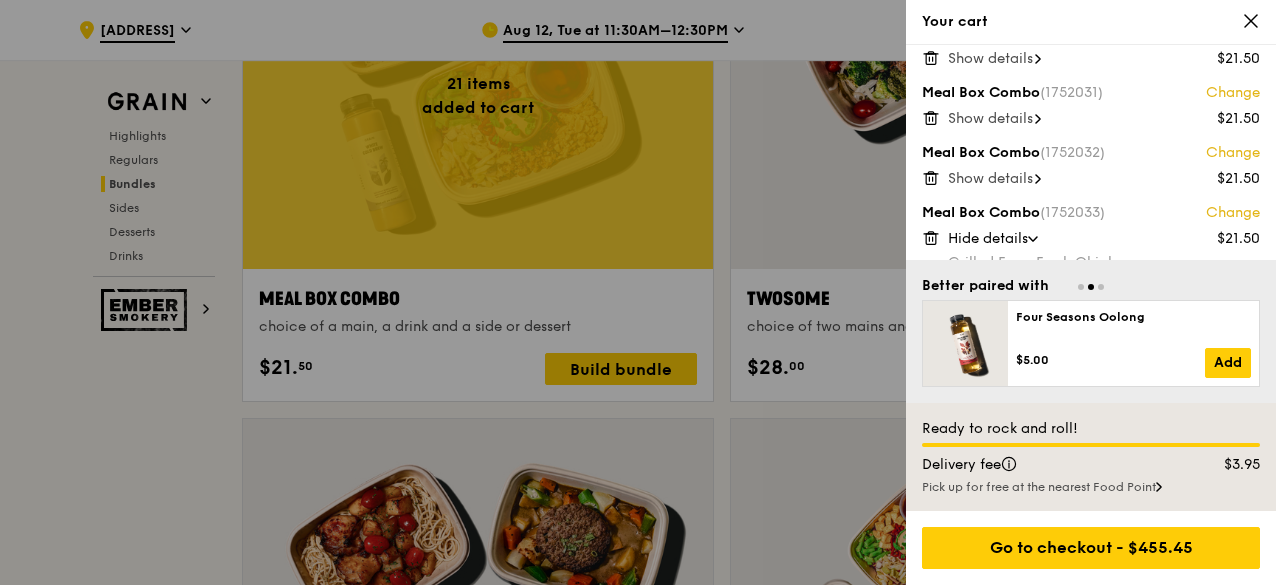 scroll, scrollTop: 2354, scrollLeft: 0, axis: vertical 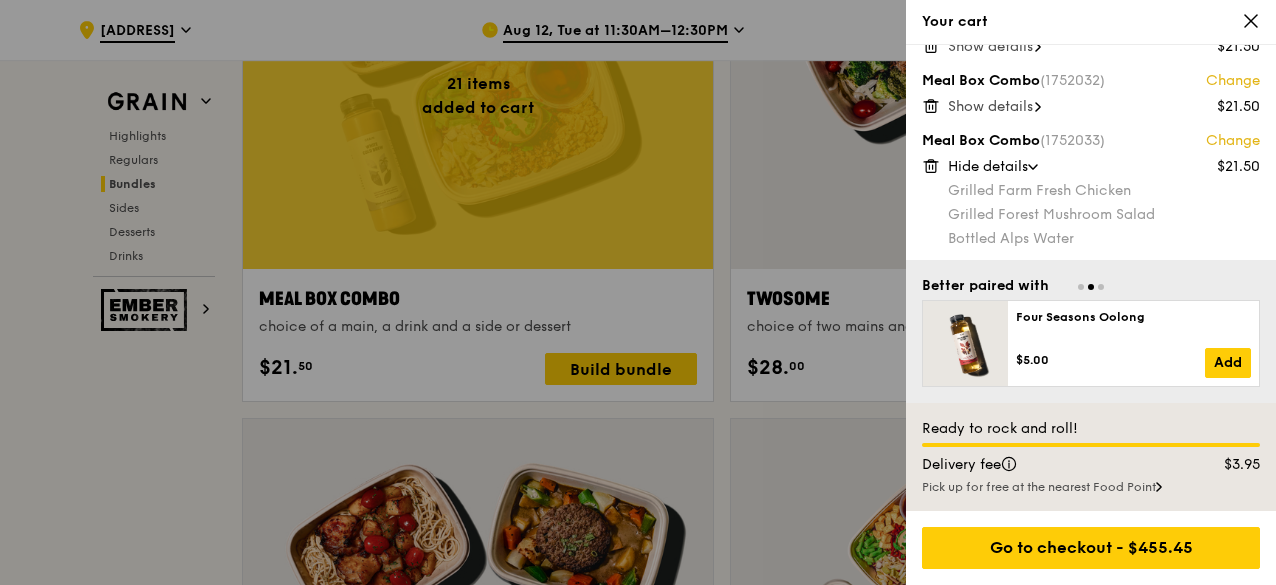 click on "Show details" at bounding box center (990, 106) 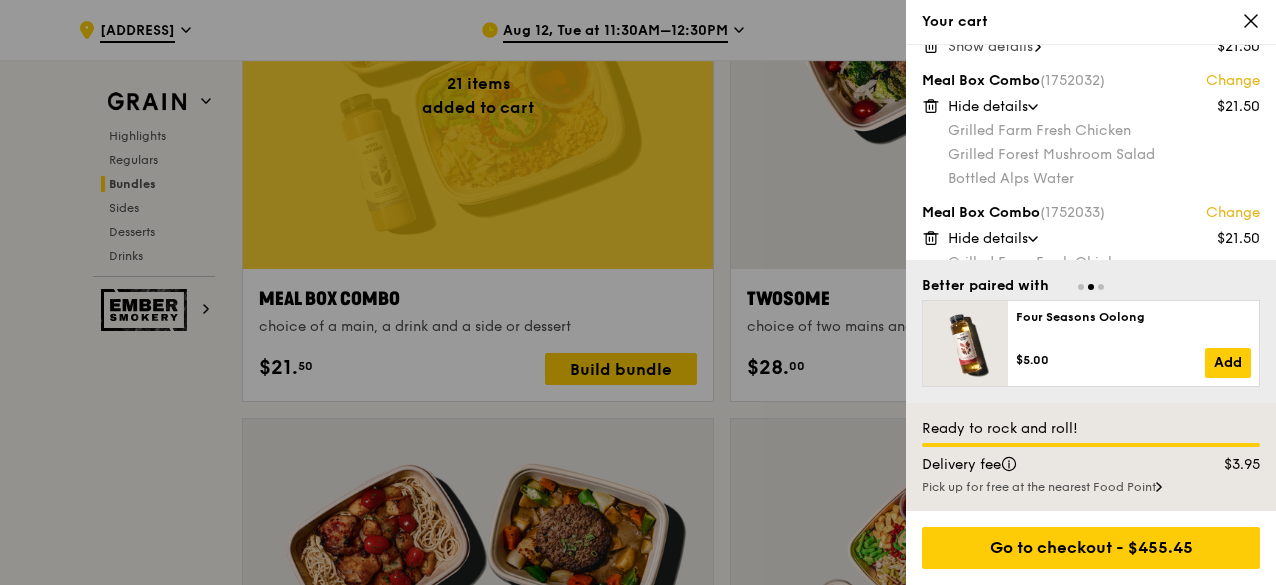 scroll, scrollTop: 2254, scrollLeft: 0, axis: vertical 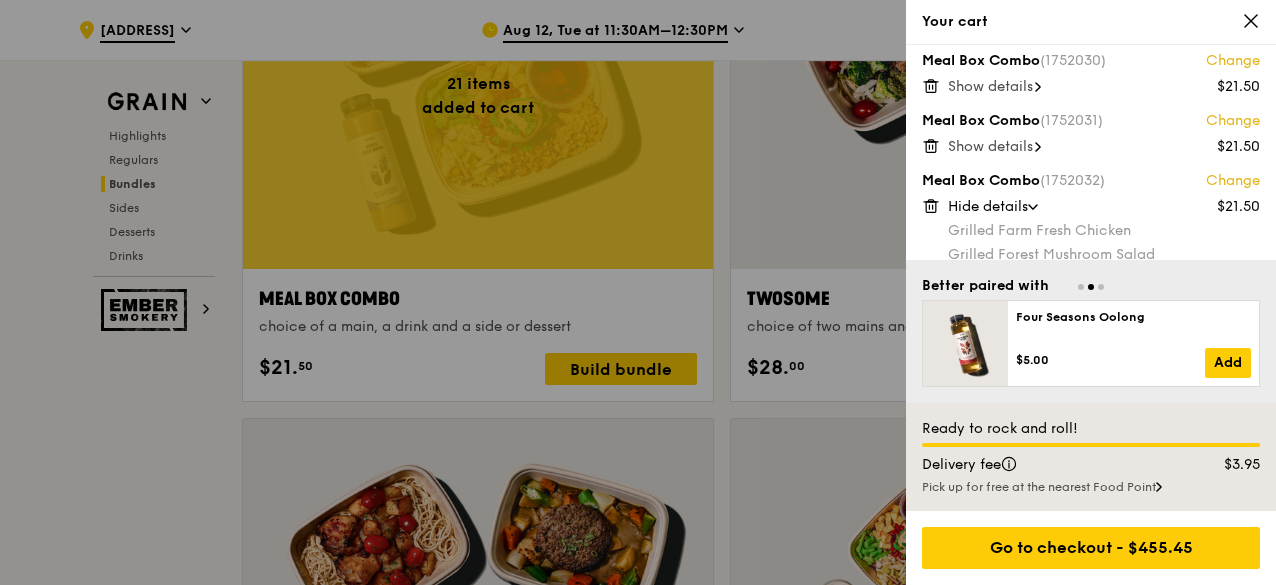 click on "Show details" at bounding box center (990, 146) 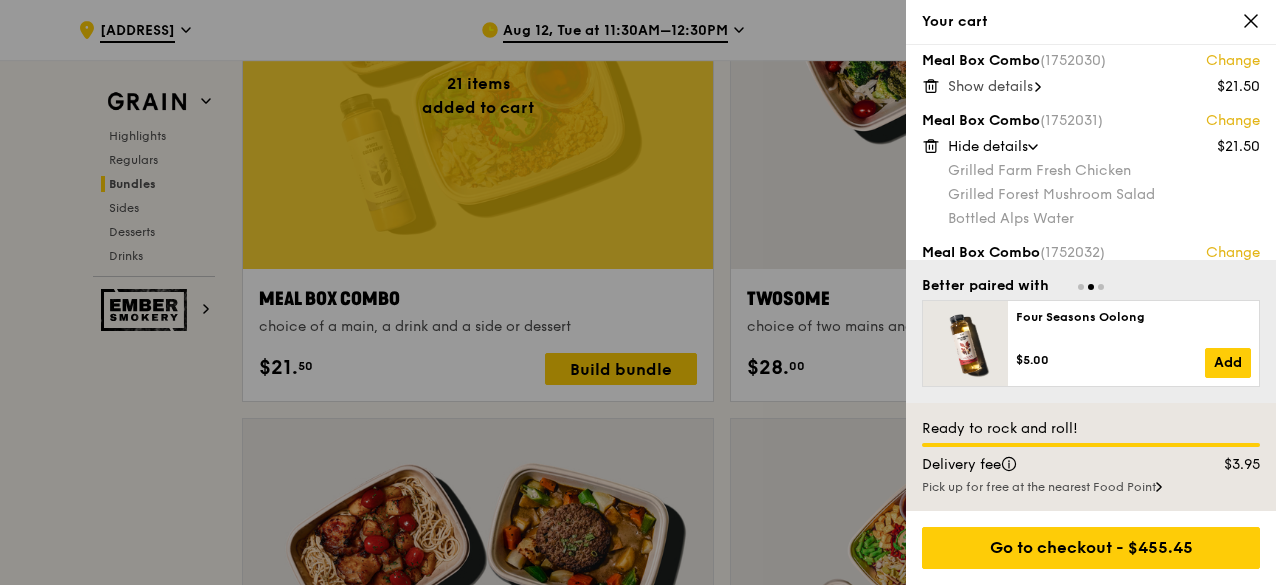 scroll, scrollTop: 2154, scrollLeft: 0, axis: vertical 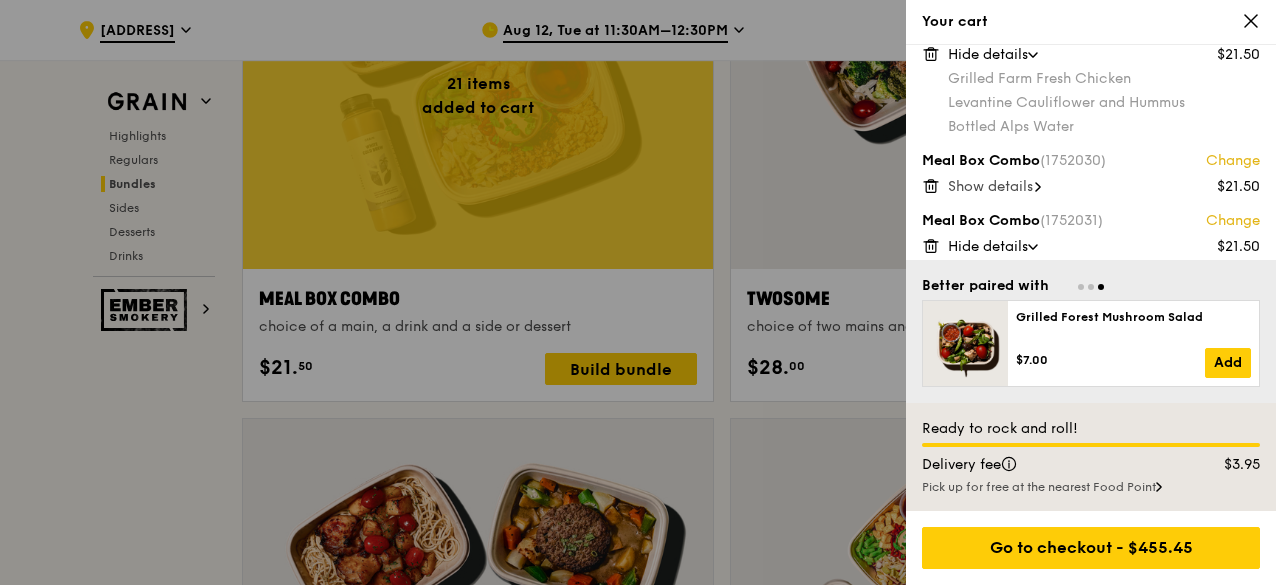 click on "Show details" at bounding box center (990, 186) 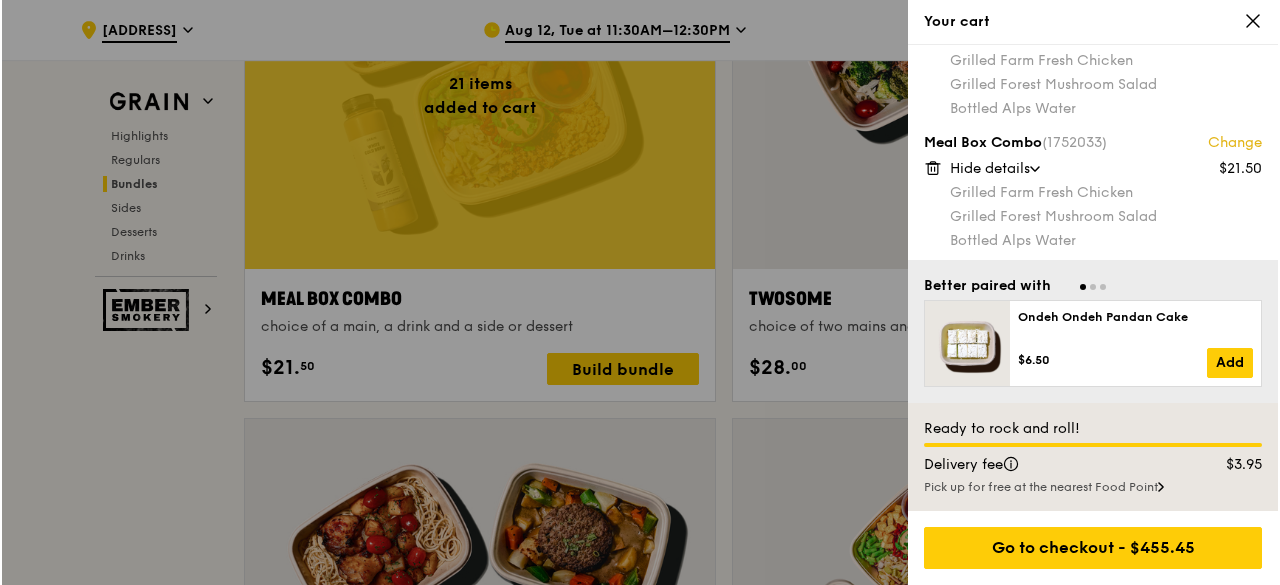 scroll, scrollTop: 2570, scrollLeft: 0, axis: vertical 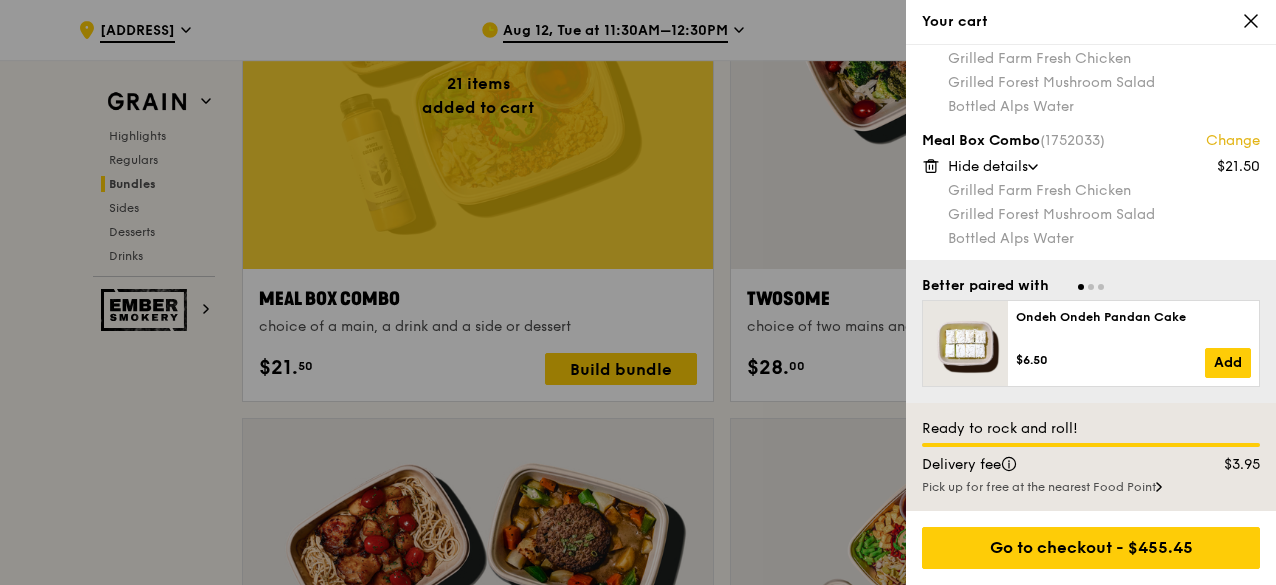 click at bounding box center [638, 292] 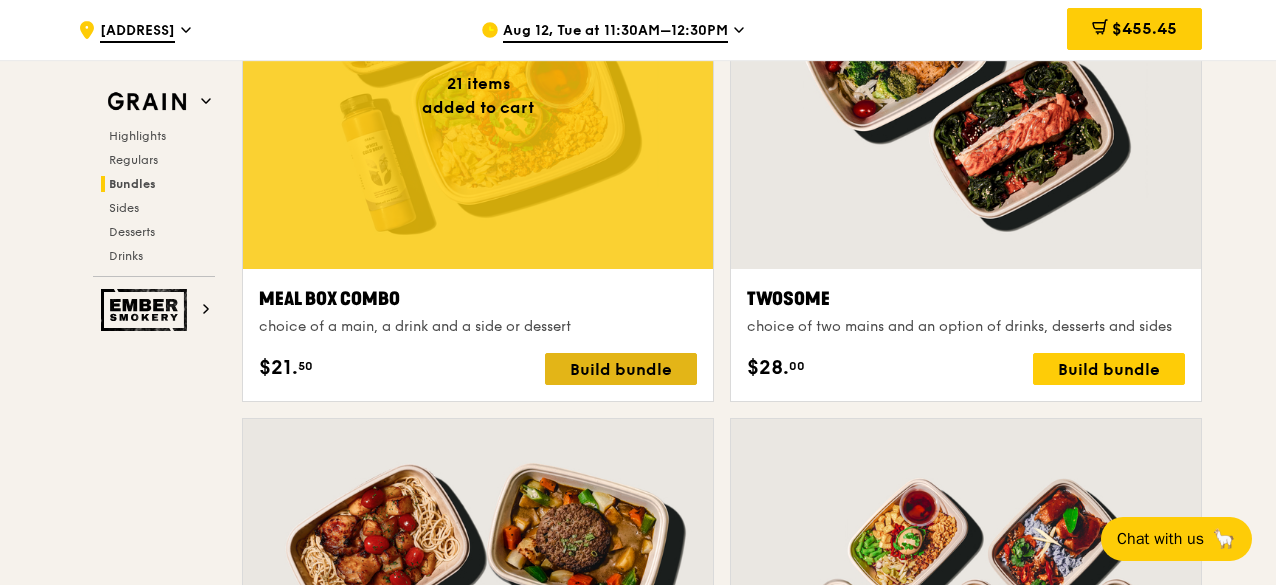click on "Build bundle" at bounding box center (621, 369) 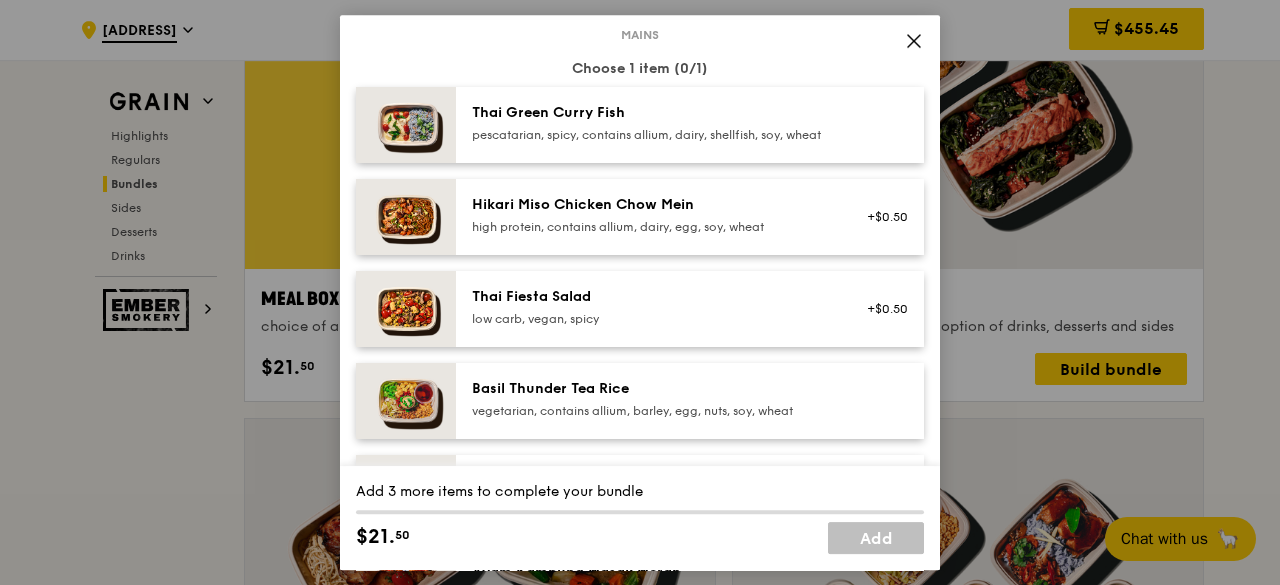 scroll, scrollTop: 200, scrollLeft: 0, axis: vertical 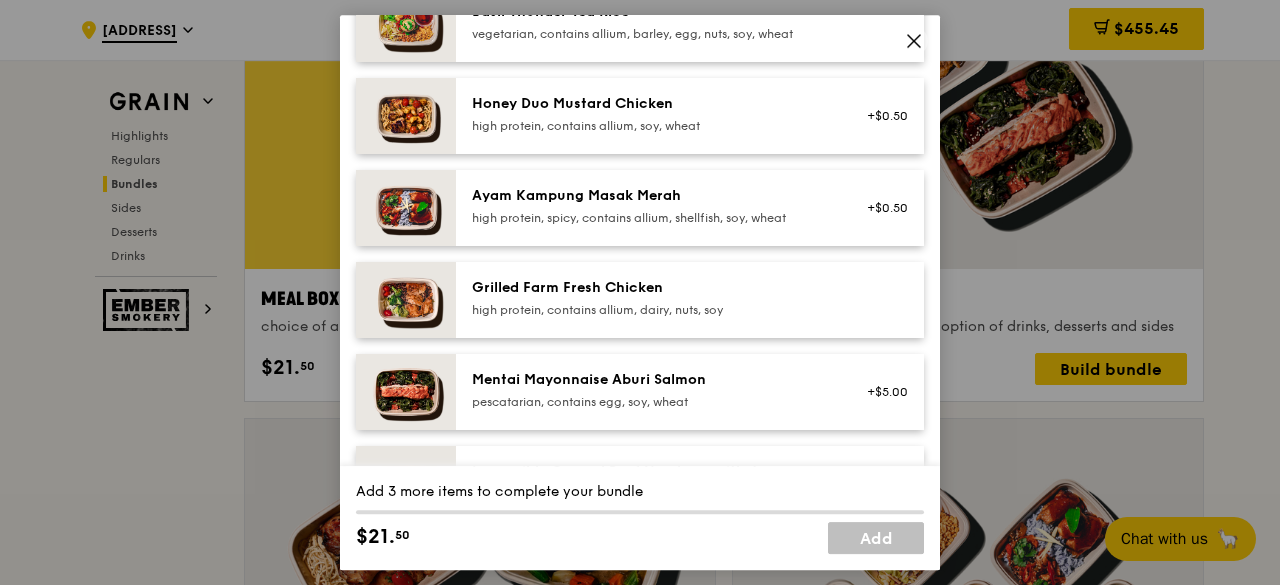 click on "Grilled Farm Fresh Chicken
high protein, contains allium, dairy, nuts, soy" at bounding box center [651, 300] 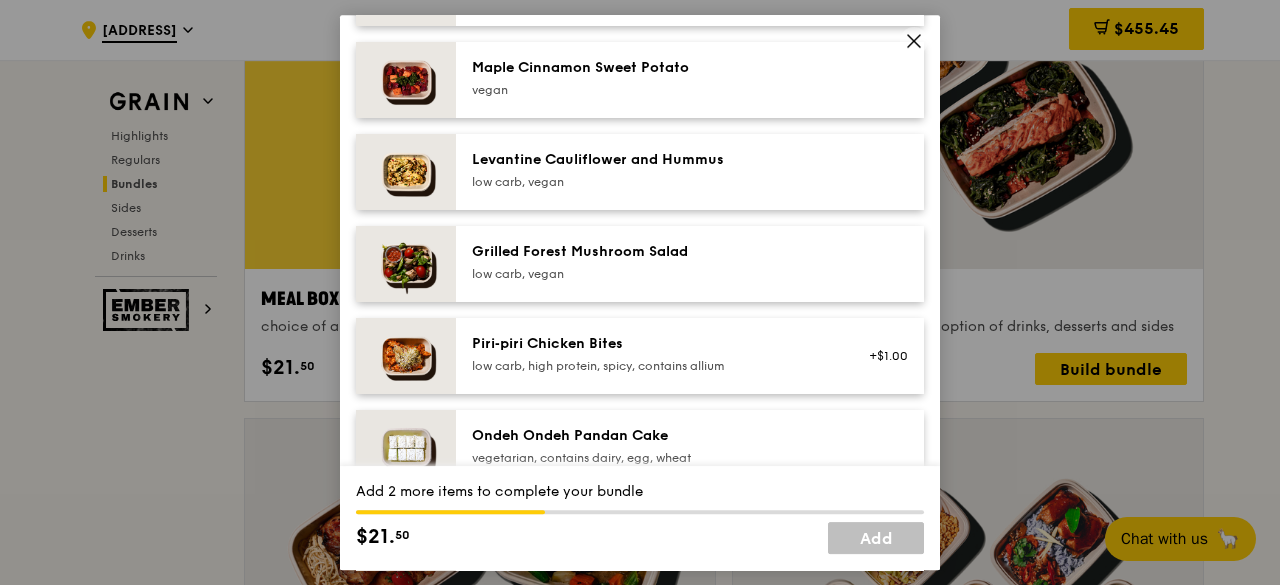 scroll, scrollTop: 1200, scrollLeft: 0, axis: vertical 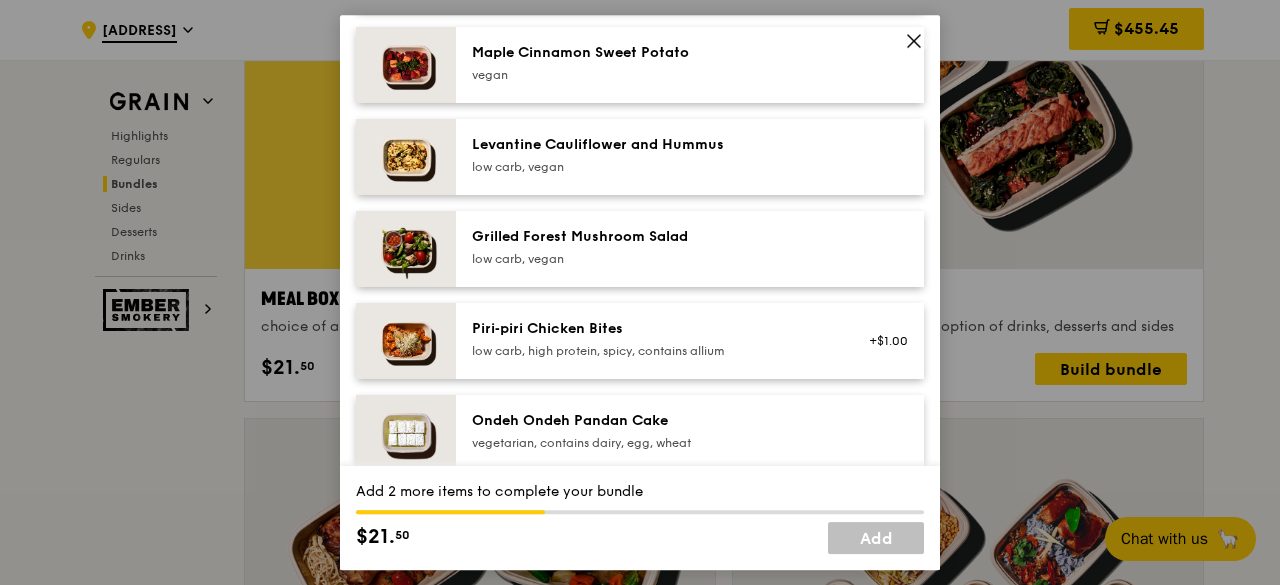 click on "Grilled Forest Mushroom Salad" at bounding box center [651, 237] 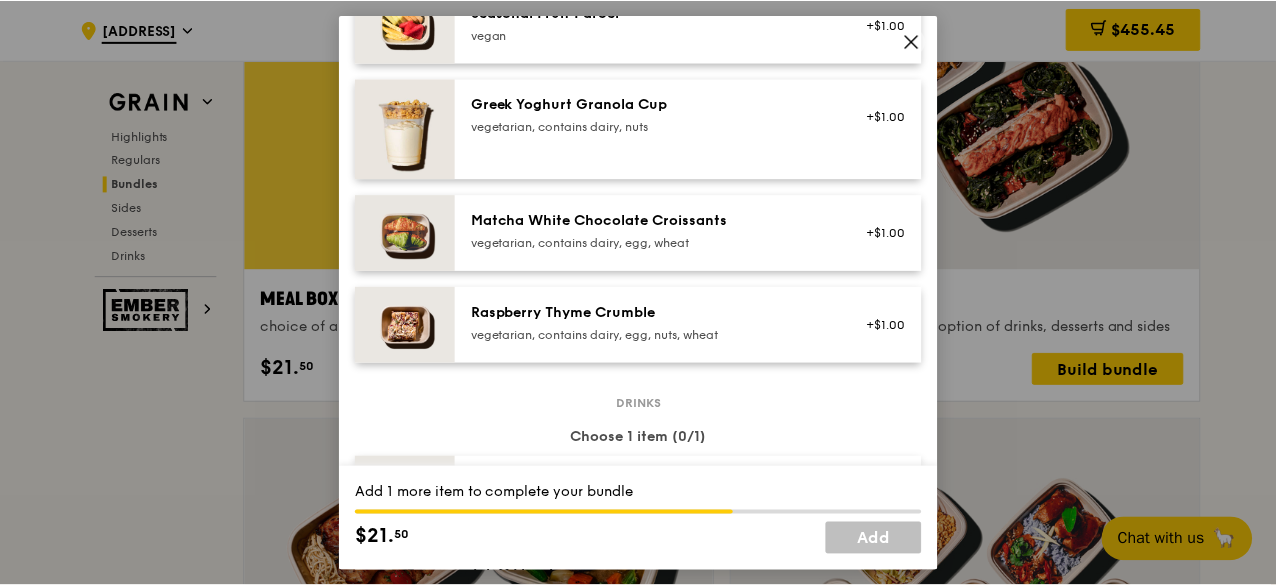 scroll, scrollTop: 1900, scrollLeft: 0, axis: vertical 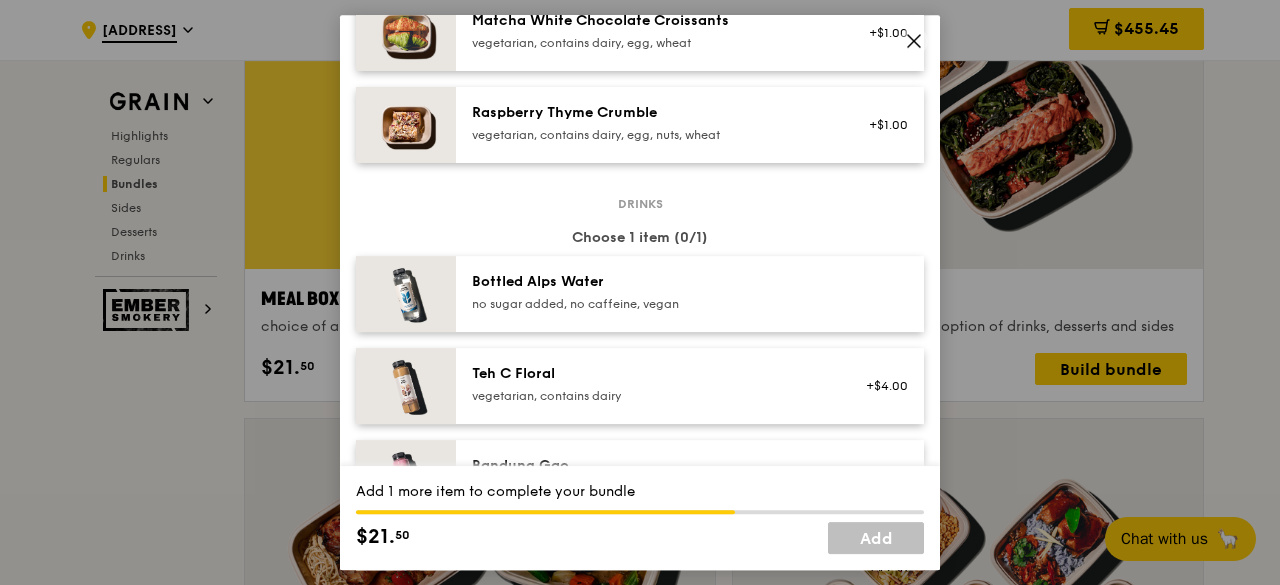 click on "Bottled Alps Water
no sugar added, no caffeine, vegan" at bounding box center (651, 292) 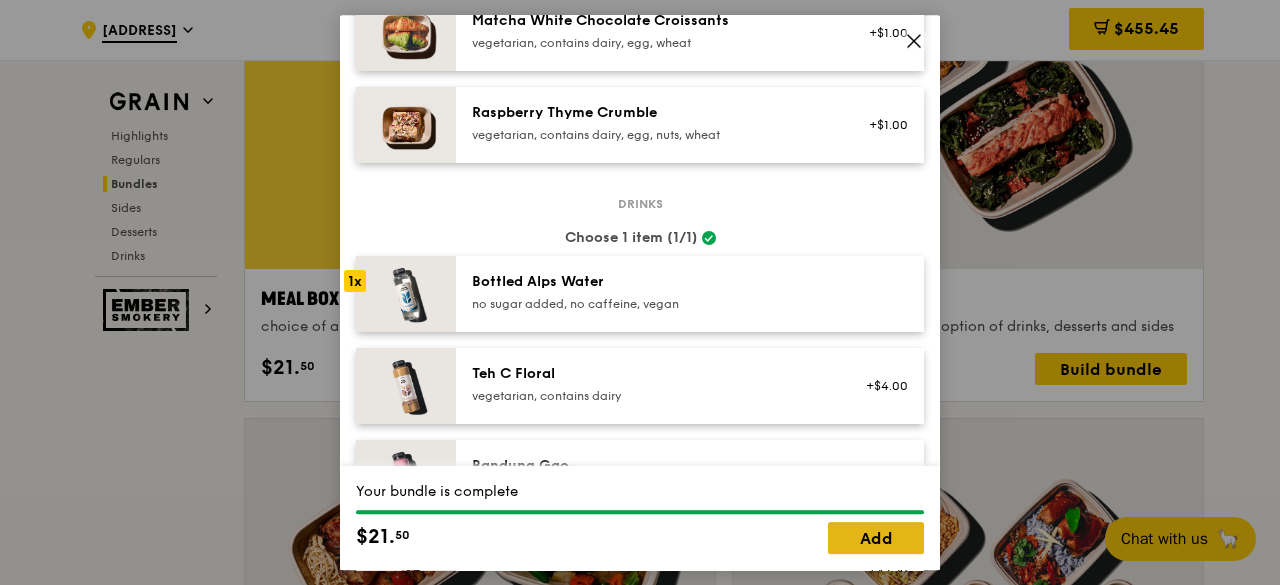 click on "Add" at bounding box center [876, 538] 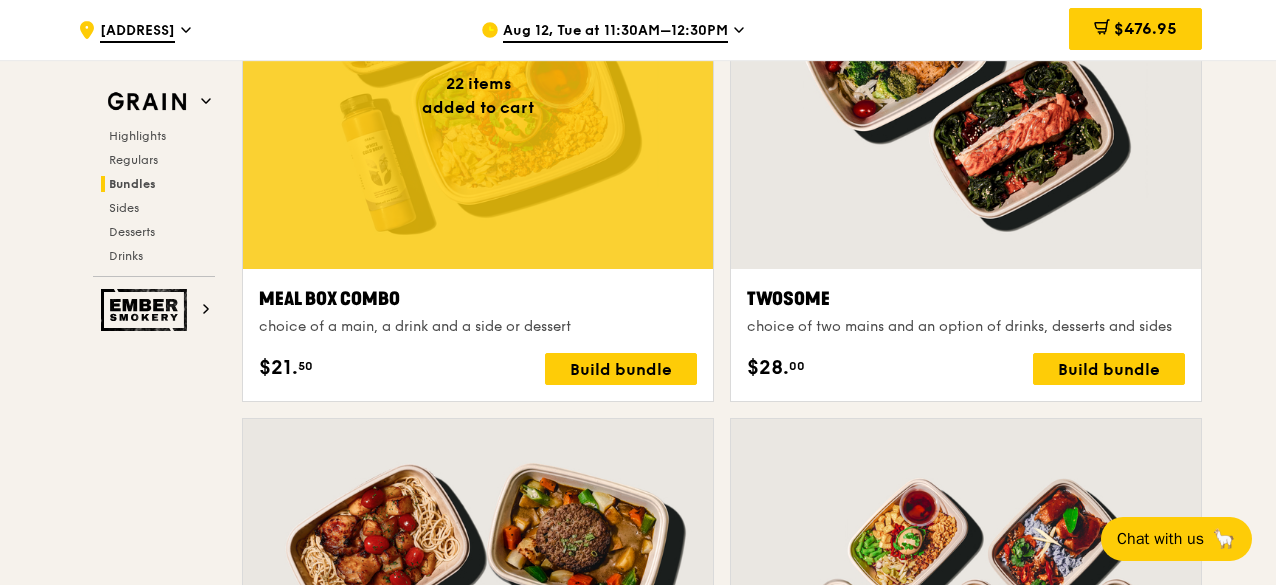 click 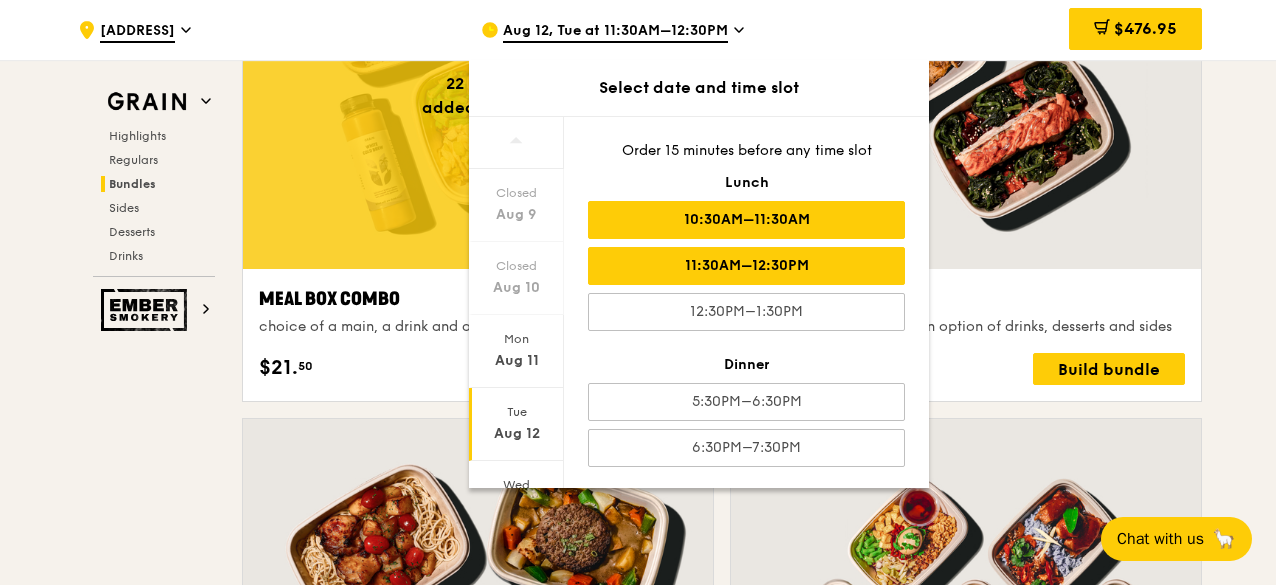 click on "10:30AM–11:30AM" at bounding box center [746, 220] 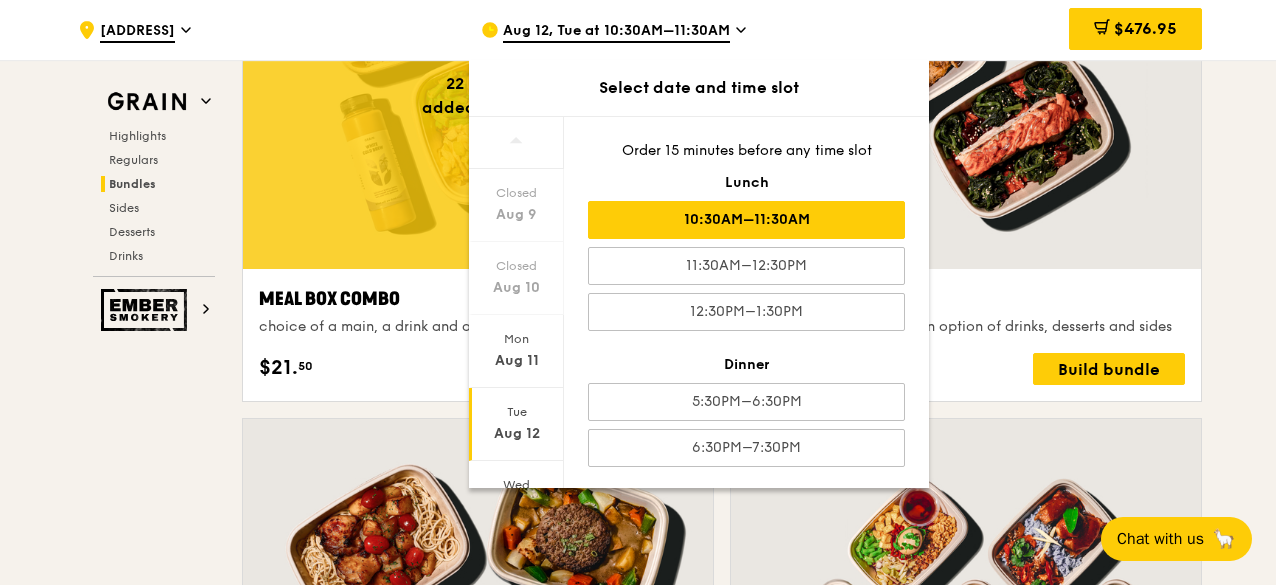 click on "Grain
Highlights
Regulars
Bundles
Sides
Desserts
Drinks
Ember Smokery
Meet the new Grain The Grain that loves to play. With ingredients. Flavours. Food. The kitchen is our happy place, where we experiment and cook up wholesome dishes that surprise and delight. And at the end of every Grain meal comes: “What will we  eat next?”
Highlights
Weekly rotating dishes inspired by flavours from around the world.
Warm
Hikari Miso Chicken Chow Mein
hong kong egg noodle, shiitake mushroom, roasted carrot
high protein, contains allium, dairy, egg, soy, wheat
$15.
50
Add
Warm
Thai Green Curry Fish
thai style green curry, seared dory, butterfly blue pea rice
pescatarian, spicy, contains allium, dairy, shellfish, soy, wheat
$14.
00
Add
Regulars" at bounding box center (638, 1197) 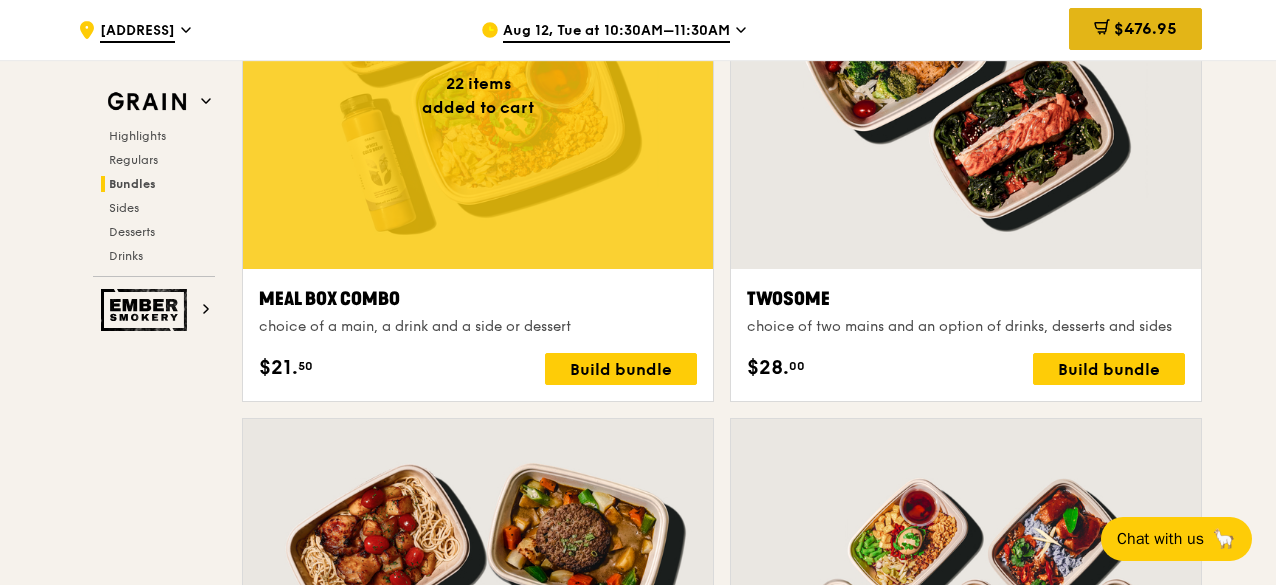 click on "$476.95" at bounding box center (1135, 29) 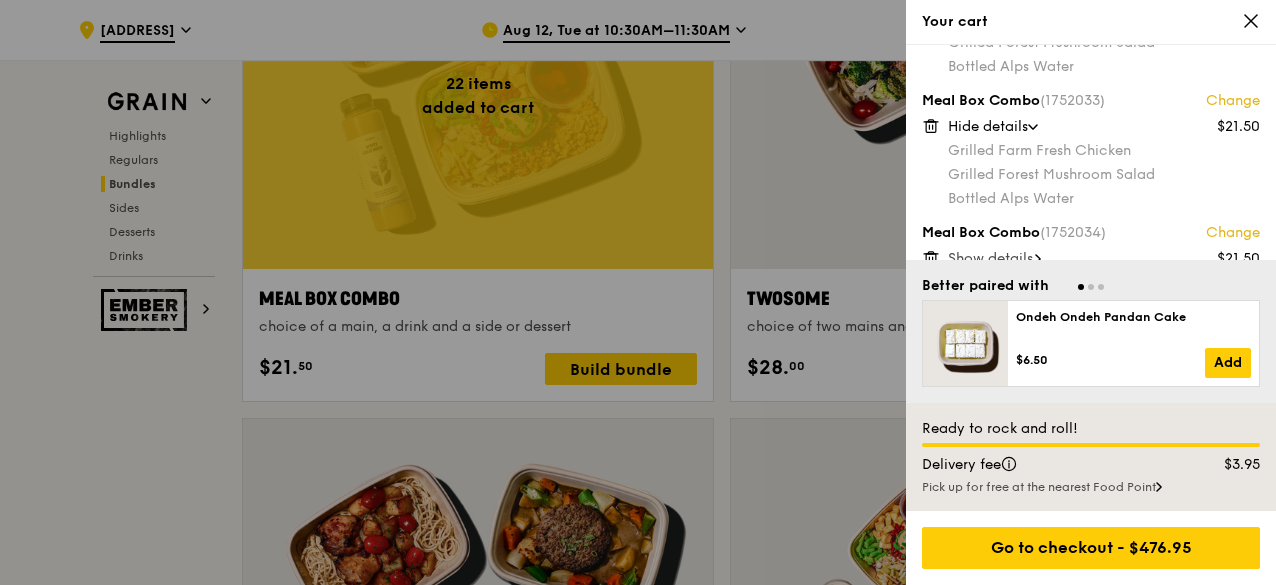 scroll, scrollTop: 2630, scrollLeft: 0, axis: vertical 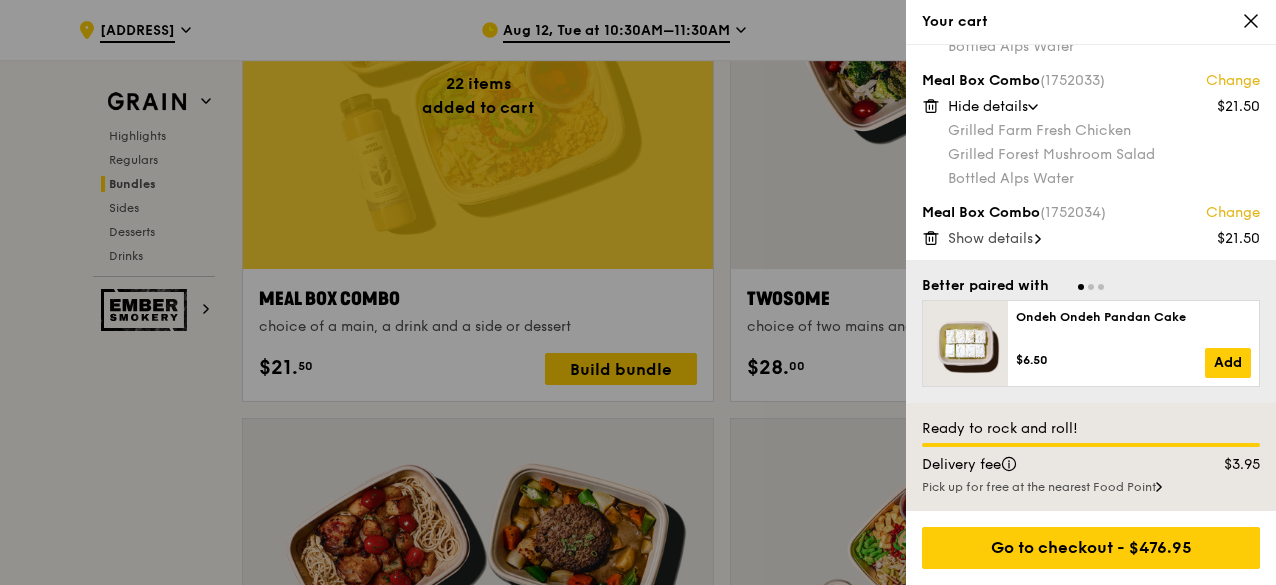 click on "Show details" at bounding box center (990, 238) 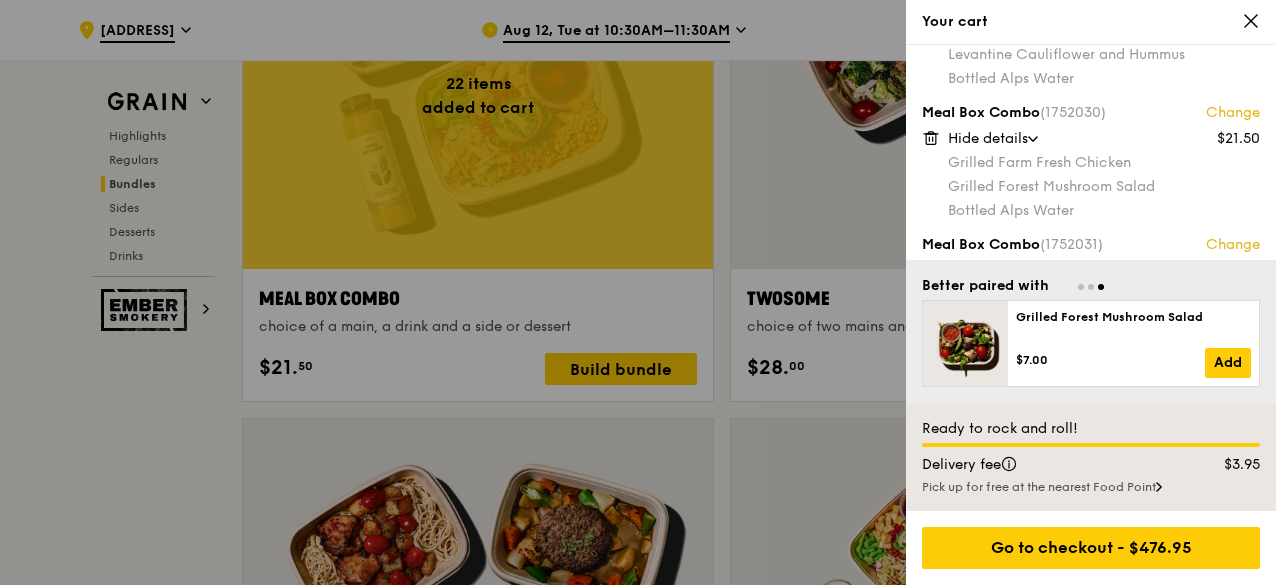 scroll, scrollTop: 2102, scrollLeft: 0, axis: vertical 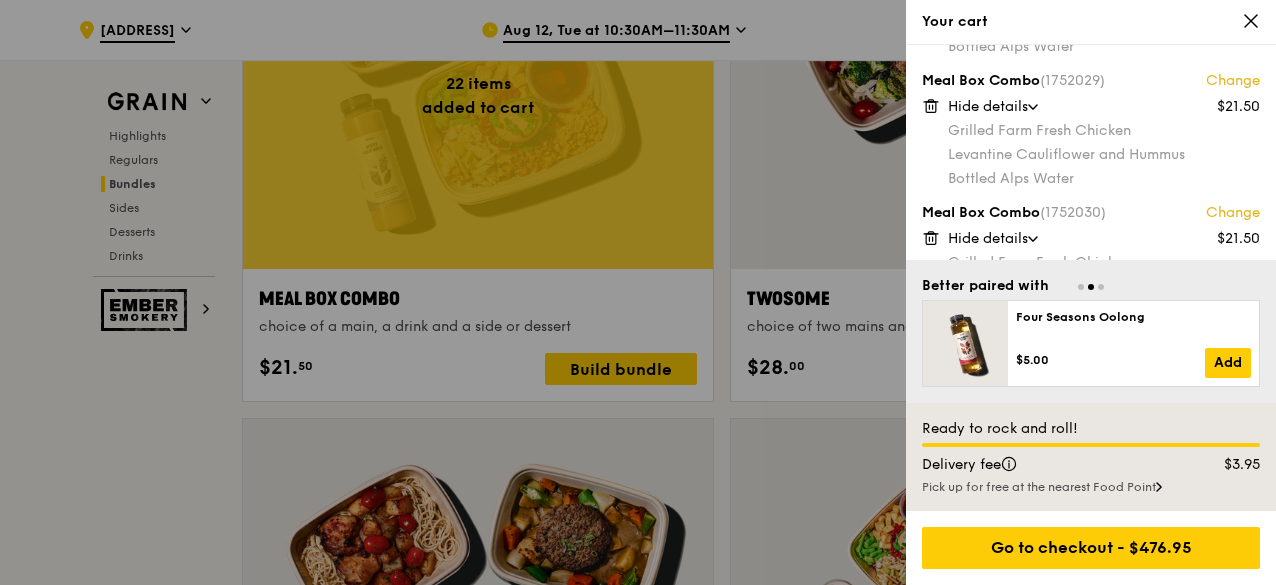 click at bounding box center [638, 292] 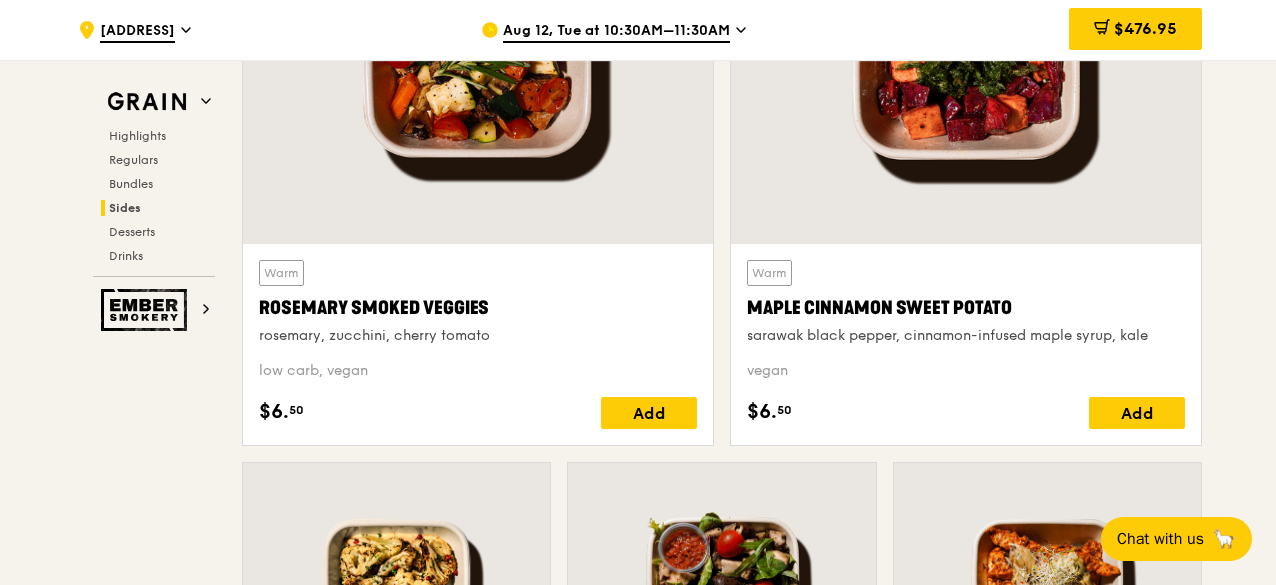 scroll, scrollTop: 4800, scrollLeft: 0, axis: vertical 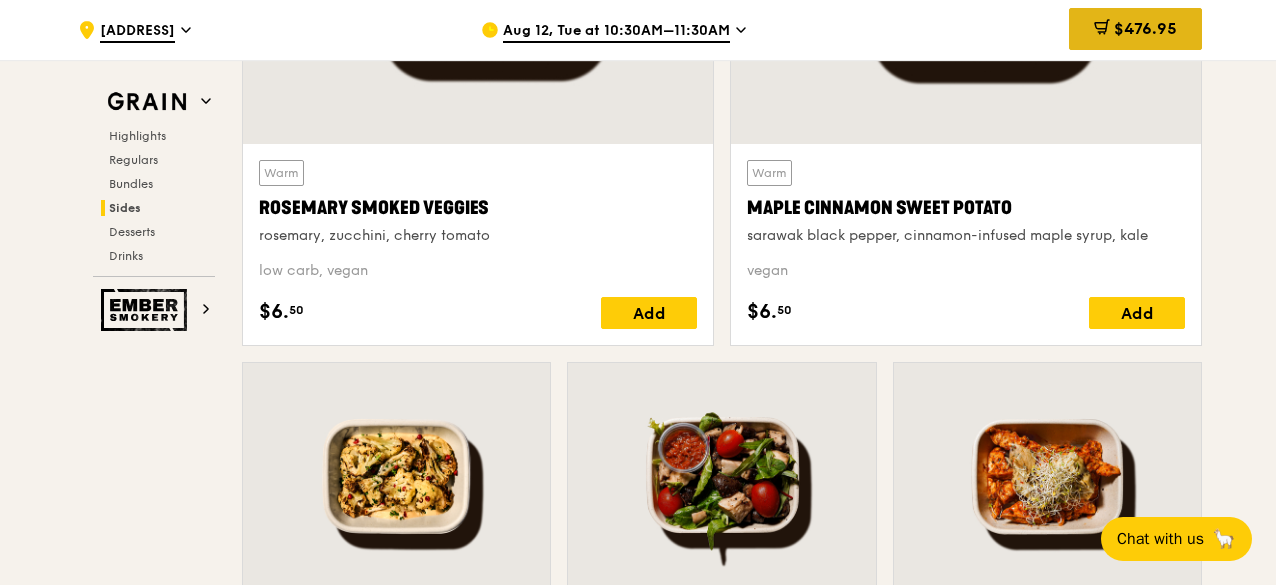 click on "$476.95" at bounding box center (1145, 28) 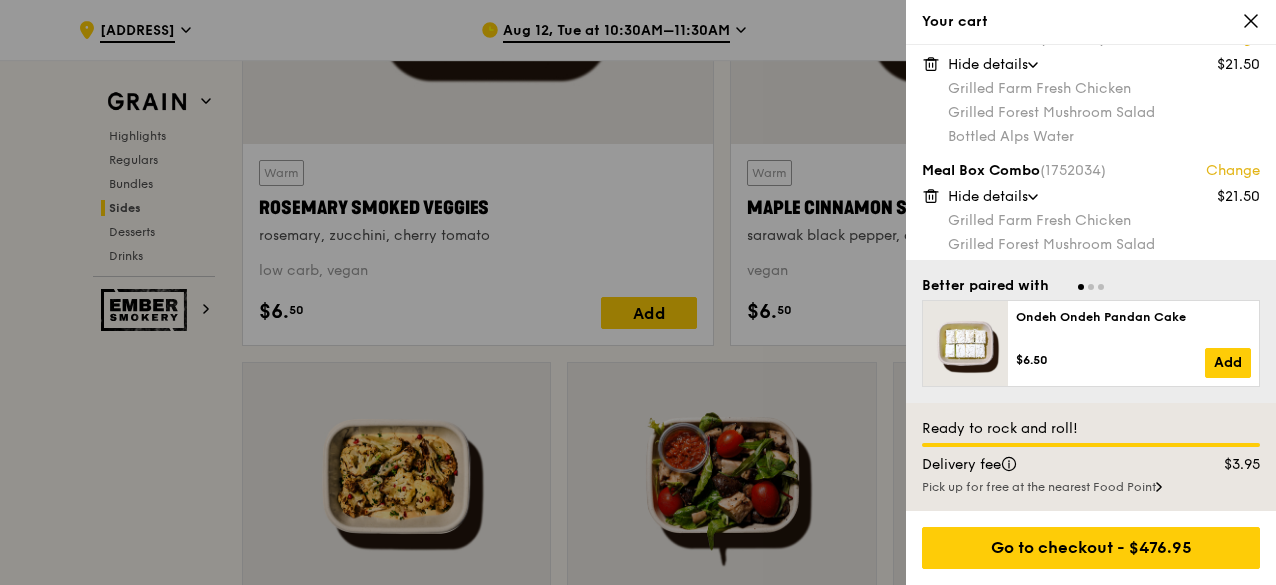 scroll, scrollTop: 2702, scrollLeft: 0, axis: vertical 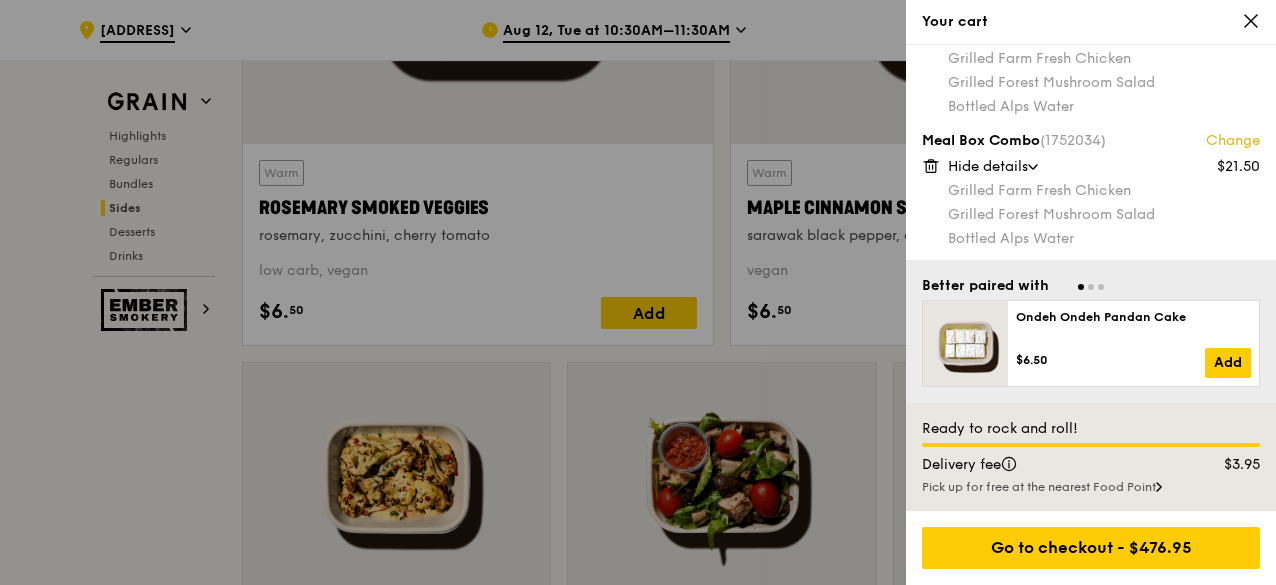 click at bounding box center [638, 292] 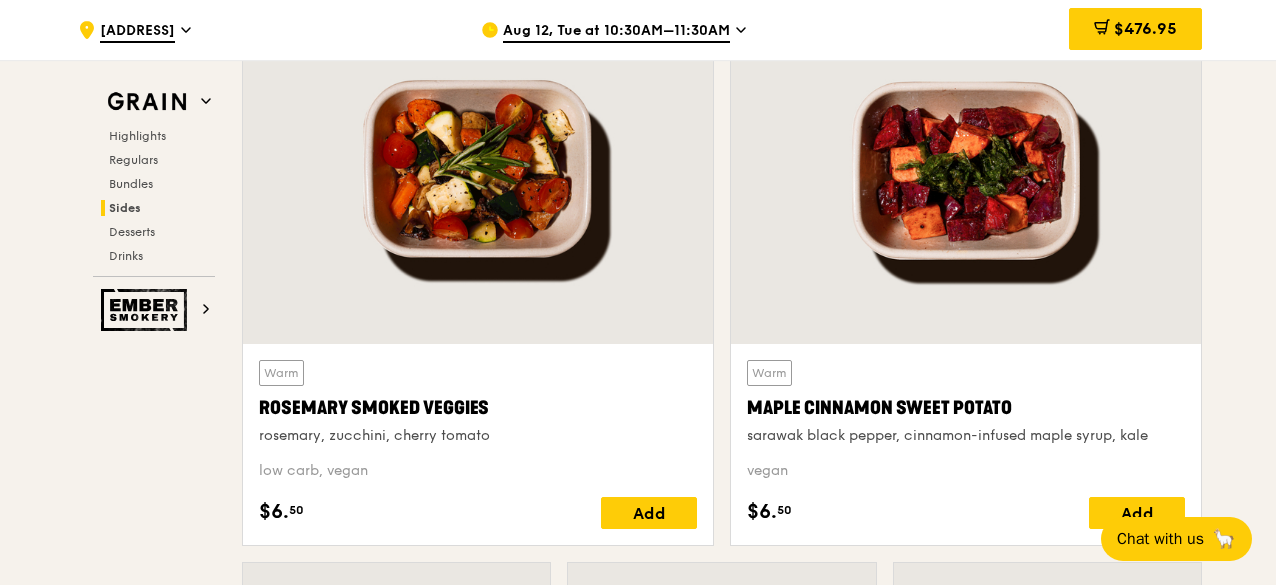 scroll, scrollTop: 4601, scrollLeft: 0, axis: vertical 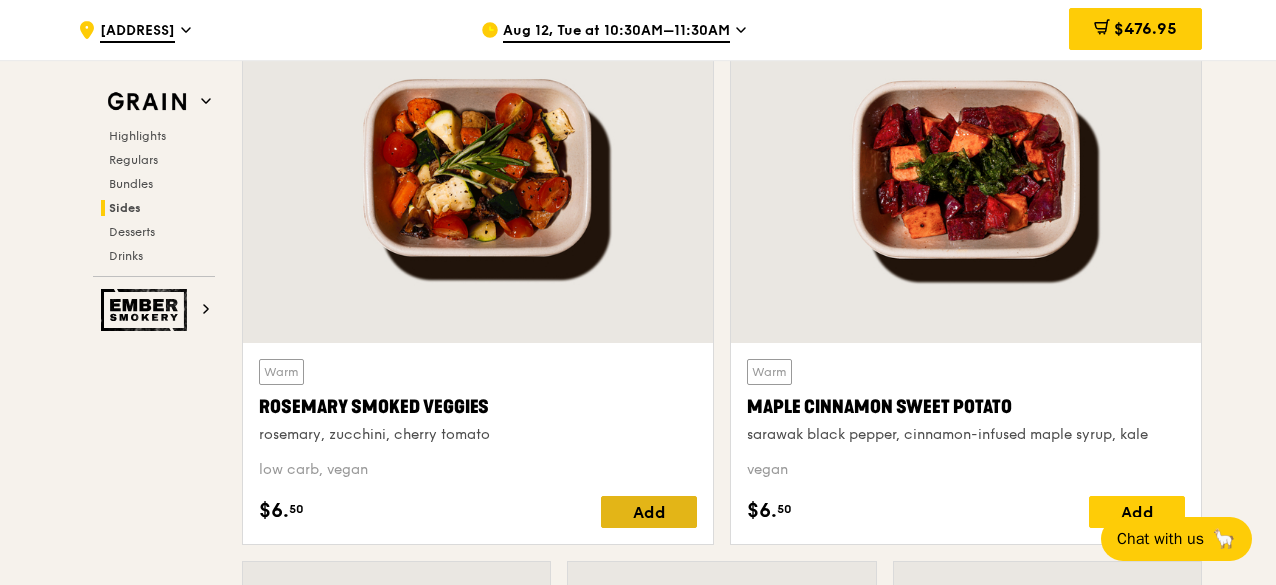click on "Add" at bounding box center (649, 512) 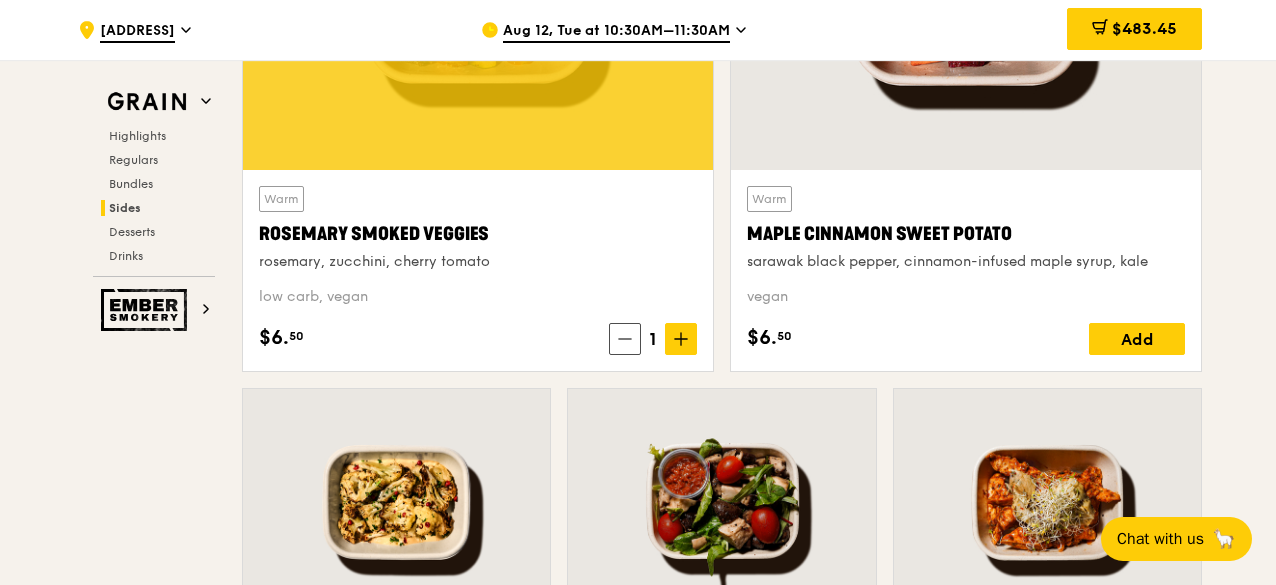 scroll, scrollTop: 4601, scrollLeft: 0, axis: vertical 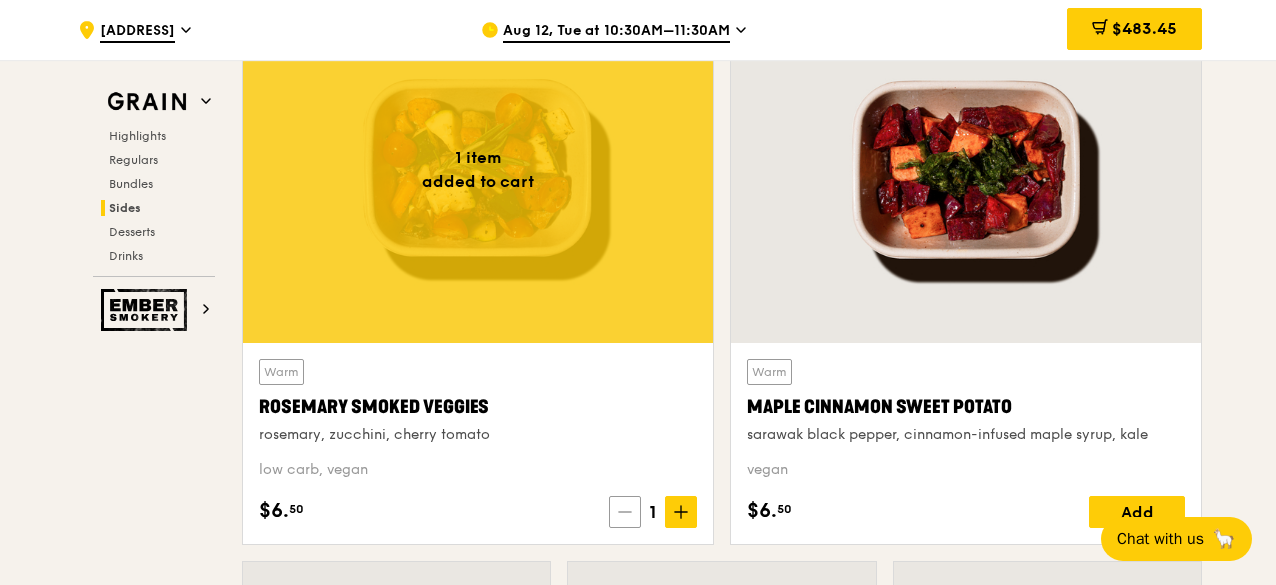 click 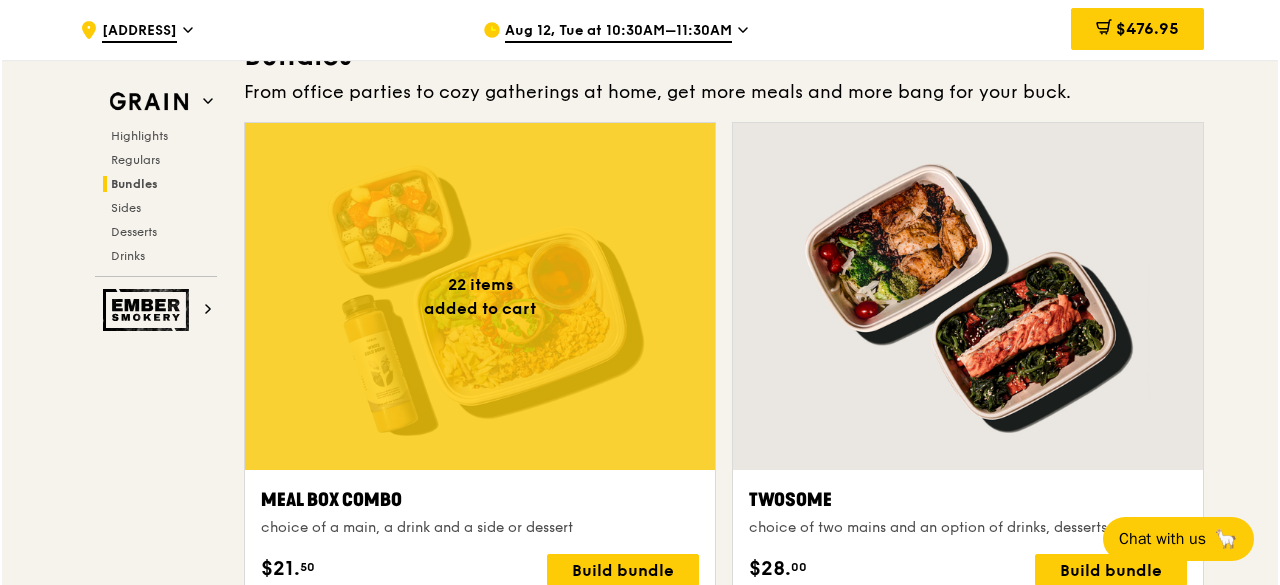 scroll, scrollTop: 3001, scrollLeft: 0, axis: vertical 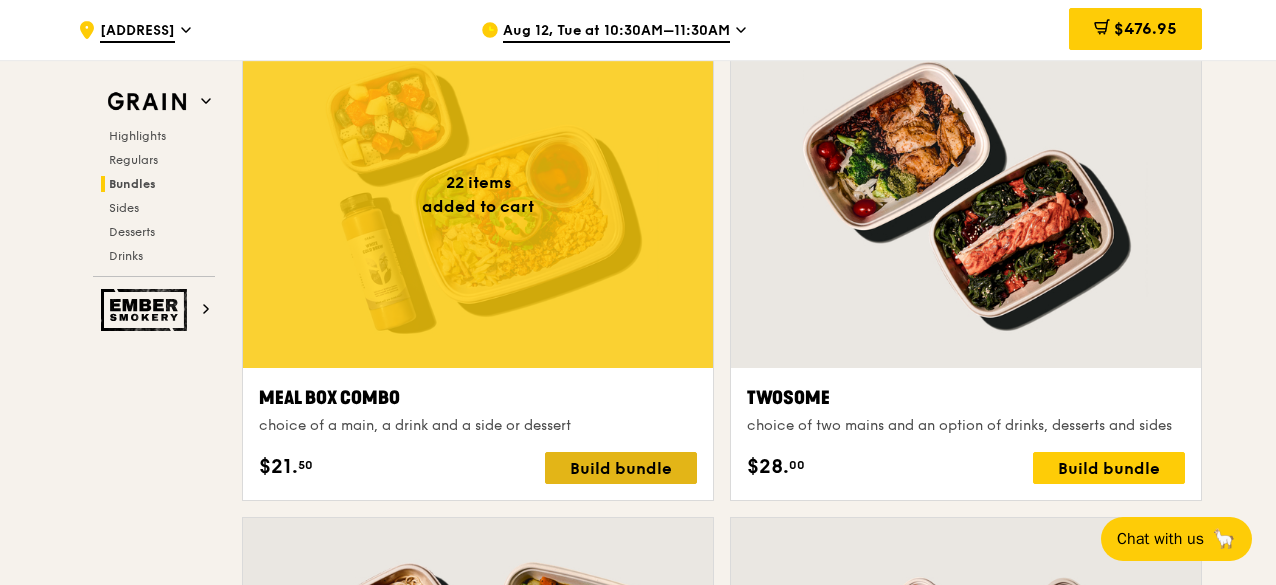 click on "Build bundle" at bounding box center (621, 468) 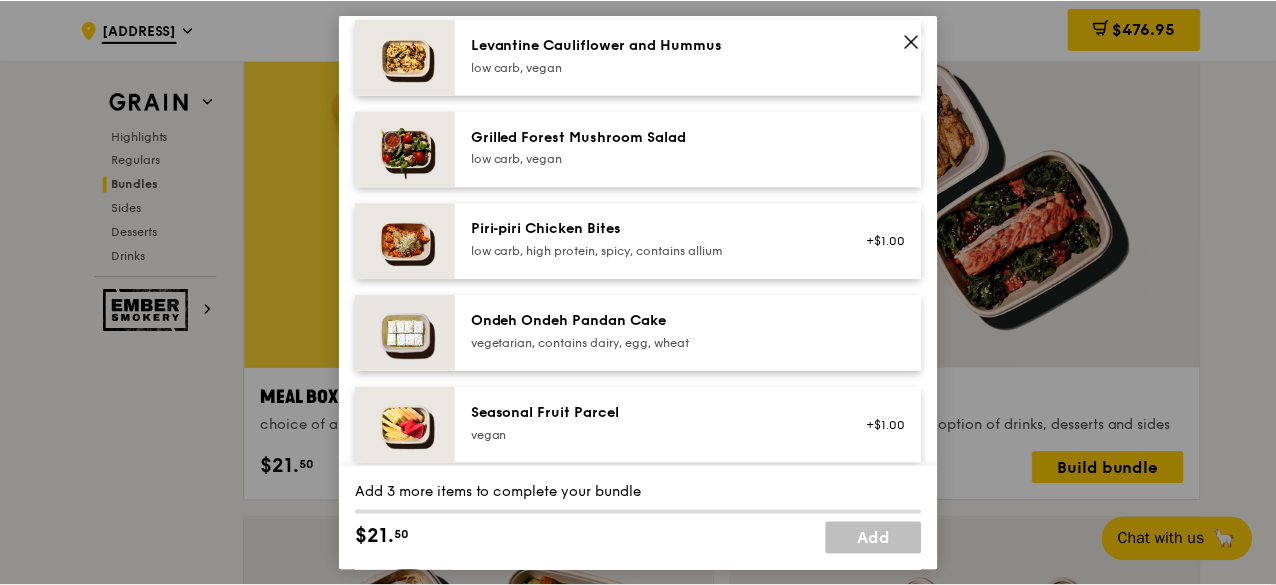 scroll, scrollTop: 1000, scrollLeft: 0, axis: vertical 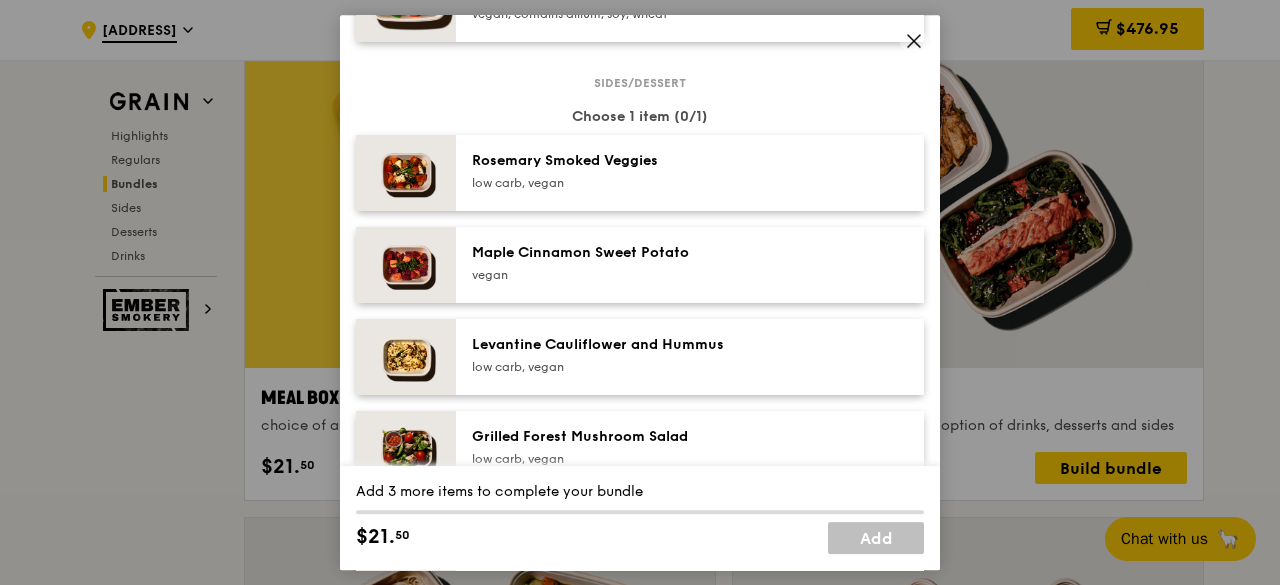 click 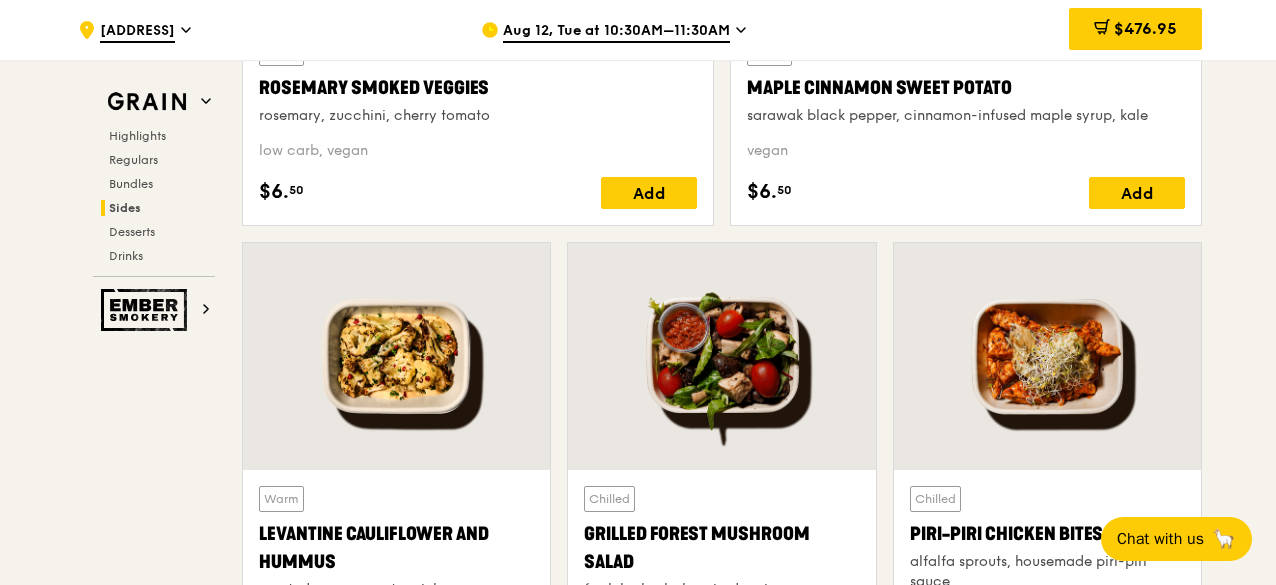 scroll, scrollTop: 4901, scrollLeft: 0, axis: vertical 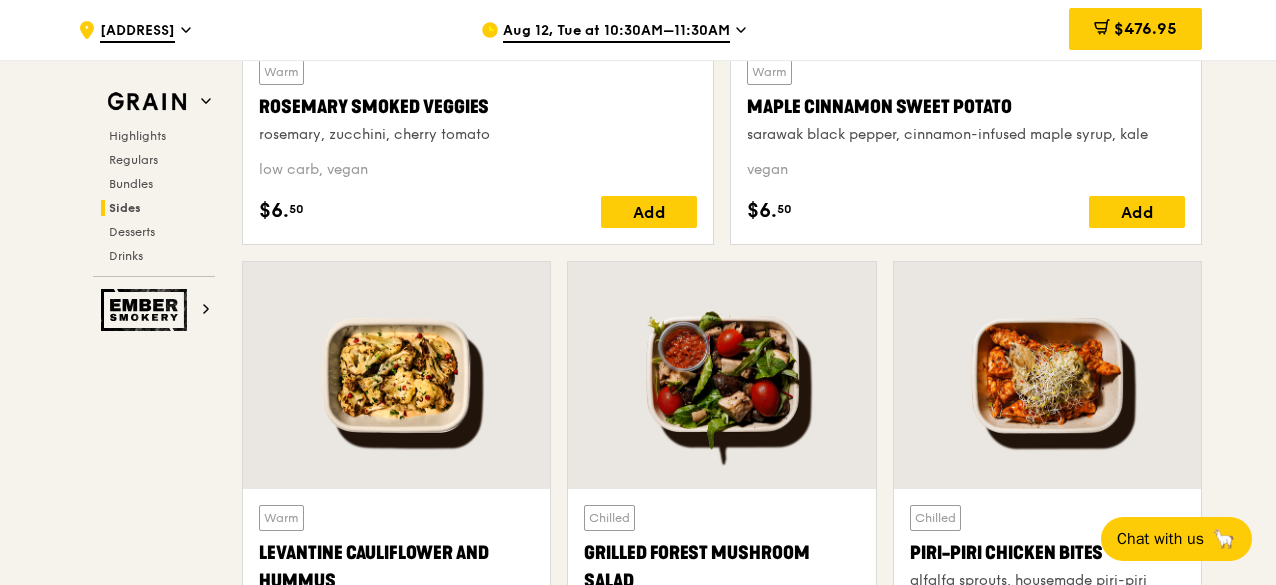 click on "$476.95" at bounding box center (1135, 29) 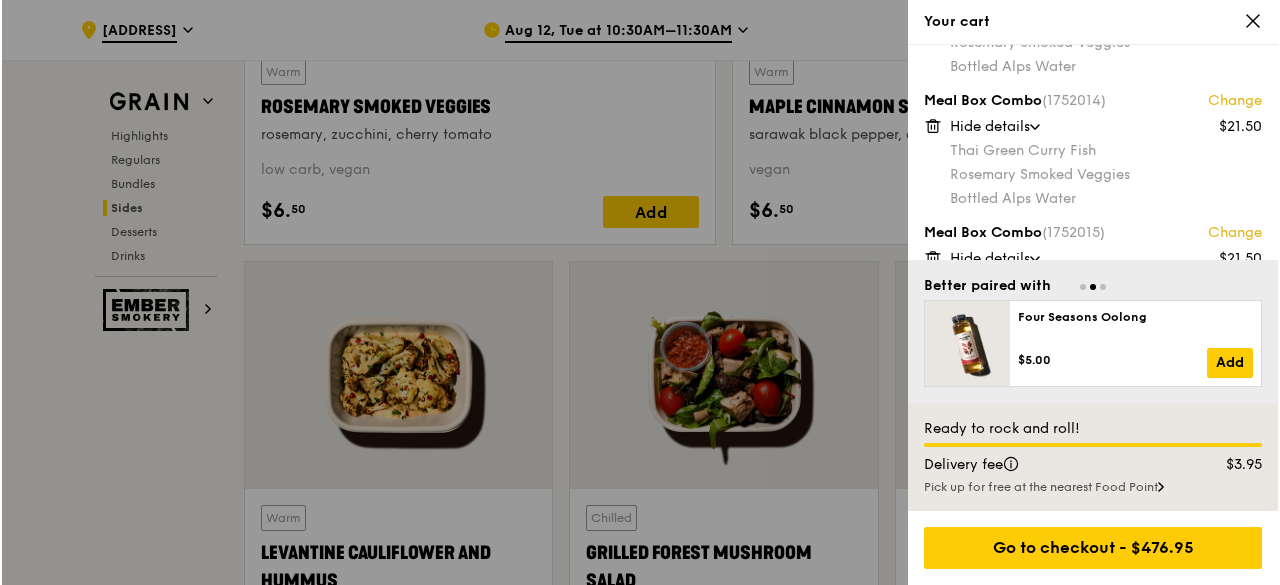 scroll, scrollTop: 0, scrollLeft: 0, axis: both 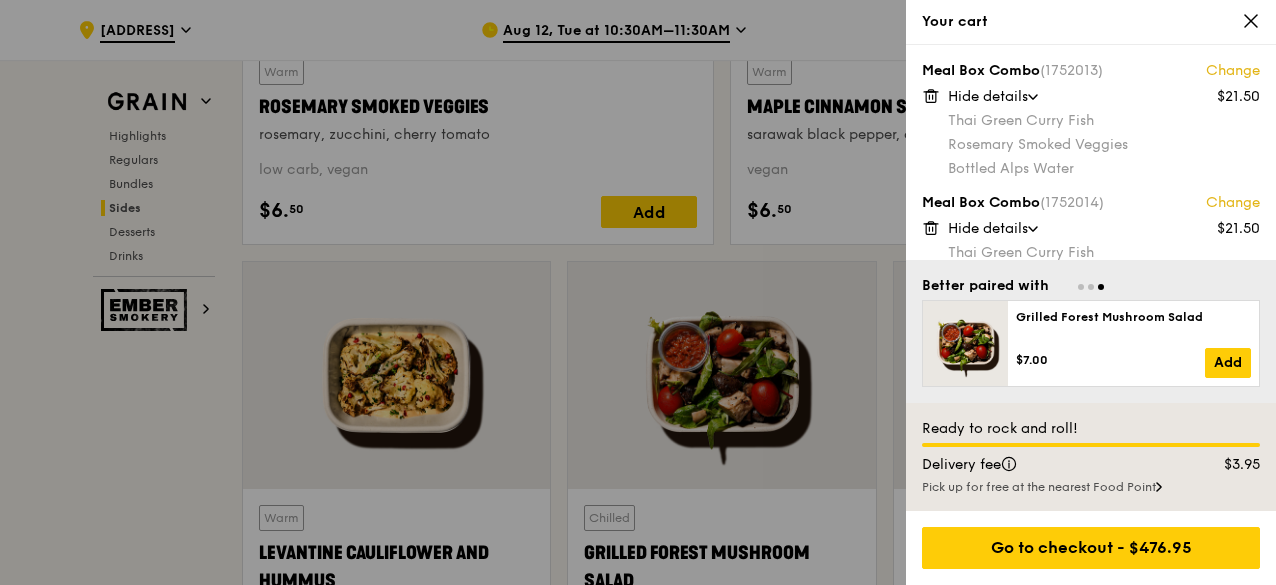 click on "Change" at bounding box center [1233, 71] 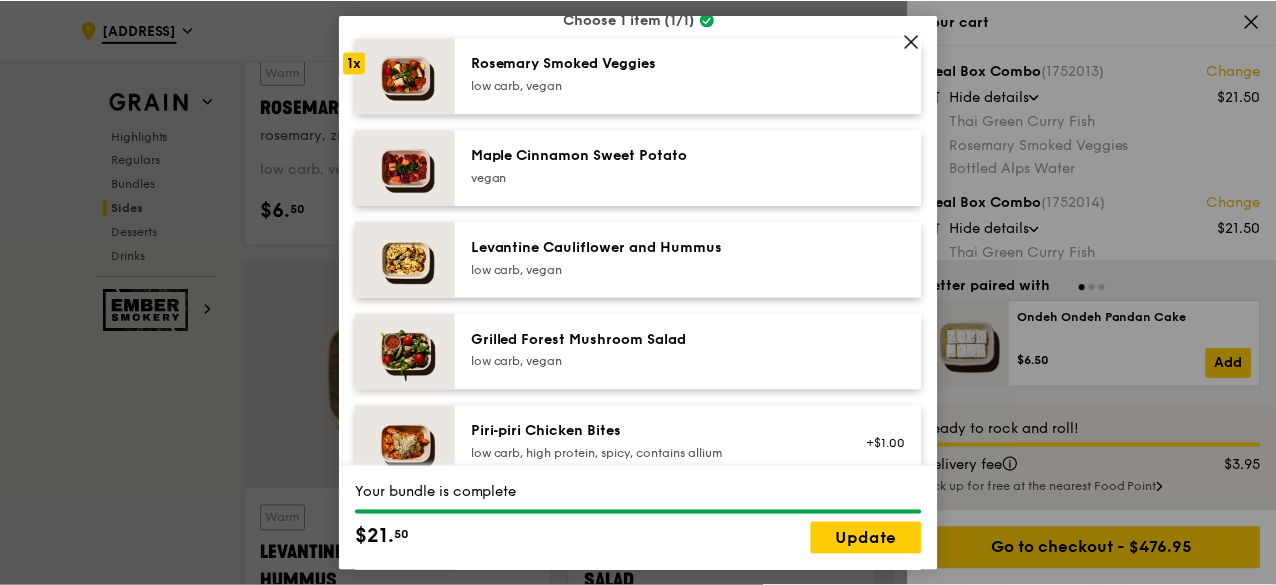 scroll, scrollTop: 1100, scrollLeft: 0, axis: vertical 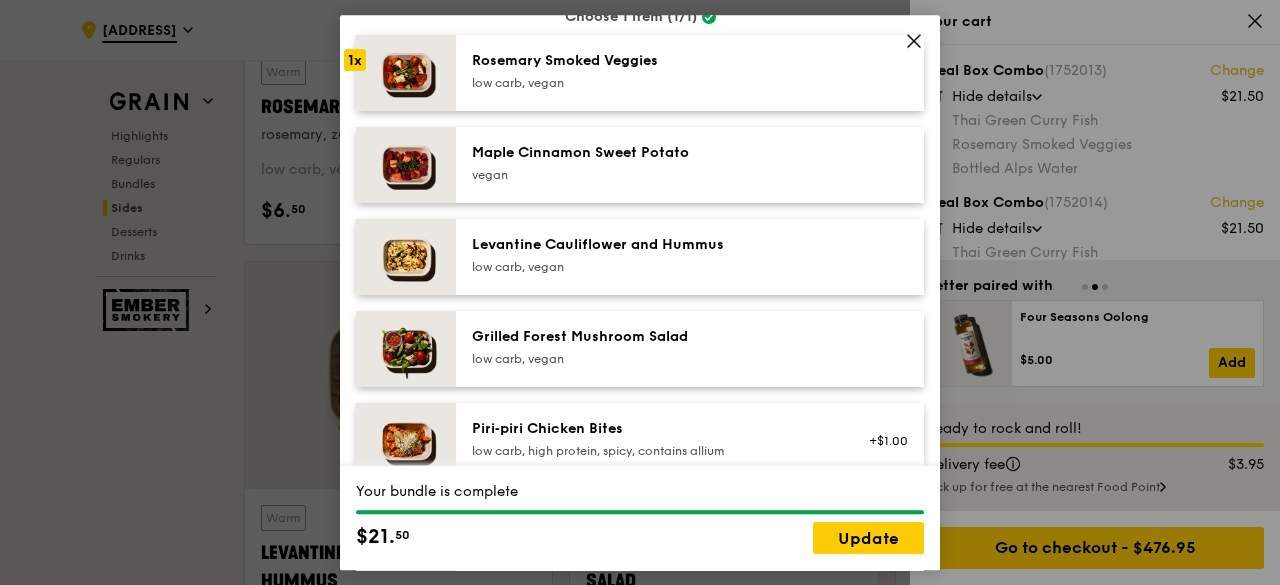 click on "Grilled Forest Mushroom Salad" at bounding box center [651, 337] 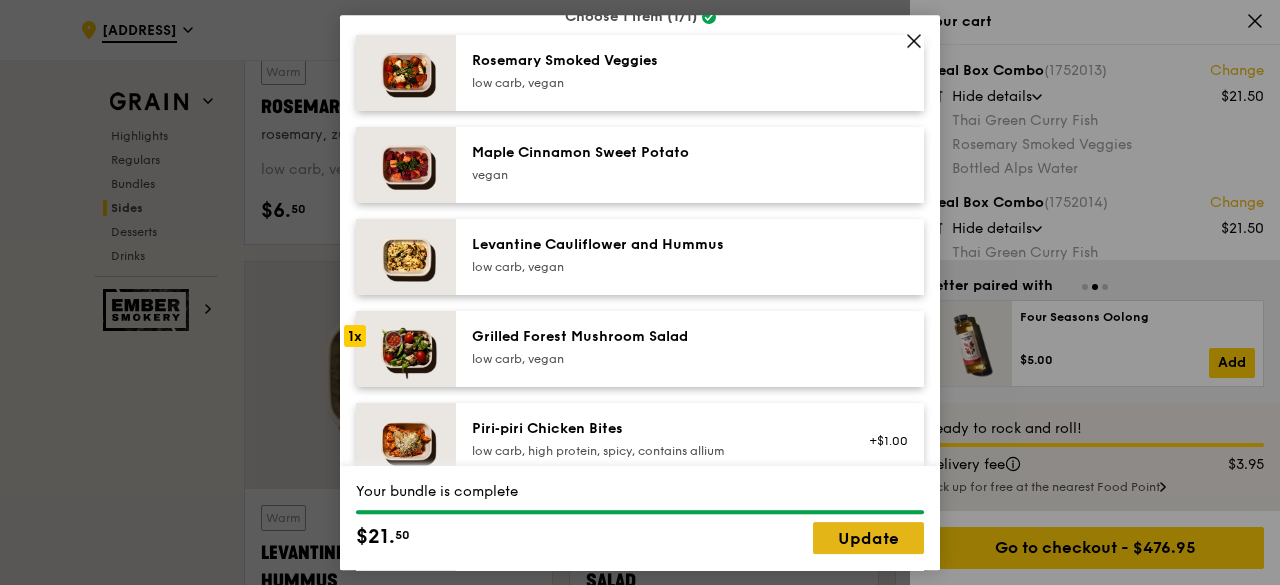 click on "Update" at bounding box center (868, 538) 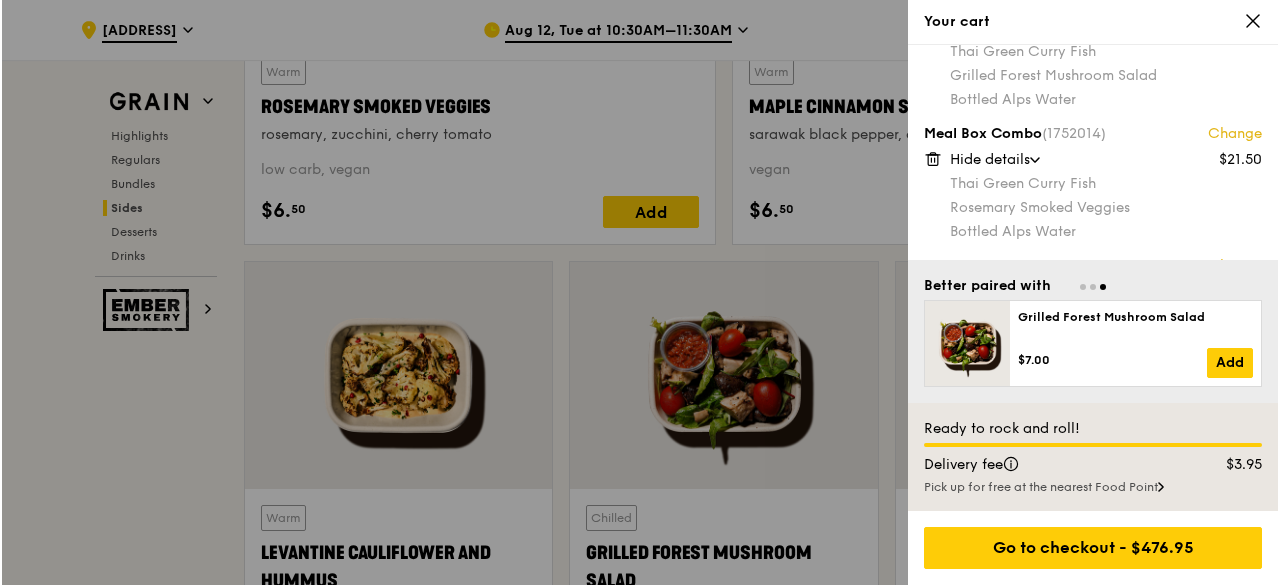 scroll, scrollTop: 100, scrollLeft: 0, axis: vertical 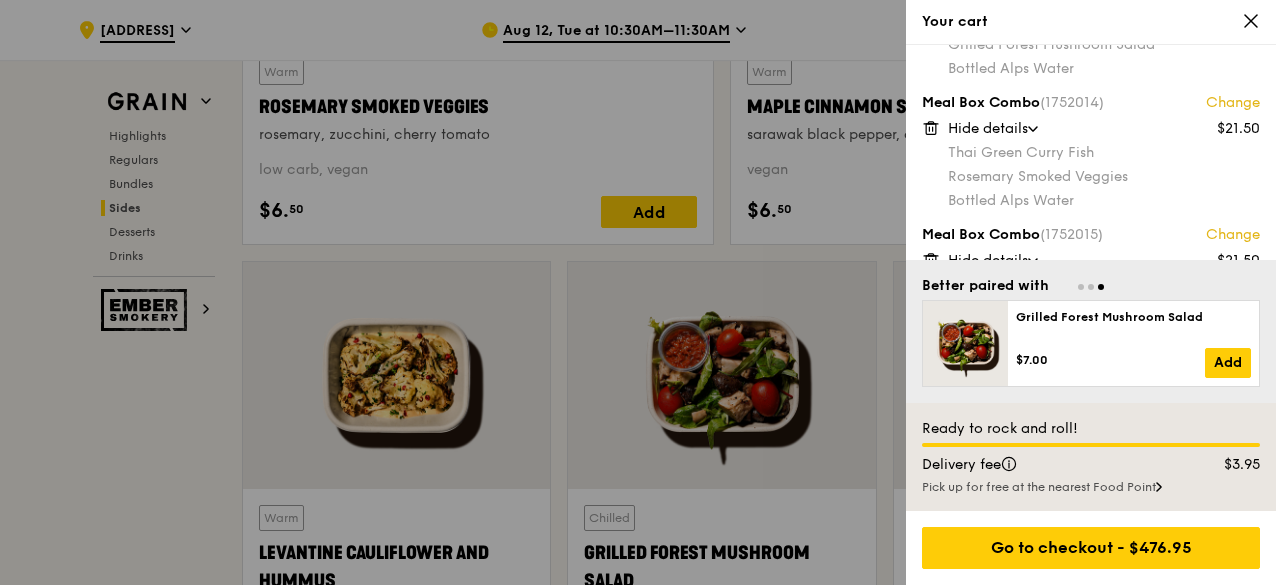 click on "Change" at bounding box center (1233, 103) 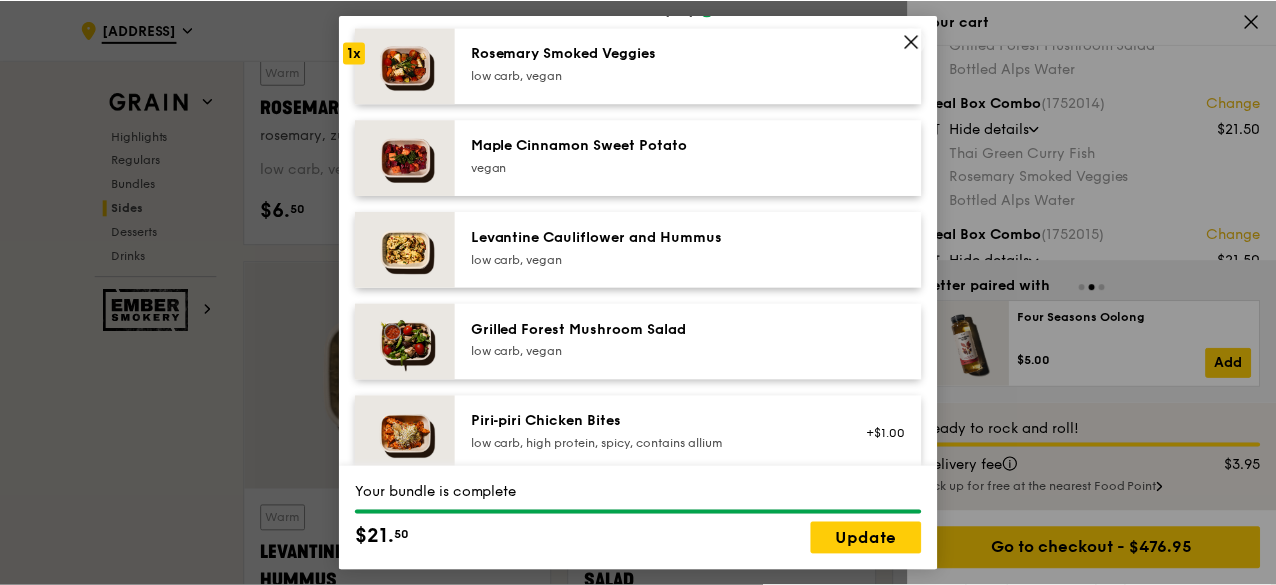 scroll, scrollTop: 1100, scrollLeft: 0, axis: vertical 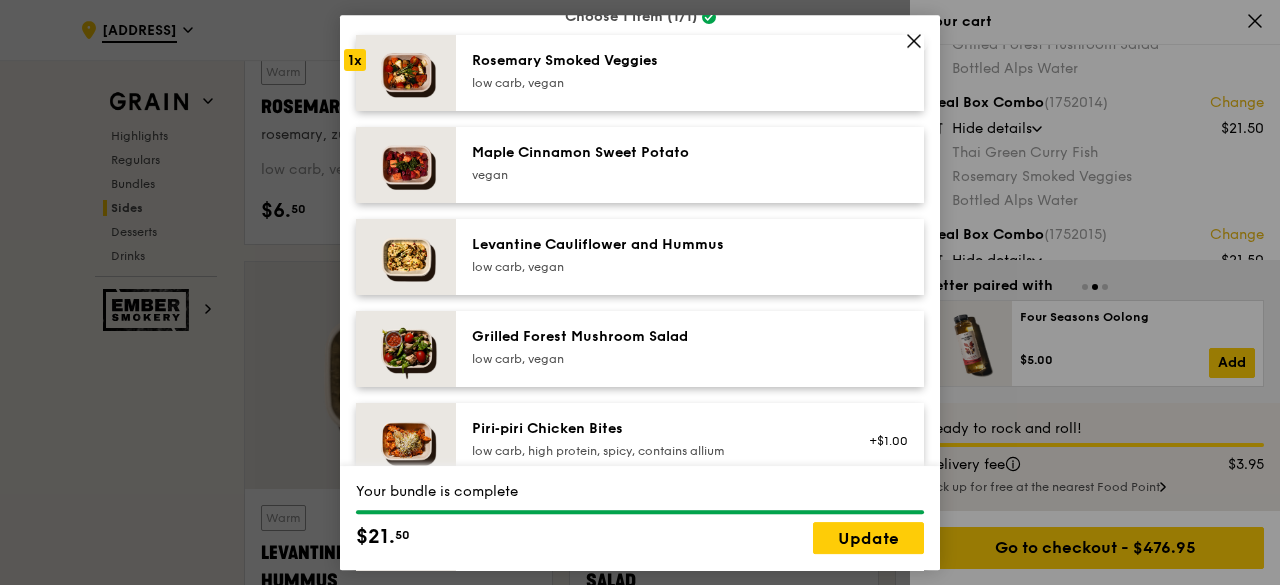 click on "Grilled Forest Mushroom Salad" at bounding box center (651, 337) 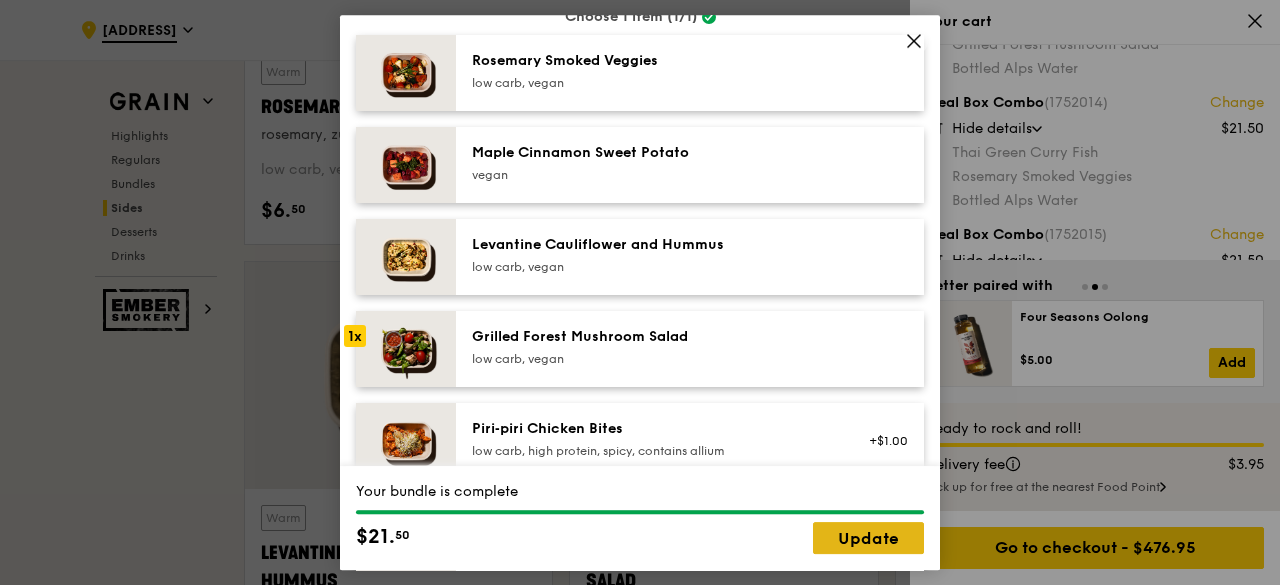 click on "Update" at bounding box center (868, 538) 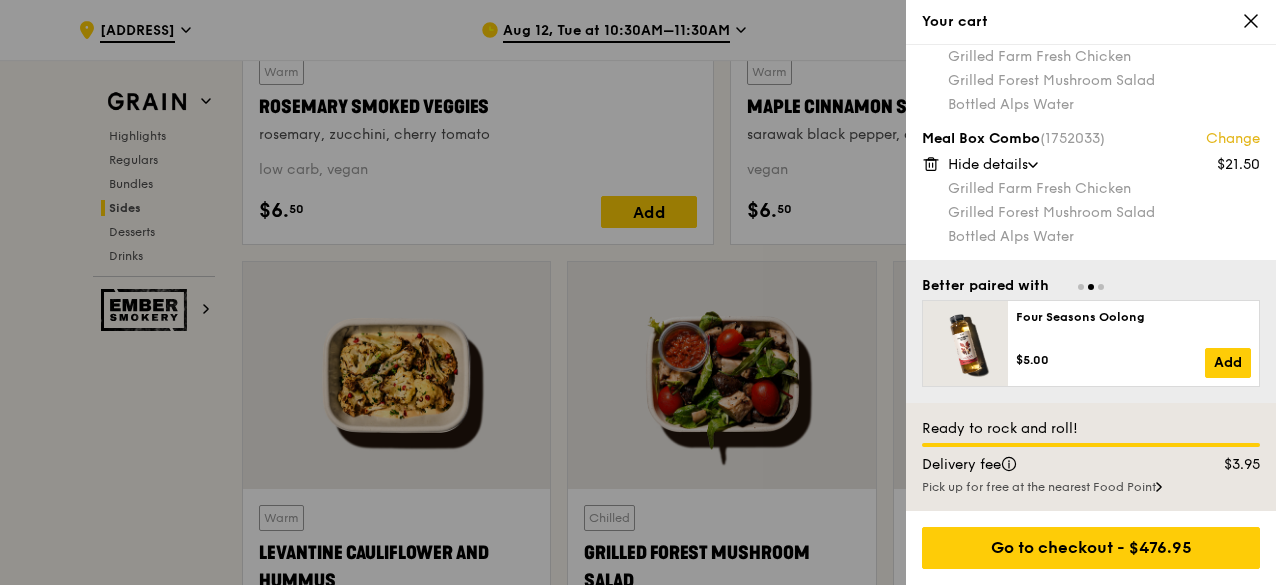 scroll, scrollTop: 2702, scrollLeft: 0, axis: vertical 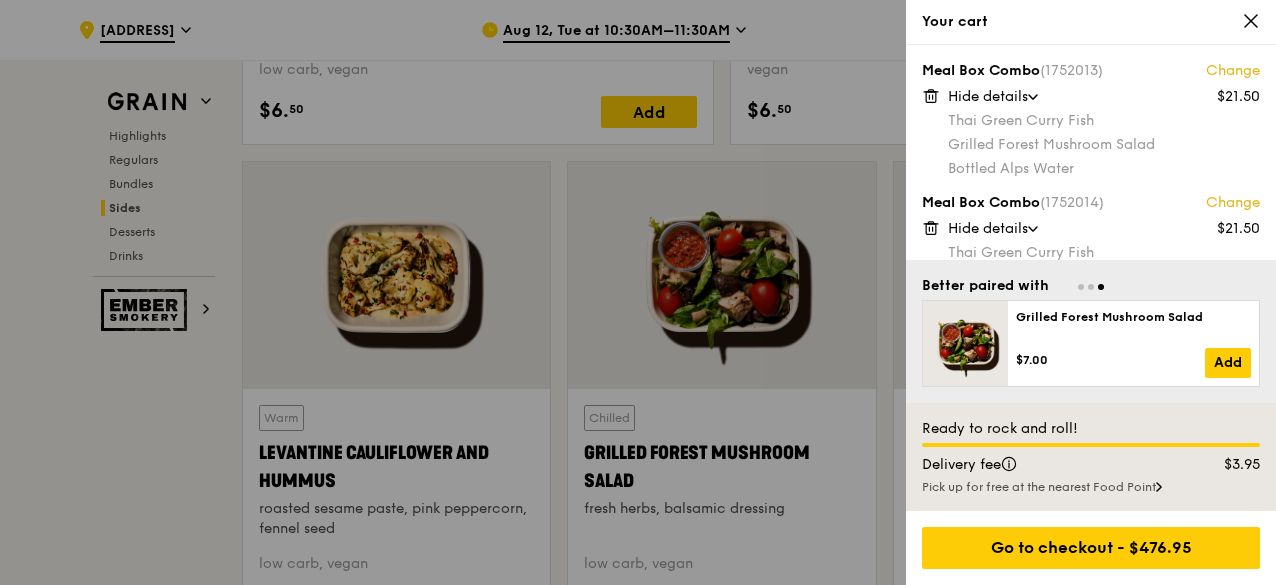 click 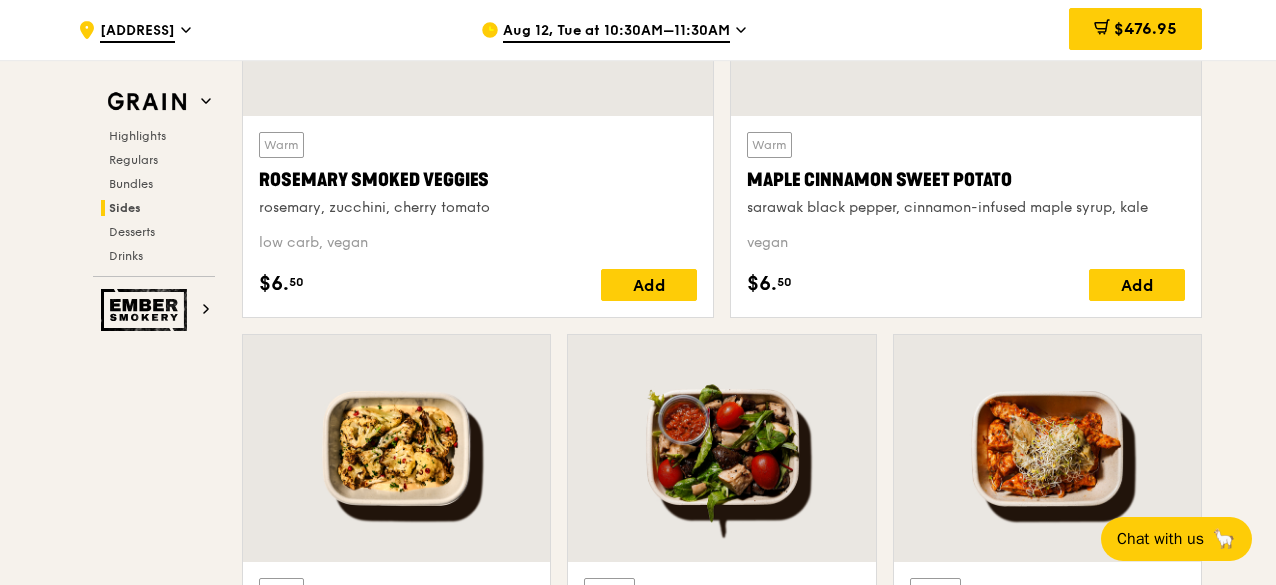 scroll, scrollTop: 4801, scrollLeft: 0, axis: vertical 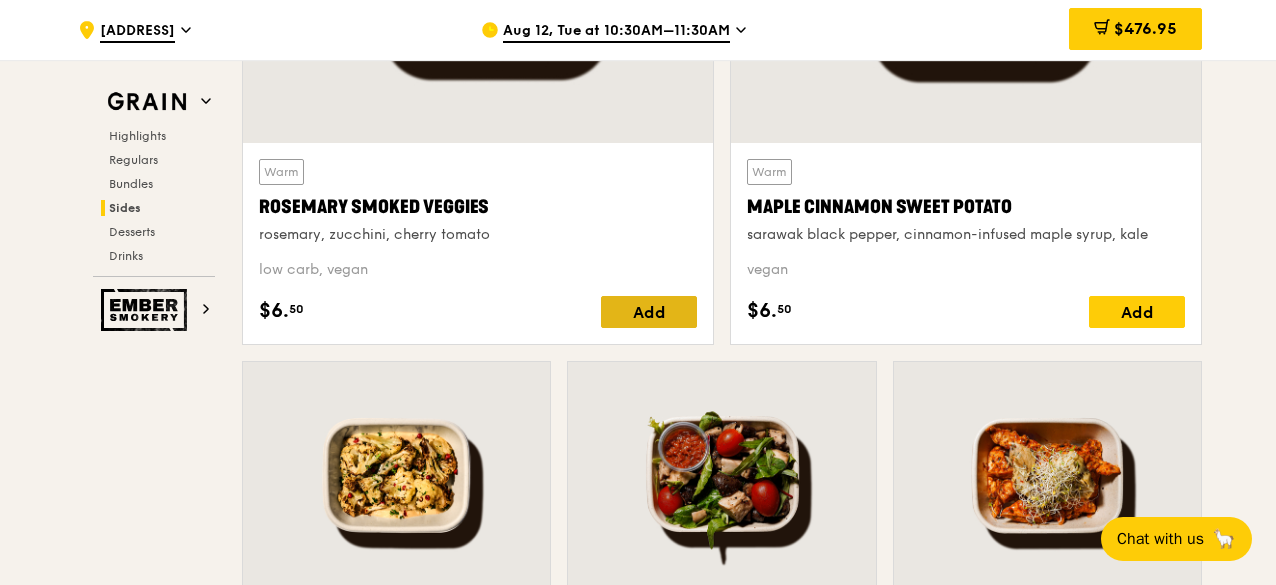 click on "Add" at bounding box center (649, 312) 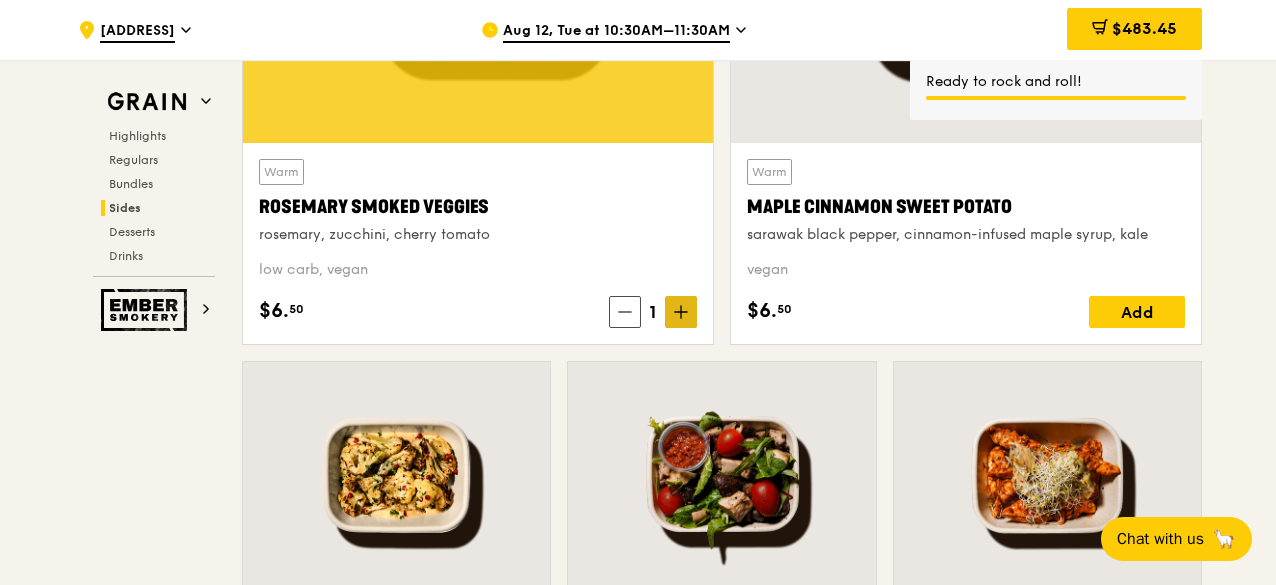 click 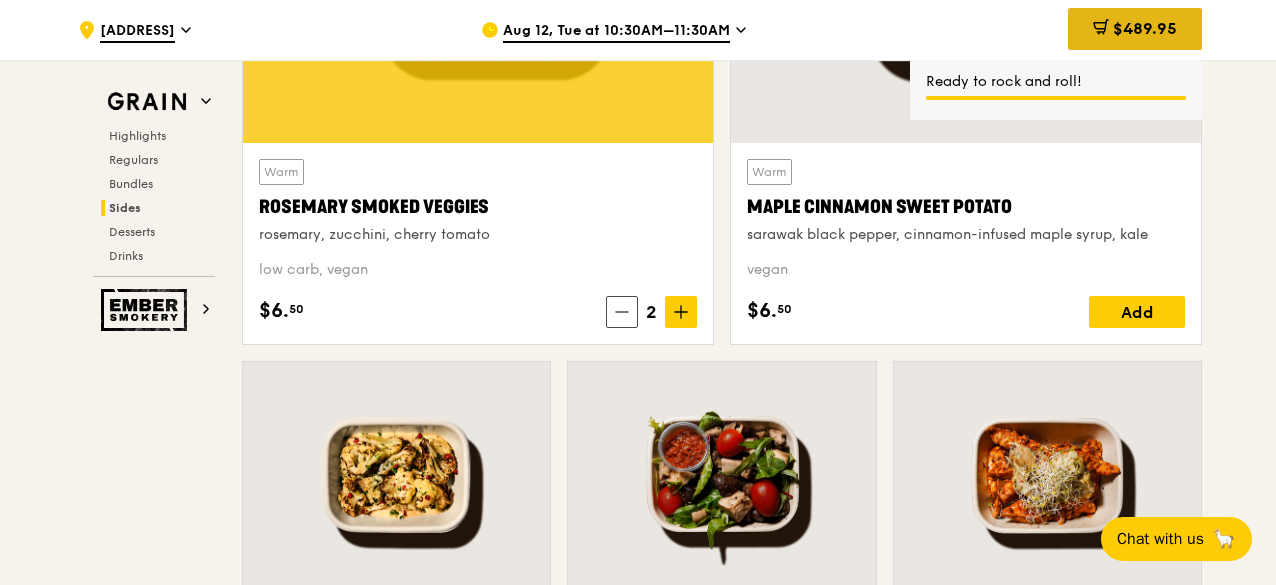 click on "$489.95" at bounding box center [1145, 28] 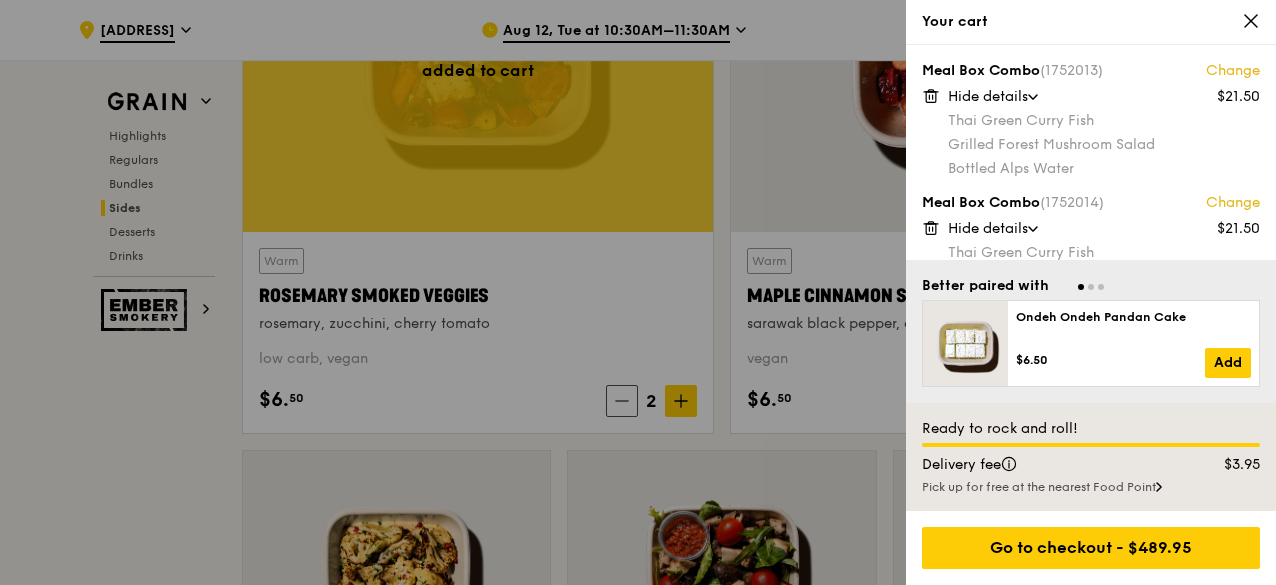 scroll, scrollTop: 4601, scrollLeft: 0, axis: vertical 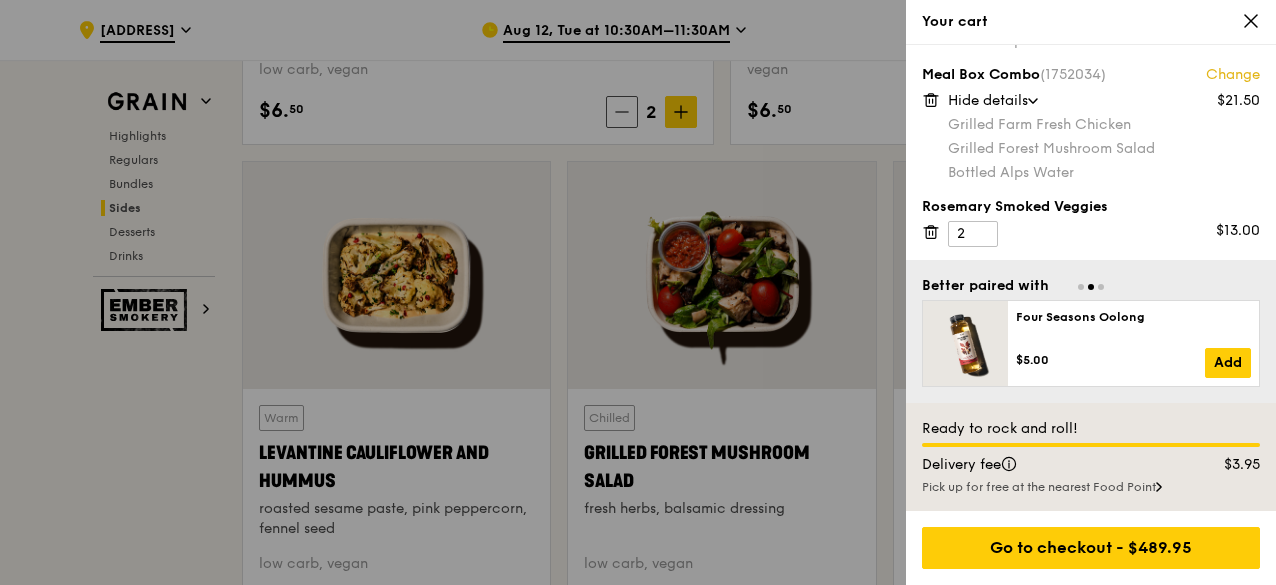 click at bounding box center [638, 292] 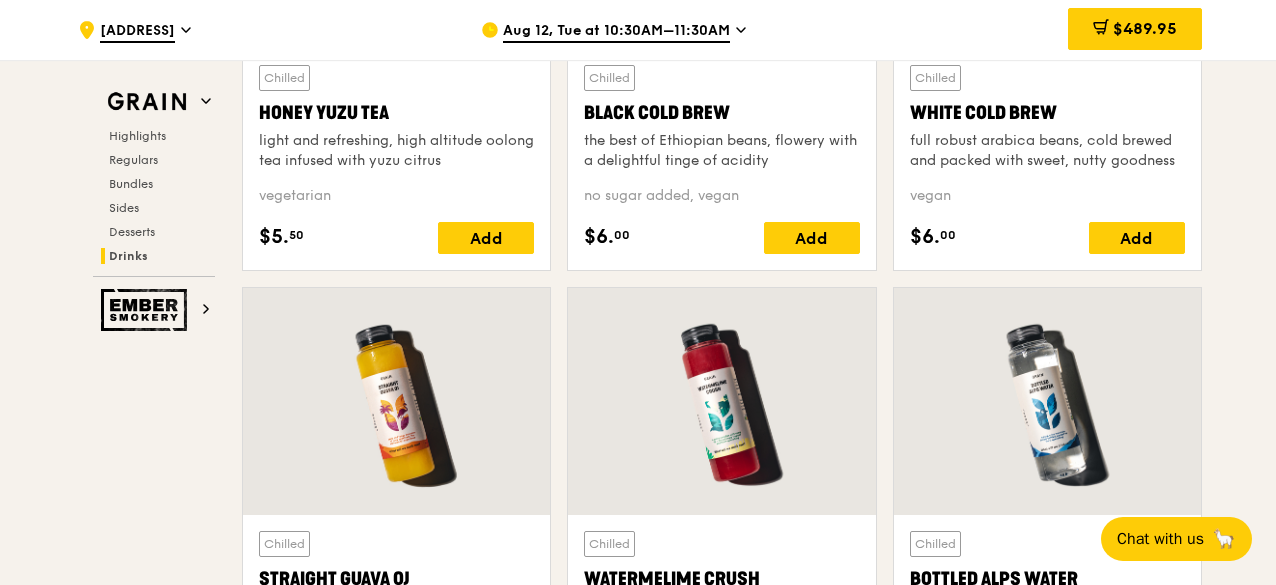 scroll, scrollTop: 8001, scrollLeft: 0, axis: vertical 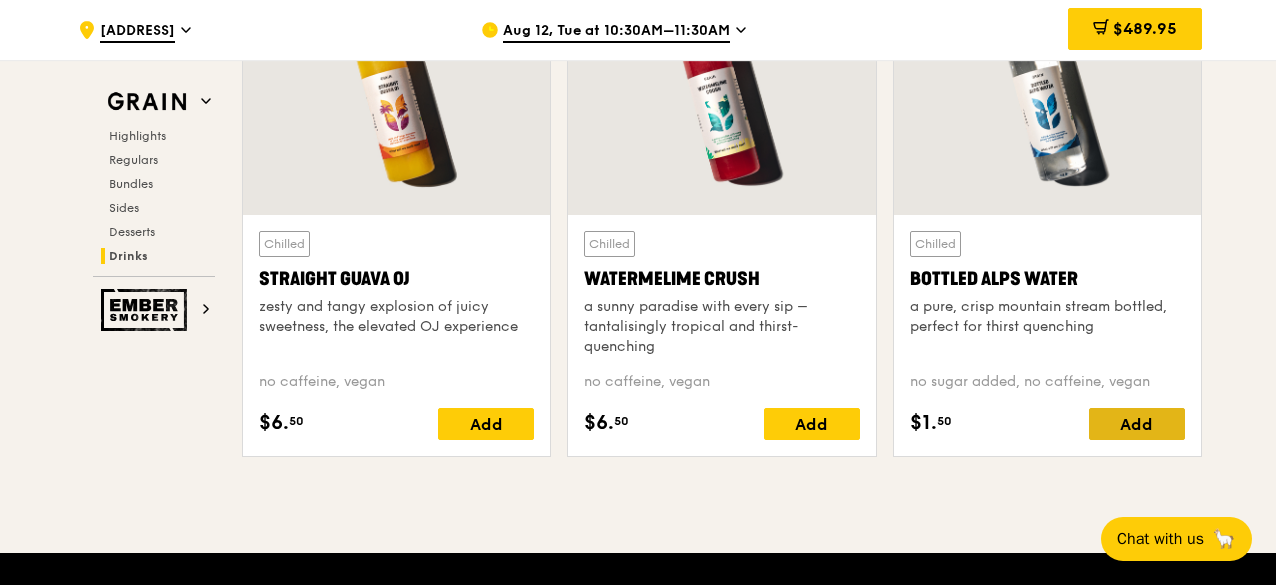 click on "Add" at bounding box center (1137, 424) 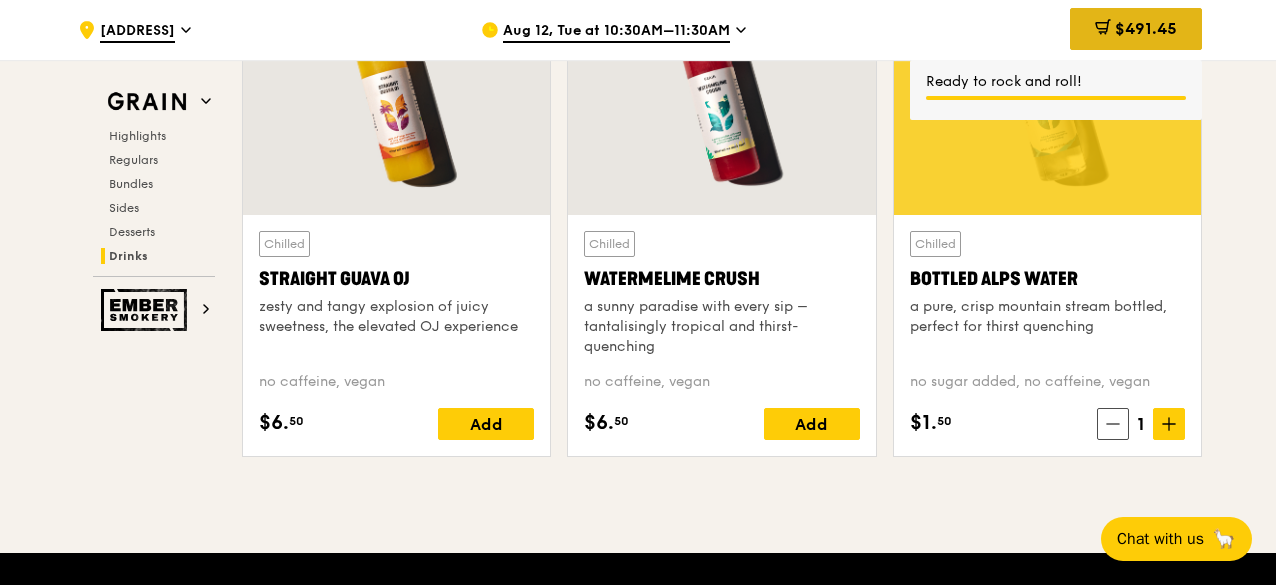 click on "$491.45" at bounding box center [1146, 28] 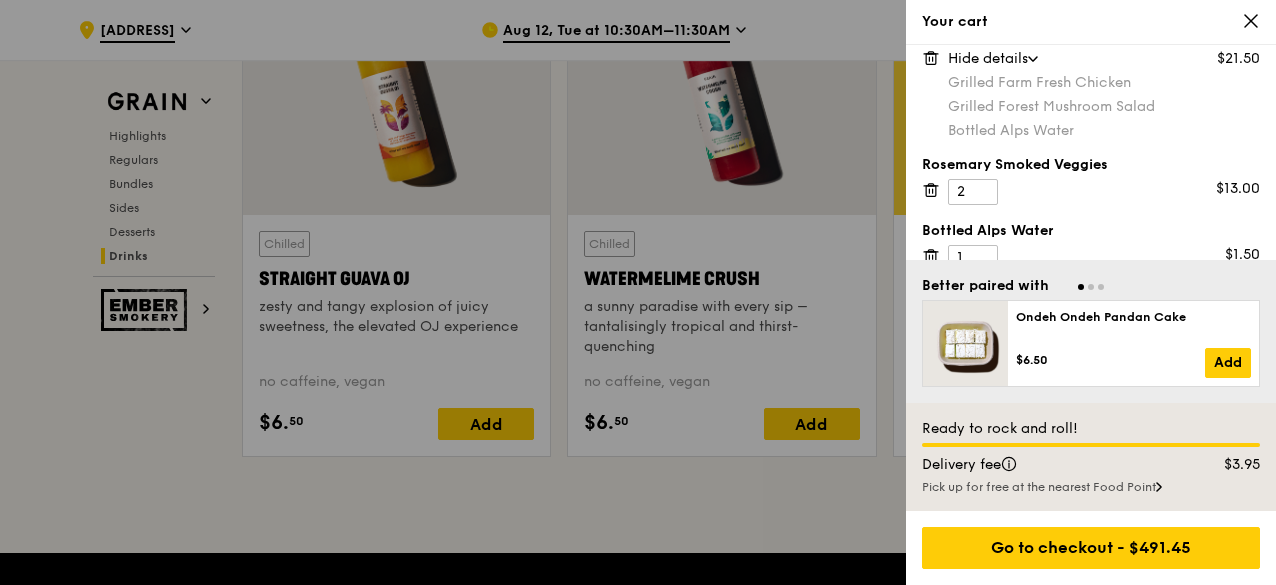 scroll, scrollTop: 2833, scrollLeft: 0, axis: vertical 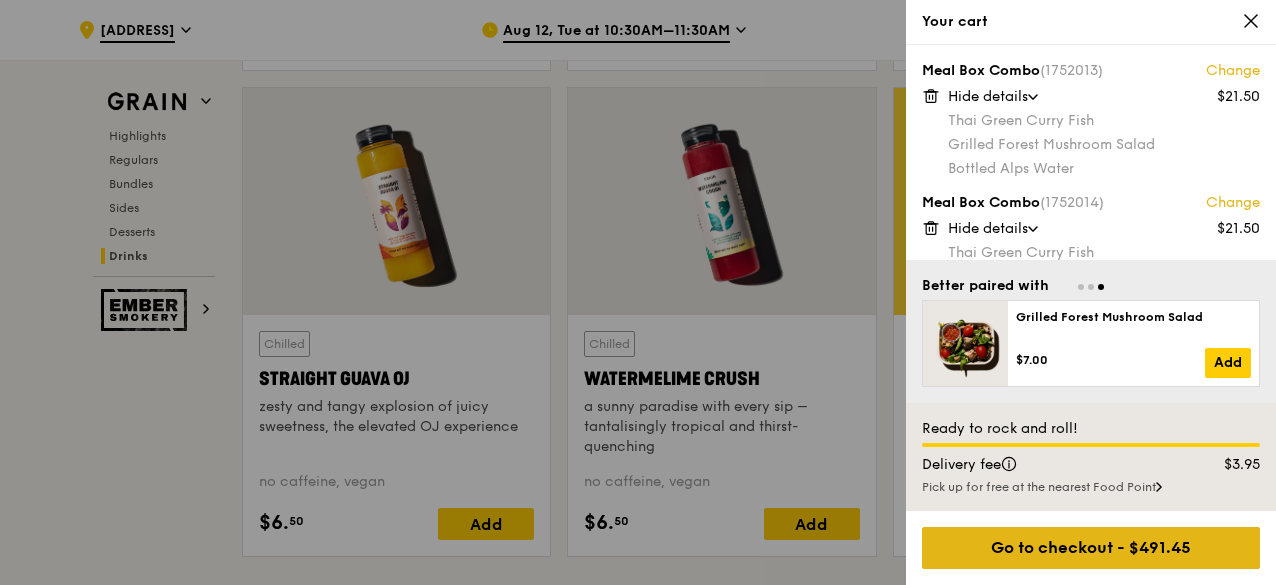 click on "Go to checkout - $491.45" at bounding box center (1091, 548) 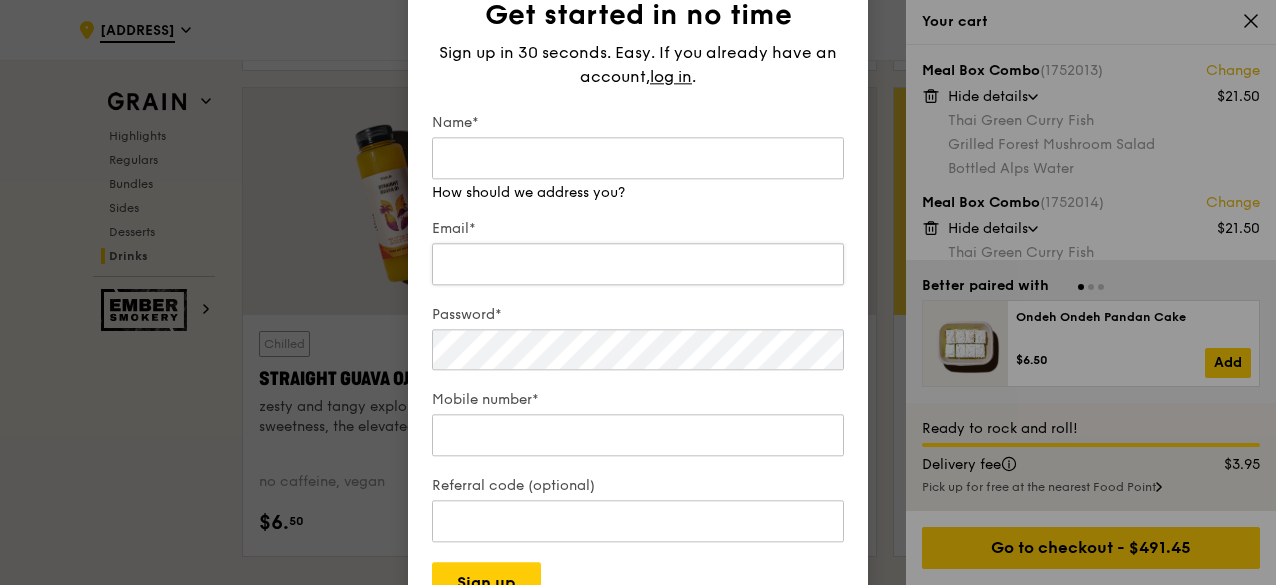 scroll, scrollTop: 8101, scrollLeft: 0, axis: vertical 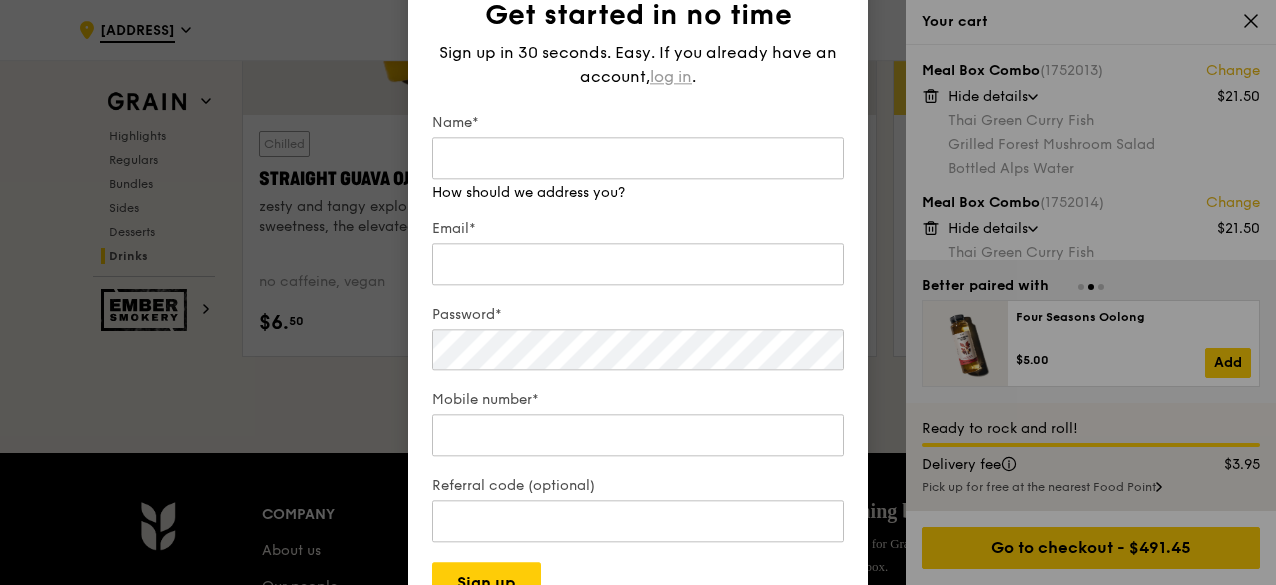 click on "log in" at bounding box center [671, 77] 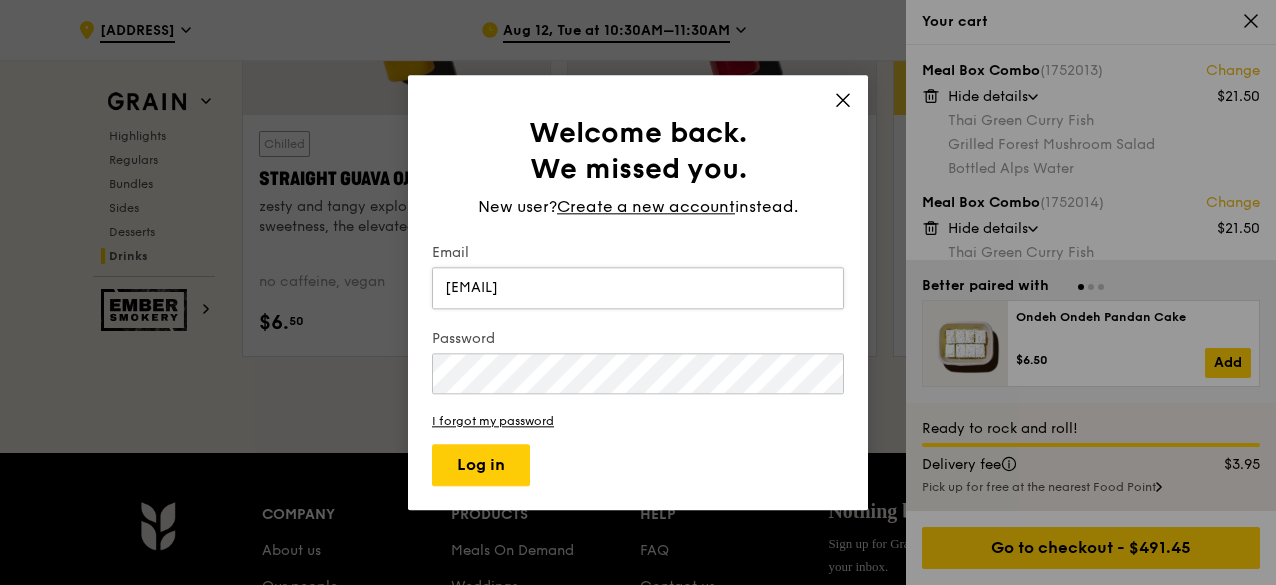 type on "[EMAIL]" 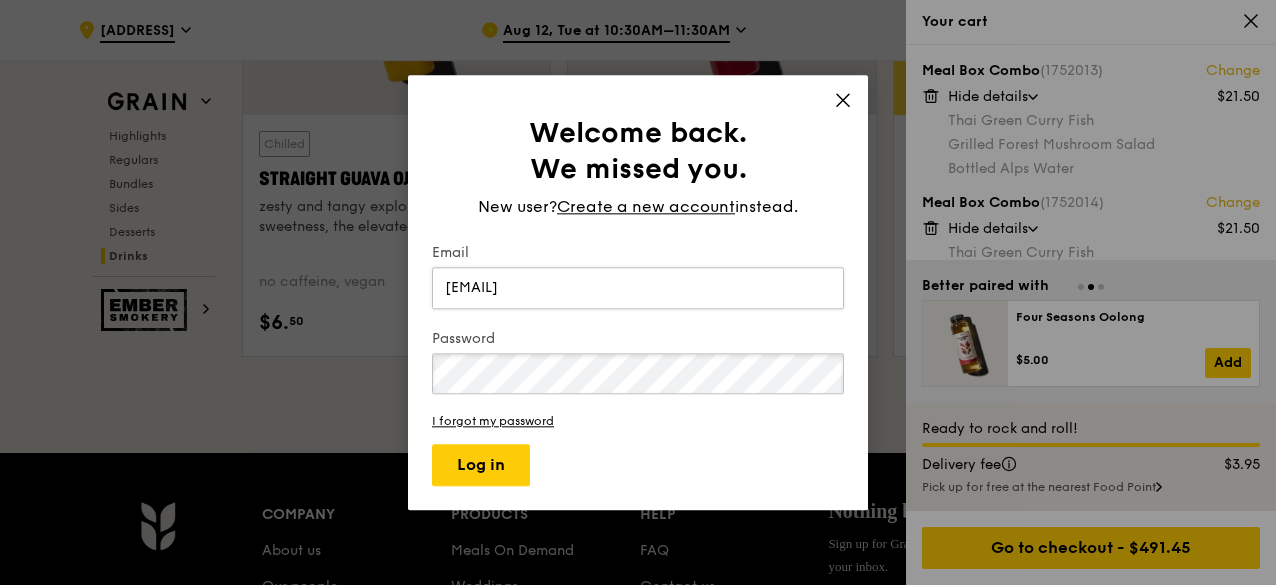 click on "Log in" at bounding box center (481, 465) 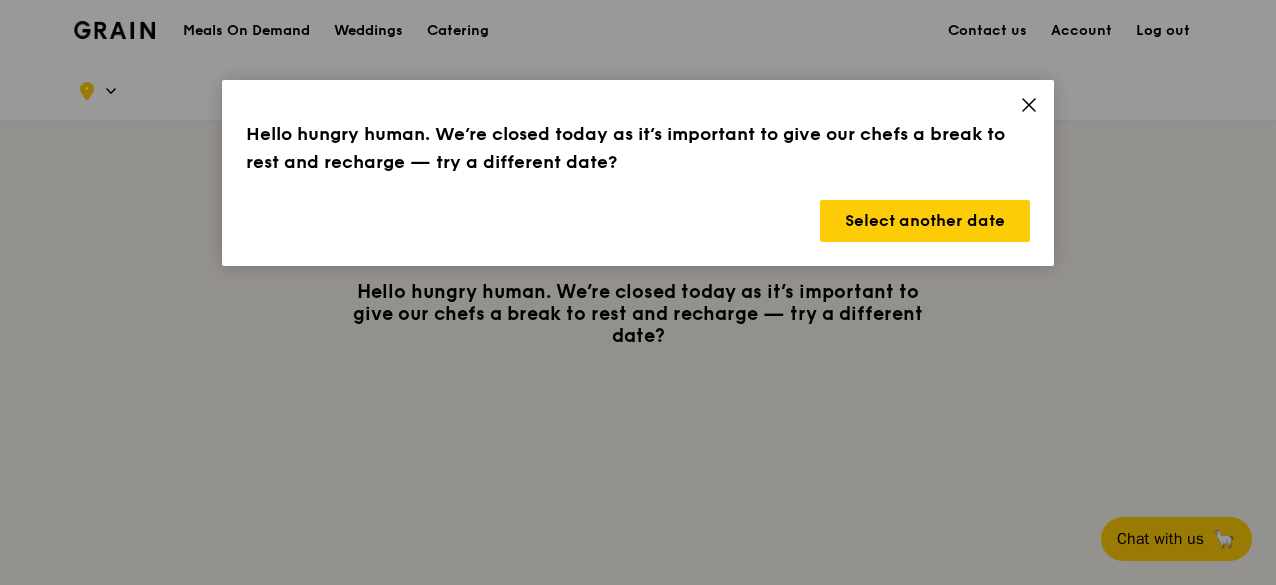 scroll, scrollTop: 0, scrollLeft: 0, axis: both 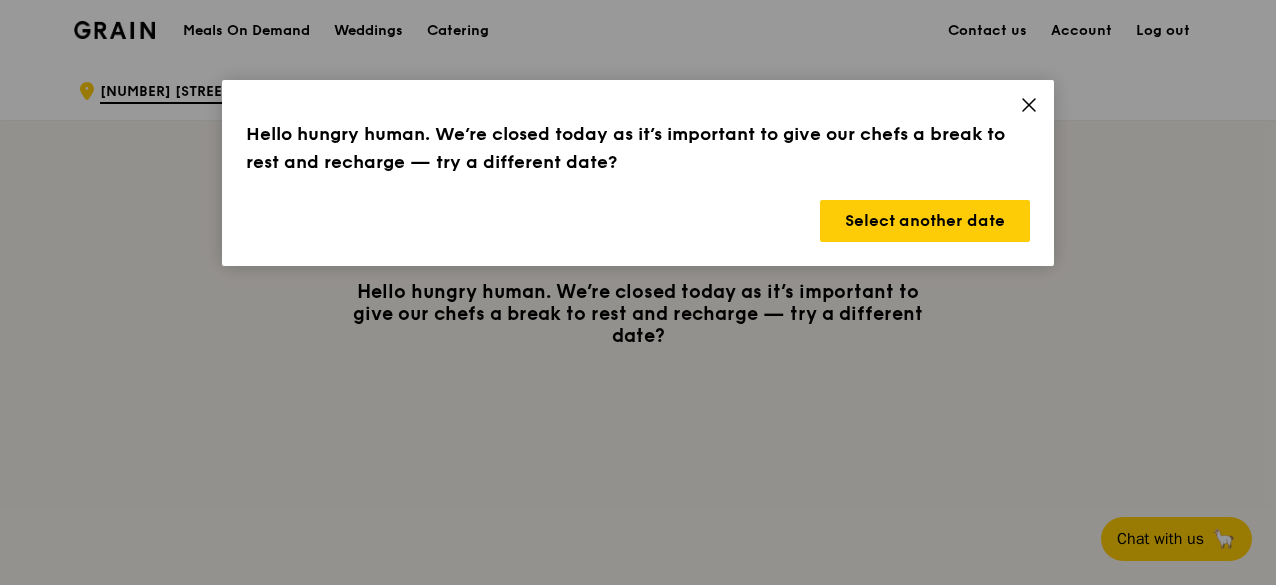 click on "Select another date" at bounding box center (638, 221) 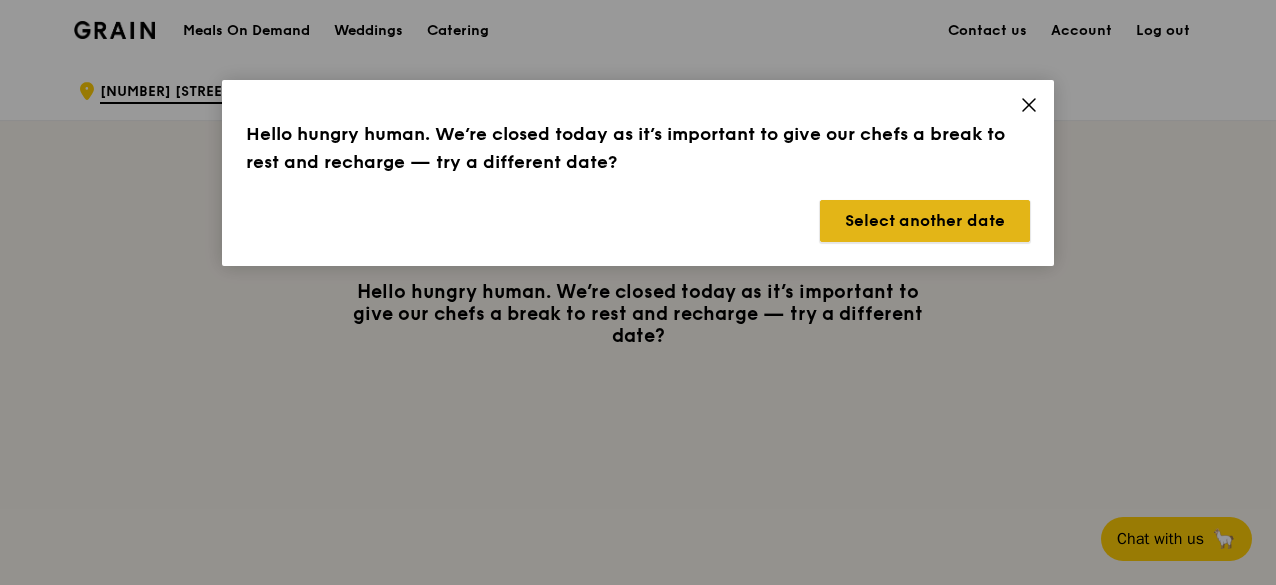 click on "Select another date" at bounding box center (925, 221) 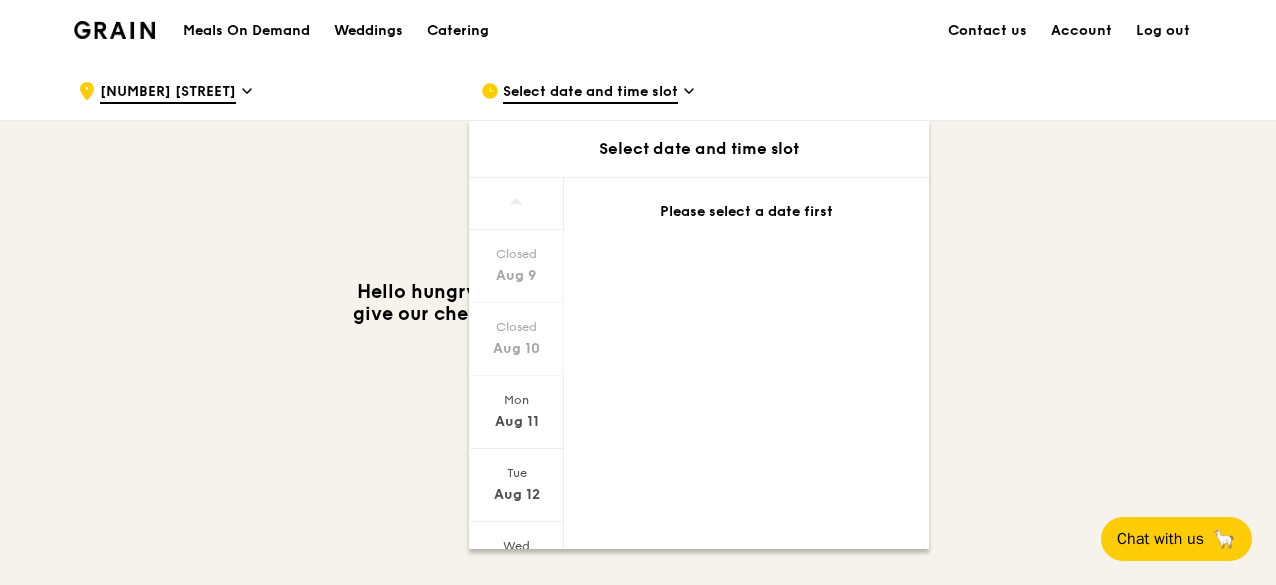 click on "Hello hungry human. We’re closed today as it’s important to give our chefs a break to rest and recharge — try a different date?" at bounding box center [638, 314] 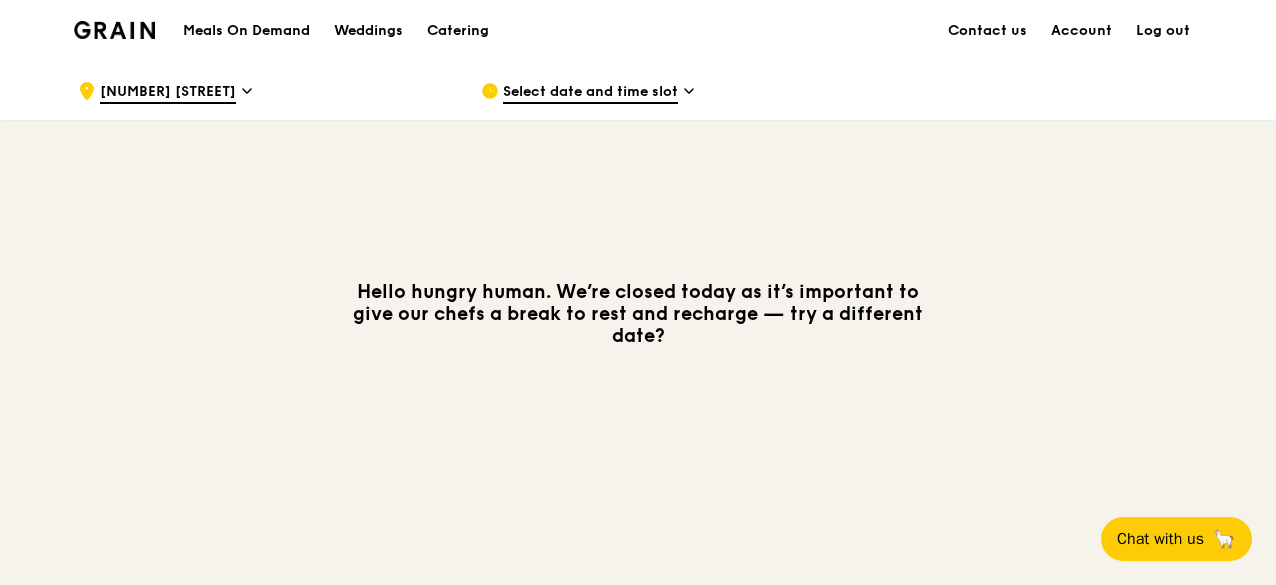 click on "Select date and time slot" at bounding box center [590, 93] 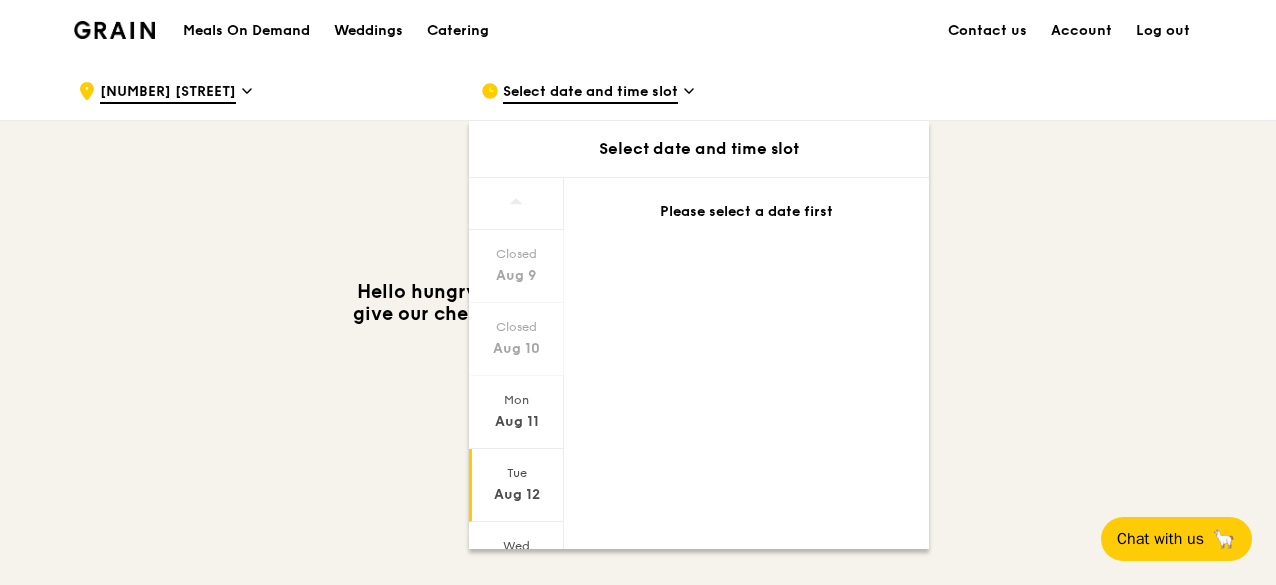 click on "Aug 12" at bounding box center [516, 485] 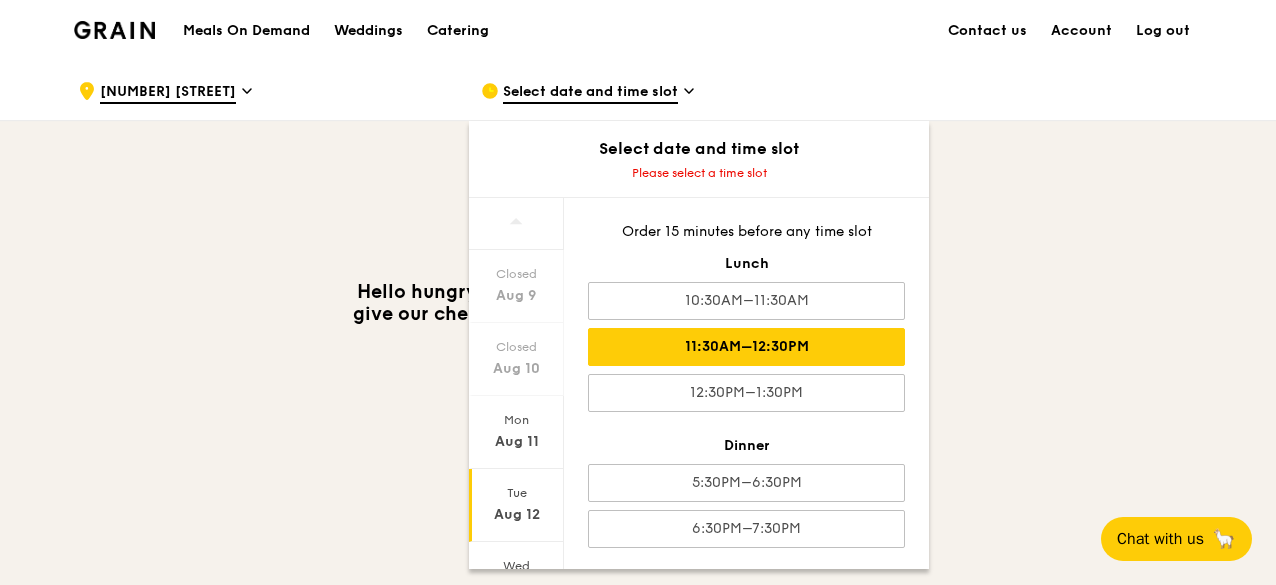 click on "11:30AM–12:30PM" at bounding box center (746, 347) 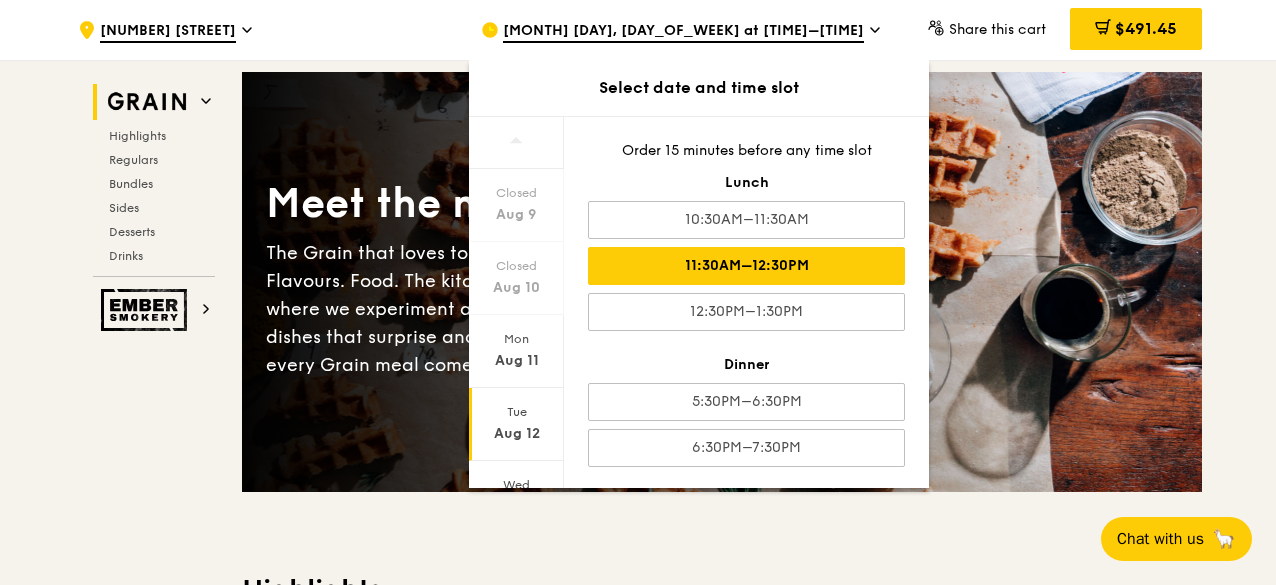 scroll, scrollTop: 0, scrollLeft: 0, axis: both 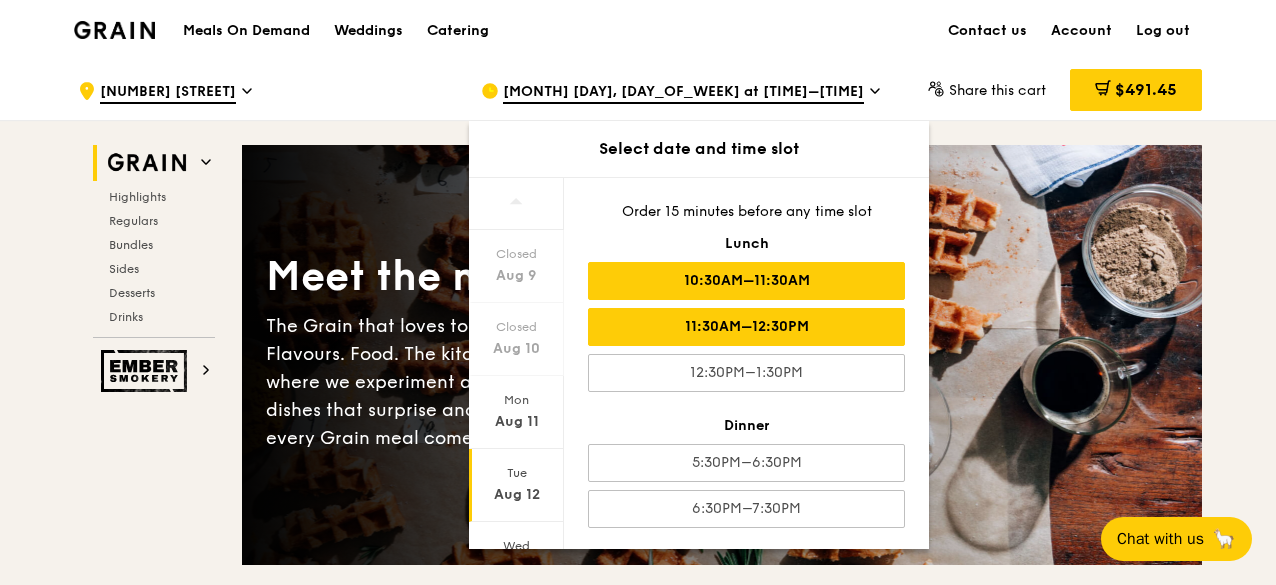 click on "10:30AM–11:30AM" at bounding box center [746, 281] 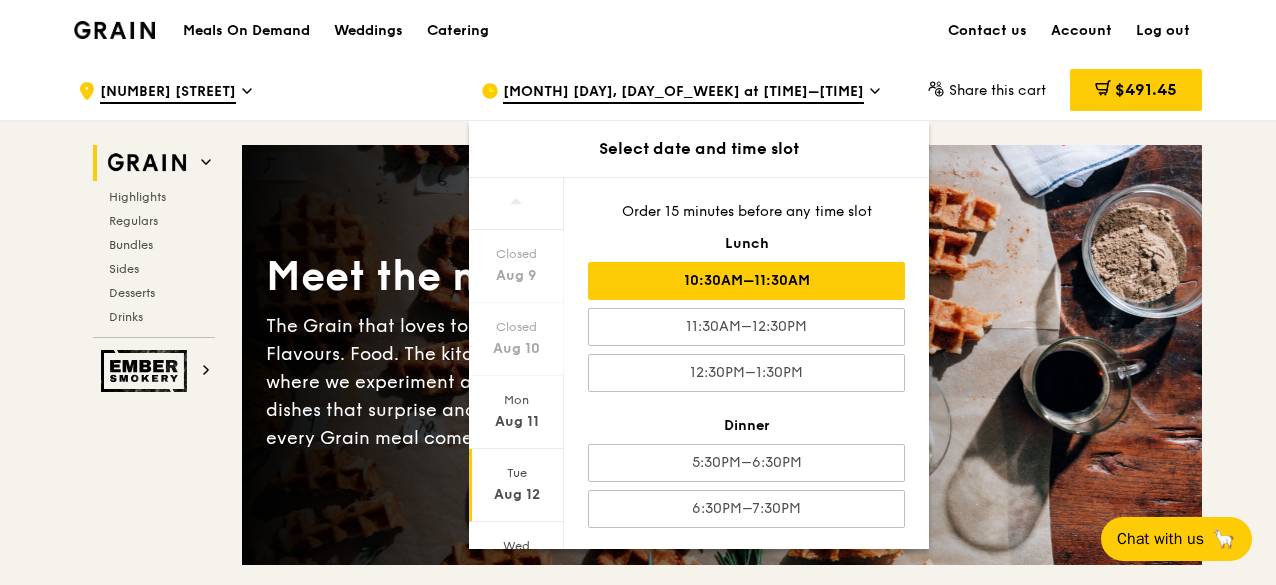 click on "Grain
Highlights
Regulars
Bundles
Sides
Desserts
Drinks
Ember Smokery
Meet the new Grain The Grain that loves to play. With ingredients. Flavours. Food. The kitchen is our happy place, where we experiment and cook up wholesome dishes that surprise and delight. And at the end of every Grain meal comes: “What will we  eat next?”
Highlights
Weekly rotating dishes inspired by flavours from around the world.
Warm
Hikari Miso Chicken Chow Mein
hong kong egg noodle, shiitake mushroom, roasted carrot
high protein, contains allium, dairy, egg, soy, wheat
$15.
50
Add
Warm
Thai Green Curry Fish
thai style green curry, seared dory, butterfly blue pea rice
pescatarian, spicy, contains allium, dairy, shellfish, soy, wheat
$14.
00
Add
Regulars" at bounding box center (638, 4298) 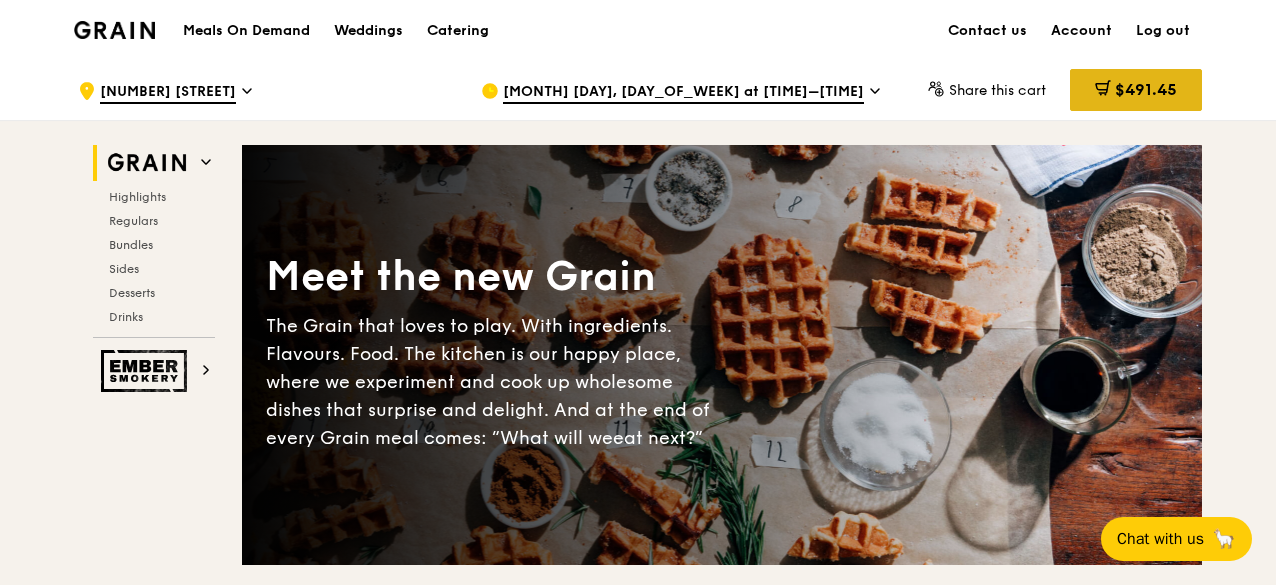 click on "$491.45" at bounding box center [1136, 90] 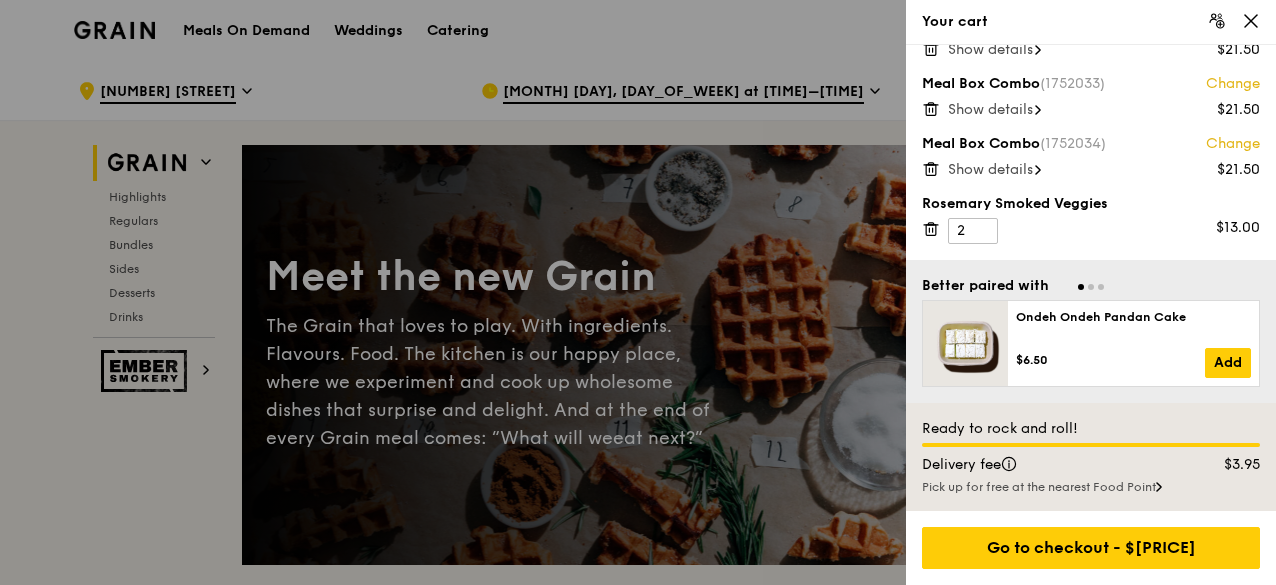 scroll, scrollTop: 1249, scrollLeft: 0, axis: vertical 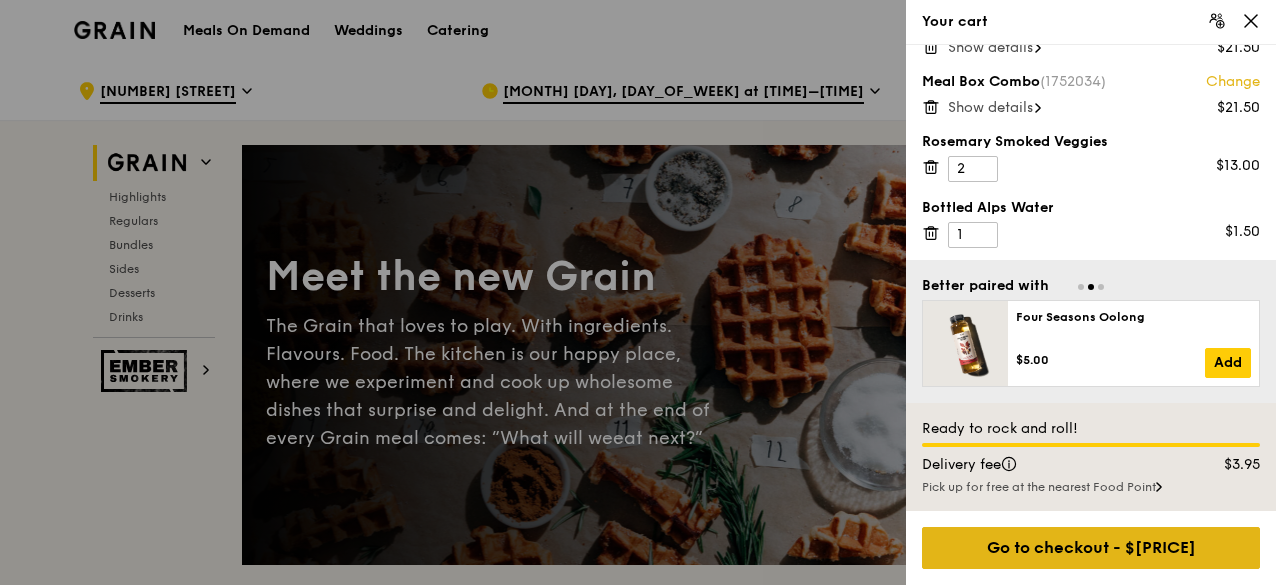 click on "Go to checkout - $491.45" at bounding box center (1091, 548) 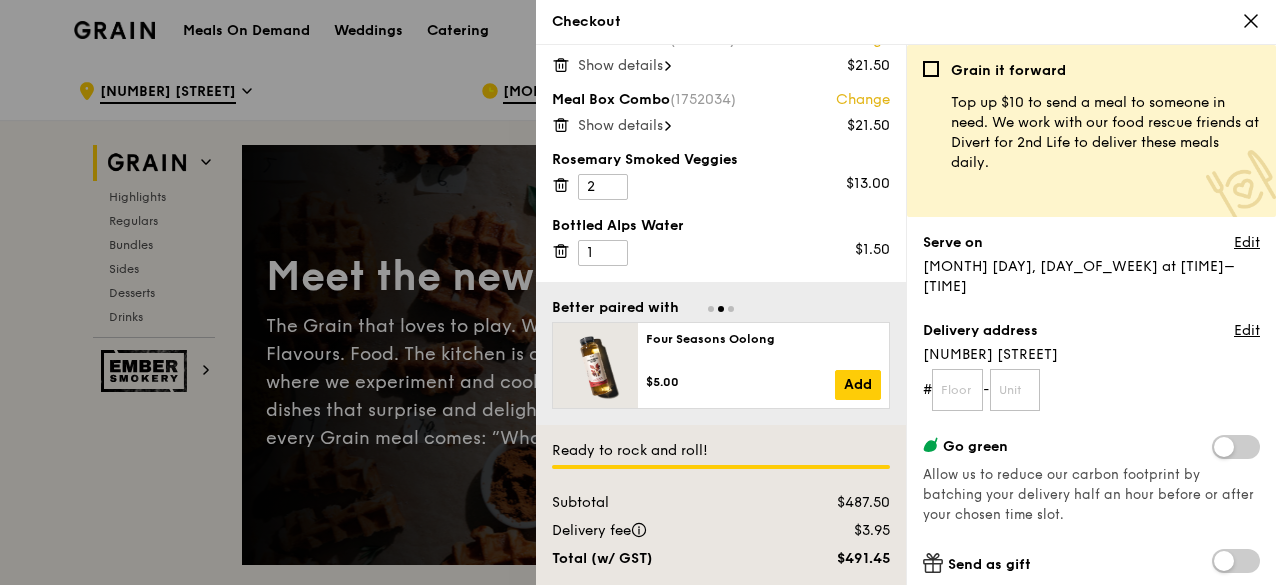 scroll, scrollTop: 1228, scrollLeft: 0, axis: vertical 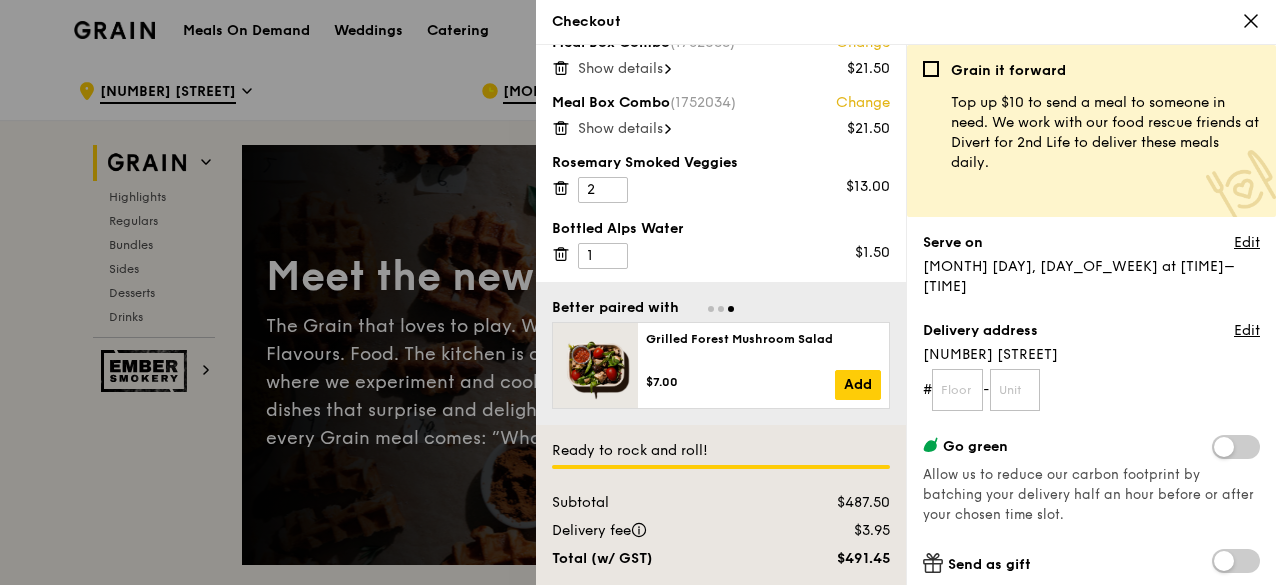 click at bounding box center [638, 292] 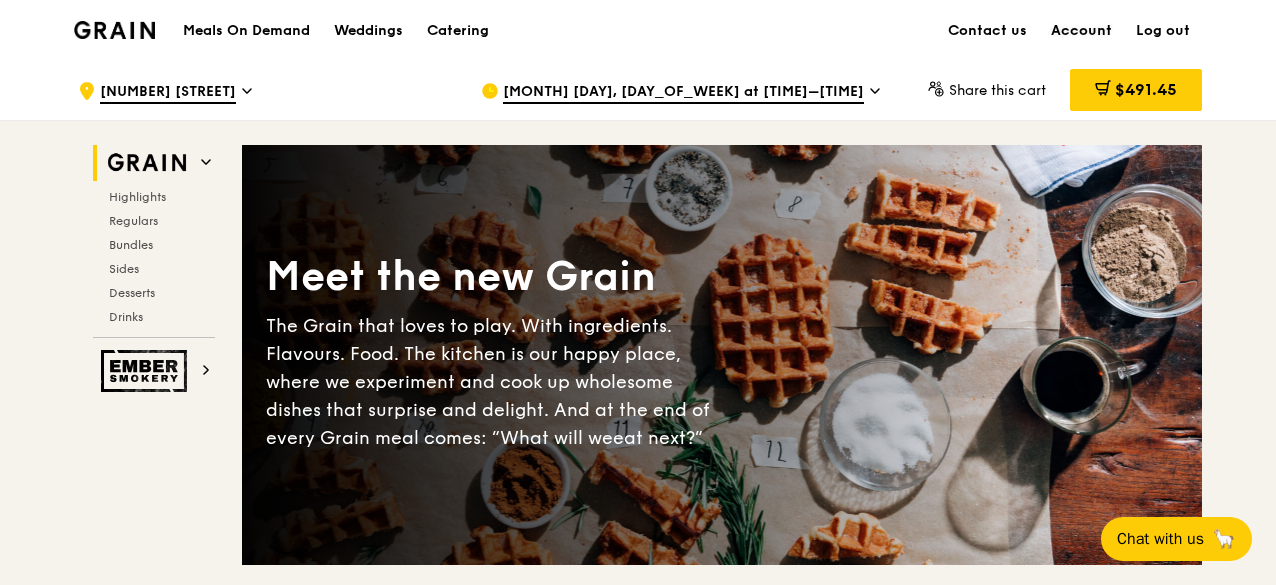 click on "Account" at bounding box center [1081, 31] 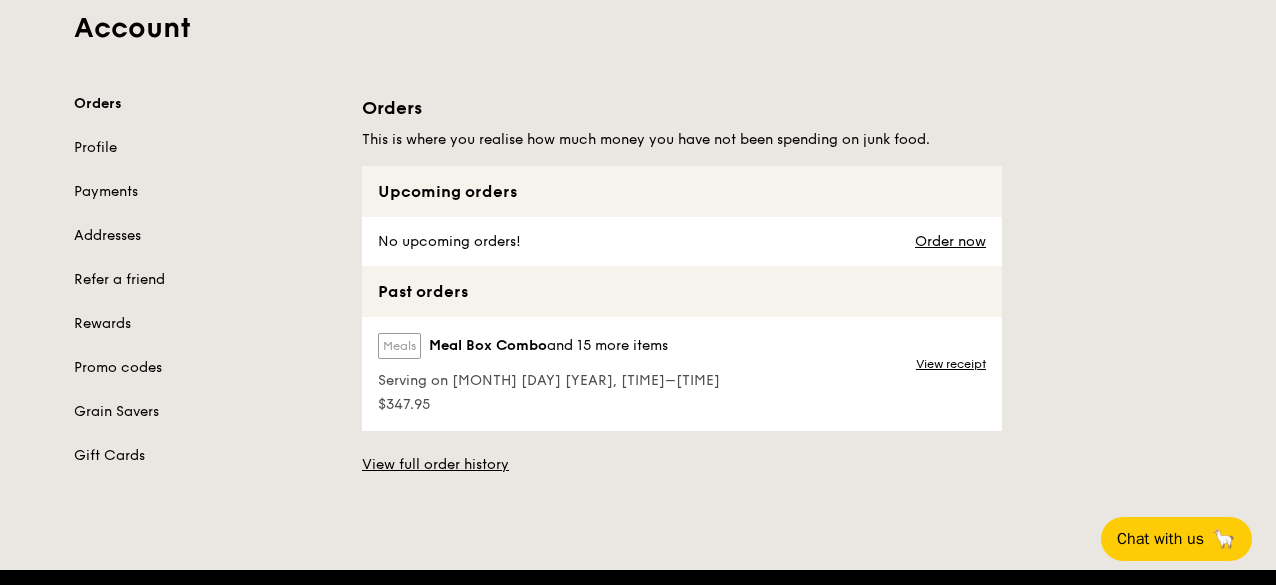 scroll, scrollTop: 100, scrollLeft: 0, axis: vertical 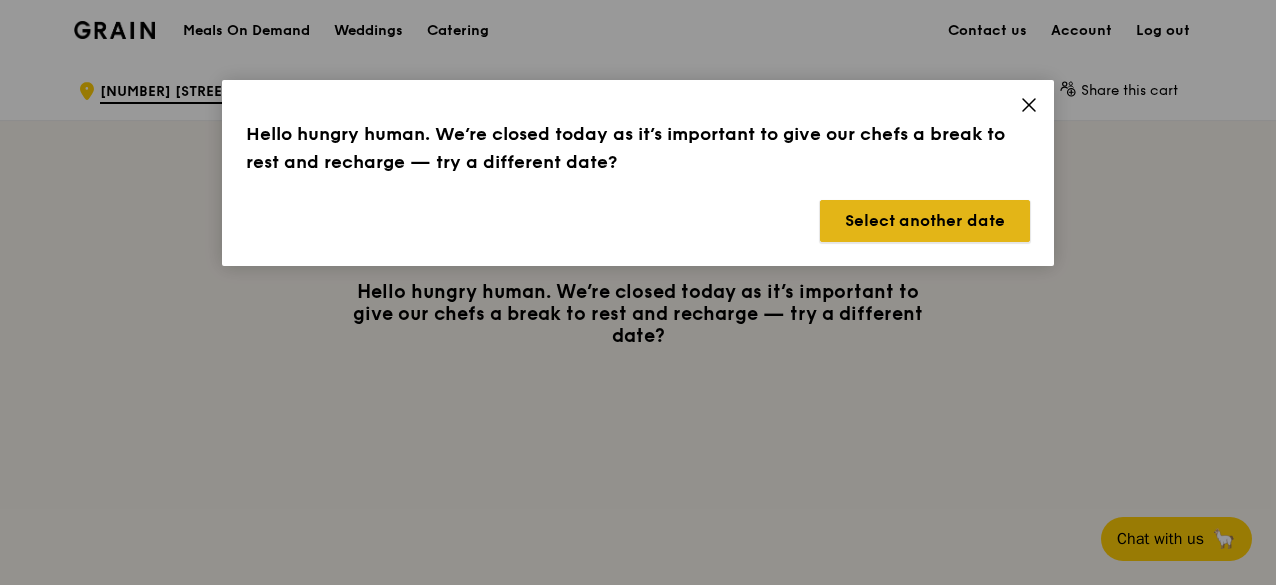 click on "Select another date" at bounding box center [925, 221] 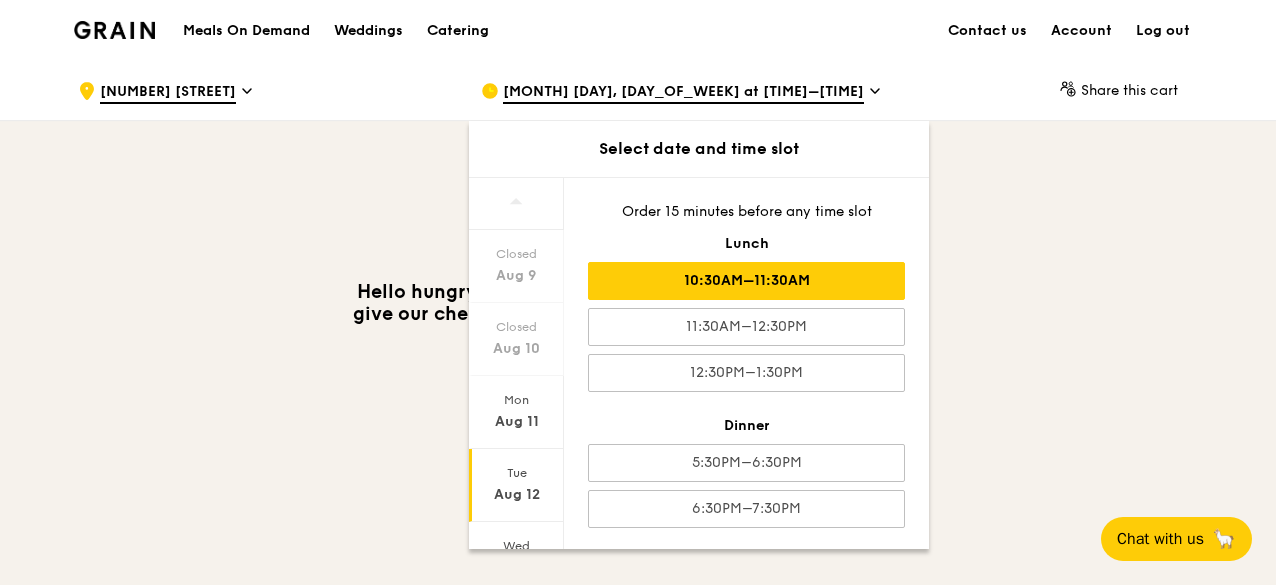click on "Aug 12" at bounding box center (516, 495) 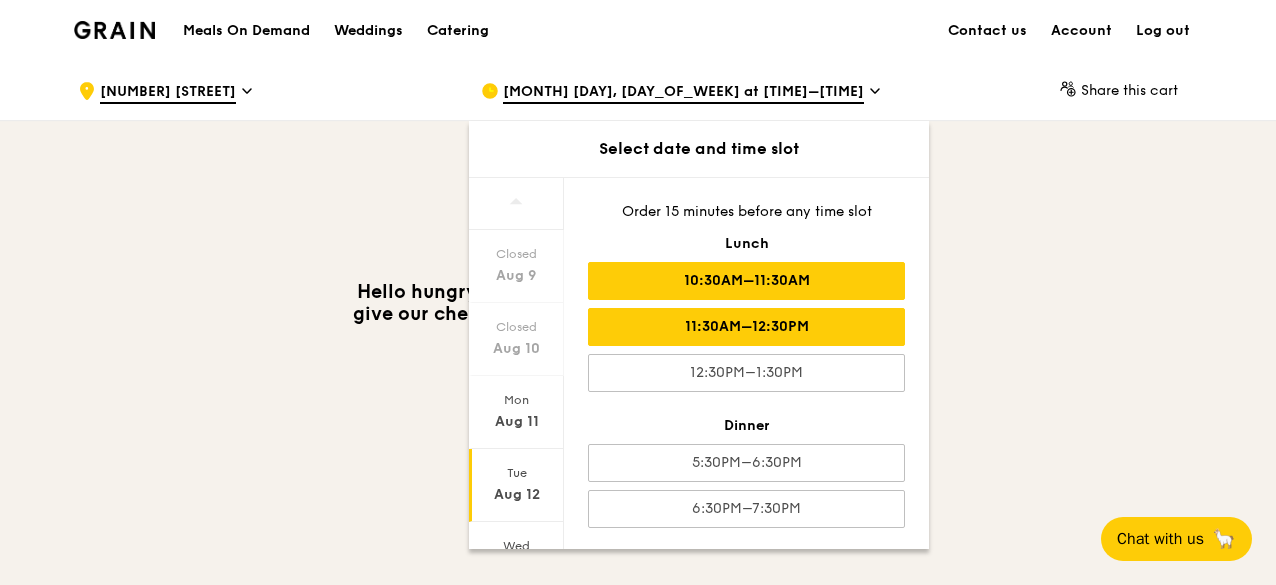 click on "11:30AM–12:30PM" at bounding box center (746, 327) 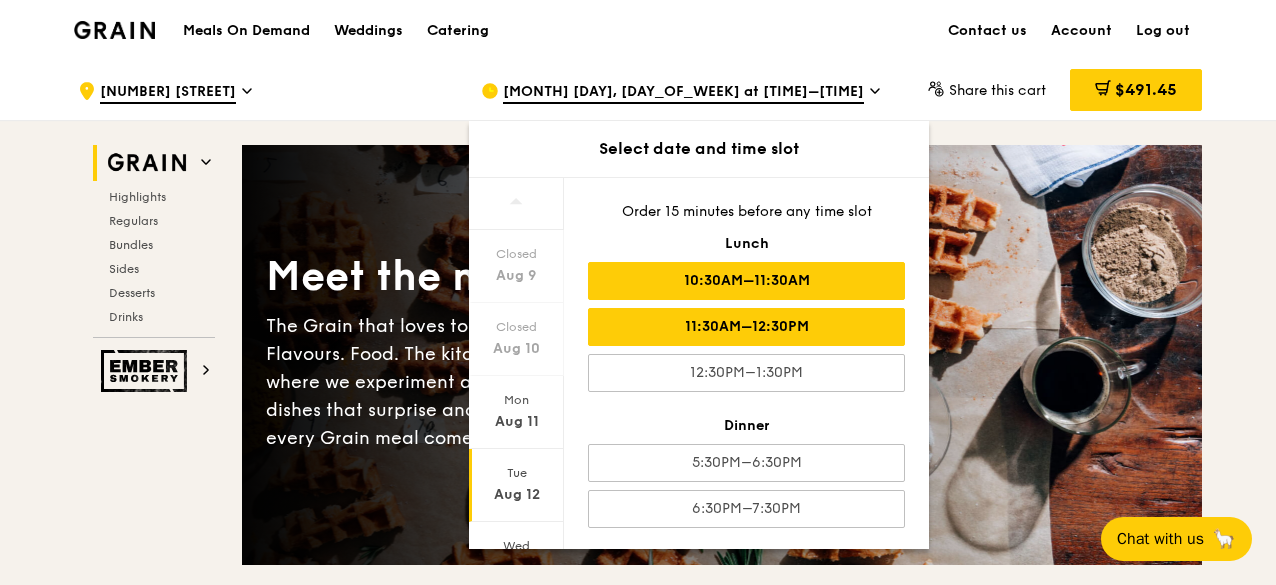 click on "10:30AM–11:30AM" at bounding box center (746, 281) 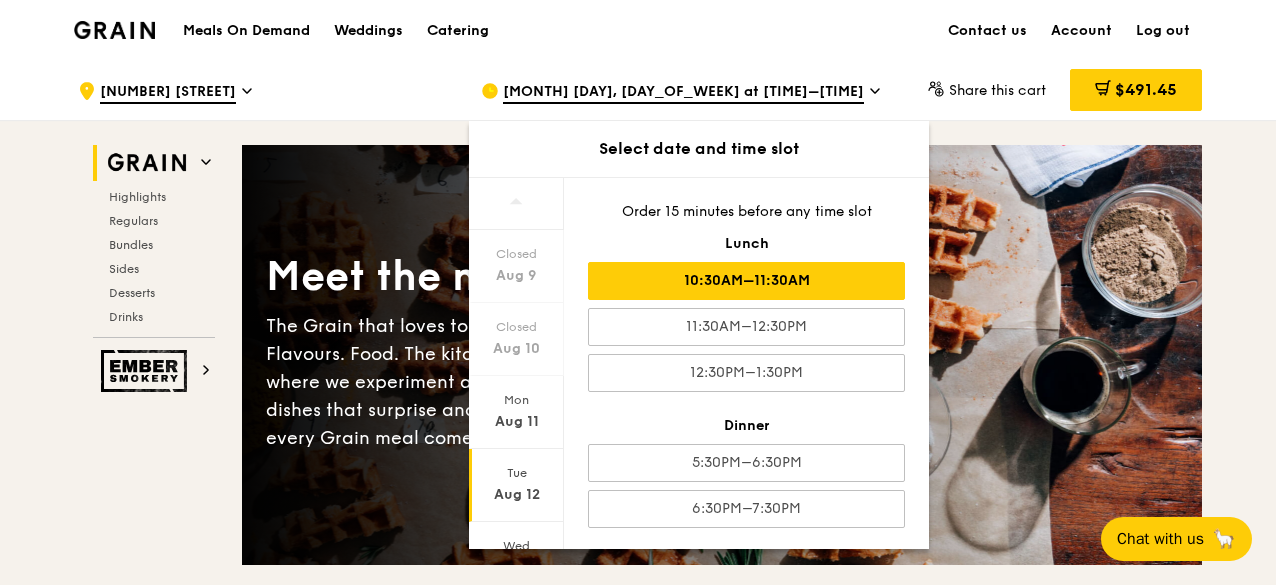 click on ".cls-1 {
fill: none;
stroke: #fff;
stroke-linecap: round;
stroke-linejoin: round;
stroke-width: 1.5px;
}
.cls-2 {
fill: #fecc07;
}
.cls-2, .cls-3 {
stroke-width: 0px;
}
.cls-3 {
fill: #fff;
fill-rule: evenodd;
}
33 Ubi Avenue 3
Aug 12, Tue at 10:30AM–11:30AM
Select date and time slot
Closed
Aug 9
Closed
Aug 10
Mon
Aug 11
Tue
Aug 12
Wed
Aug 13
Thu
Aug 14
Fri
Aug 15
Order 15 minutes before any time slot Lunch
10:30AM–11:30AM
11:30AM–12:30PM
12:30PM–1:30PM
Dinner
5:30PM–6:30PM
6:30PM–7:30PM
Share this cart
$491.45
25
Grain" at bounding box center [638, 4267] 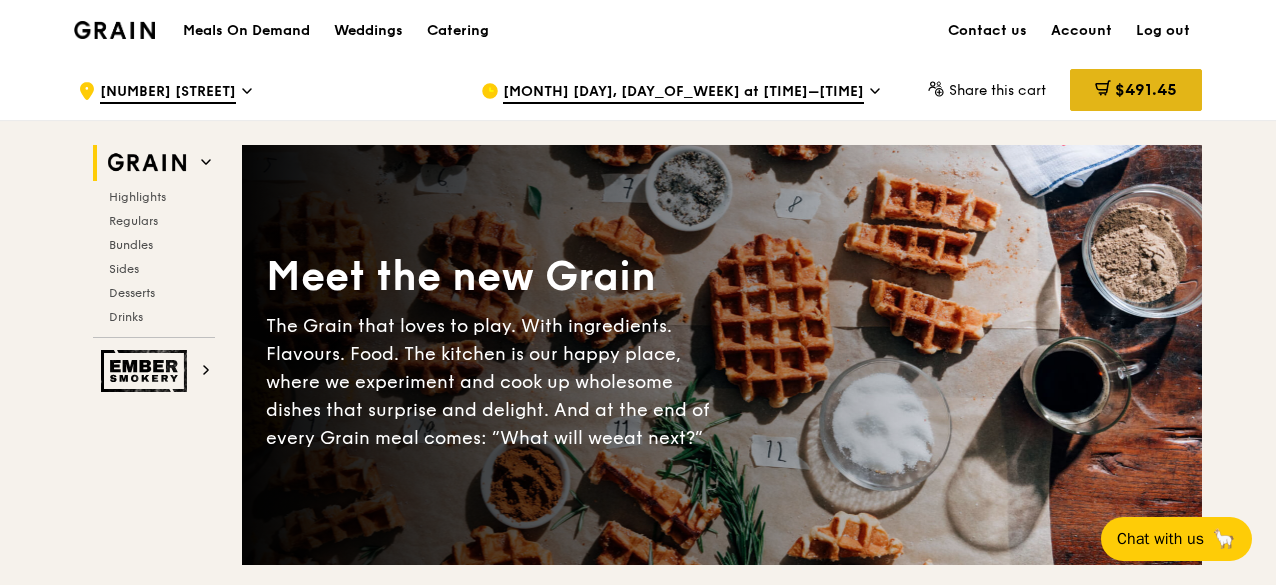 click 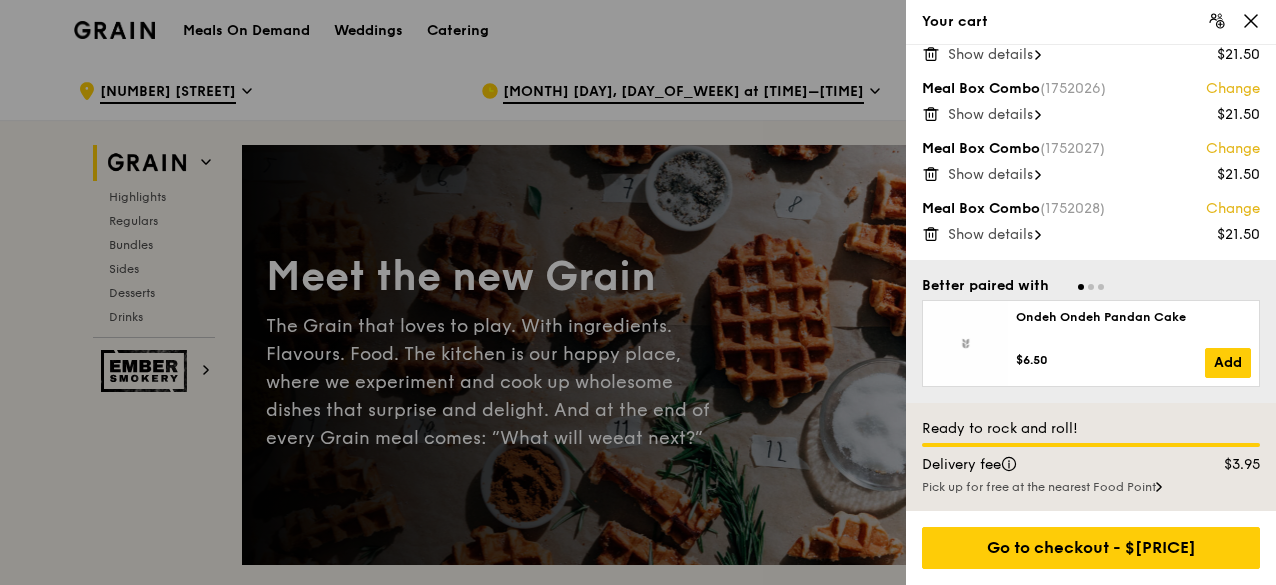 scroll, scrollTop: 900, scrollLeft: 0, axis: vertical 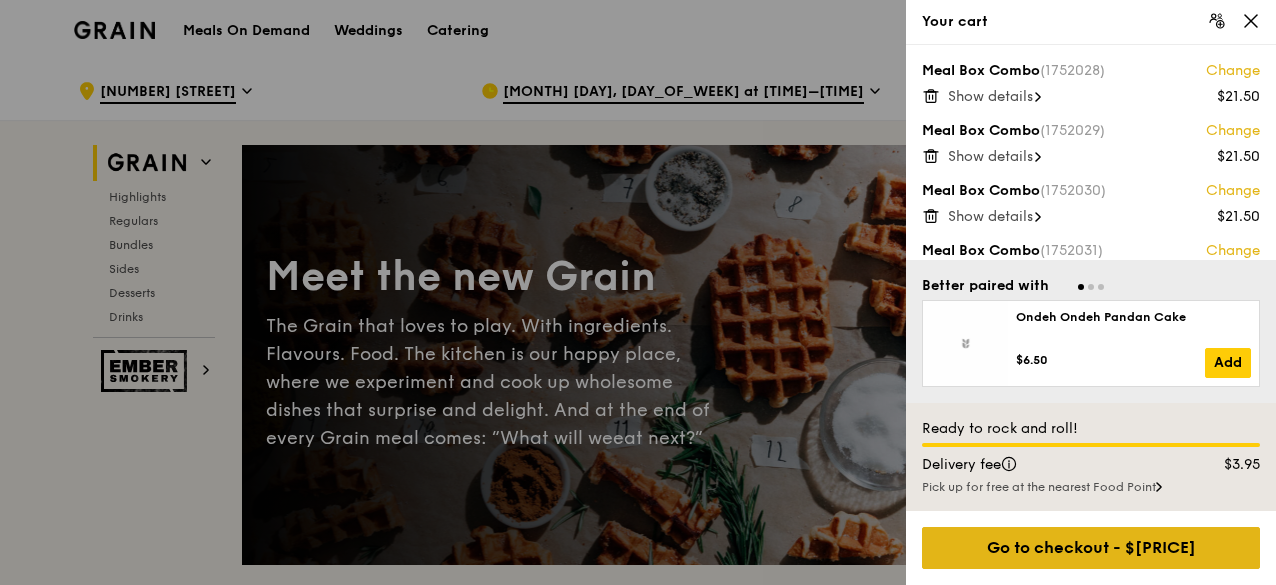 click on "Go to checkout - $491.45" at bounding box center [1091, 548] 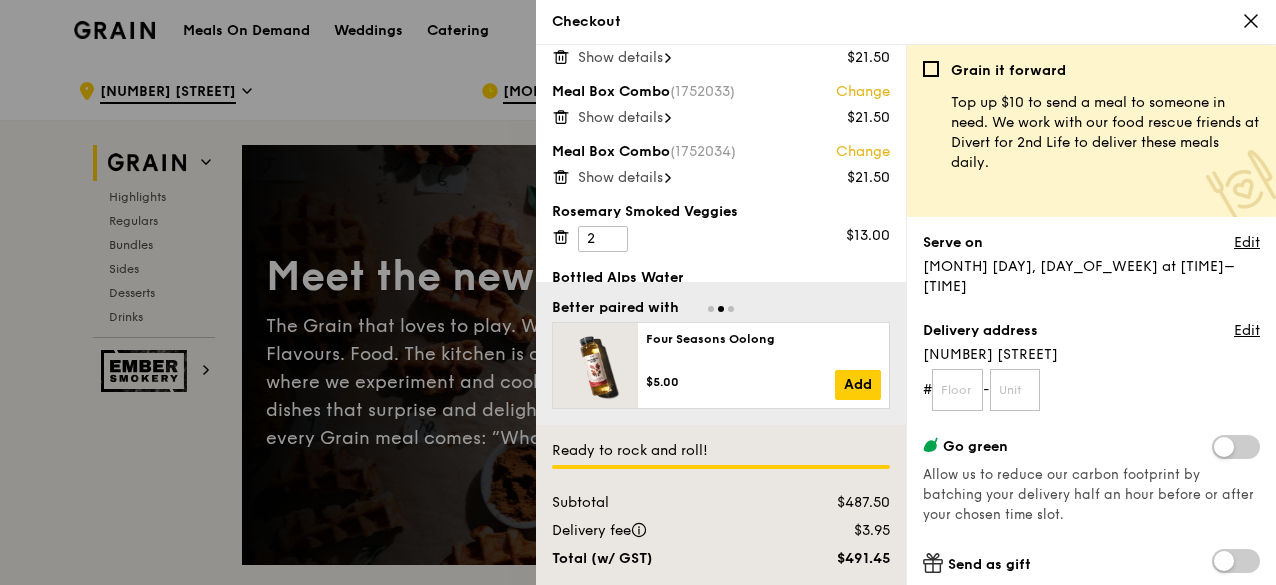 scroll, scrollTop: 1228, scrollLeft: 0, axis: vertical 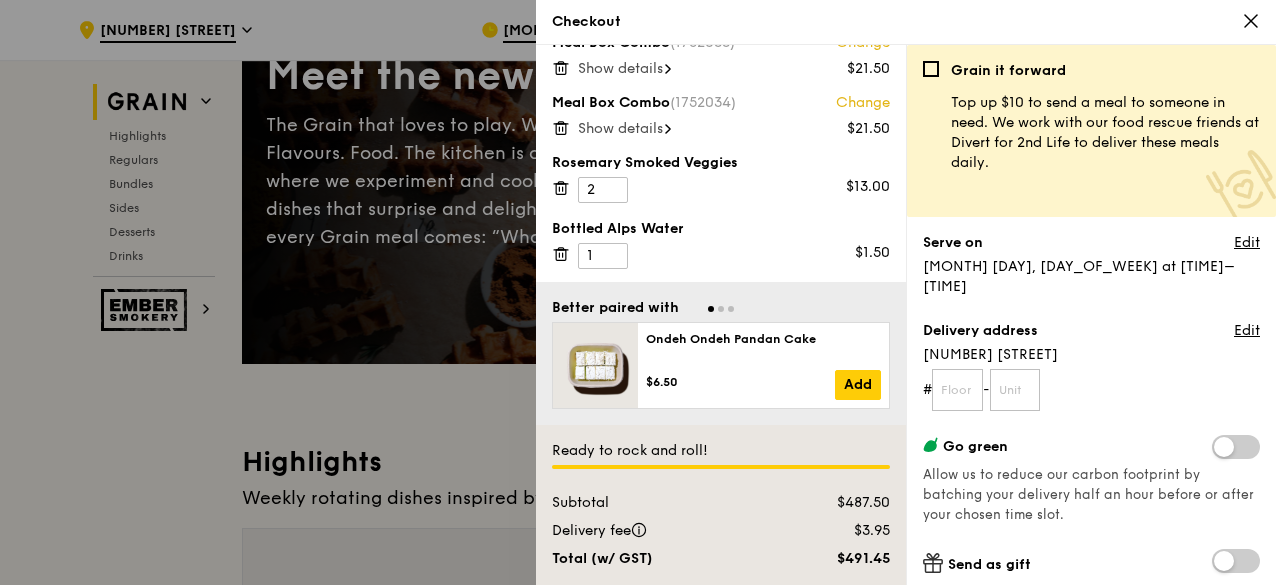 click on "[ADDRESS]" at bounding box center [1091, 355] 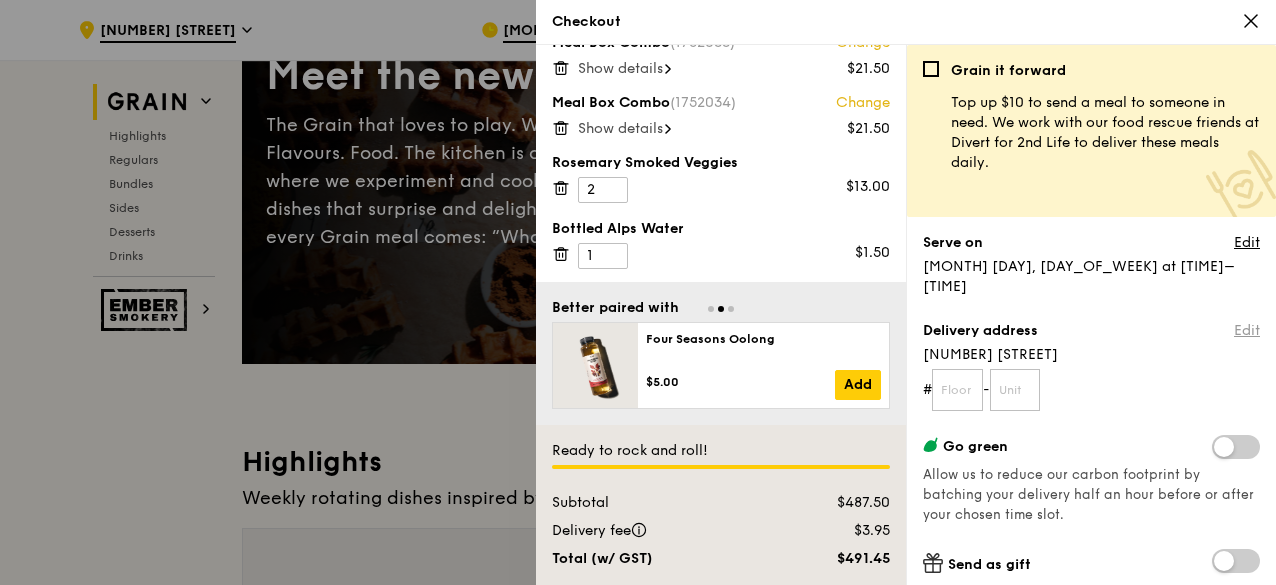 click on "Edit" at bounding box center (1247, 331) 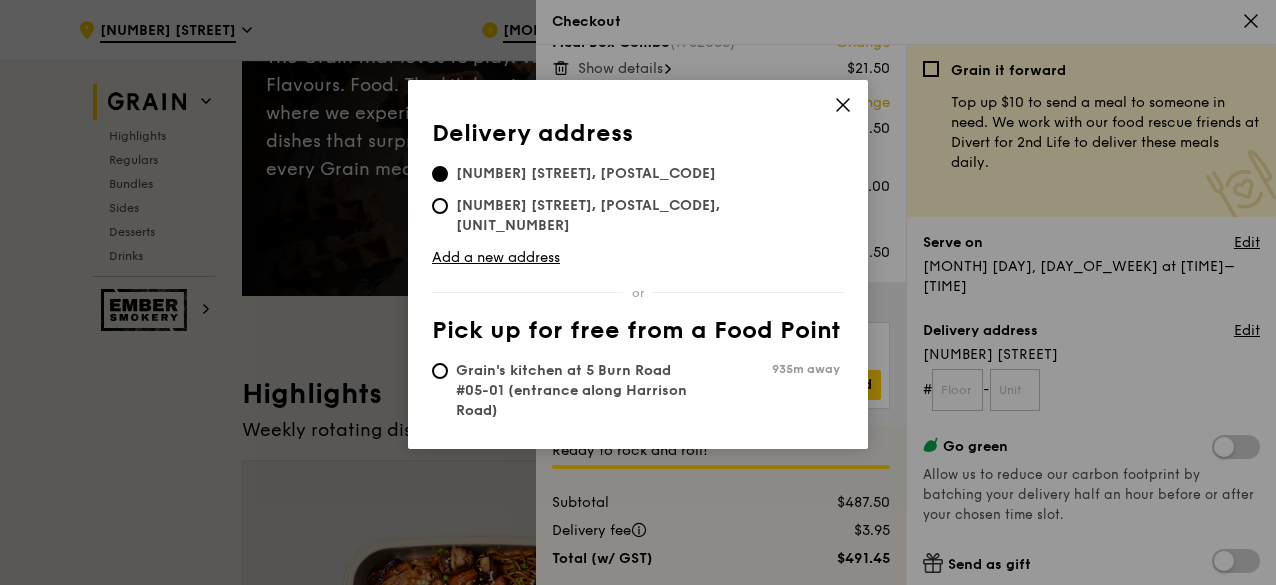 scroll, scrollTop: 300, scrollLeft: 0, axis: vertical 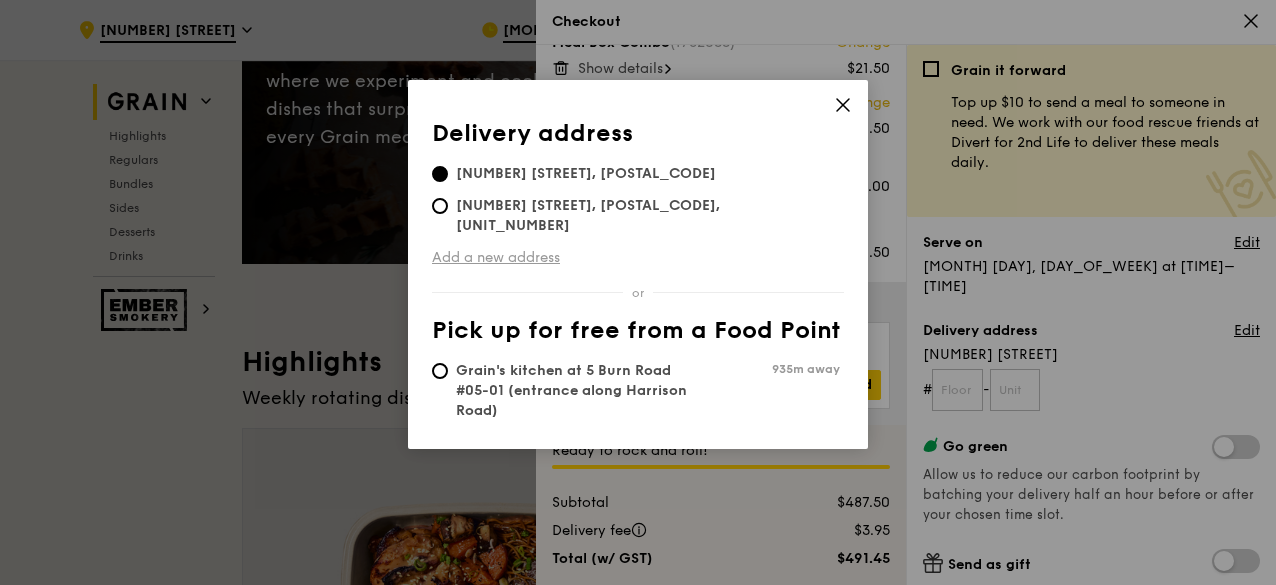 click on "Add a new address" at bounding box center [638, 258] 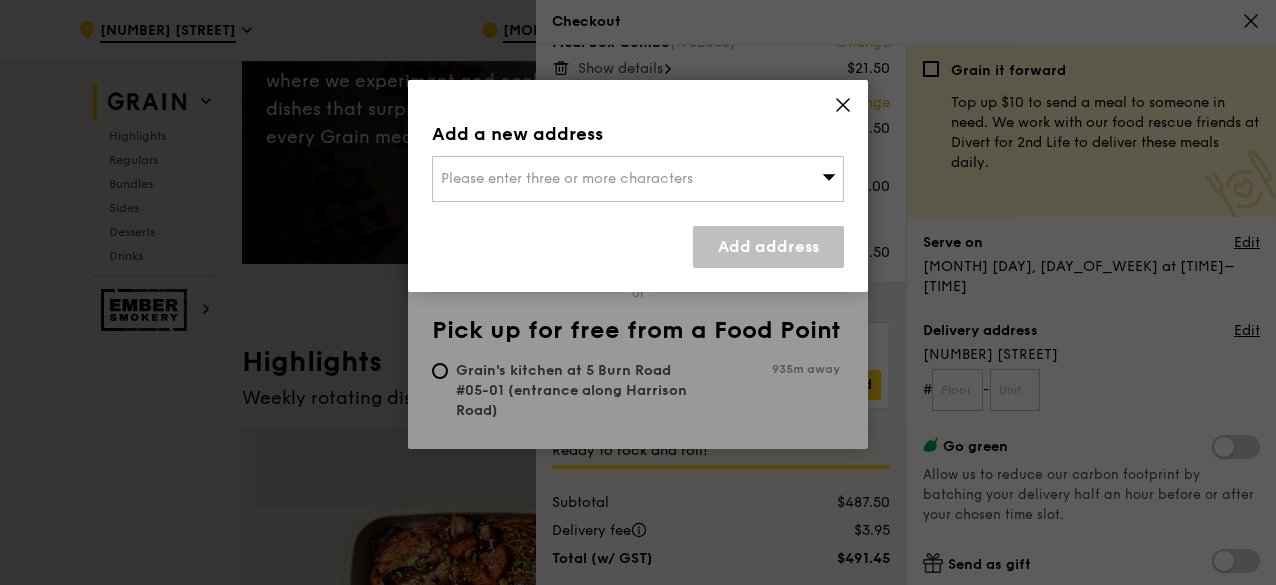 click on "Please enter three or more characters" at bounding box center (567, 178) 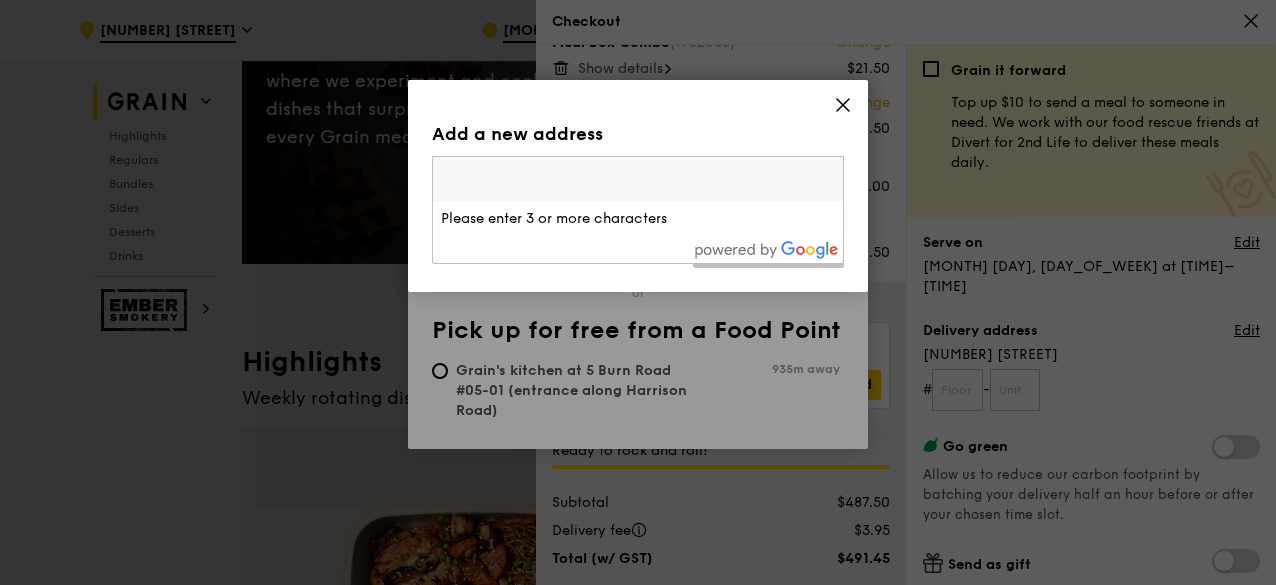paste on "33 Ubi Ave 3, #06-17/18 Vertex Tower B, Singapore 408868" 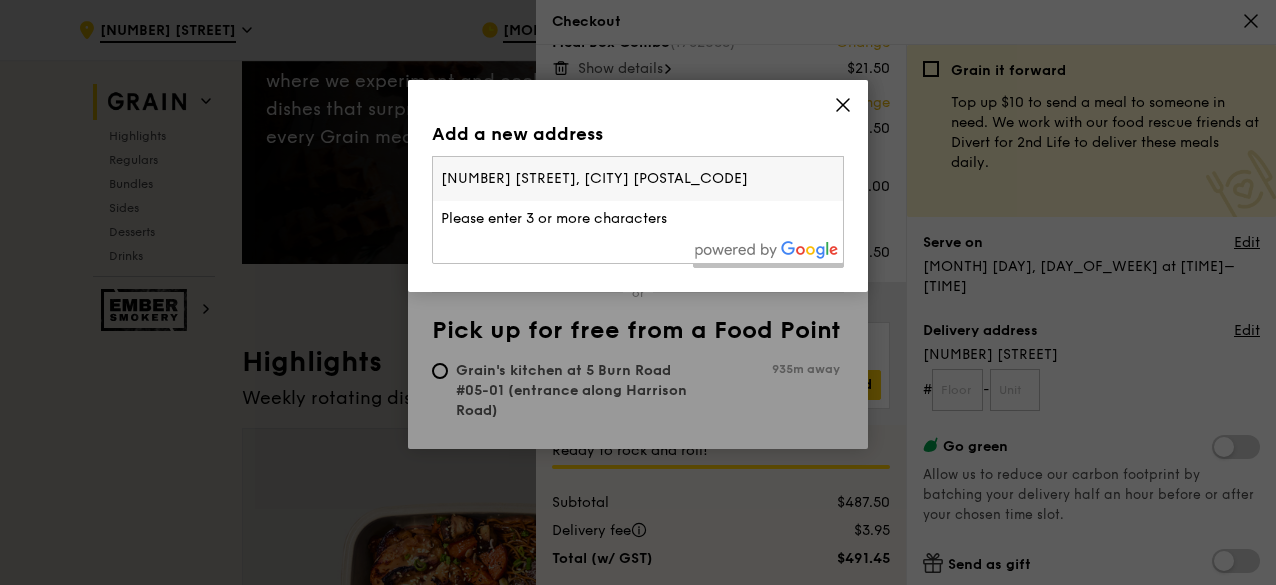 scroll, scrollTop: 0, scrollLeft: 14, axis: horizontal 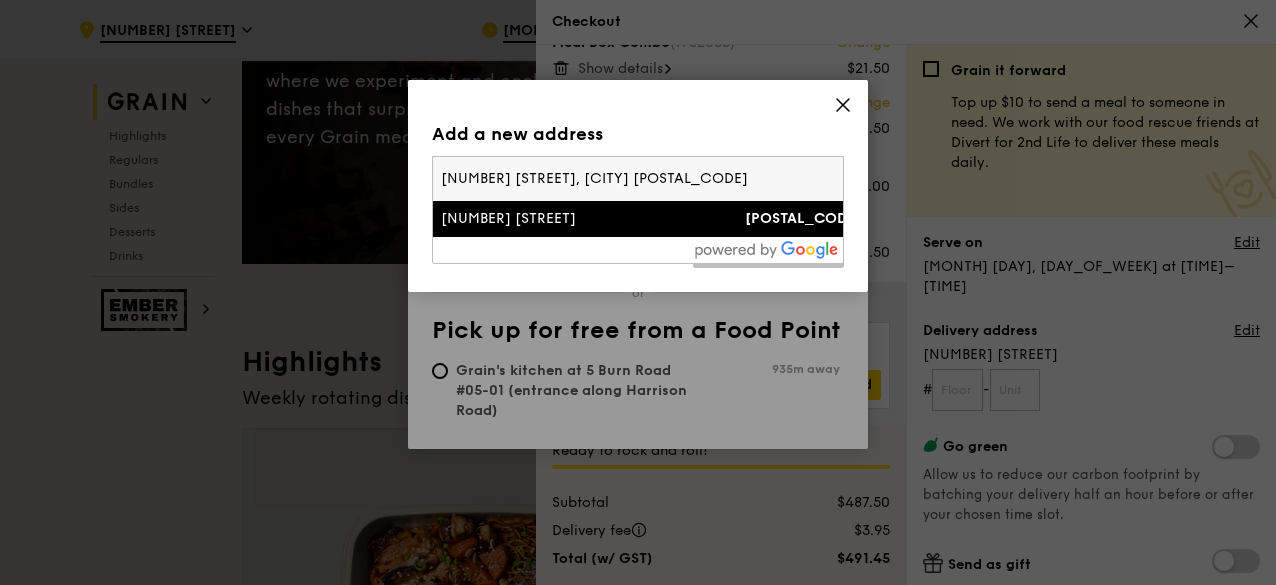 click on "33 Ubi Ave 3, #06-17/18 Vertex Tower B, Singapore 408868" at bounding box center (638, 179) 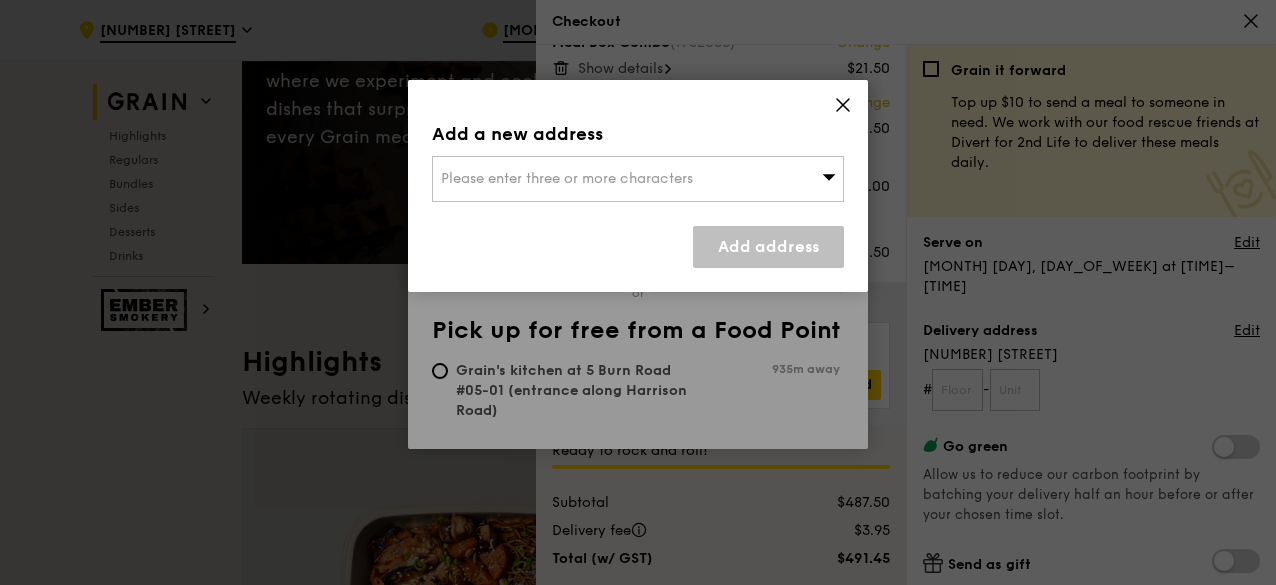 click on "Please enter three or more characters" at bounding box center (638, 179) 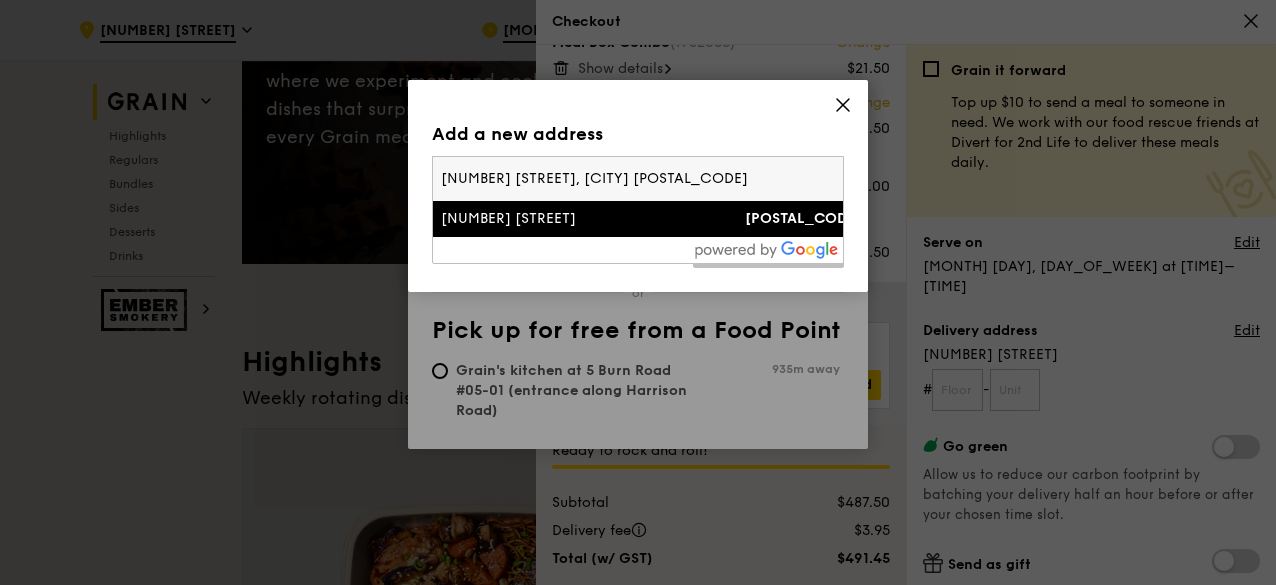 scroll, scrollTop: 0, scrollLeft: 14, axis: horizontal 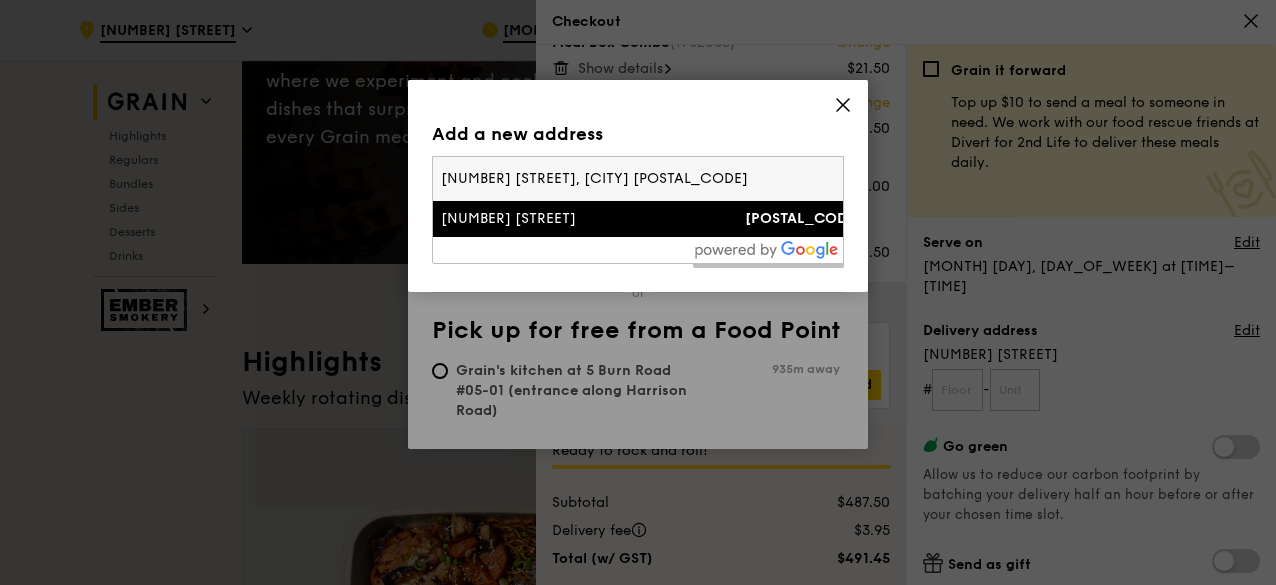 click on "33 Ubi Avenue 3
408868" at bounding box center (638, 219) 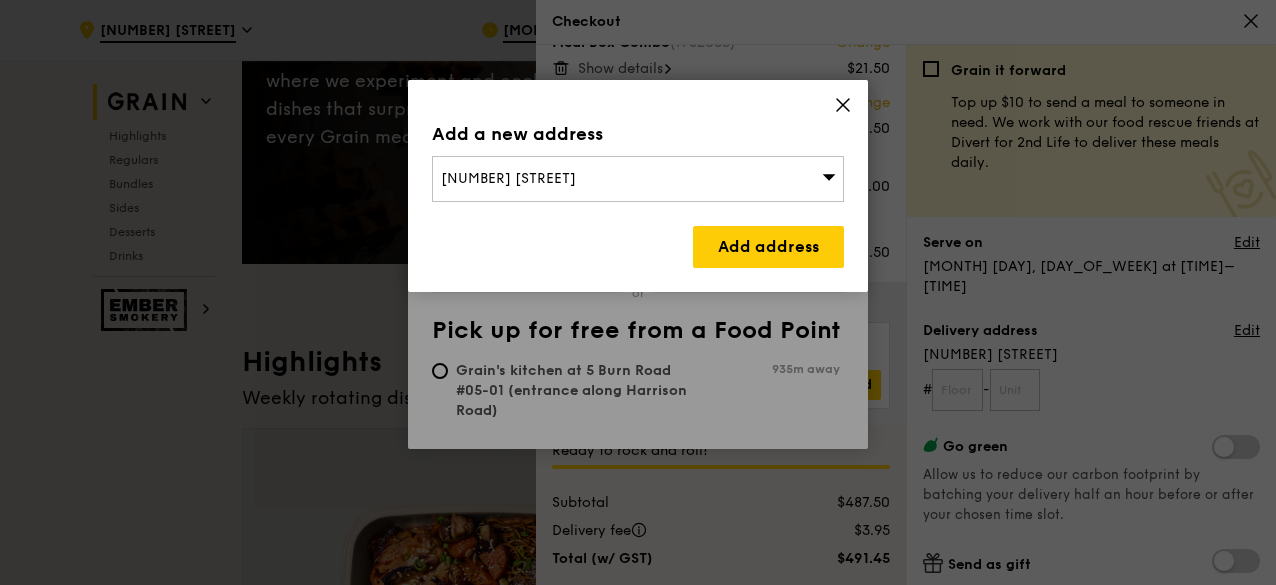 click on "Add address" at bounding box center (638, 247) 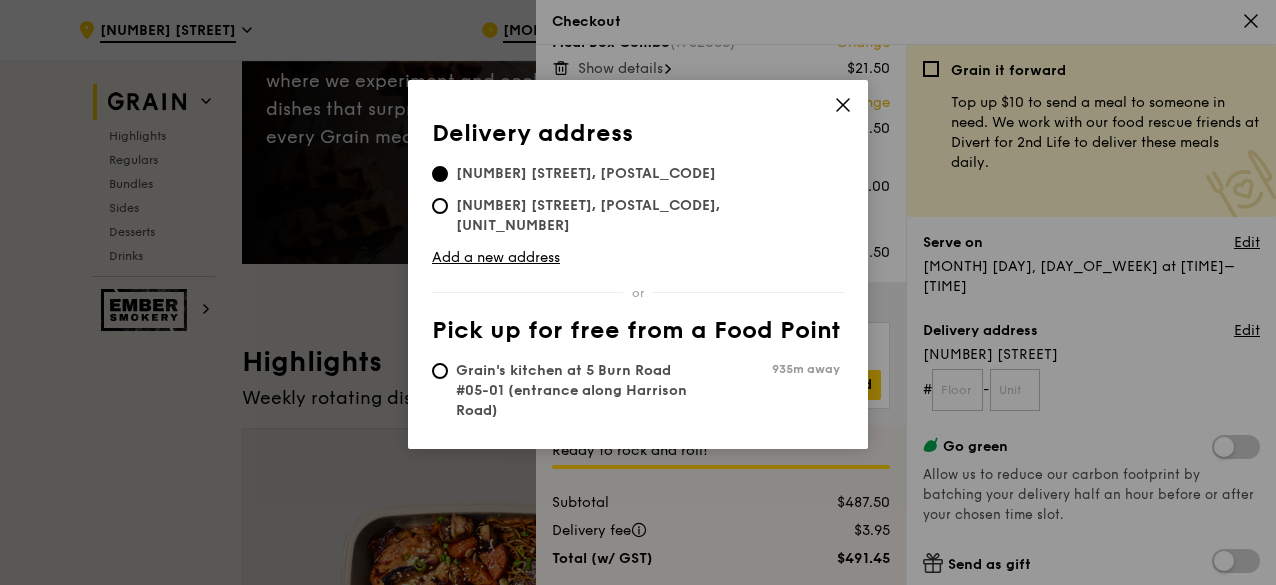 click 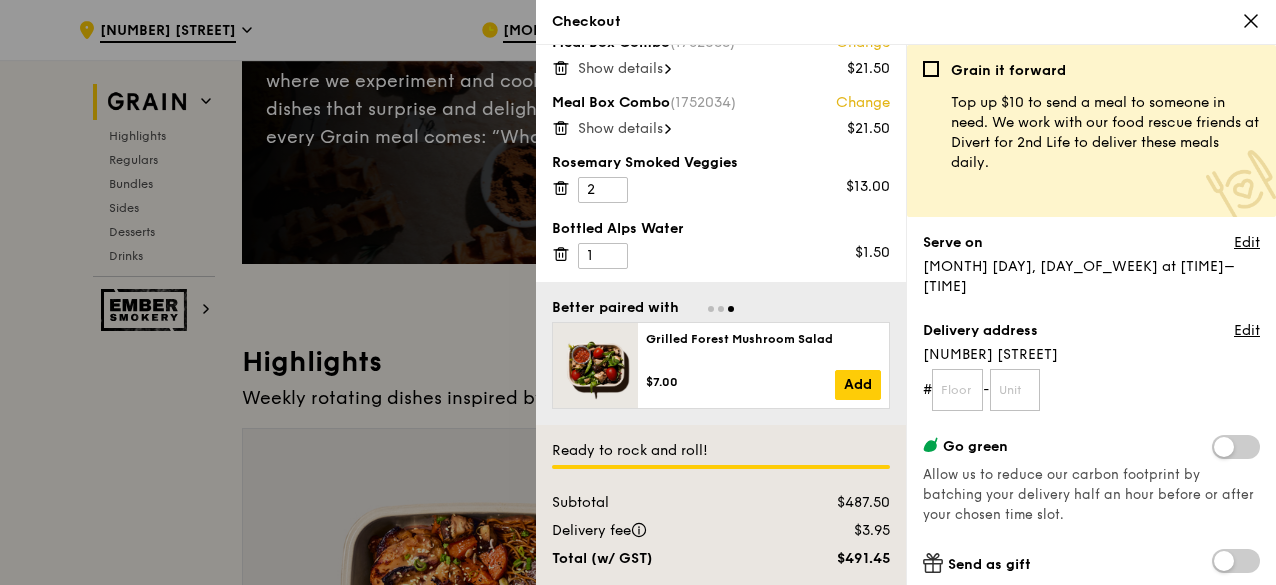 click on "[ADDRESS]" at bounding box center (1091, 355) 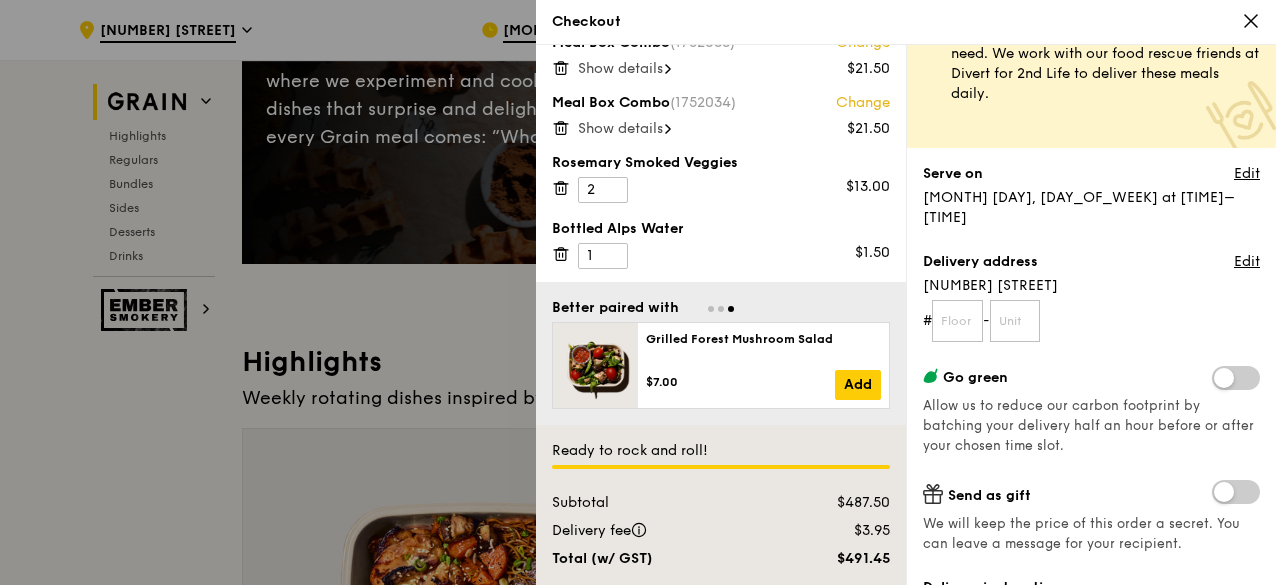 scroll, scrollTop: 100, scrollLeft: 0, axis: vertical 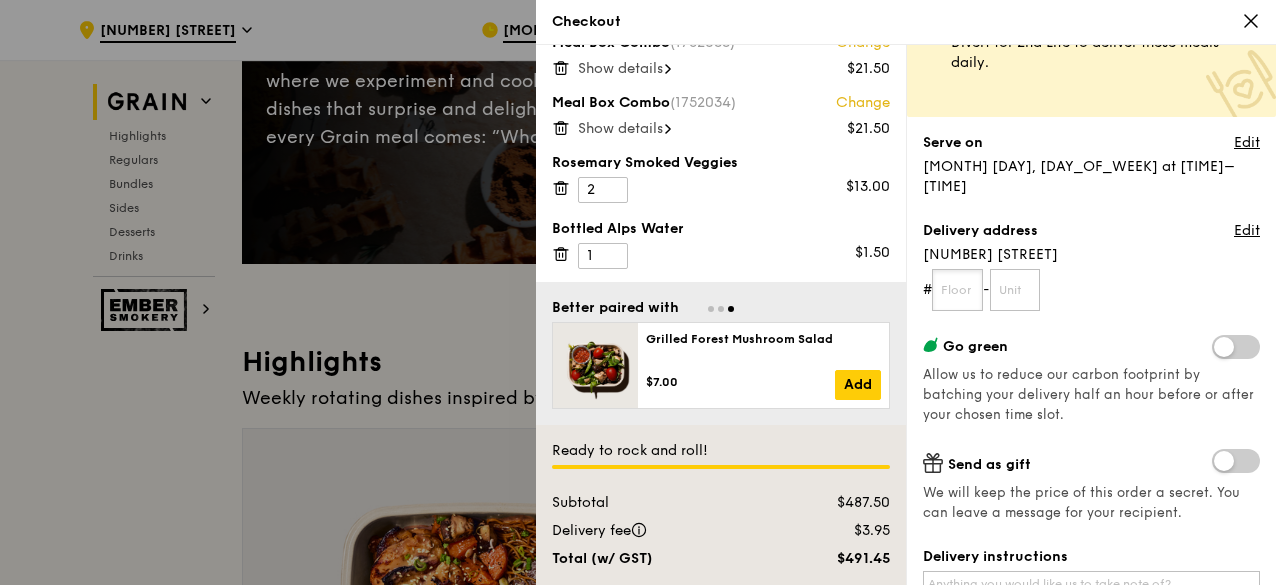 click at bounding box center [957, 290] 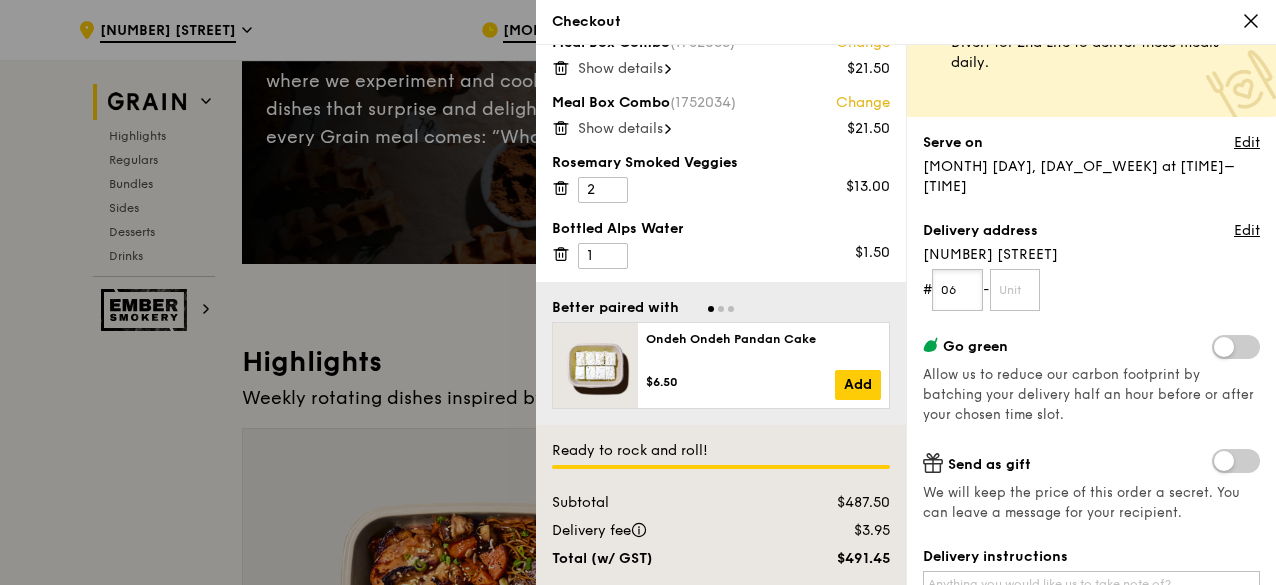 type on "06" 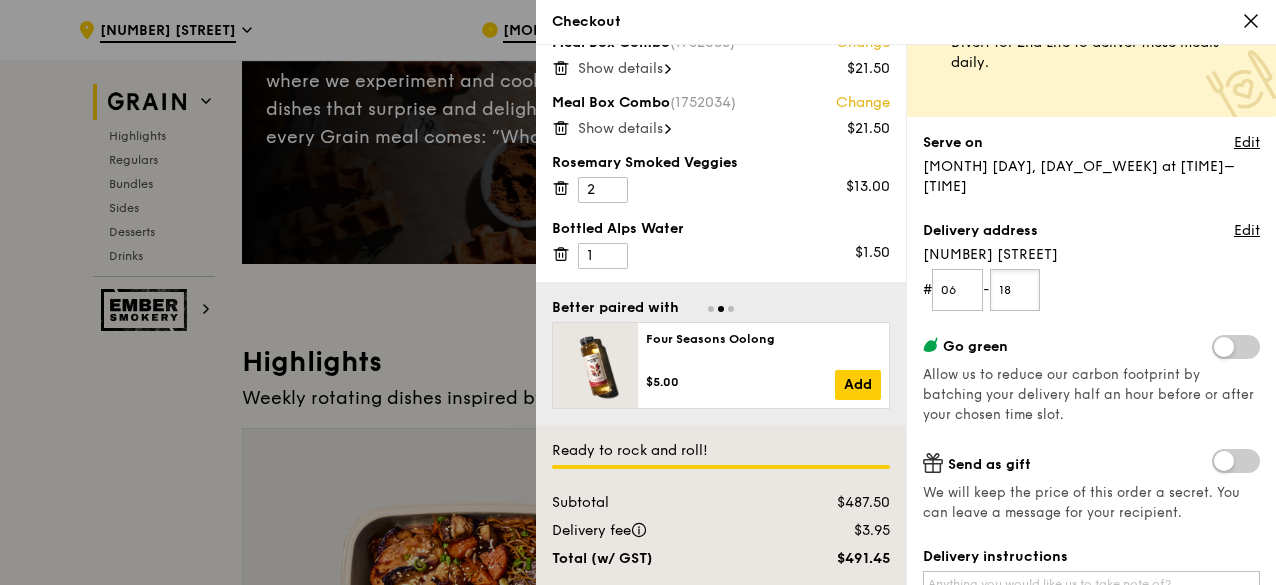 type on "18" 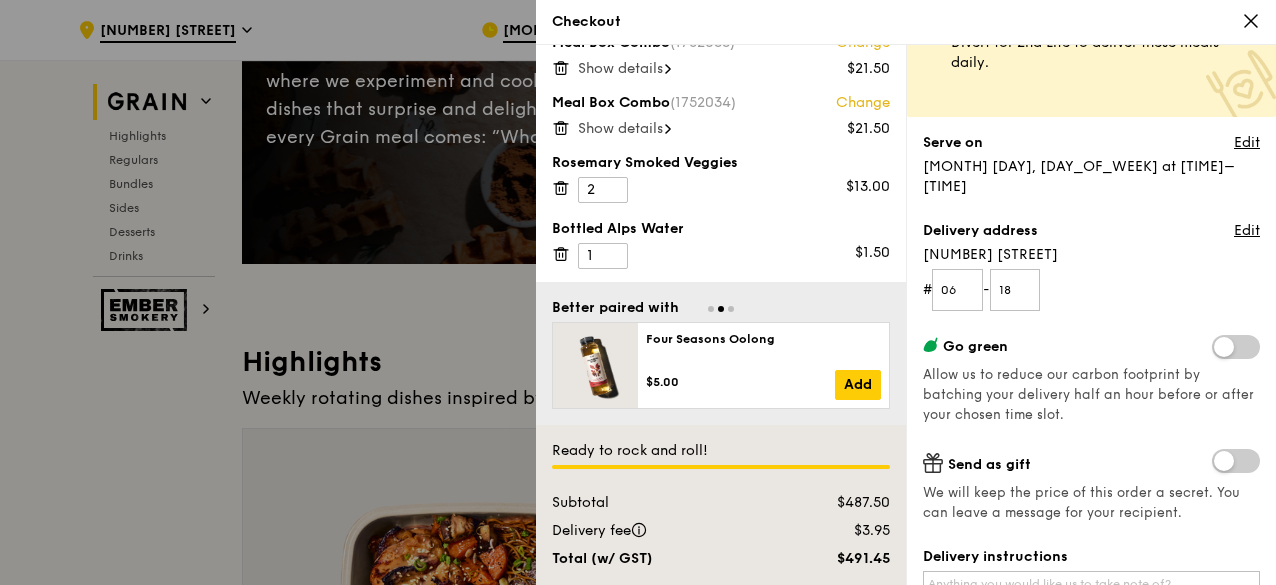 click on "#
06
-
18" at bounding box center [1091, 290] 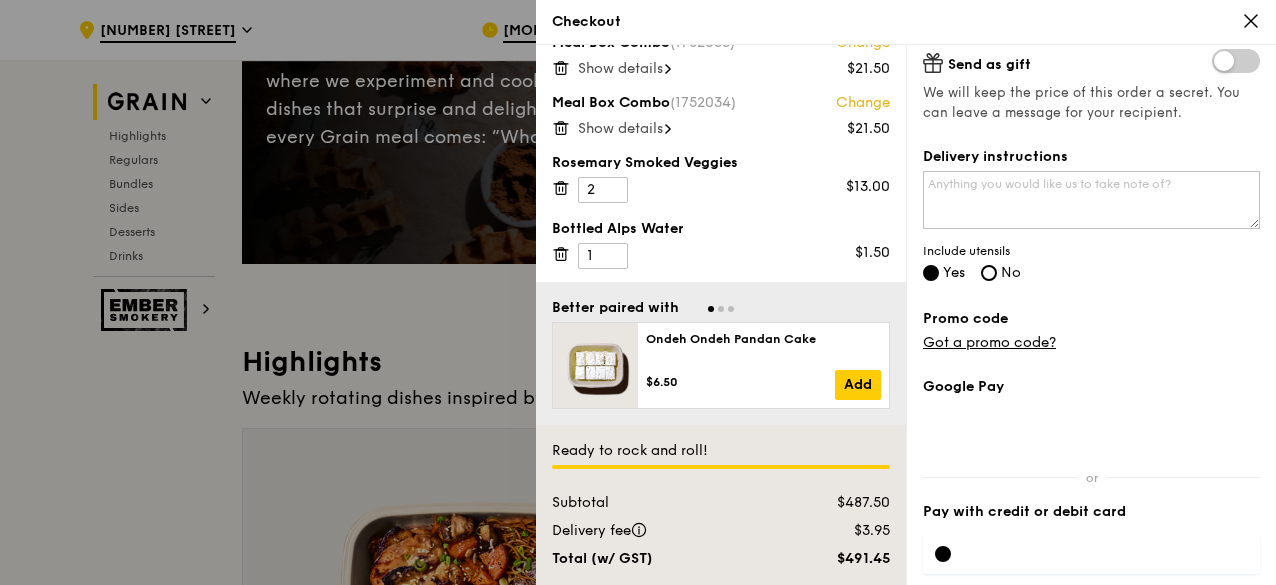 scroll, scrollTop: 564, scrollLeft: 0, axis: vertical 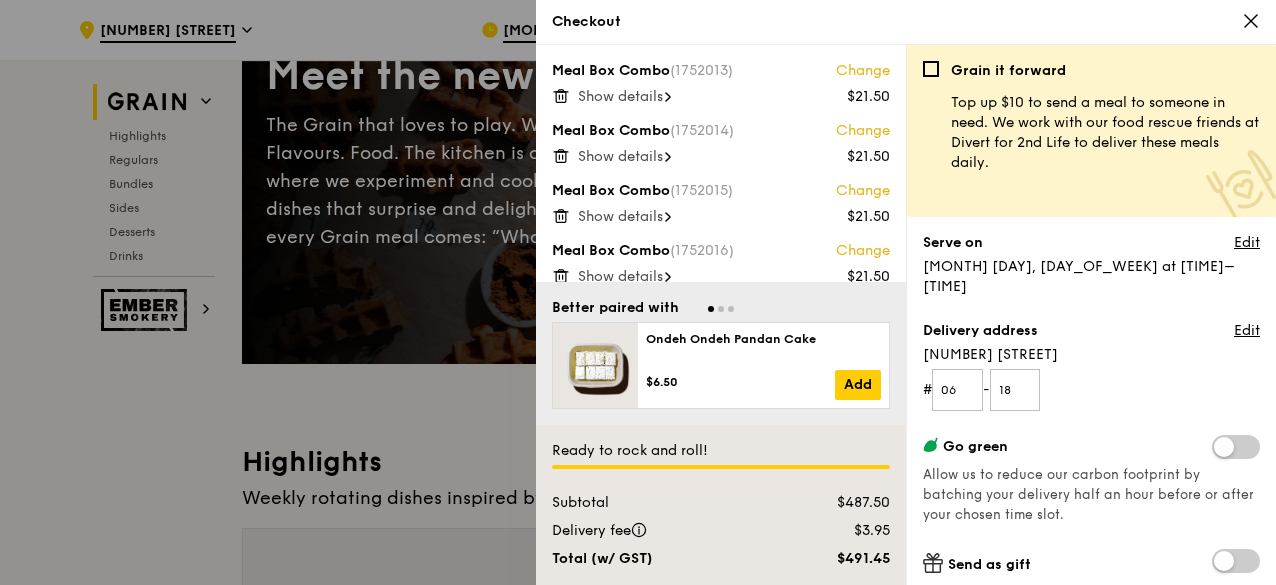 click on "Show details" at bounding box center [620, 96] 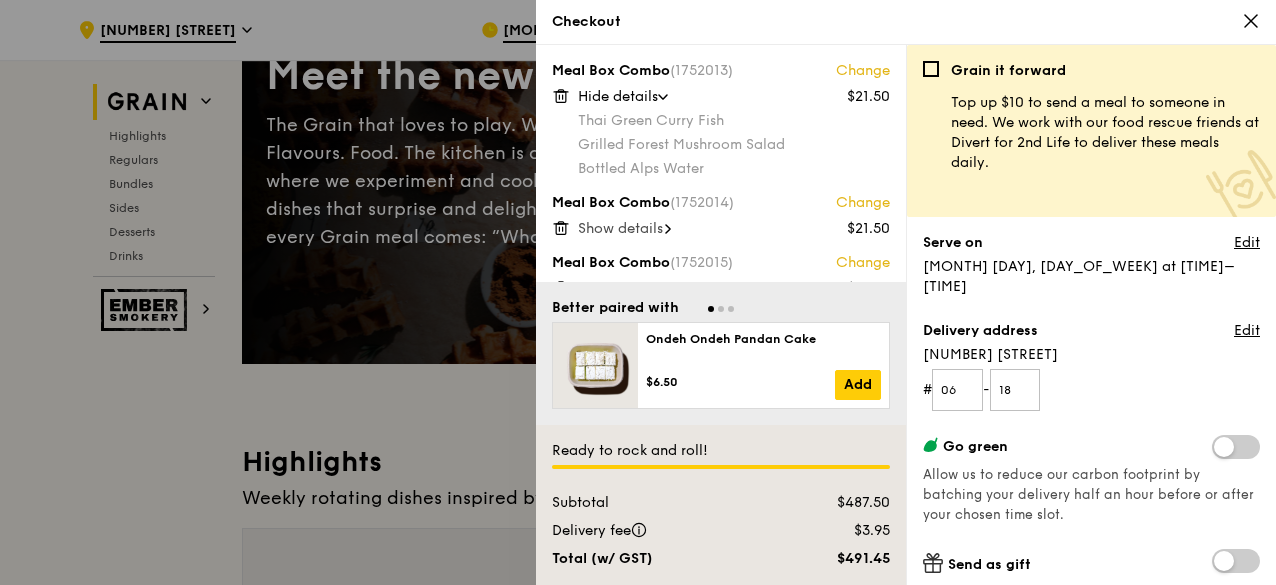 click on "Meal Box Combo
(1752014)
Change
$21.50
Show details" at bounding box center [721, 215] 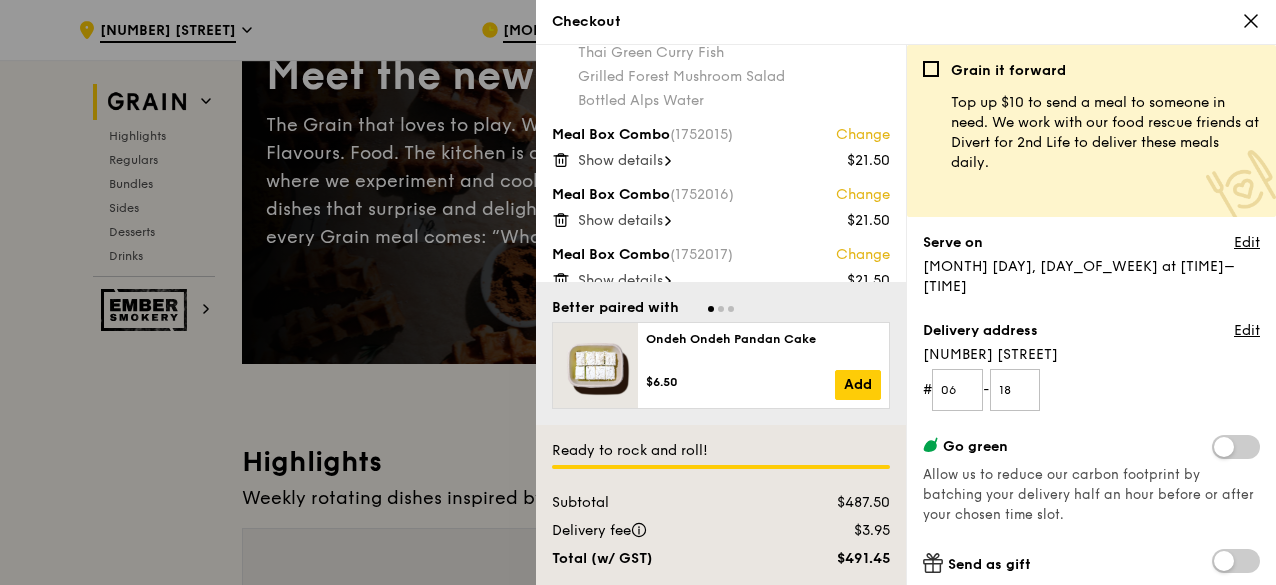 click on "Show details" at bounding box center (620, 160) 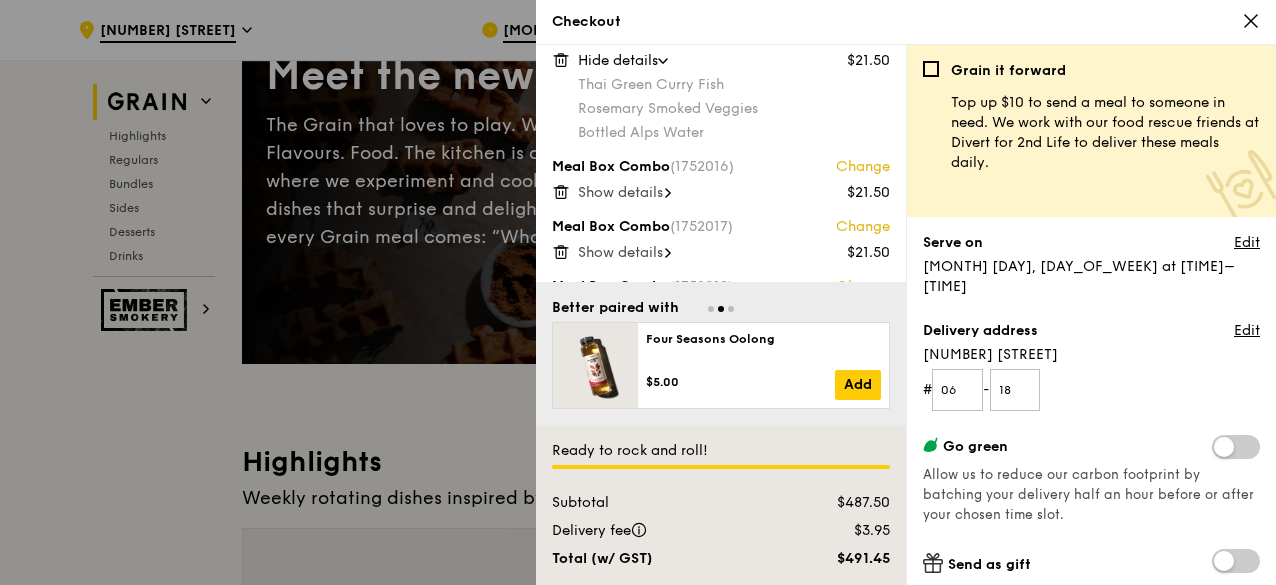 click on "Show details" at bounding box center [620, 192] 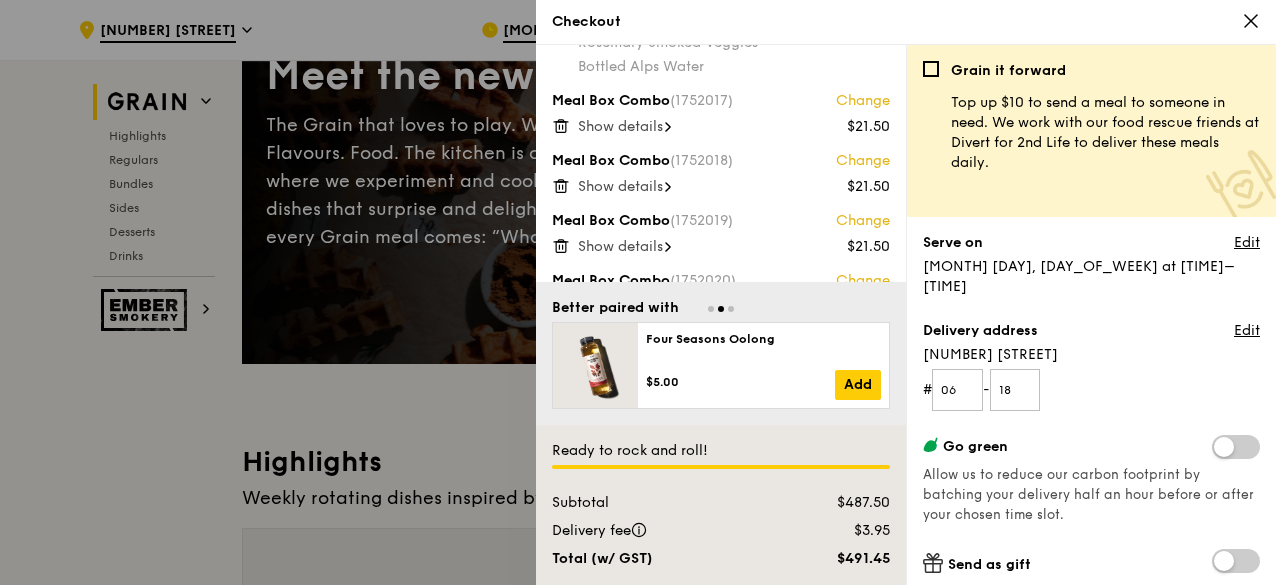 scroll, scrollTop: 500, scrollLeft: 0, axis: vertical 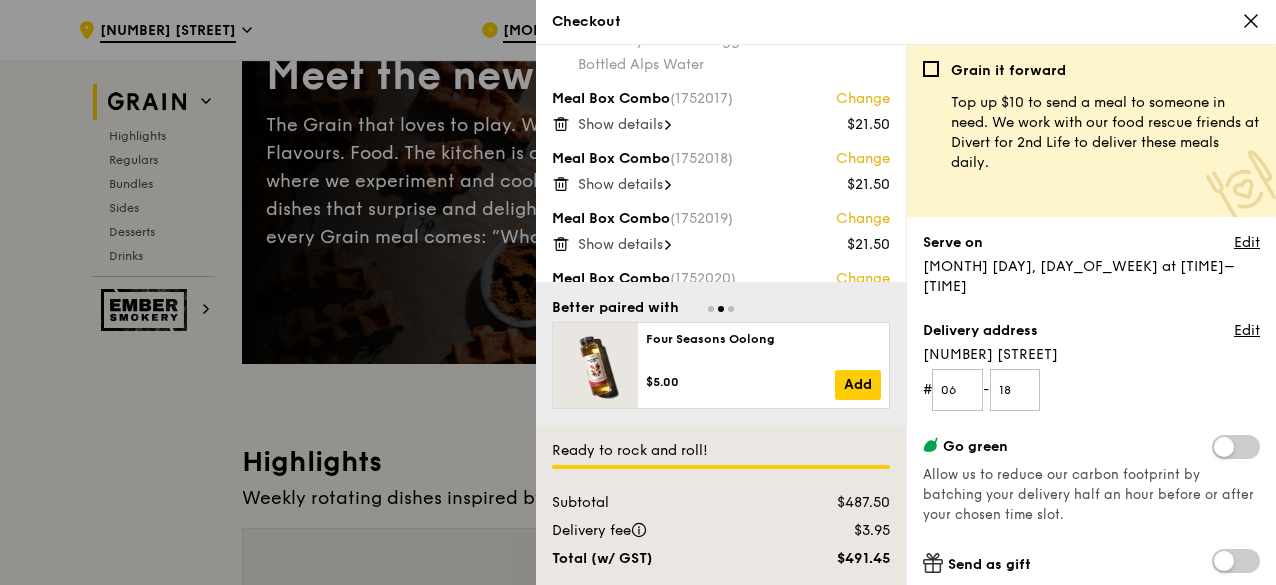 click on "Show details" at bounding box center (620, 124) 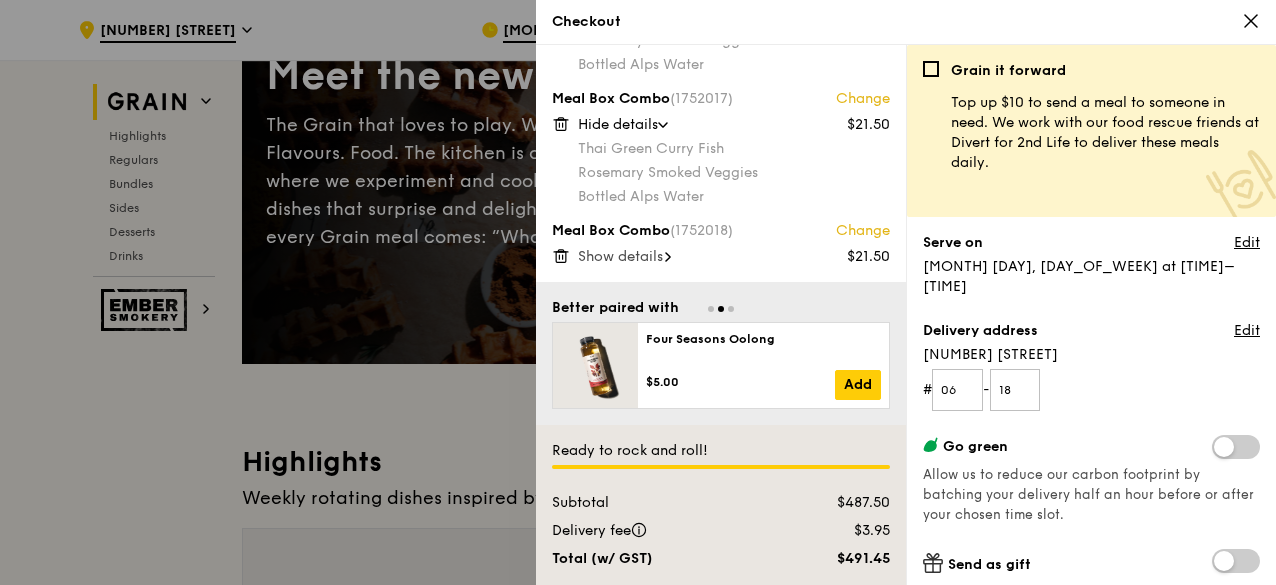 click on "Show details" at bounding box center (620, 256) 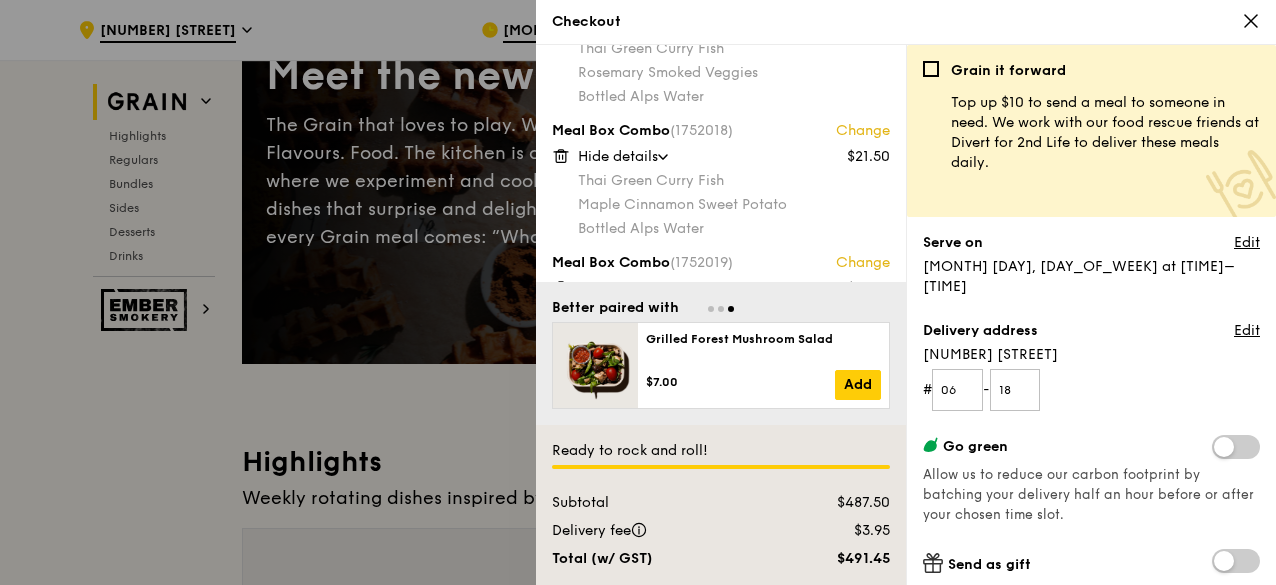 scroll, scrollTop: 700, scrollLeft: 0, axis: vertical 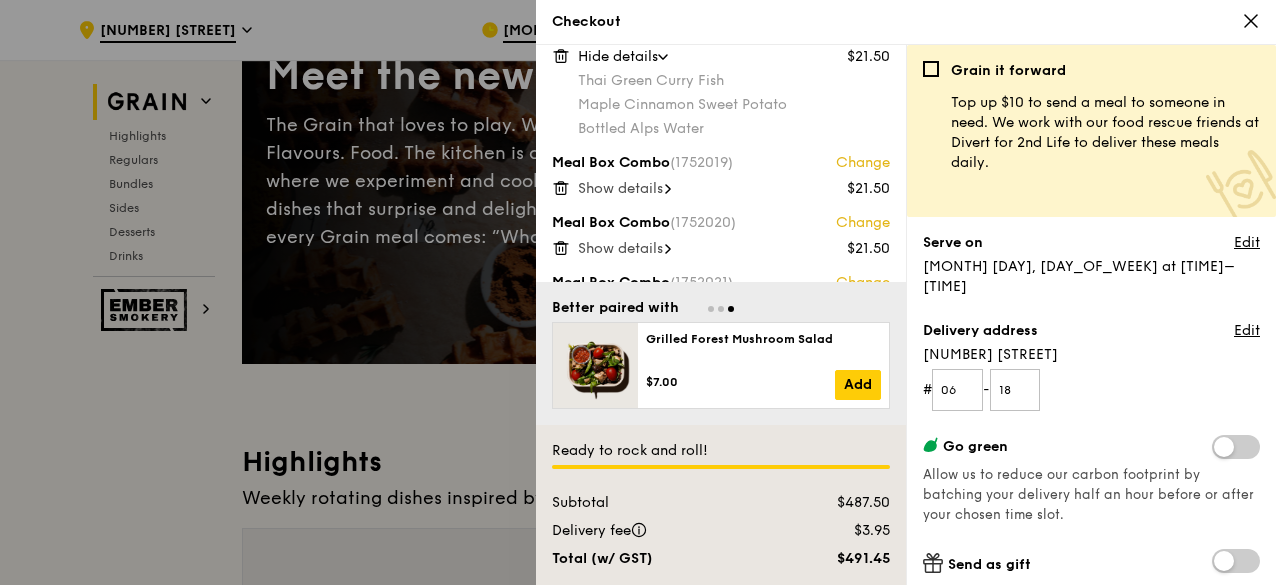 click on "Meal Box Combo
(1752019)
Change
$21.50
Show details" at bounding box center (721, 175) 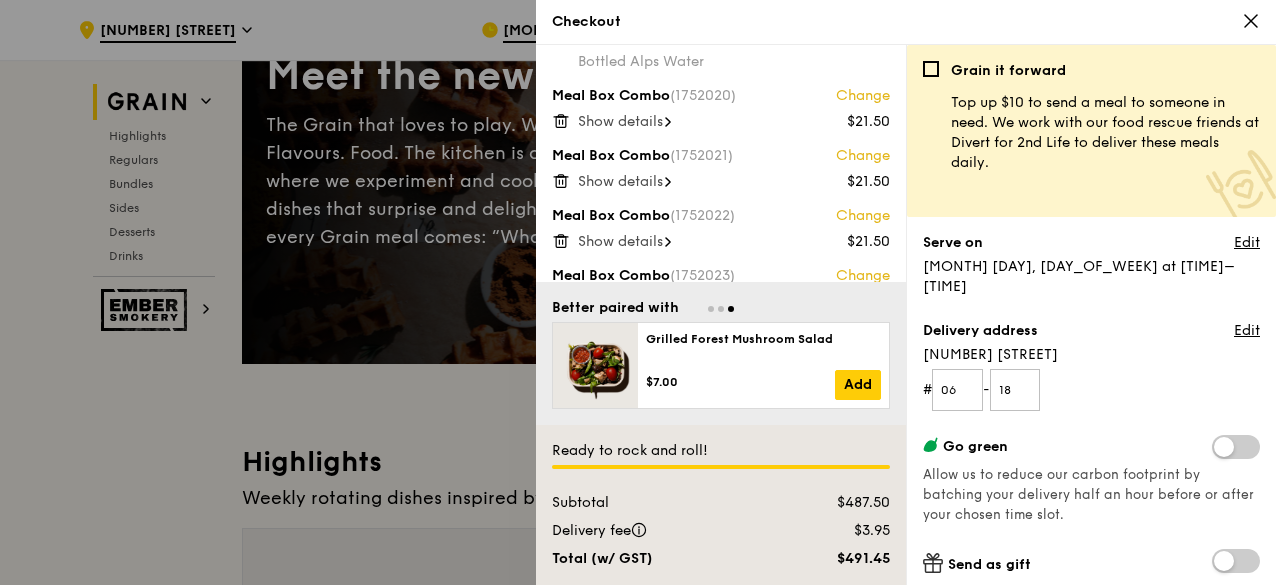 scroll, scrollTop: 900, scrollLeft: 0, axis: vertical 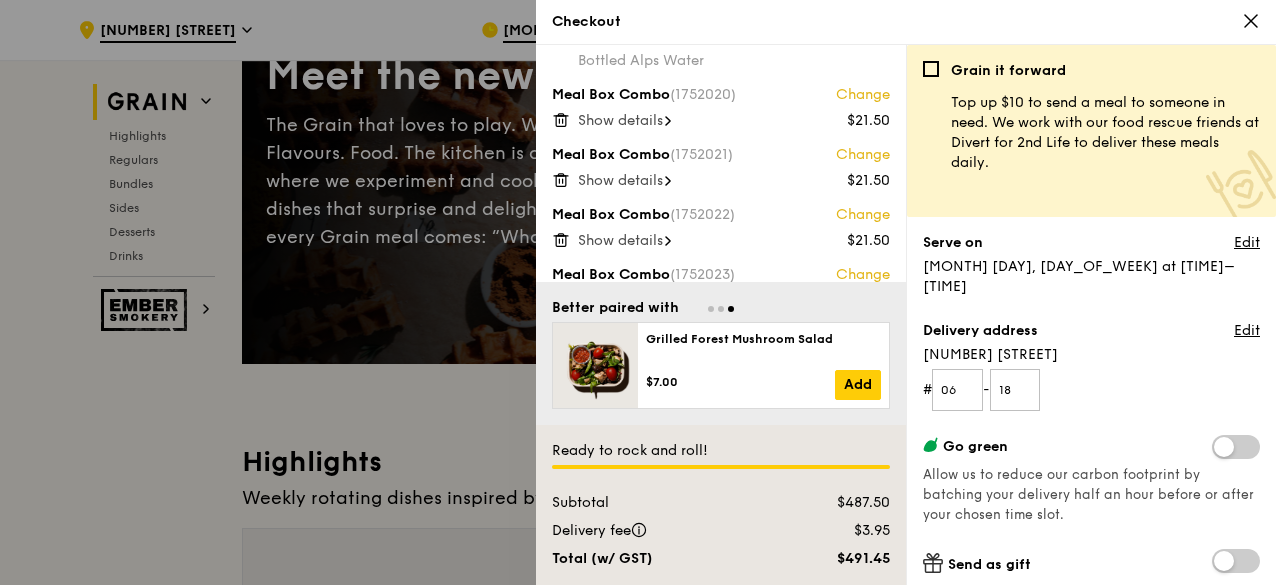click on "Show details" at bounding box center (620, 120) 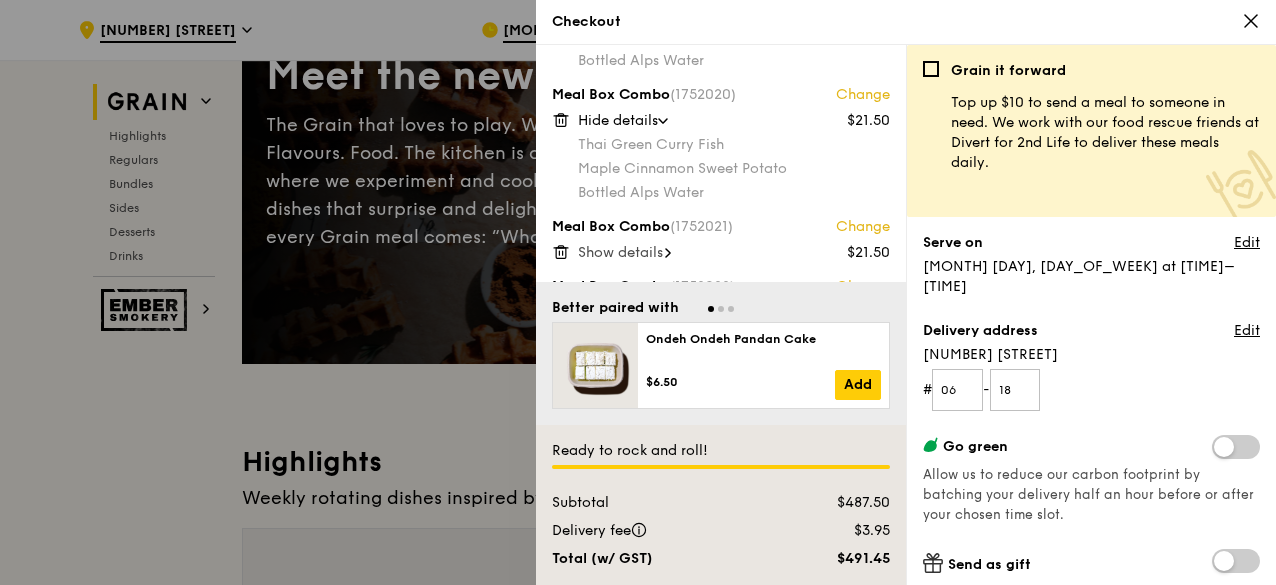 click on "Show details" at bounding box center (620, 252) 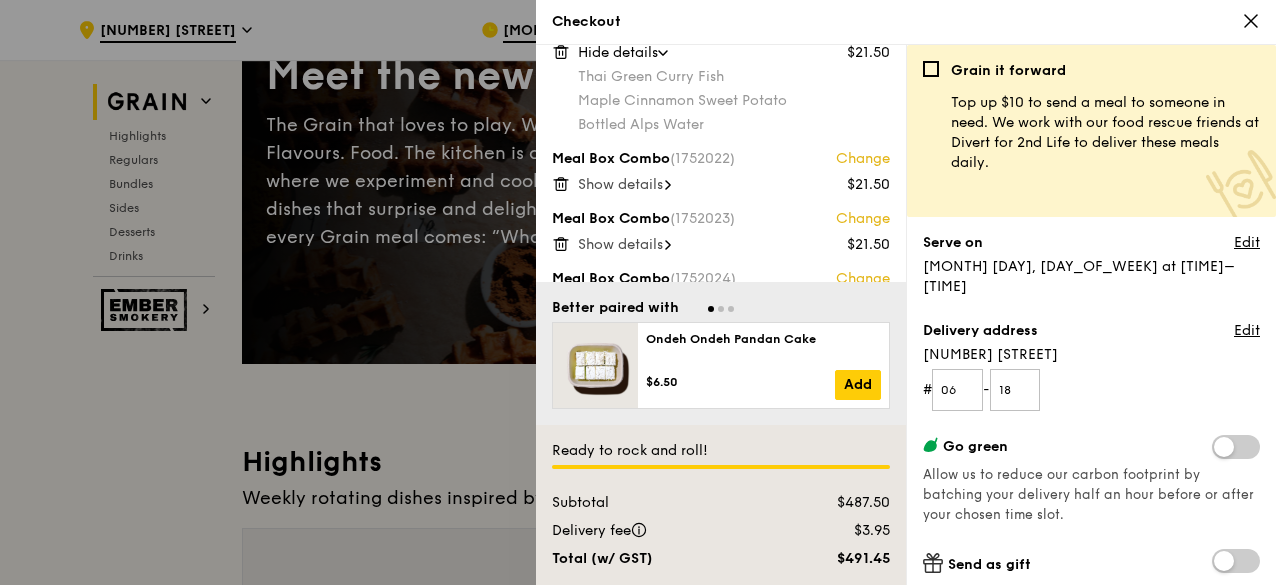 click on "Show details" at bounding box center (620, 184) 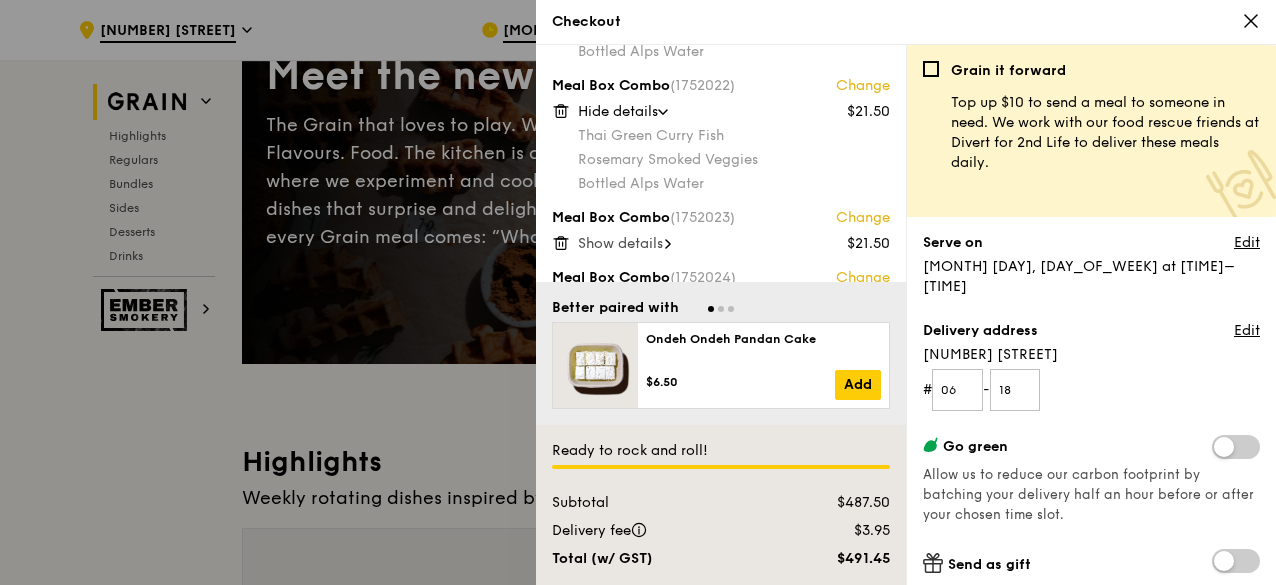 scroll, scrollTop: 1300, scrollLeft: 0, axis: vertical 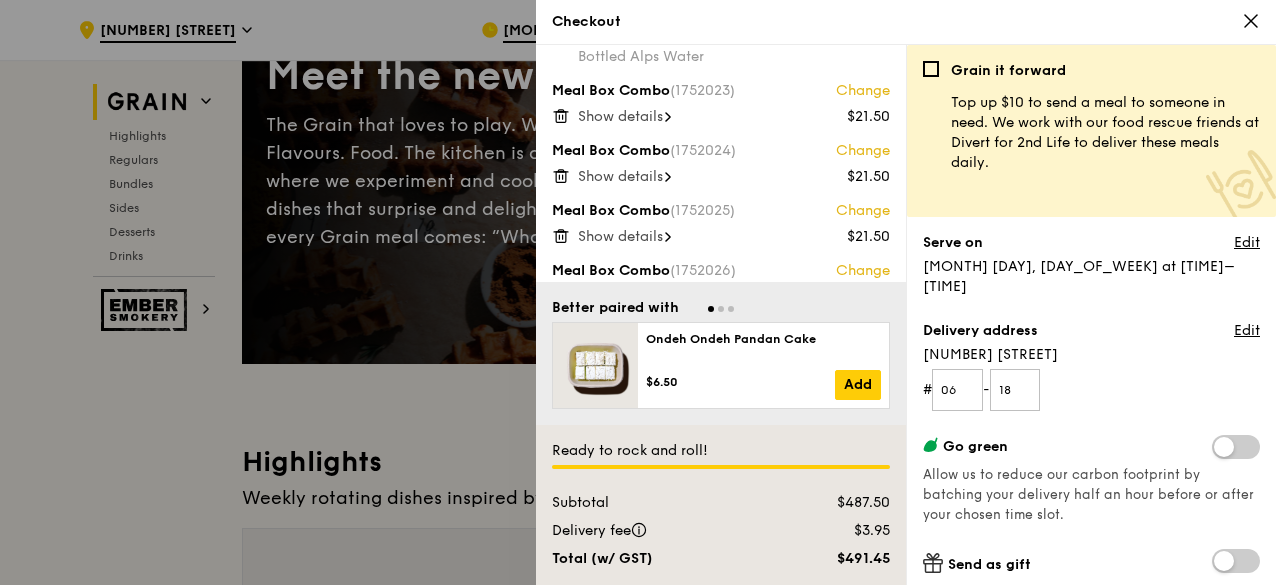 click on "Show details" at bounding box center (620, 116) 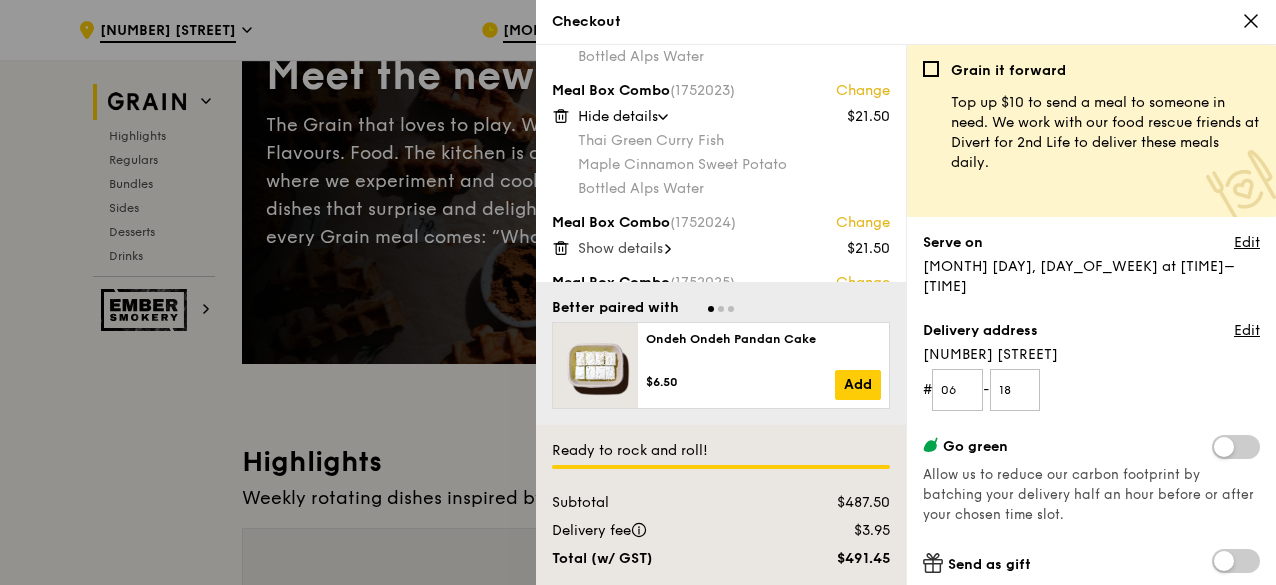 scroll, scrollTop: 1400, scrollLeft: 0, axis: vertical 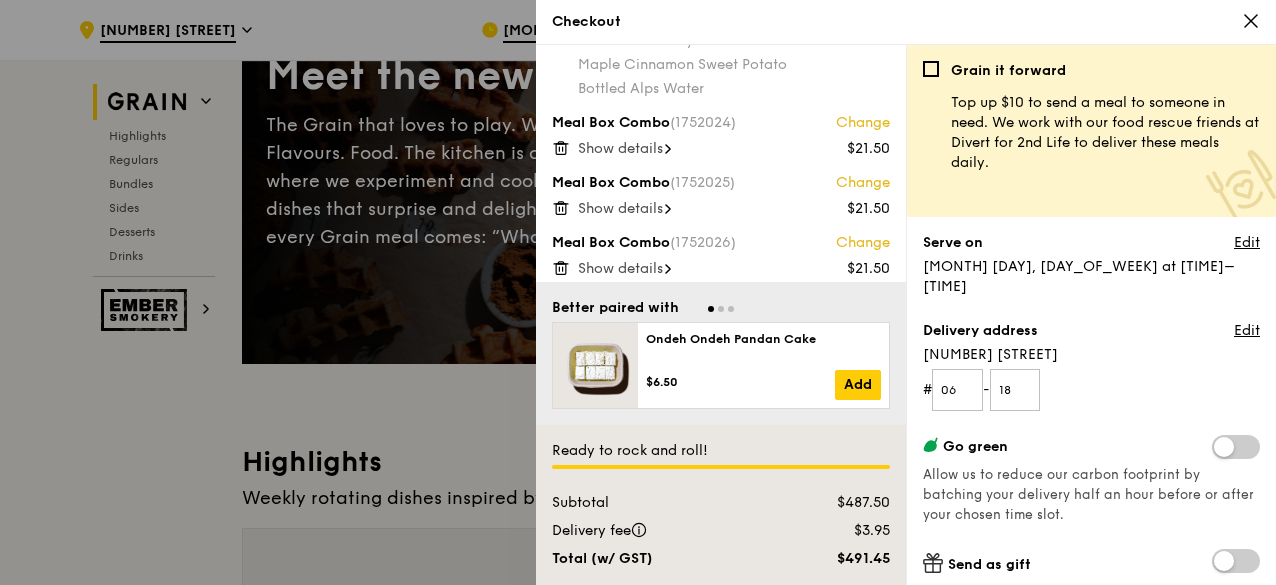 click on "Show details" at bounding box center [620, 148] 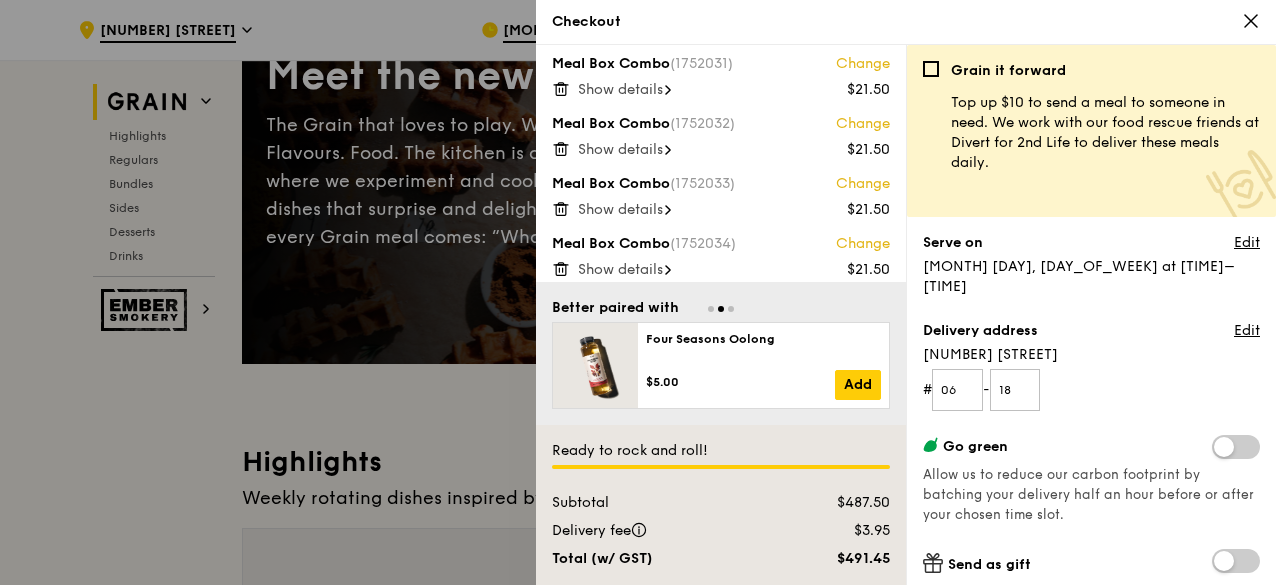 scroll, scrollTop: 2092, scrollLeft: 0, axis: vertical 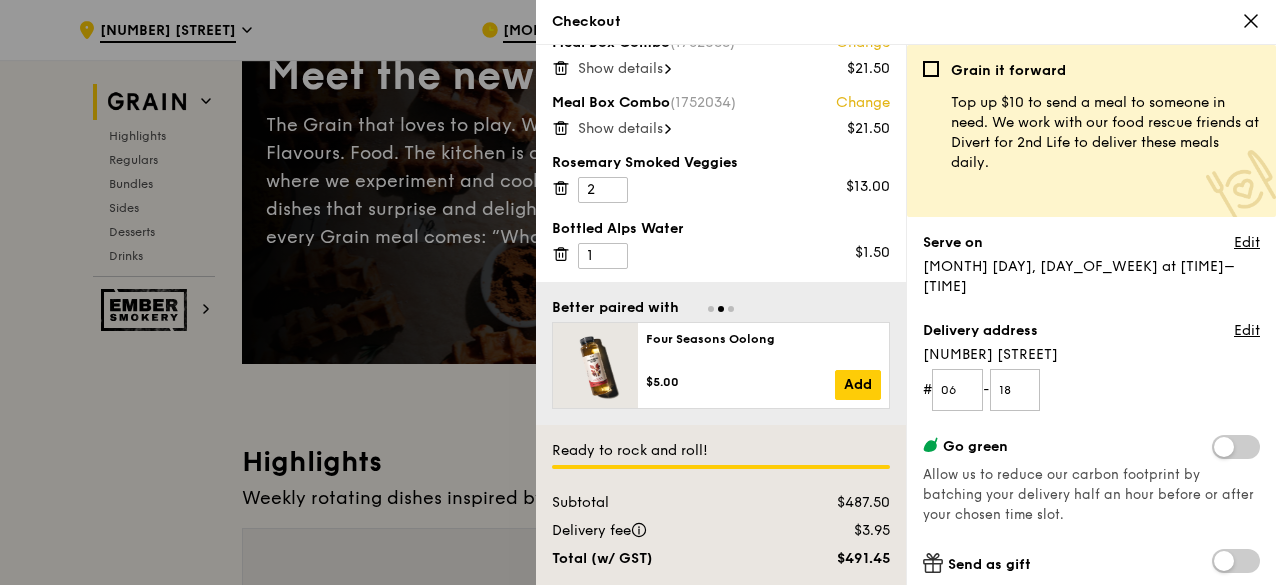 click on "Show details" at bounding box center [620, 128] 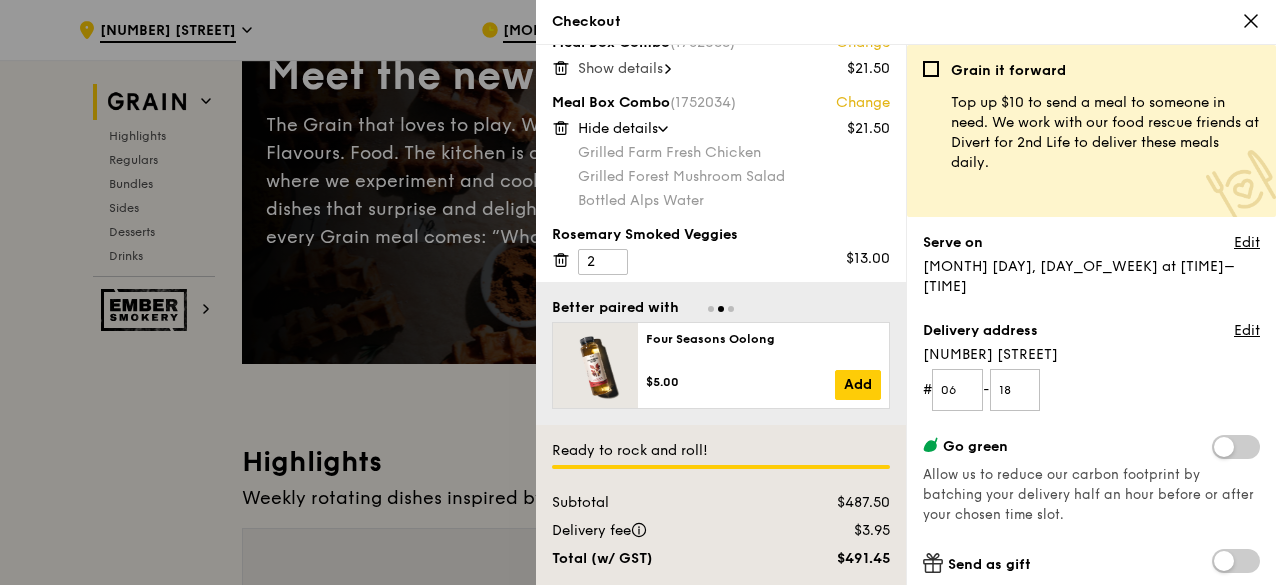 click on "Show details" at bounding box center [620, 68] 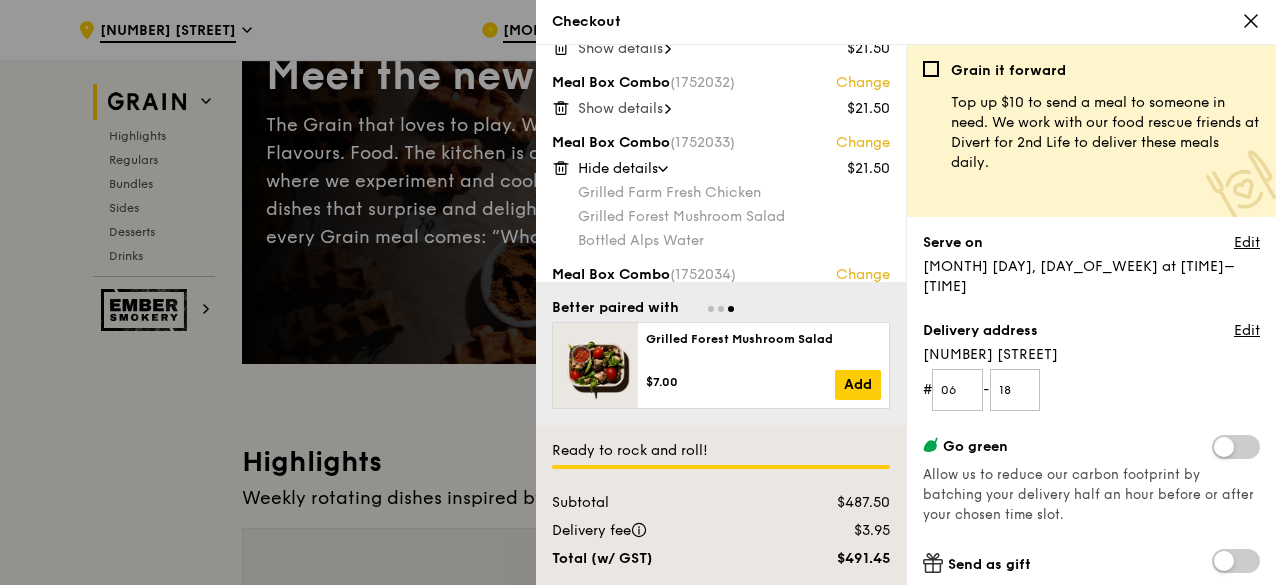 click on "Show details" at bounding box center [620, 108] 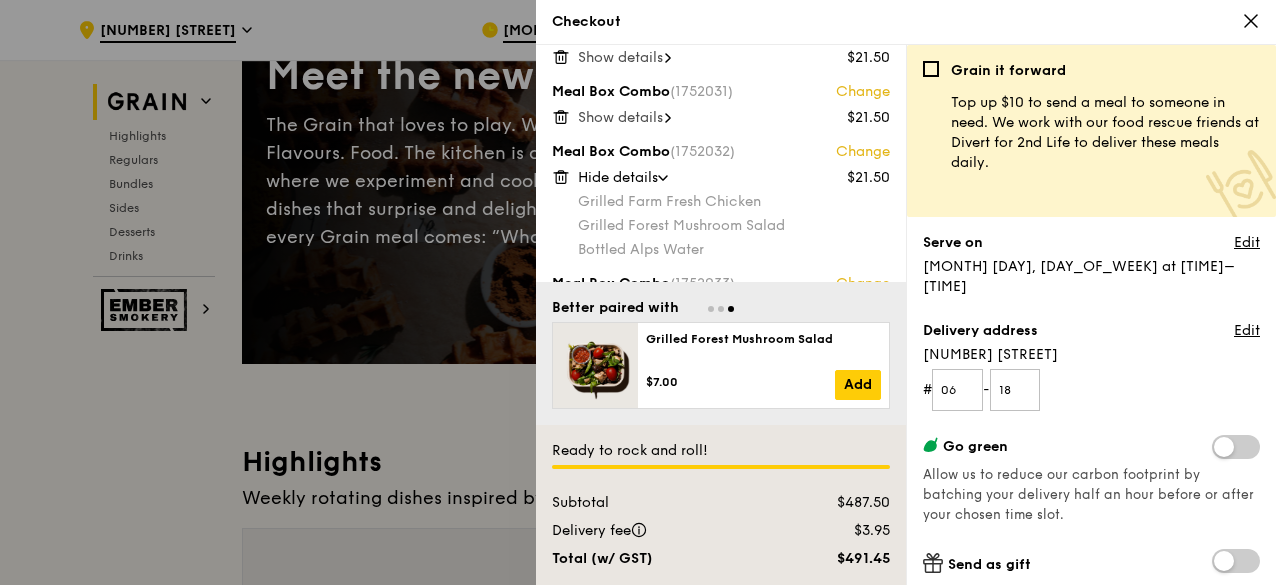 scroll, scrollTop: 1892, scrollLeft: 0, axis: vertical 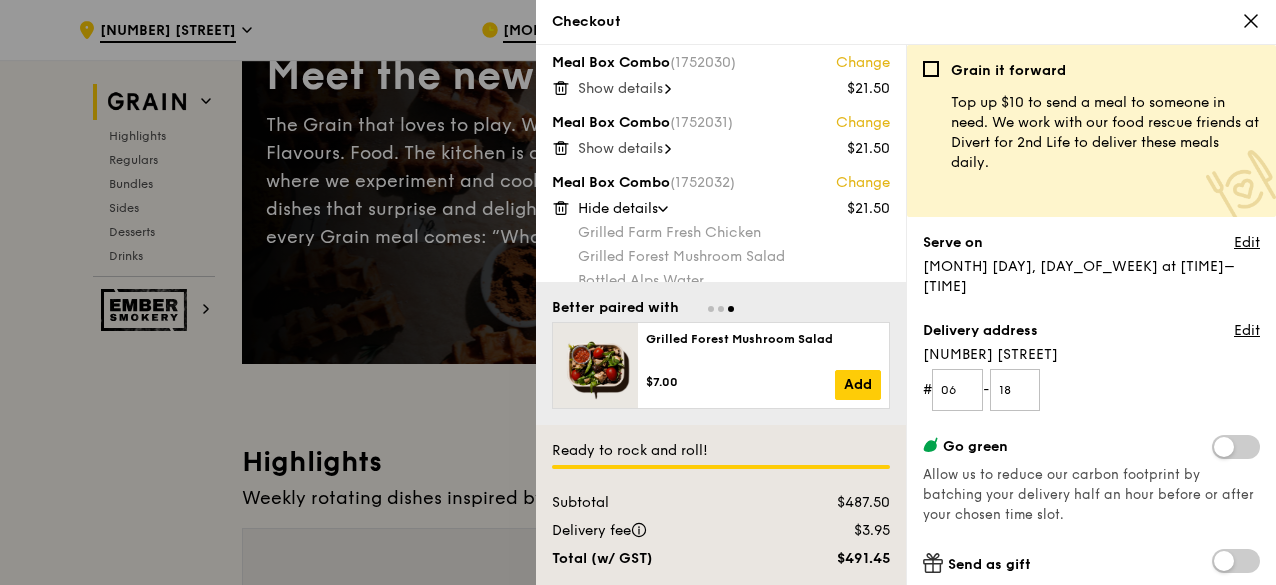 click on "Show details" at bounding box center (620, 148) 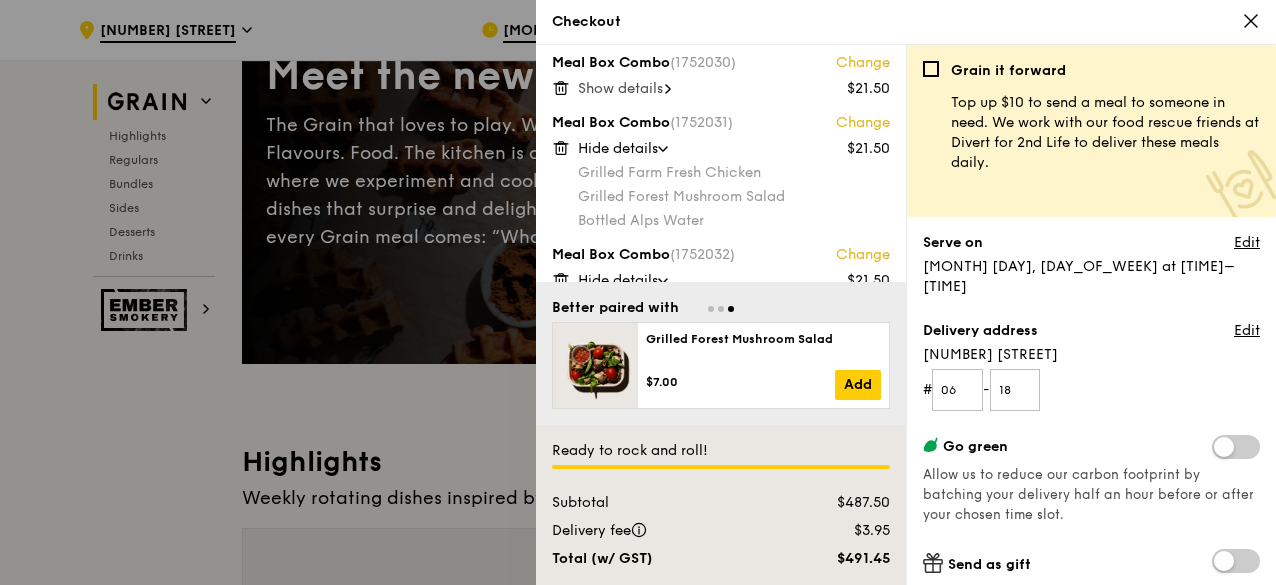 click on "Show details" at bounding box center (620, 88) 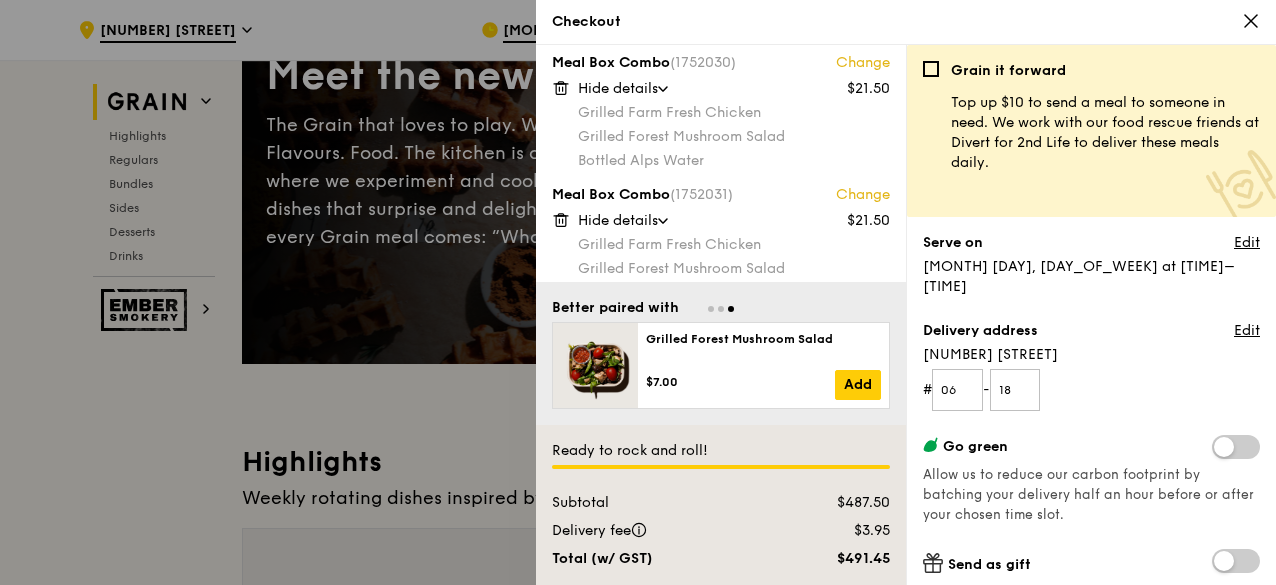 scroll, scrollTop: 1792, scrollLeft: 0, axis: vertical 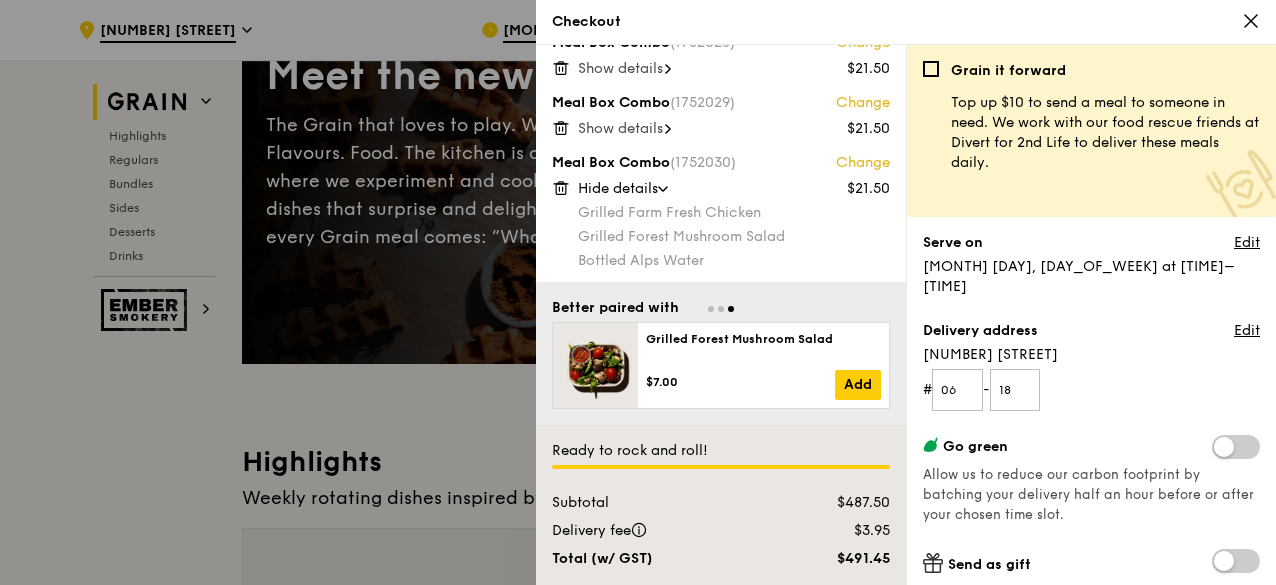 click on "Show details" at bounding box center [620, 128] 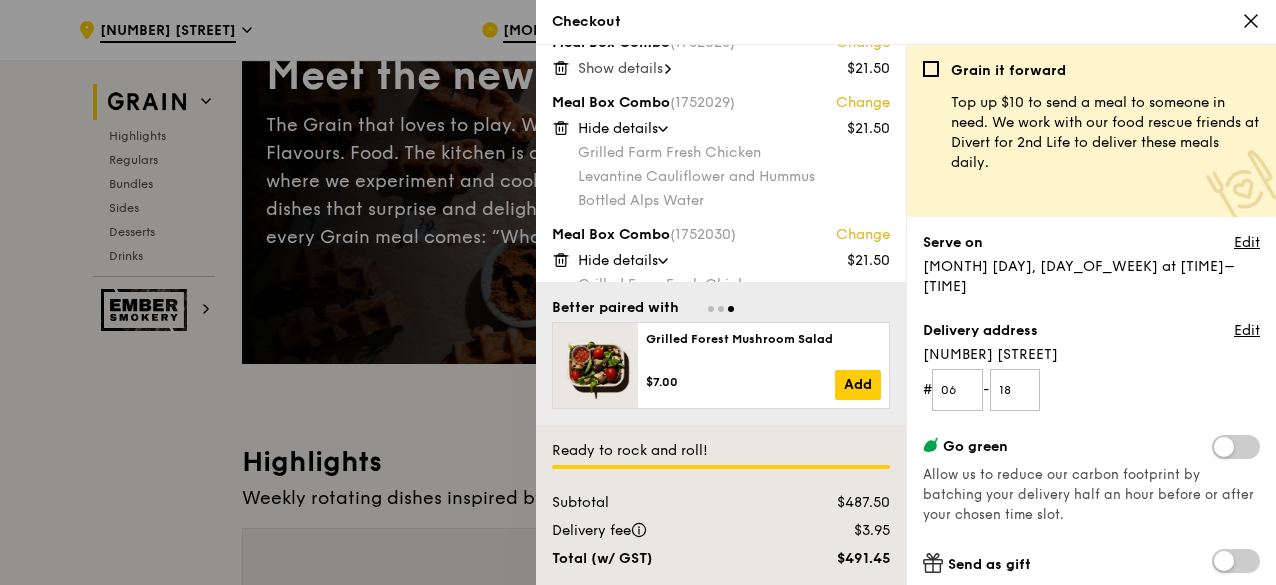 click on "Show details" at bounding box center [620, 68] 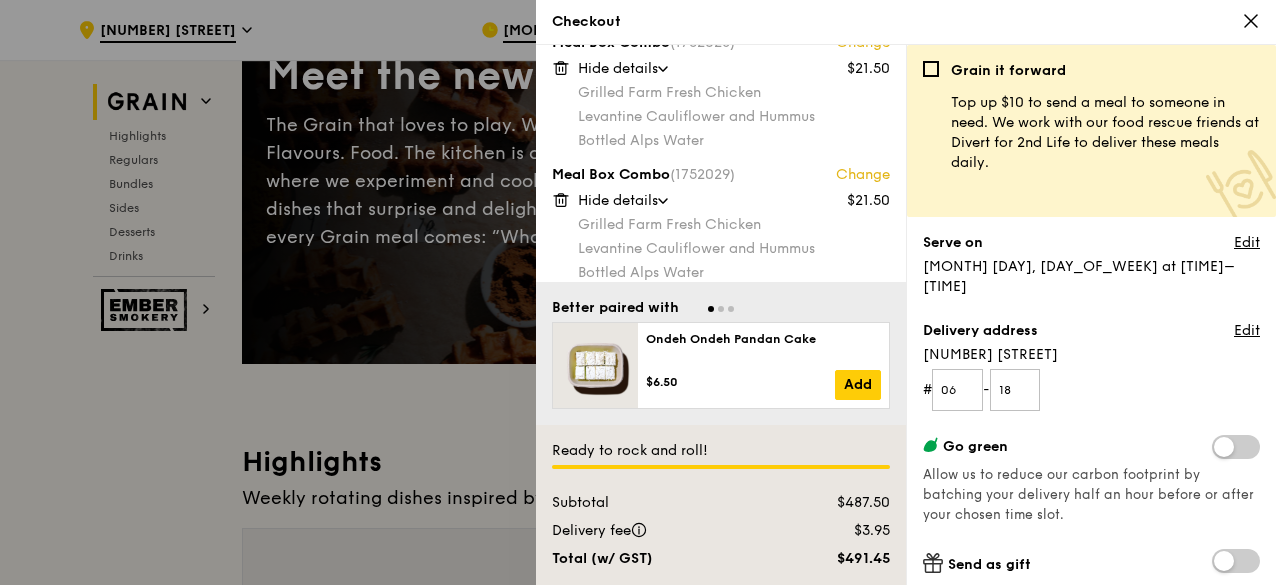 scroll, scrollTop: 1692, scrollLeft: 0, axis: vertical 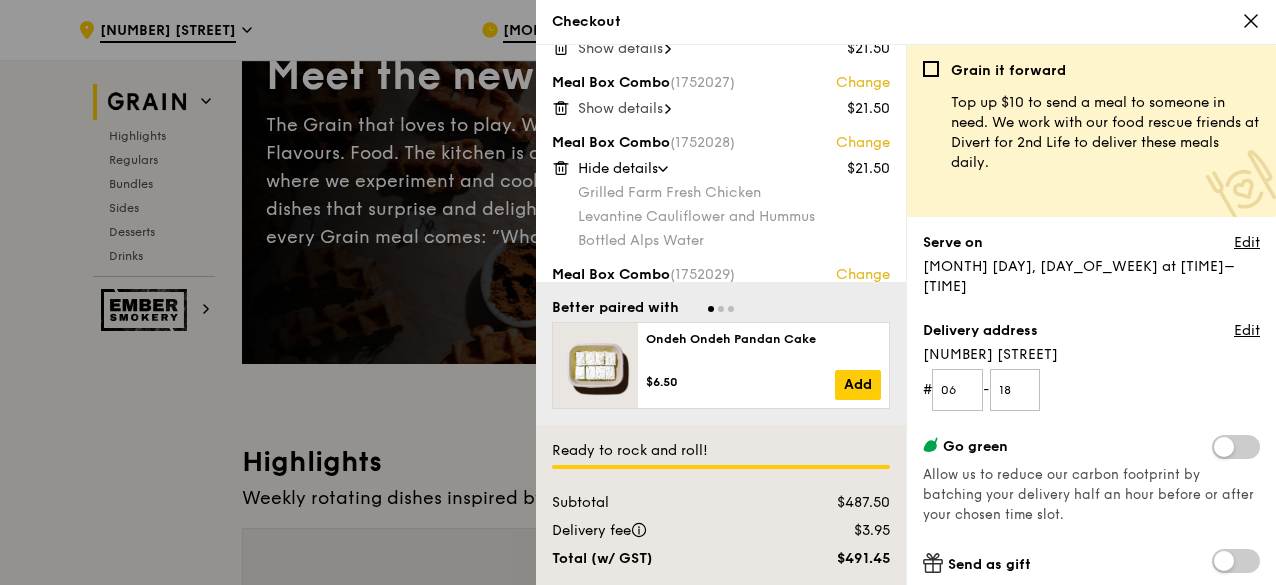 click on "Show details" at bounding box center (620, 108) 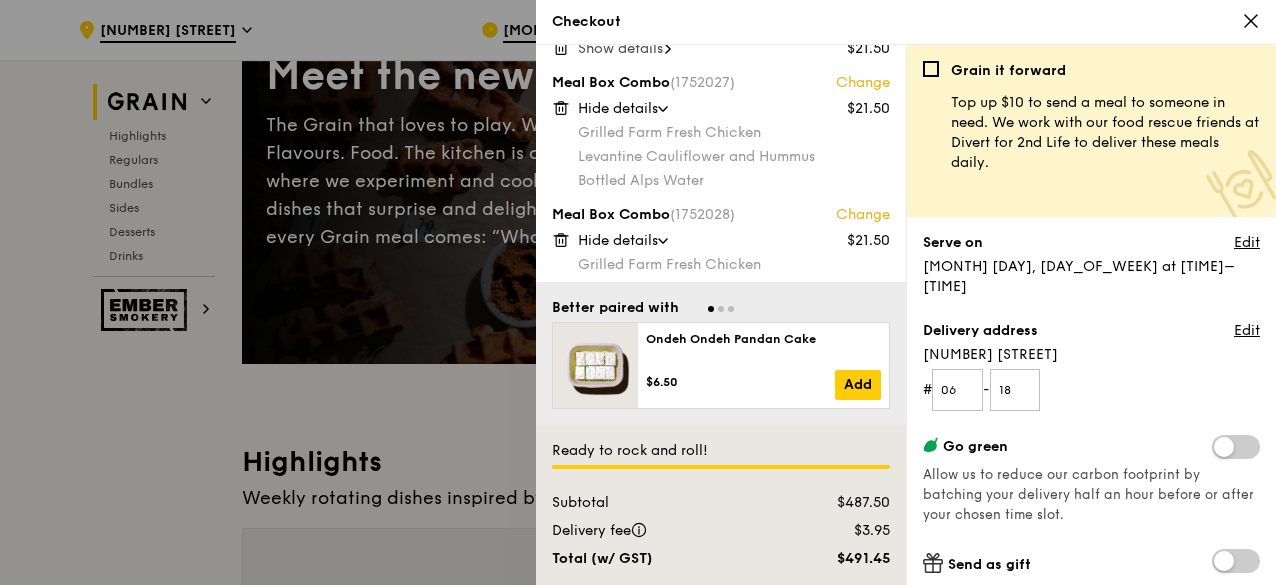 click on "Show details" at bounding box center (620, 48) 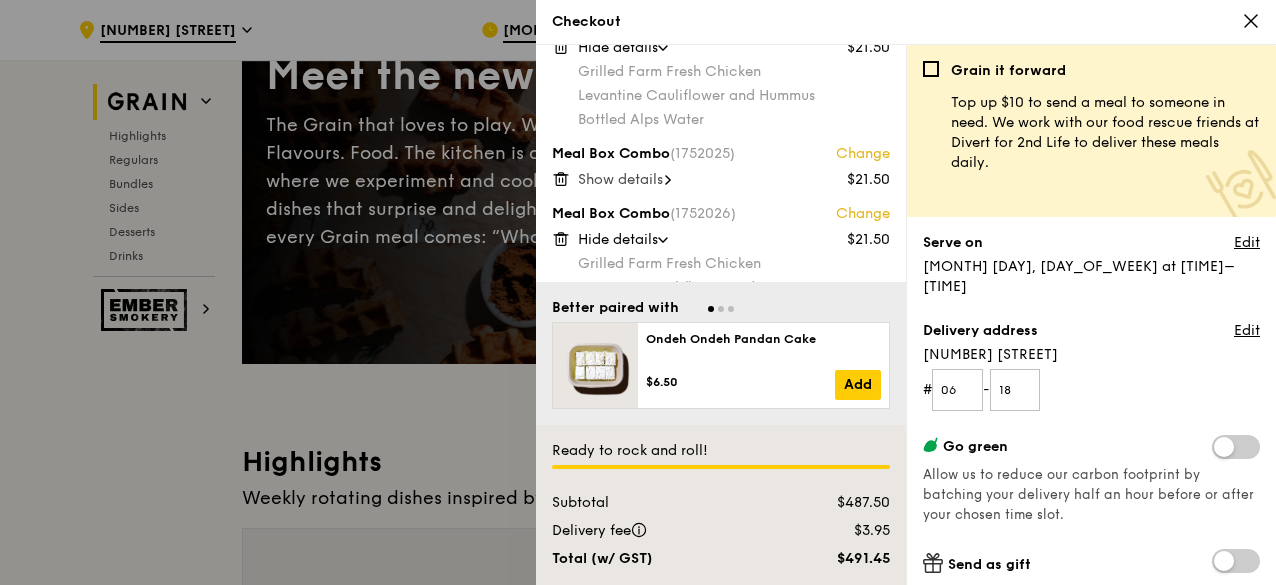 scroll, scrollTop: 1492, scrollLeft: 0, axis: vertical 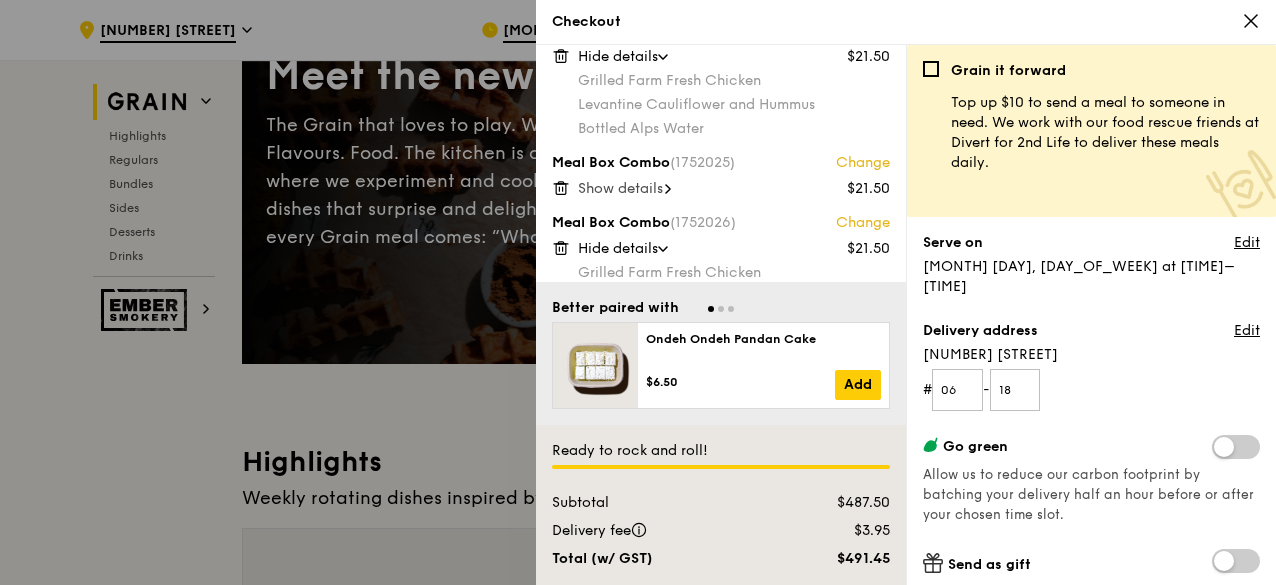 click on "Show details" at bounding box center (734, 189) 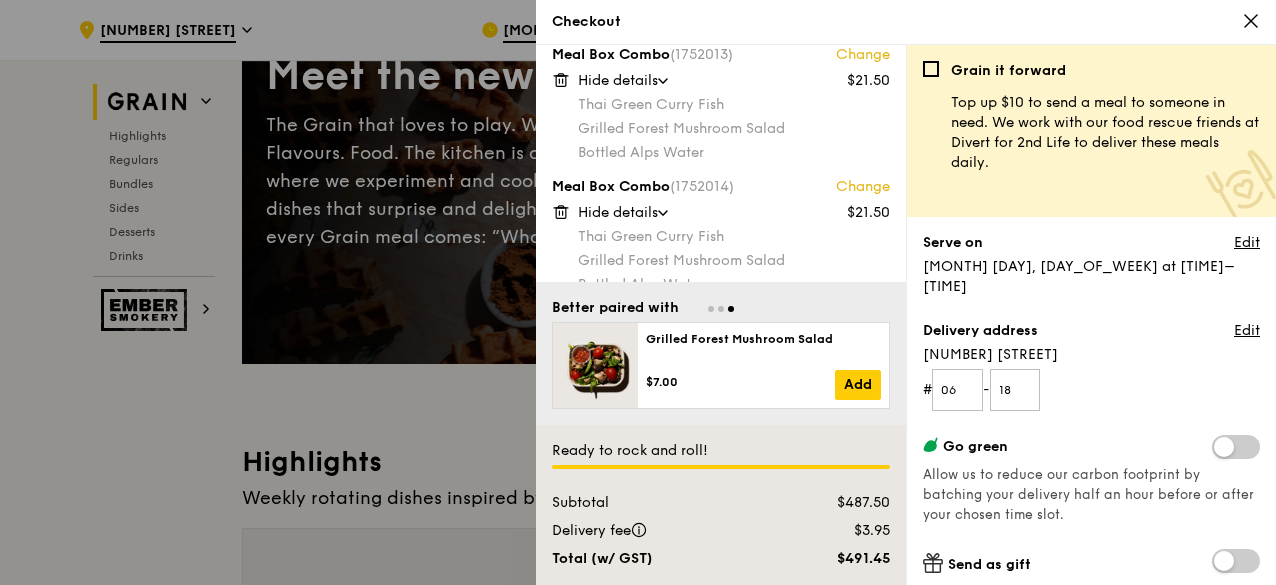 scroll, scrollTop: 0, scrollLeft: 0, axis: both 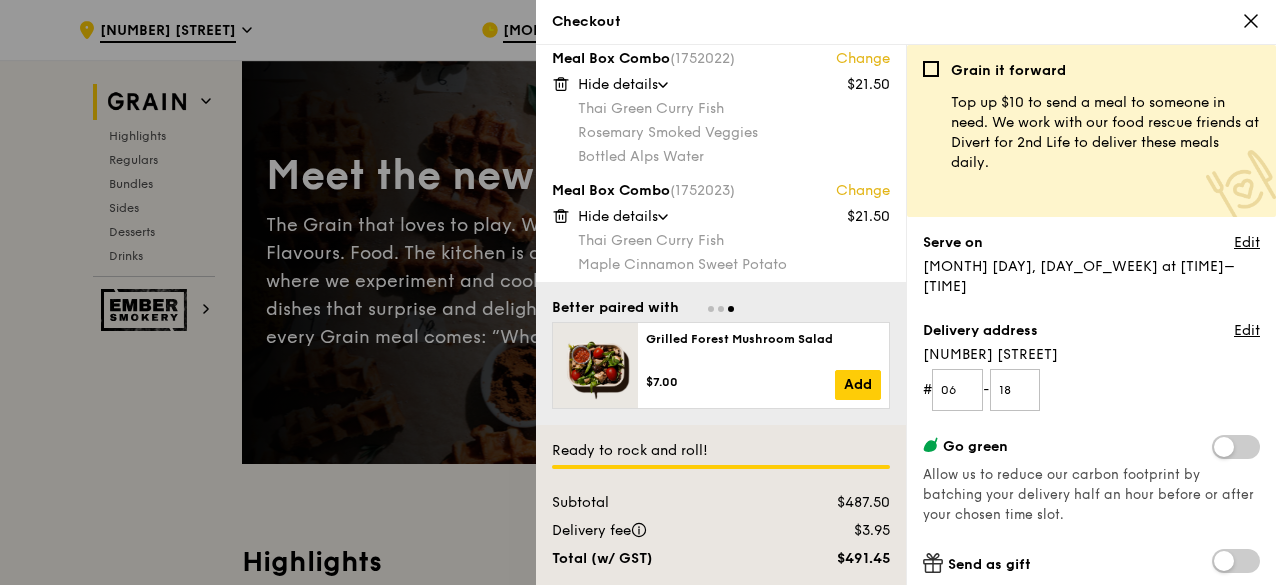 click on "Change" at bounding box center [863, 59] 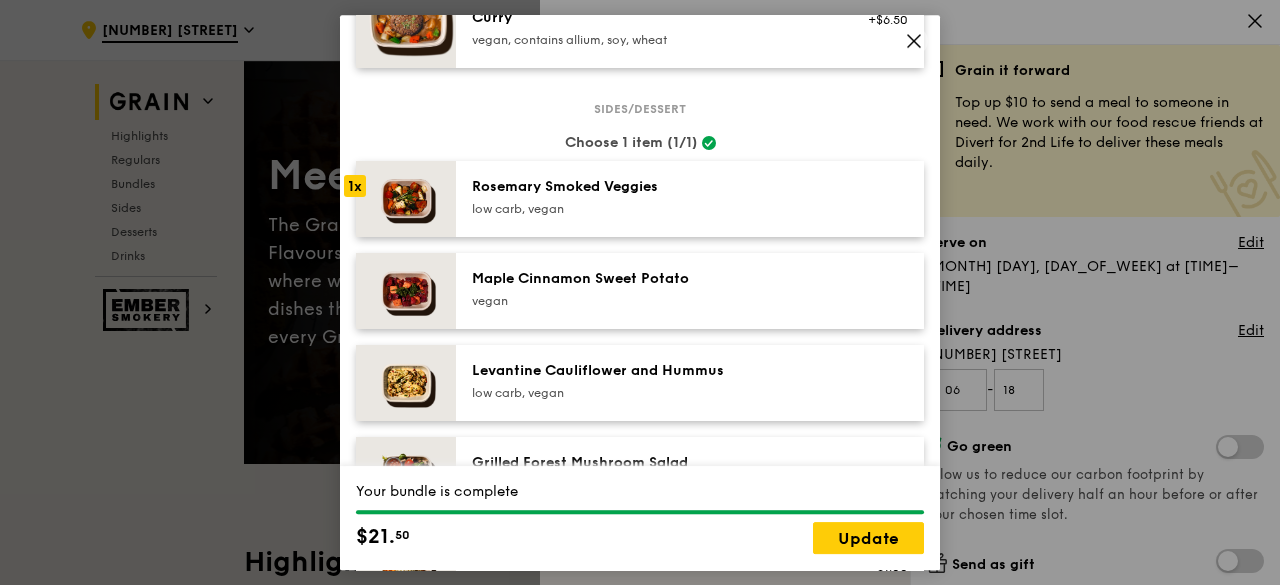 scroll, scrollTop: 1000, scrollLeft: 0, axis: vertical 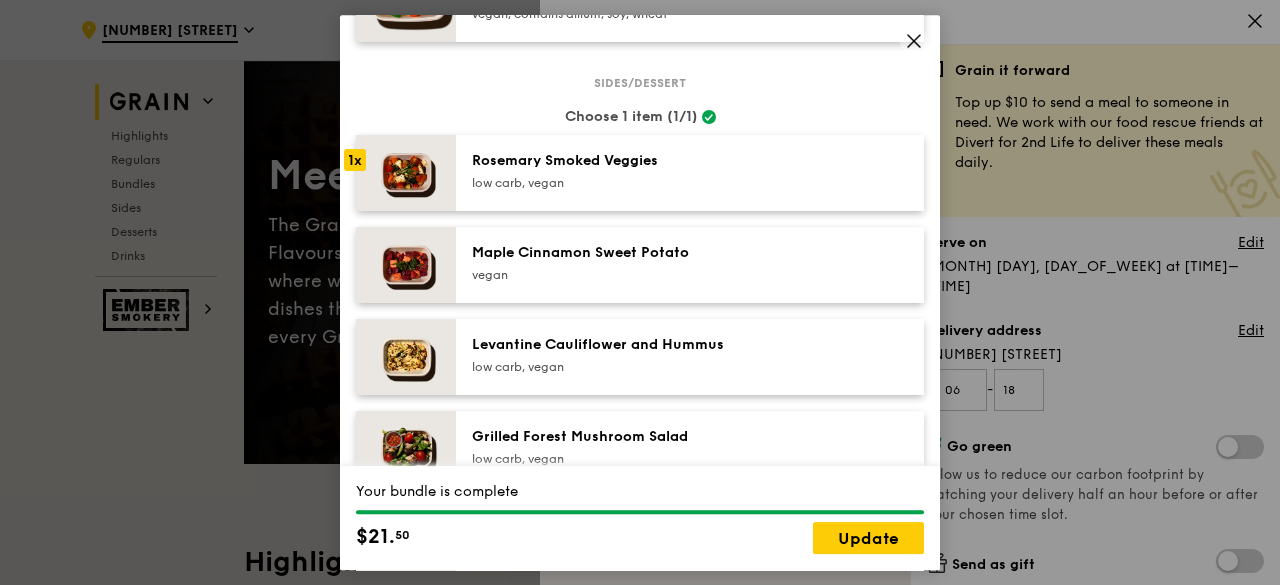 click on "Maple Cinnamon Sweet Potato
vegan" at bounding box center (651, 263) 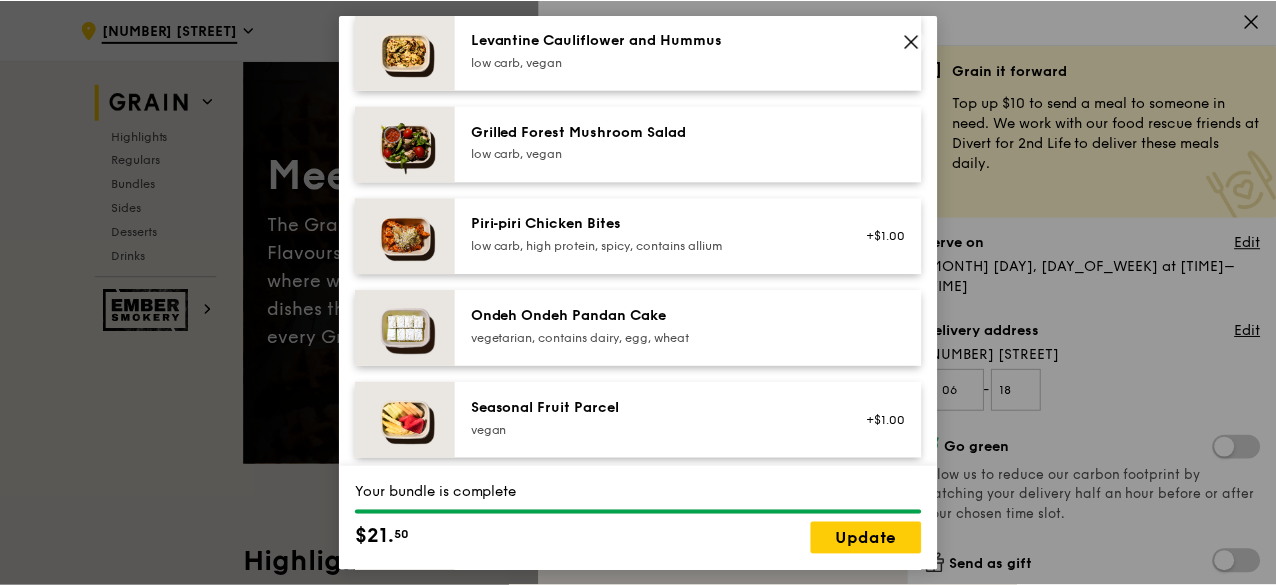 scroll, scrollTop: 1400, scrollLeft: 0, axis: vertical 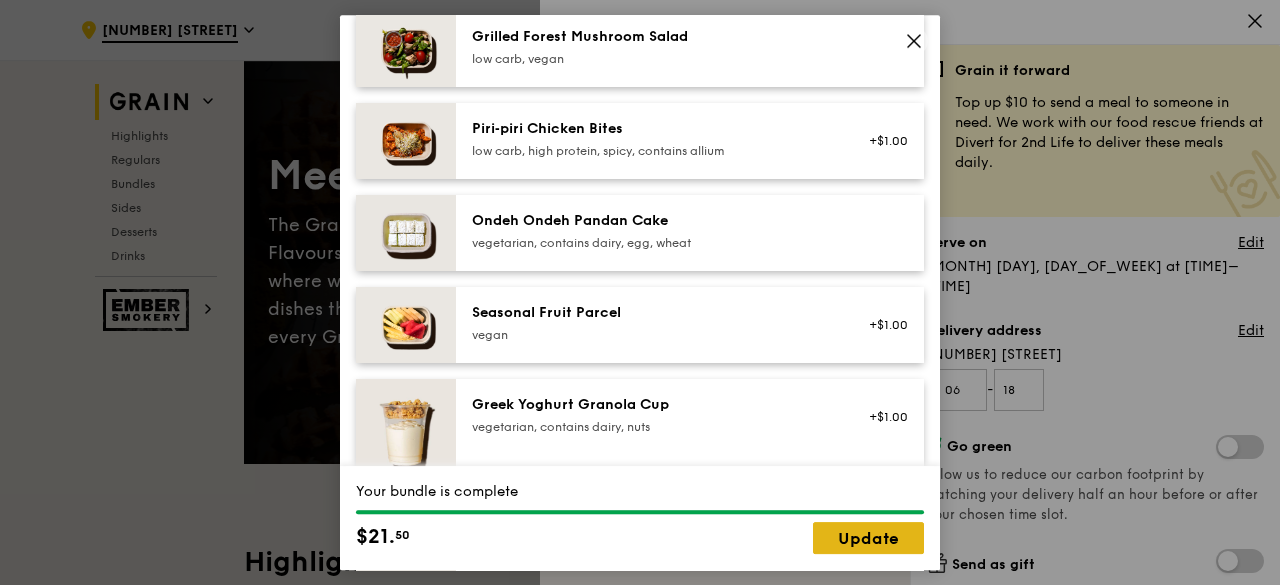 drag, startPoint x: 858, startPoint y: 529, endPoint x: 856, endPoint y: 509, distance: 20.09975 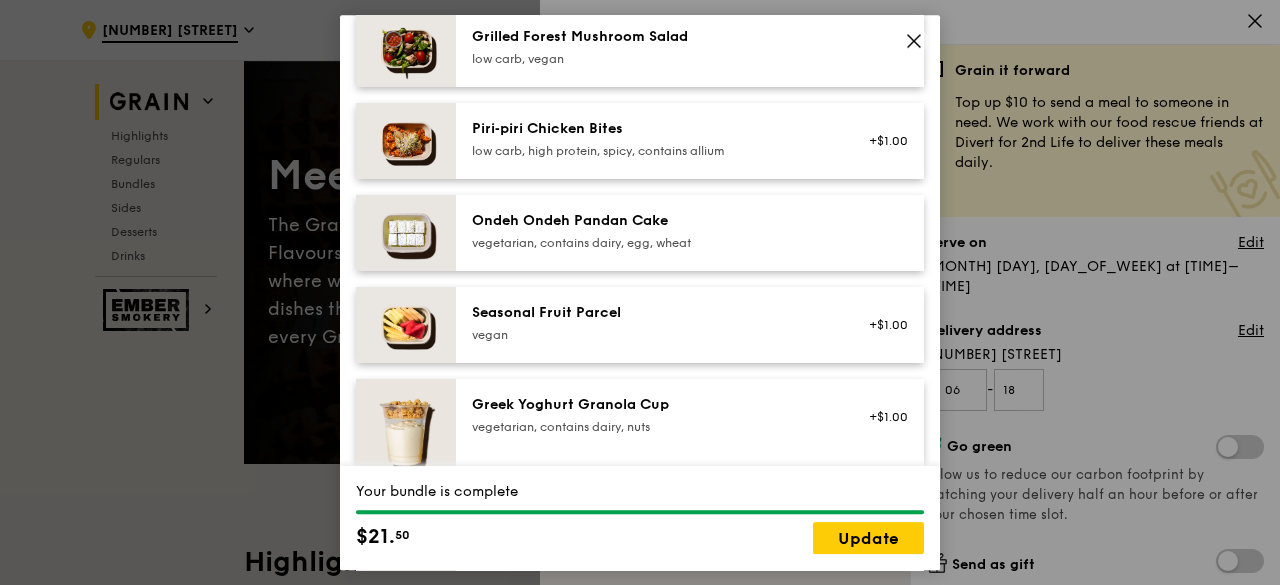 click on "Update" at bounding box center [868, 538] 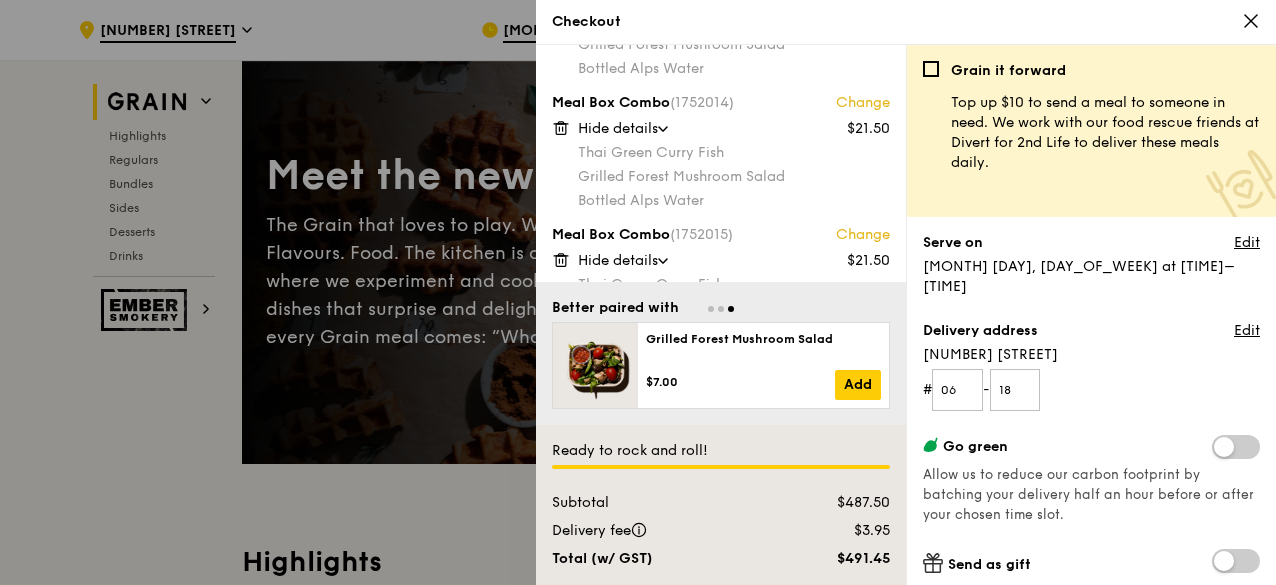scroll, scrollTop: 0, scrollLeft: 0, axis: both 